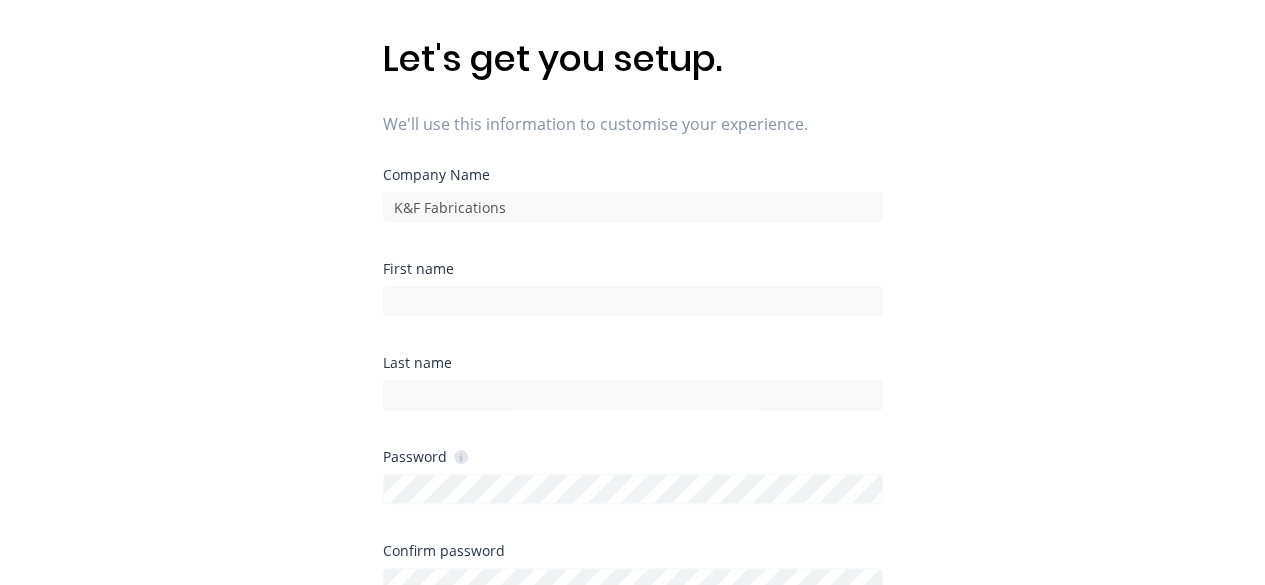 scroll, scrollTop: 0, scrollLeft: 0, axis: both 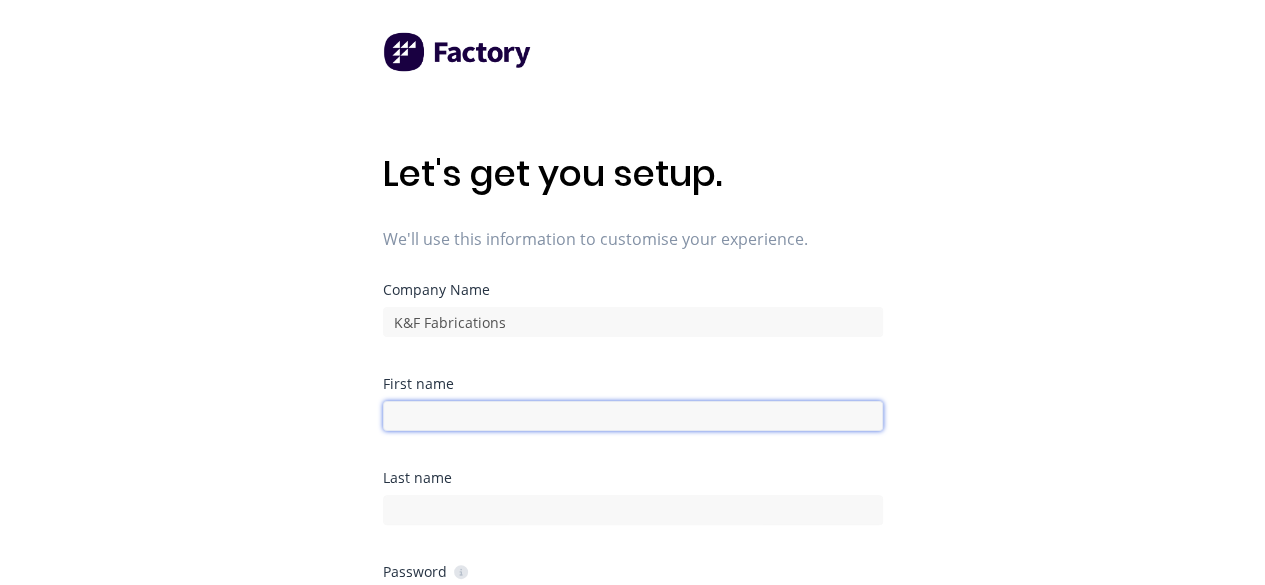 click at bounding box center [633, 416] 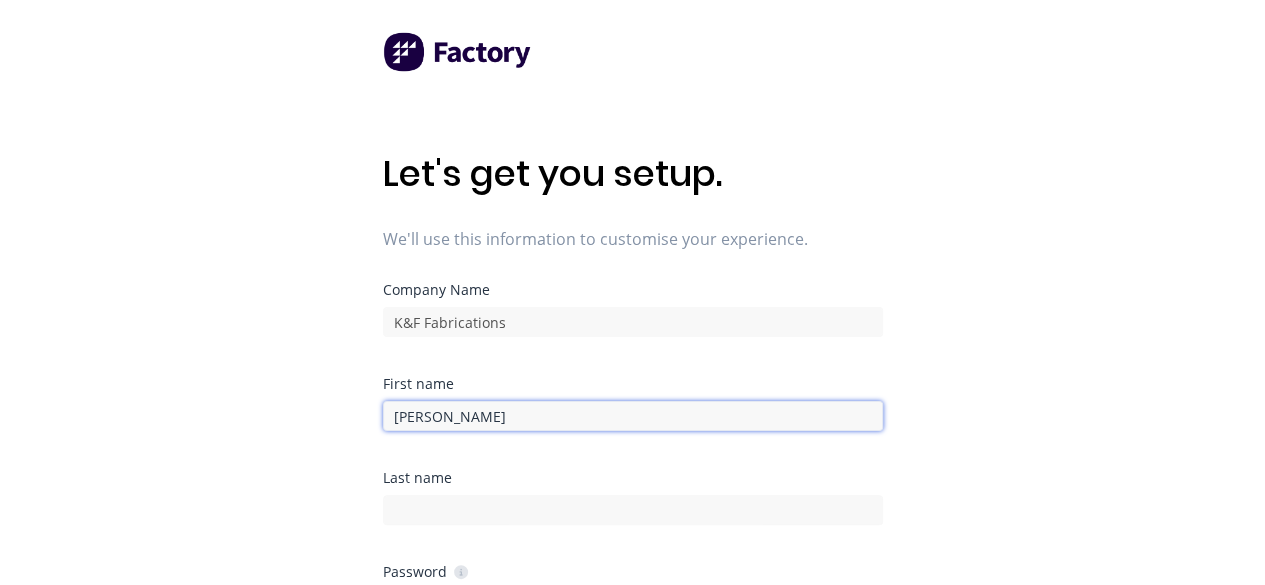 type on "Kim" 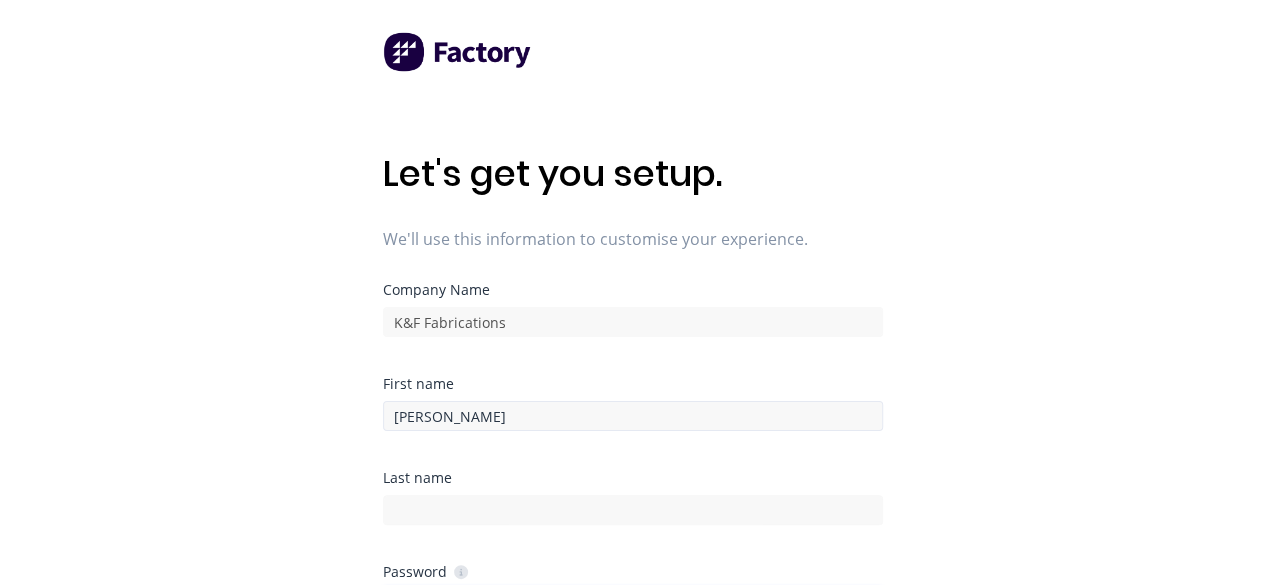 scroll, scrollTop: 312, scrollLeft: 0, axis: vertical 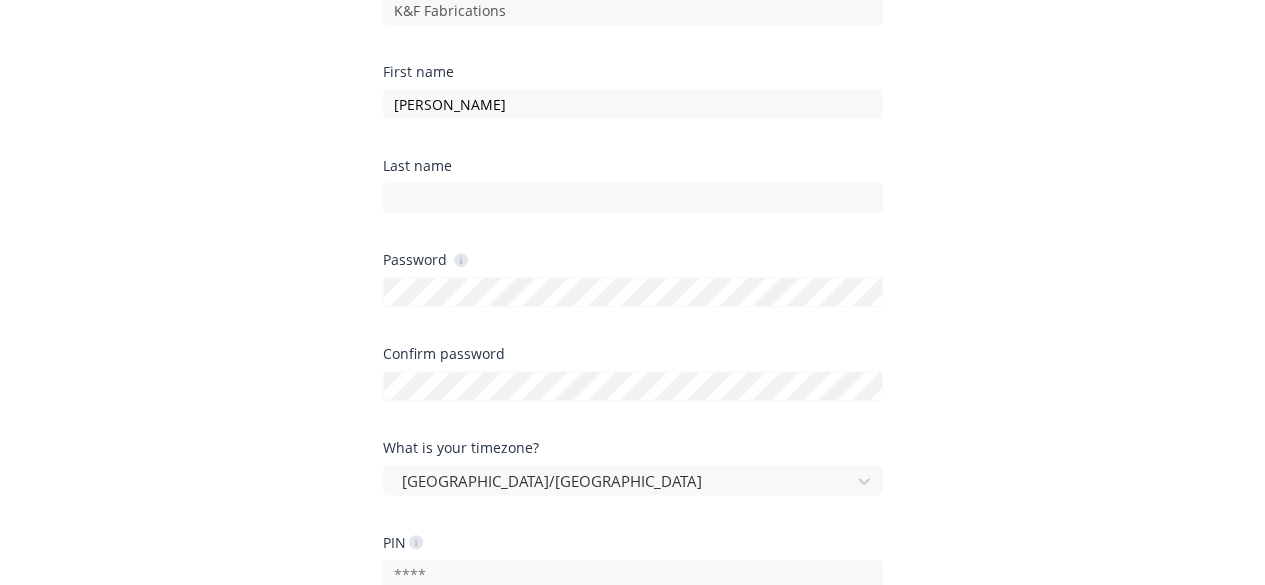 click on "Last name" at bounding box center (633, 186) 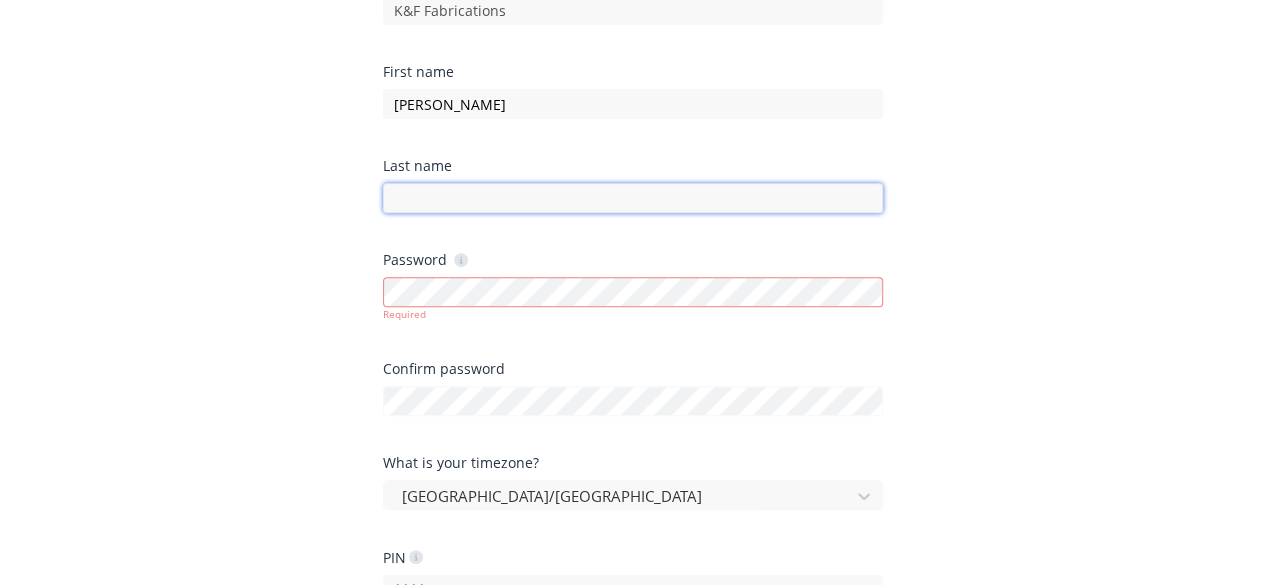 click at bounding box center (633, 198) 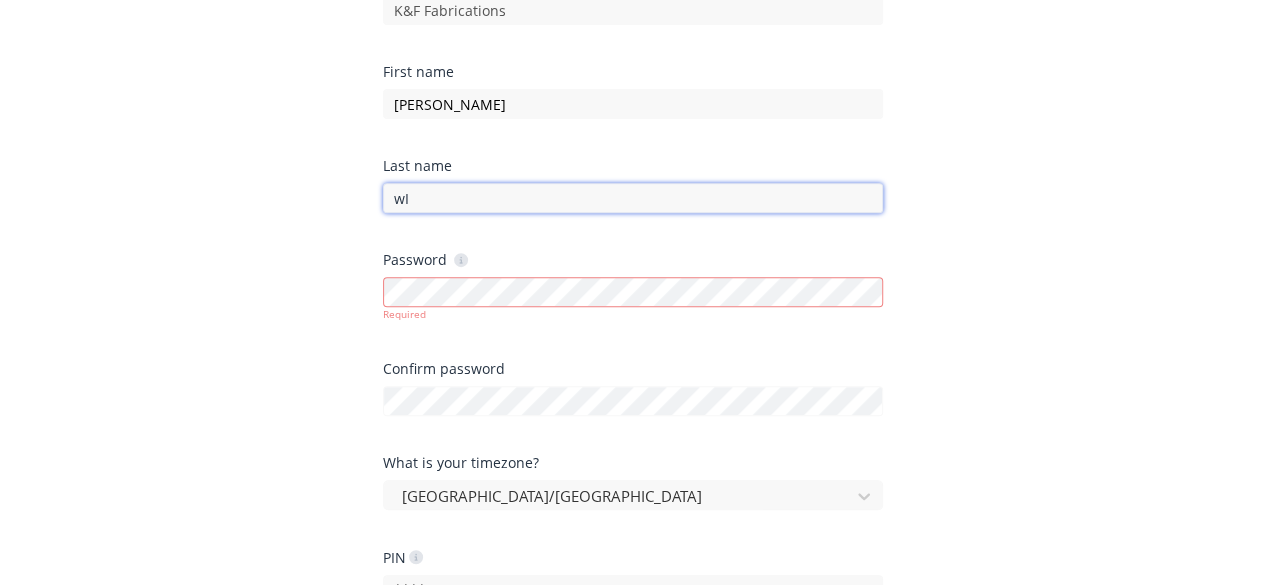 type on "w" 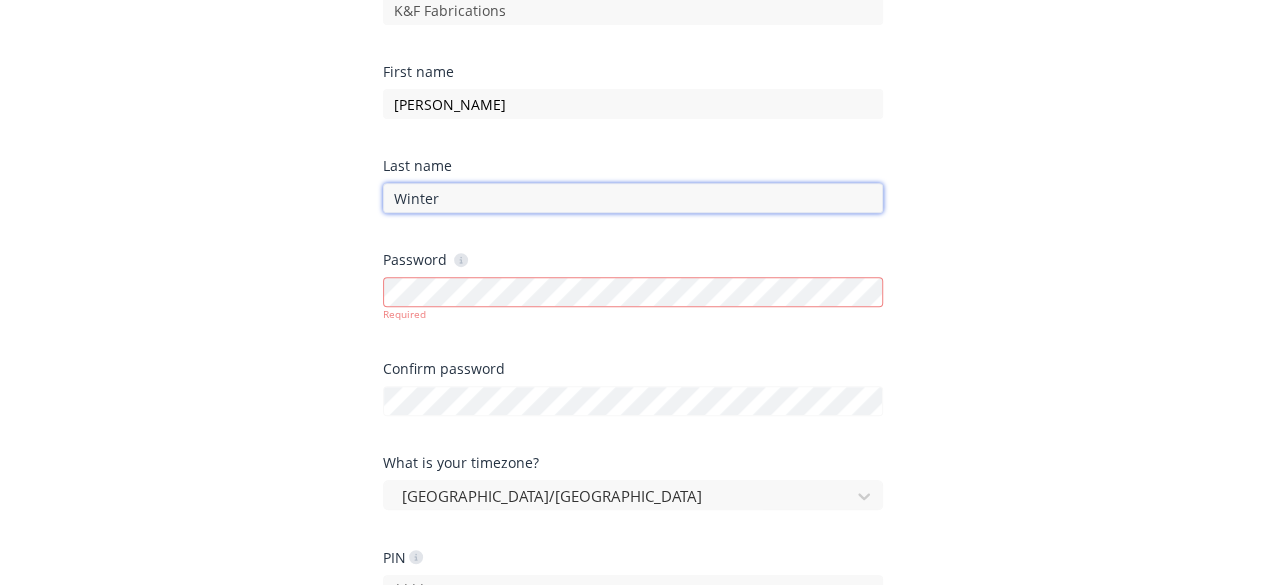 type on "Winter" 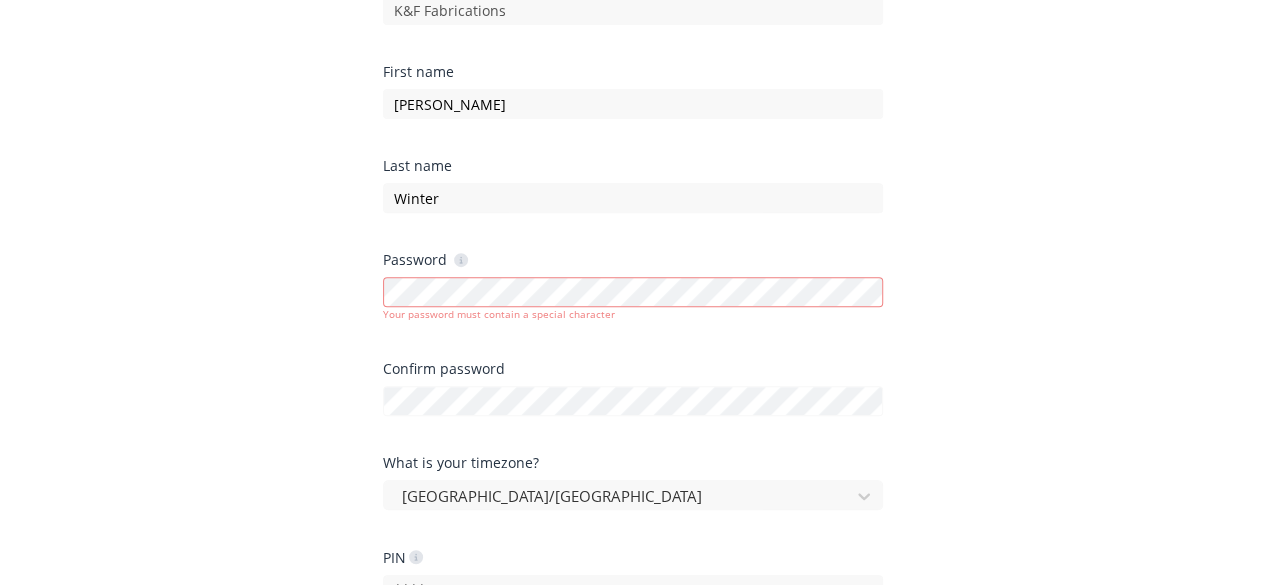 click on "Let's get you setup. We'll use this information to customise your experience. Company Name K&F Fabrications First name Kim Last name Winter Password   Your password must contain a special character Confirm password What is your timezone? Australia/Brisbane PIN  I agree to the   terms & conditions  and   privacy policy You must agree to the terms & conditions Sign up   OR Sign up with Google   Sign up with Microsoft" at bounding box center (632, 20) 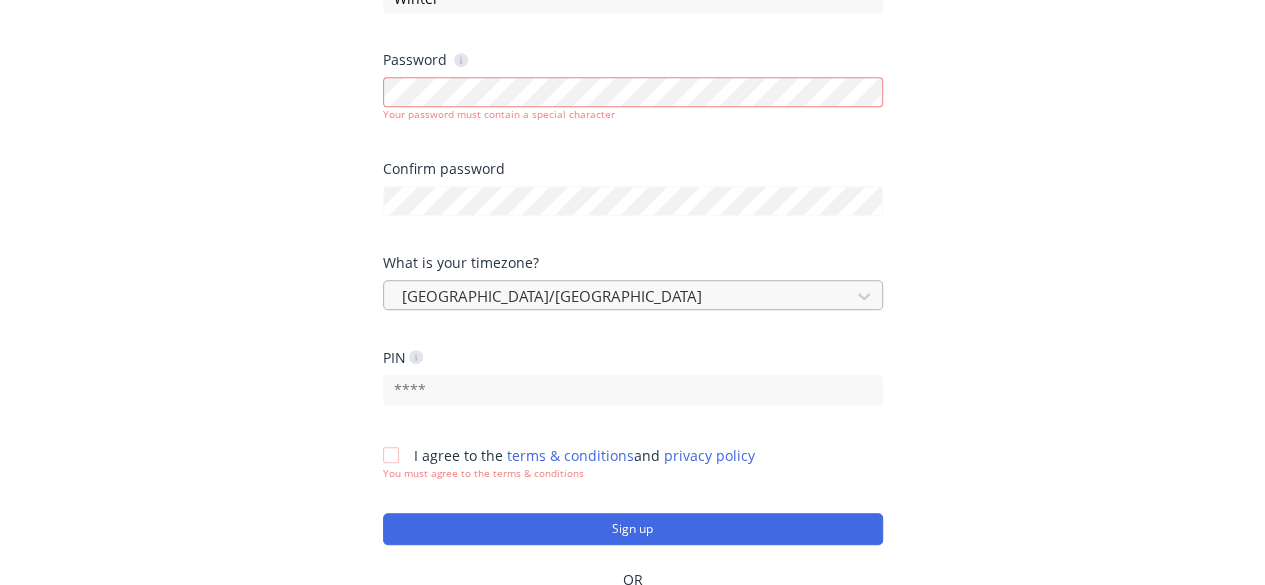 scroll, scrollTop: 553, scrollLeft: 0, axis: vertical 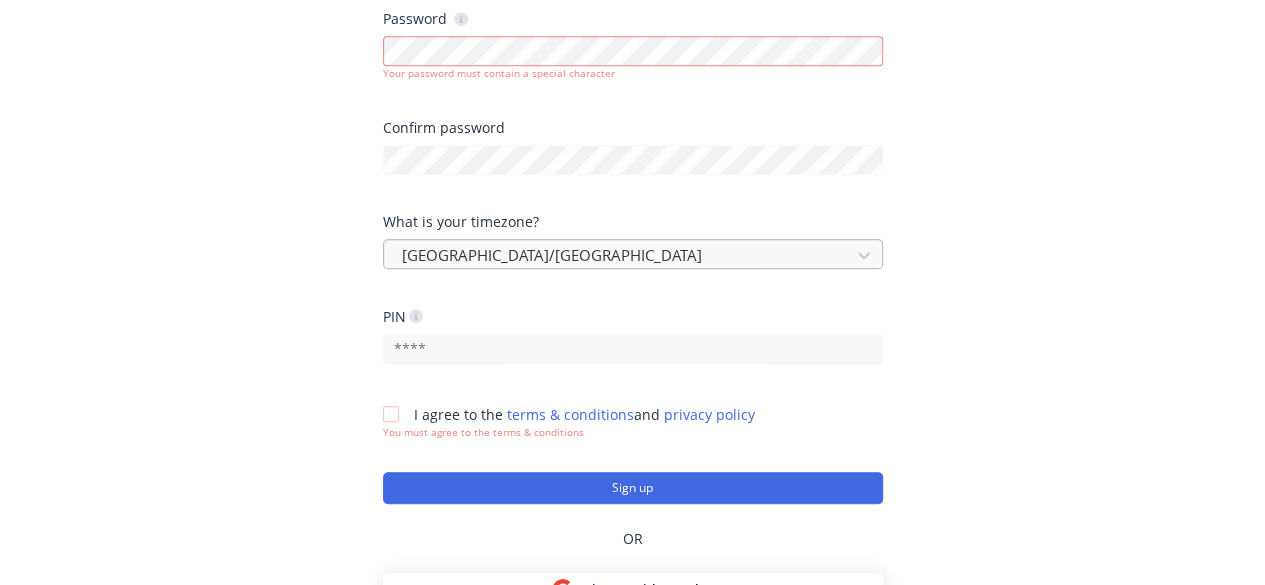 click on "[GEOGRAPHIC_DATA]/[GEOGRAPHIC_DATA]" at bounding box center (633, 254) 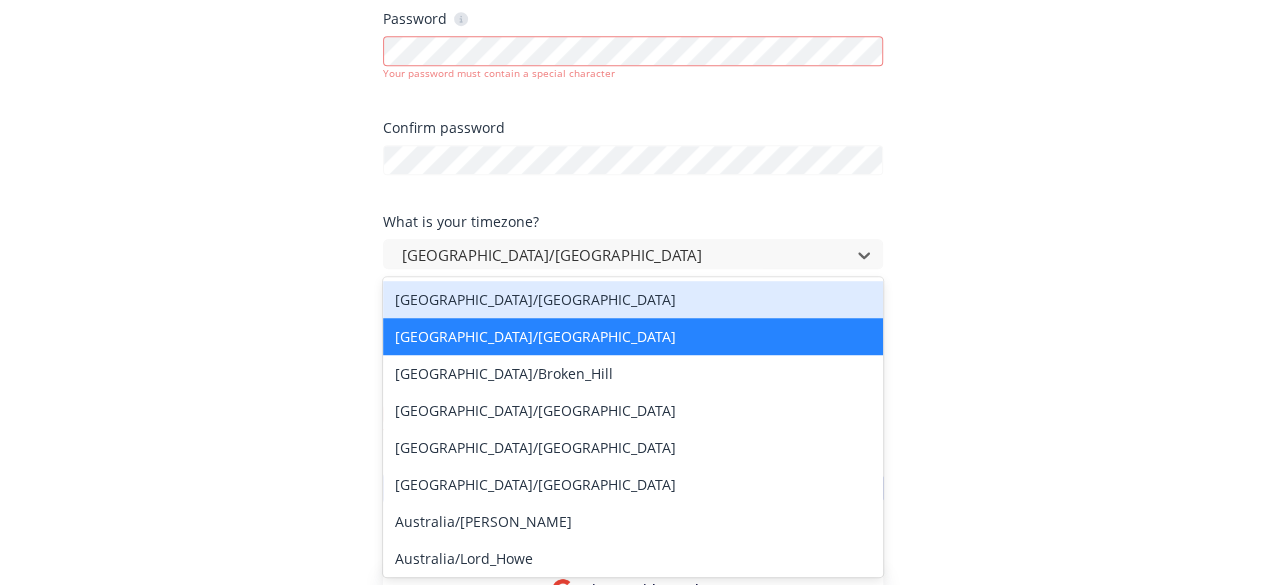 click on "Let's get you setup. We'll use this information to customise your experience. Company Name K&F Fabrications First name Kim Last name Winter Password   Your password must contain a special character Confirm password What is your timezone? 432 results available. Use Up and Down to choose options, press Enter to select the currently focused option, press Escape to exit the menu, press Tab to select the option and exit the menu. Australia/Brisbane Australia/Adelaide Australia/Brisbane Australia/Broken_Hill Australia/Darwin Australia/Eucla Australia/Hobart Australia/Lindeman Australia/Lord_Howe Australia/Melbourne Australia/Perth Australia/Sydney Africa/Abidjan Africa/Accra Africa/Addis_Ababa Africa/Algiers Africa/Asmara Africa/Bamako Africa/Bangui Africa/Banjul Africa/Bissau Africa/Blantyre Africa/Brazzaville Africa/Bujumbura Africa/Cairo Africa/Casablanca Africa/Ceuta Africa/Conakry Africa/Dakar Africa/Dar_es_Salaam Africa/Djibouti Africa/Douala Africa/El_Aaiun Africa/Freetown Africa/Gaborone Africa/Harare GMT" at bounding box center [632, -221] 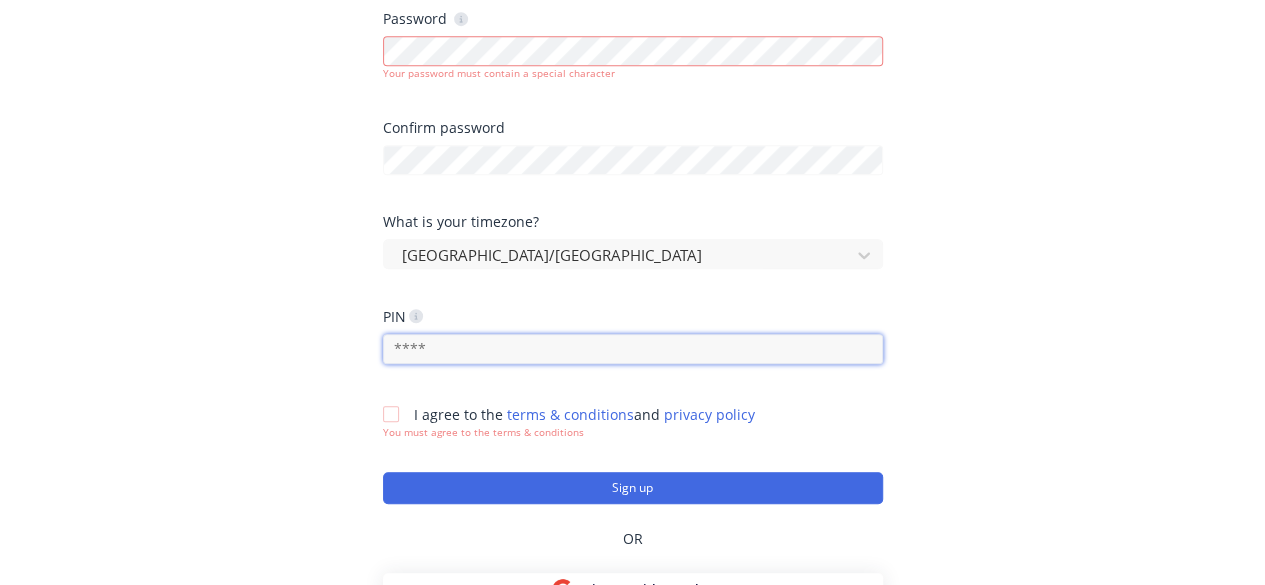 click at bounding box center [633, 349] 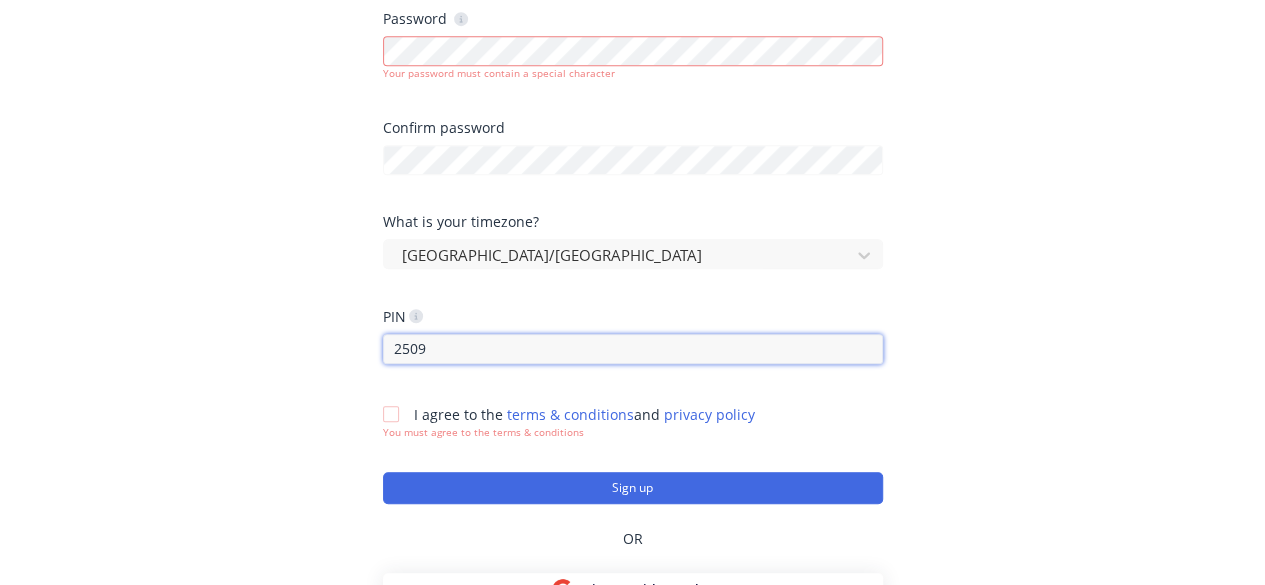 type on "2509" 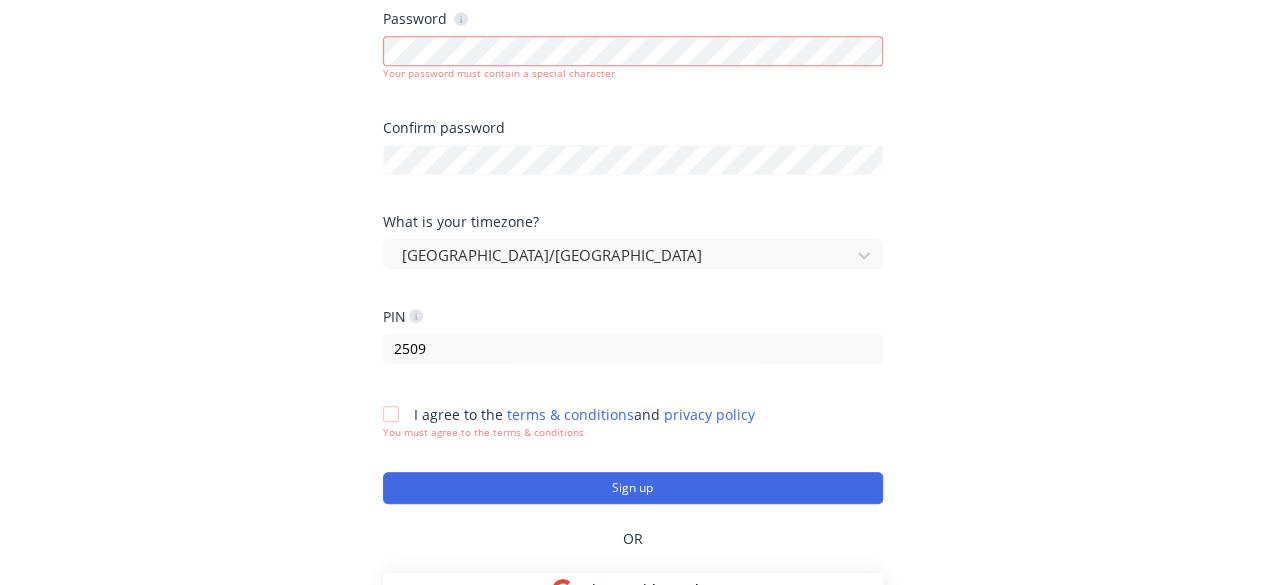 click at bounding box center [391, 414] 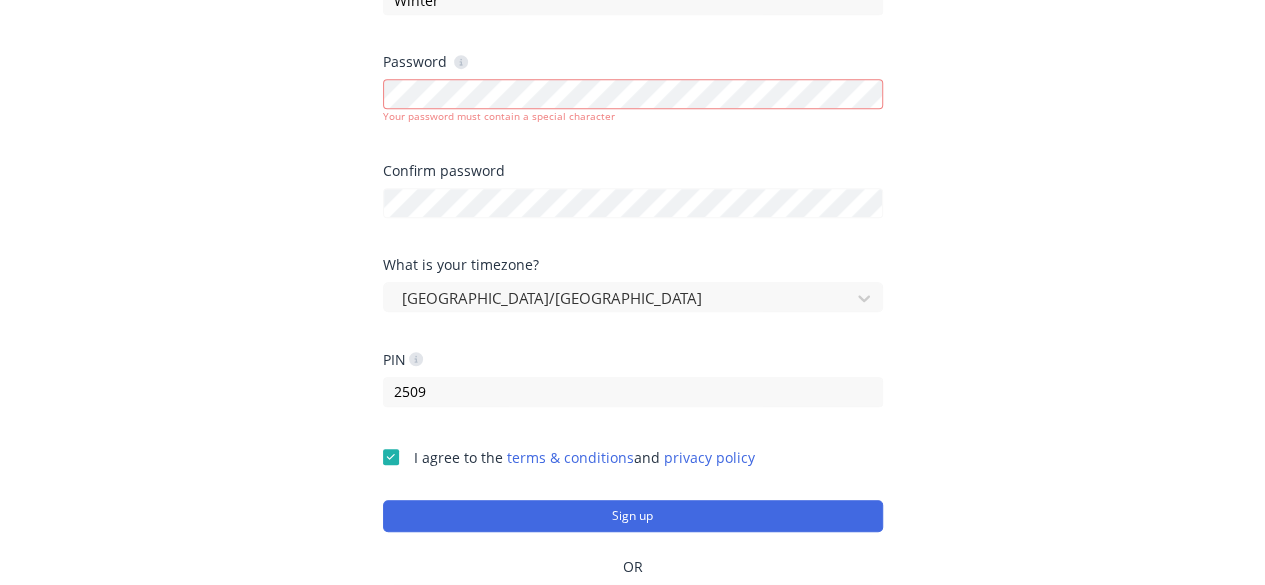 scroll, scrollTop: 616, scrollLeft: 0, axis: vertical 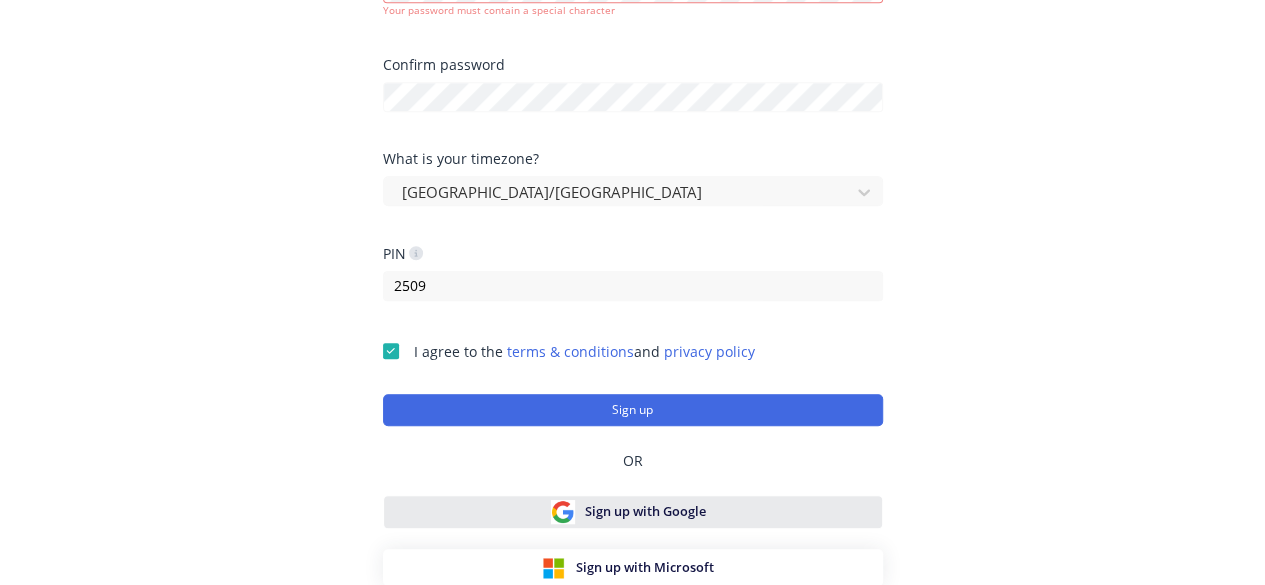 click on "Sign up with Google" at bounding box center (633, 512) 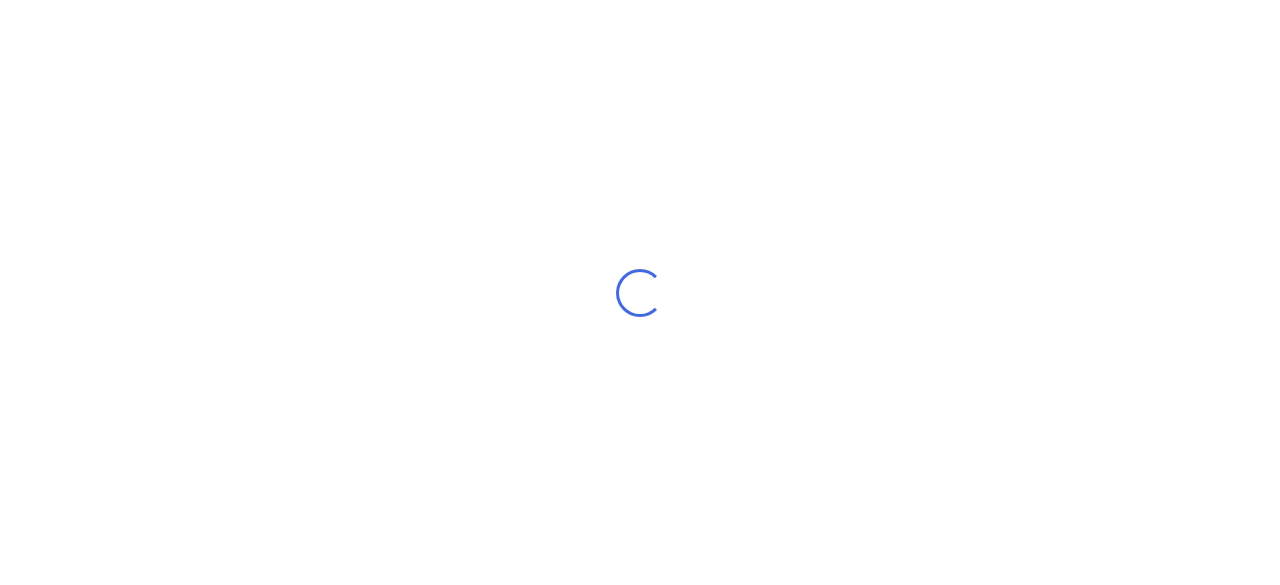 scroll, scrollTop: 0, scrollLeft: 0, axis: both 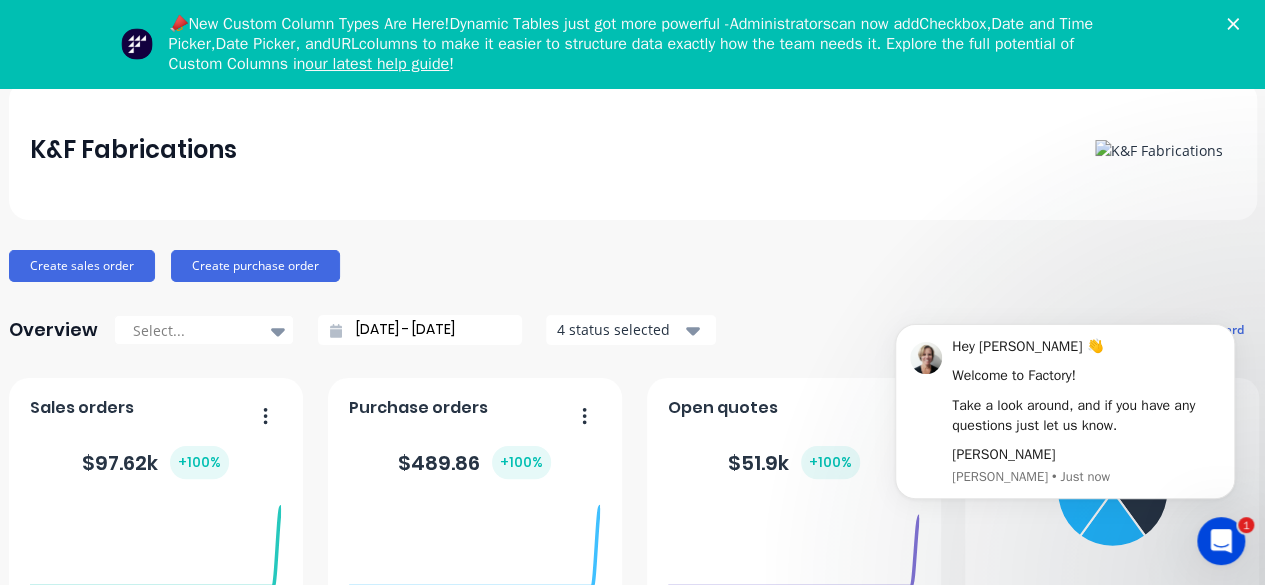 click 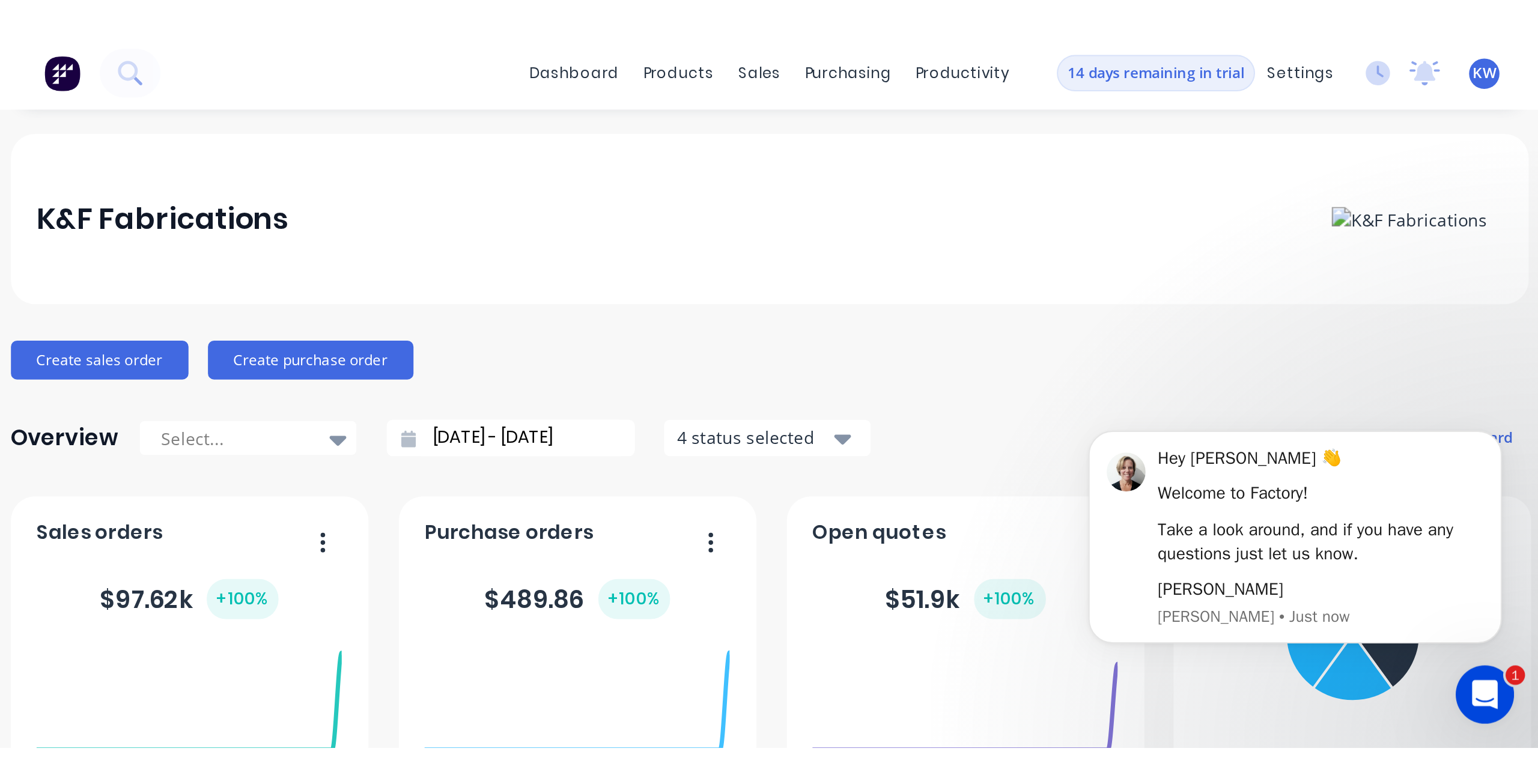 scroll, scrollTop: 0, scrollLeft: 0, axis: both 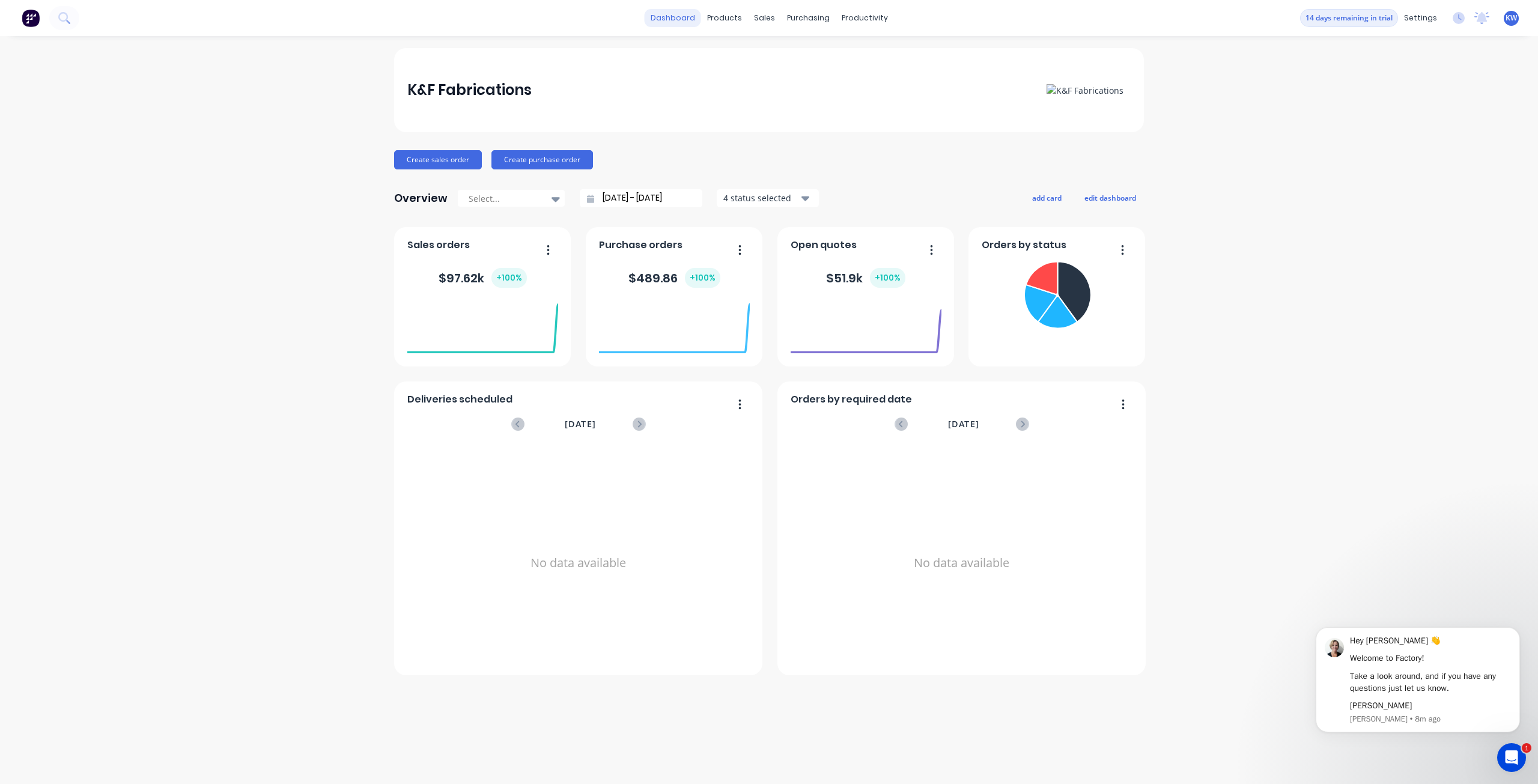 click on "dashboard" at bounding box center (673, 18) 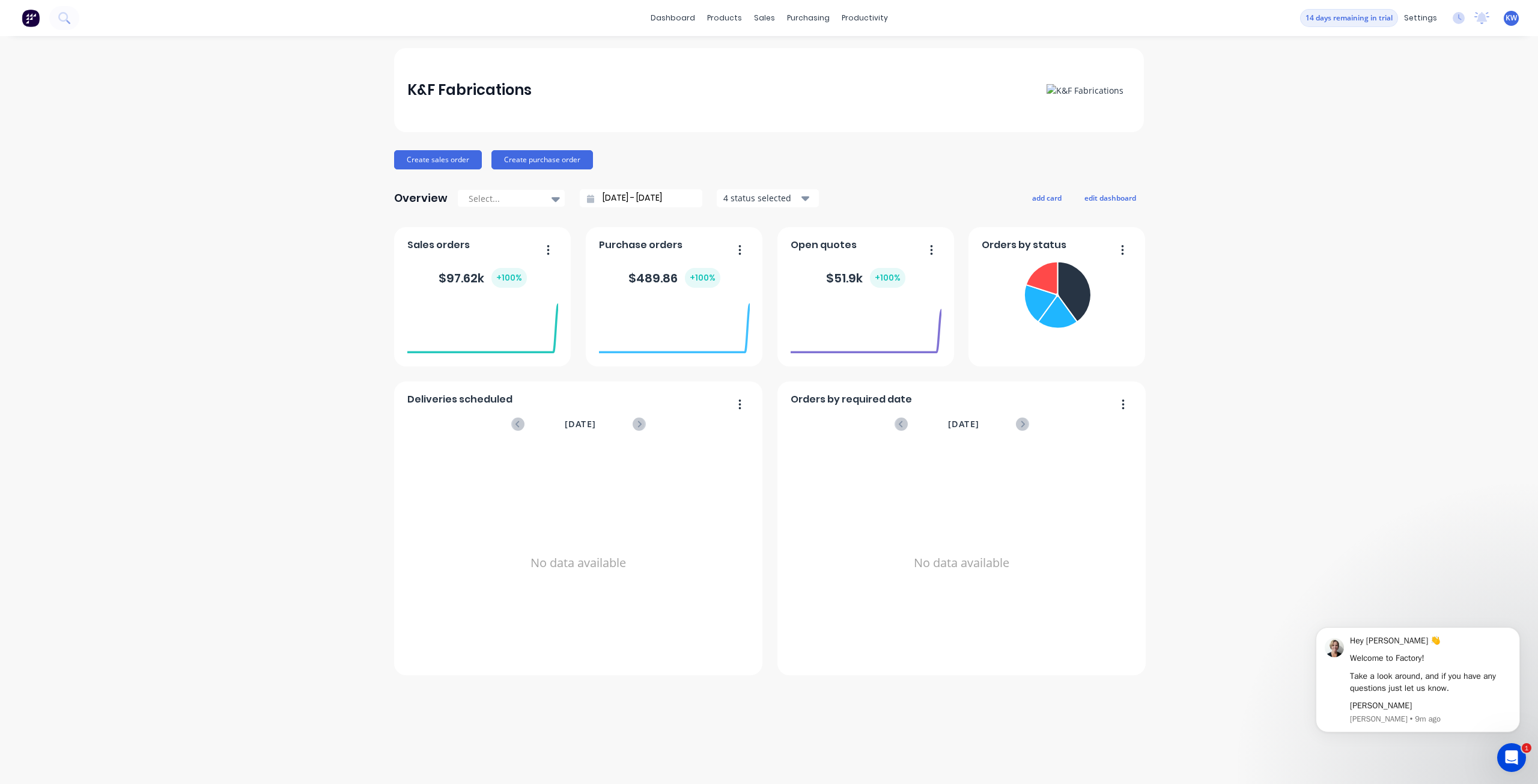 click 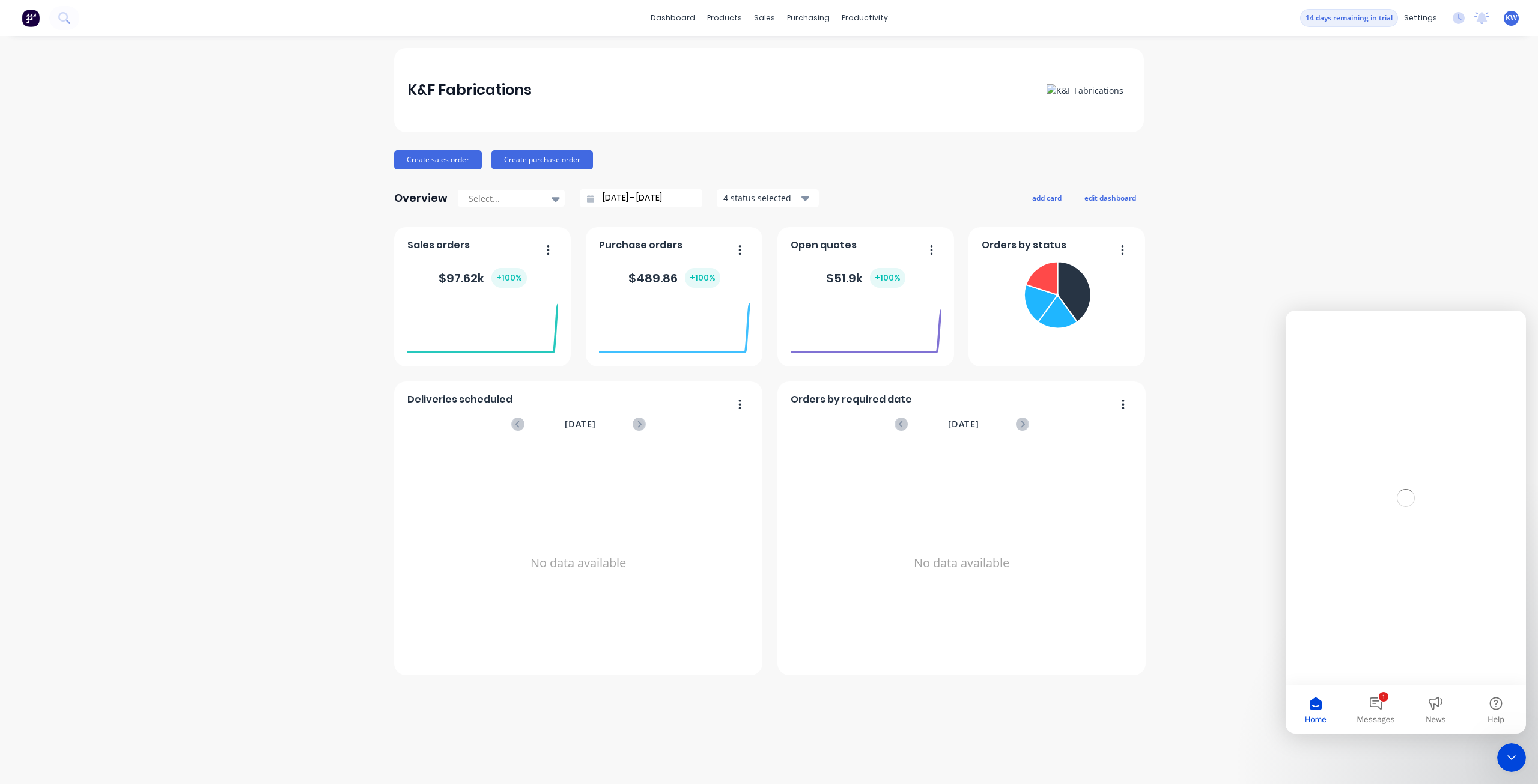 scroll, scrollTop: 0, scrollLeft: 0, axis: both 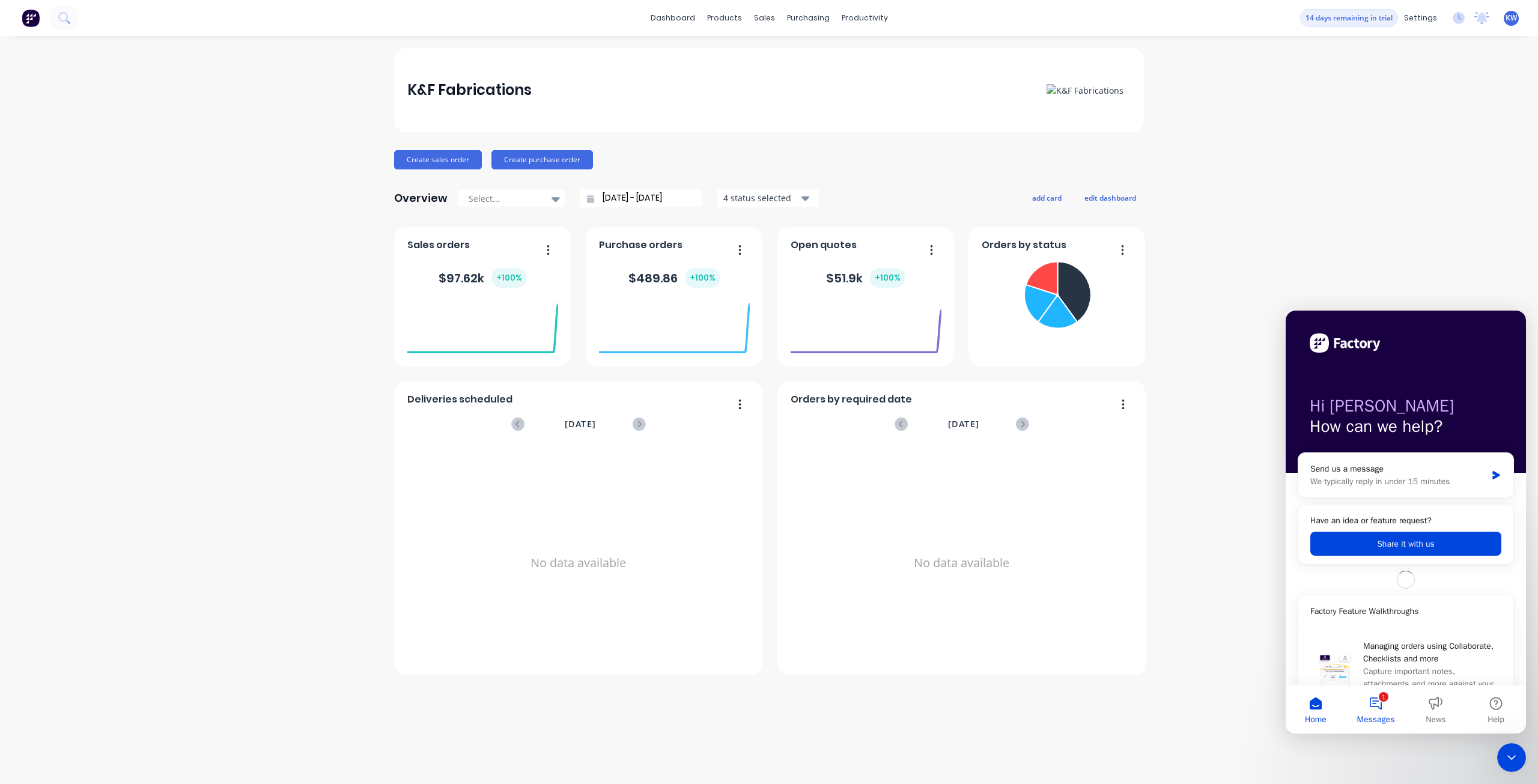 click on "1 Messages" at bounding box center [1376, 710] 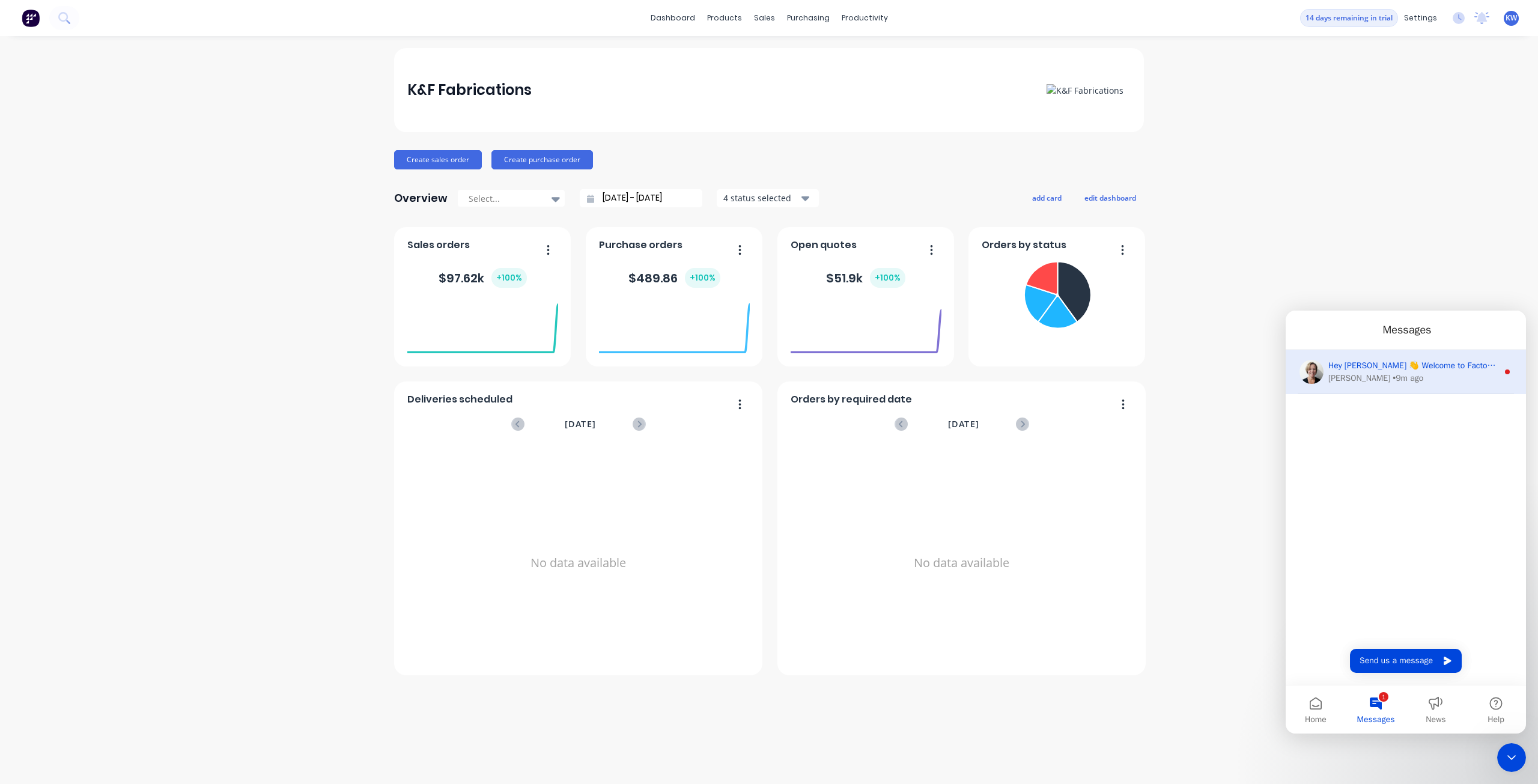 click on "Hey Kim 👋 Welcome to Factory!   Take a look around, and if you have any questions just let us know. Cathy Cathy •  9m ago" at bounding box center (1406, 372) 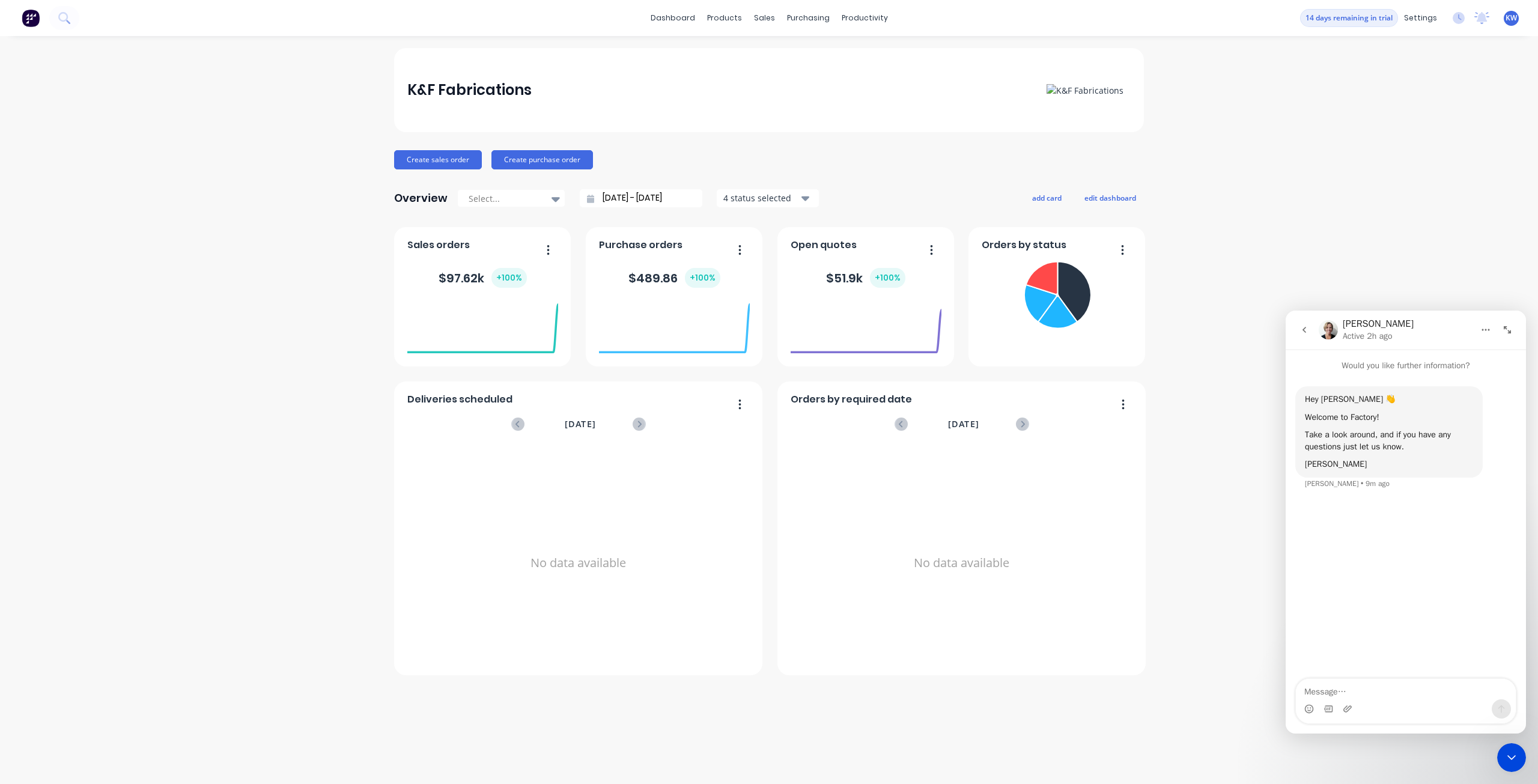 click on "K&F Fabrications Create sales order   Create purchase order   Overview Select... 09/06/25 - 10/07/25 4 status selected add card   edit dashboard   Open quotes   $ 51.9k   + 100 % Purchase orders   $ 489.86   + 100 % Sales orders   $ 97.62k   + 100 % Deliveries scheduled   July 2025 No data available Orders by required date   July 2025 No data available Orders by status" at bounding box center (769, 410) 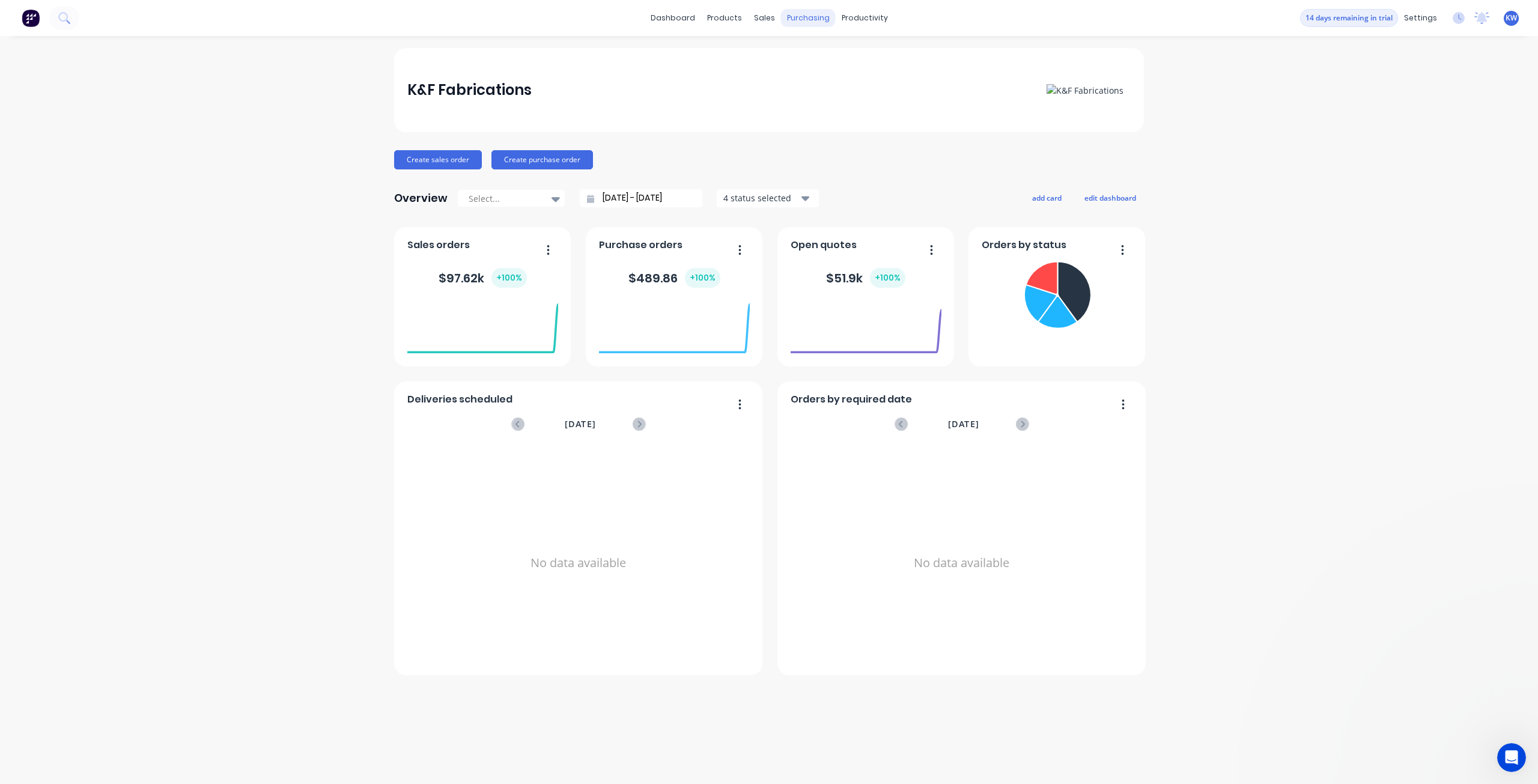 scroll, scrollTop: 0, scrollLeft: 0, axis: both 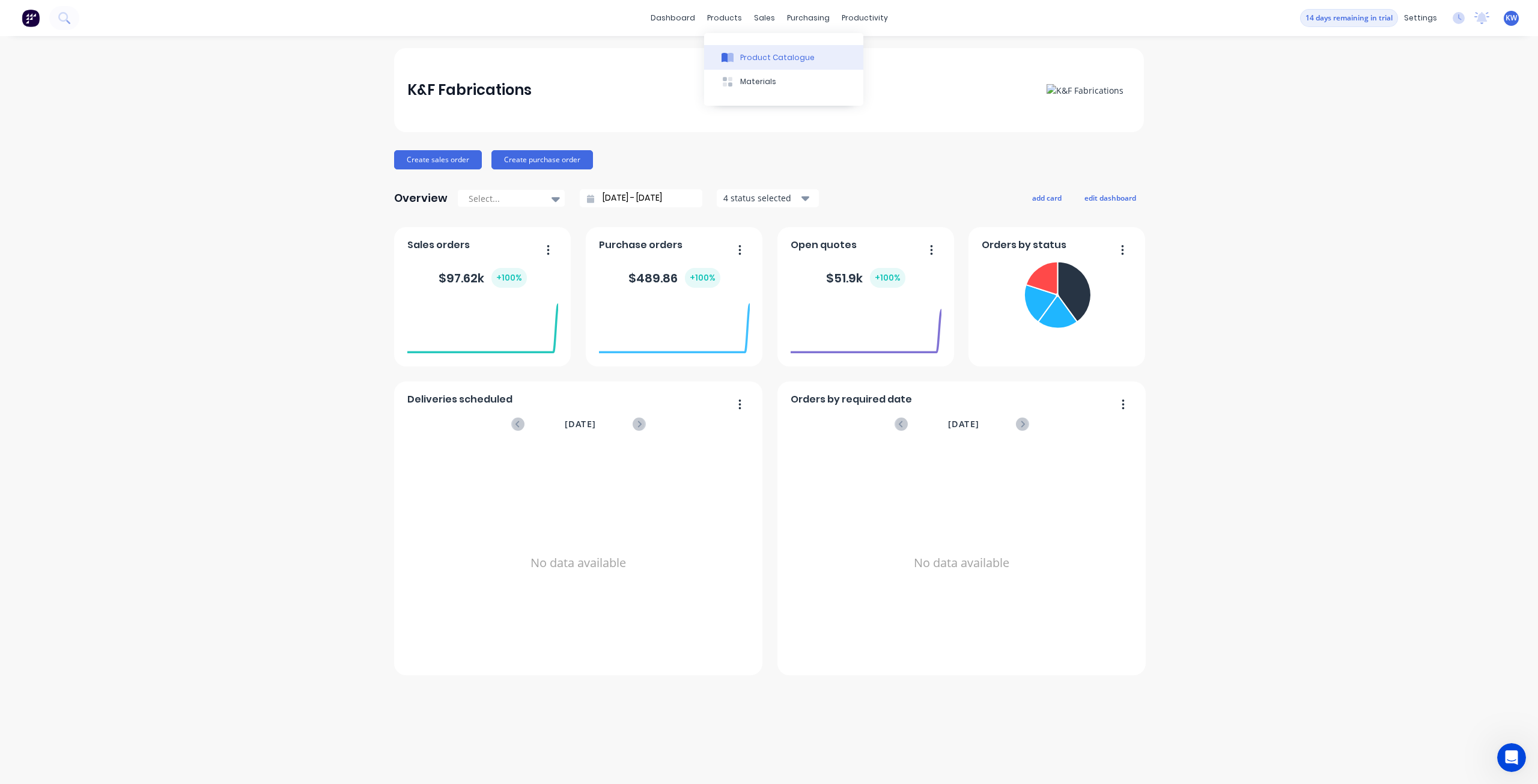 click on "Product Catalogue" at bounding box center [783, 57] 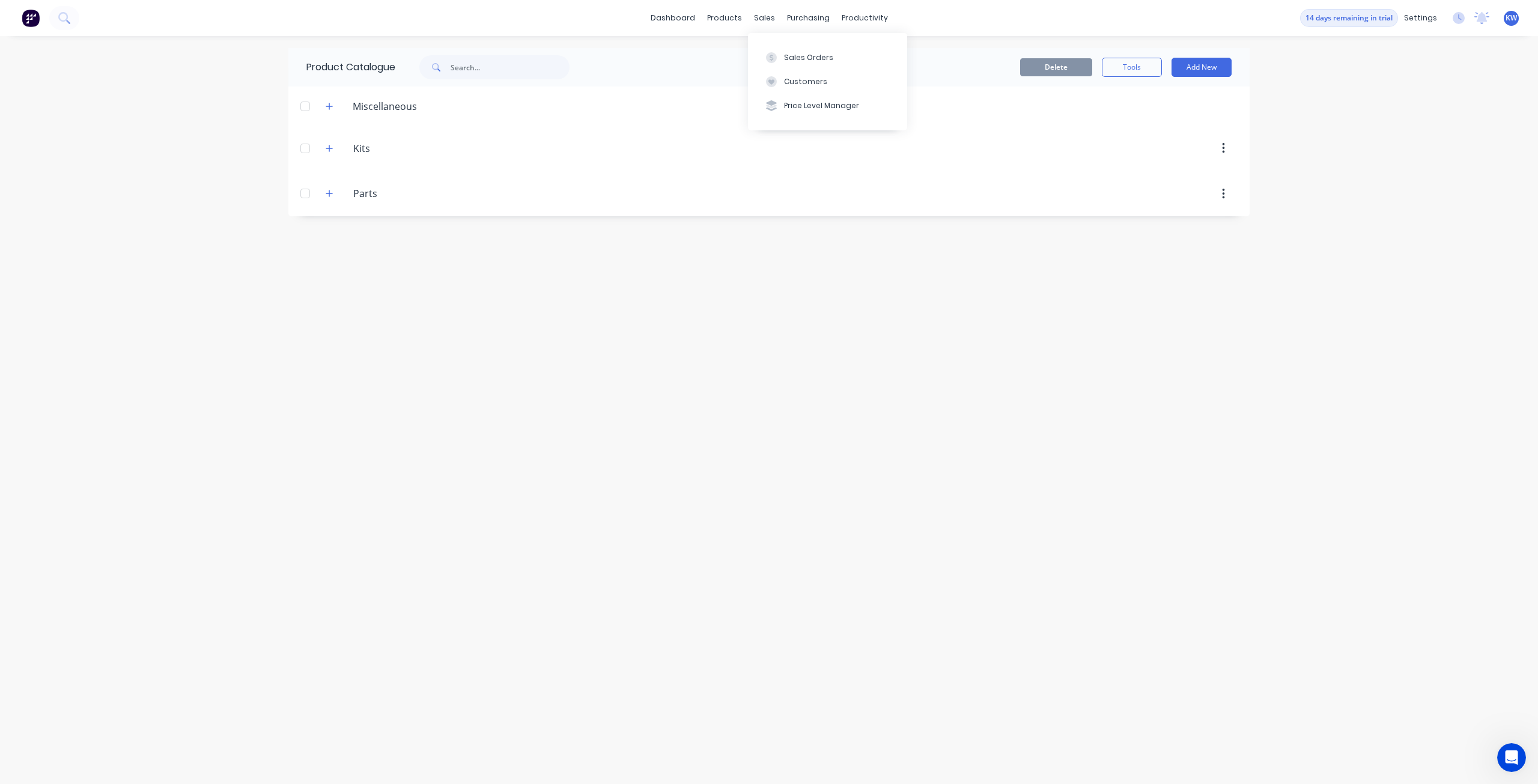 click on "dashboard products sales purchasing productivity dashboard products Product Catalogue Materials sales Sales Orders Customers Price Level Manager purchasing Purchase Orders Suppliers productivity Workflow Planner Delivery Scheduling Timesheets 14 days remaining in trial   settings No new notifications Mark all as read You have no notifications KW K&F Fabrications Kim Winter Administrator Profile Sign out" at bounding box center (769, 18) 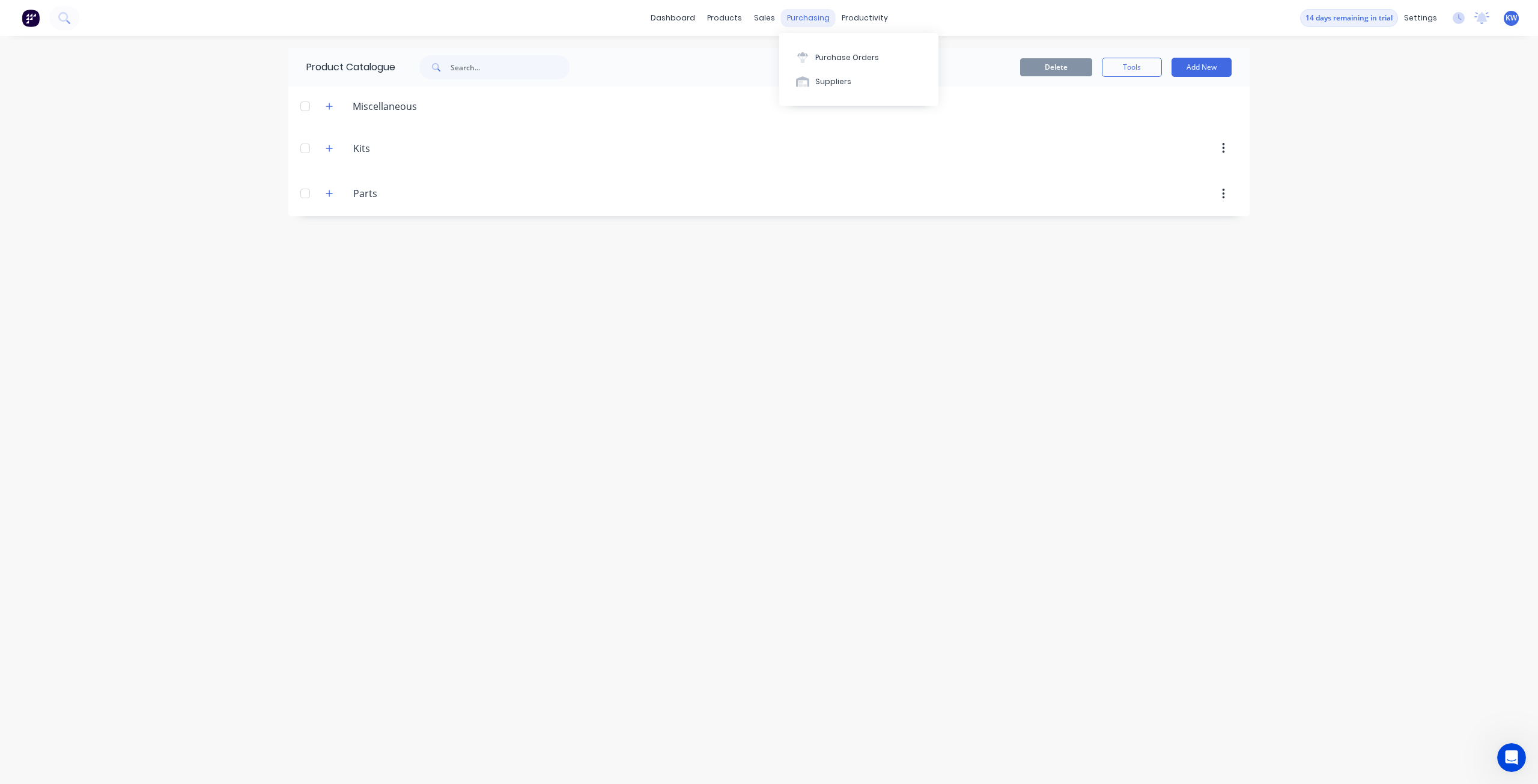click on "purchasing" at bounding box center (808, 18) 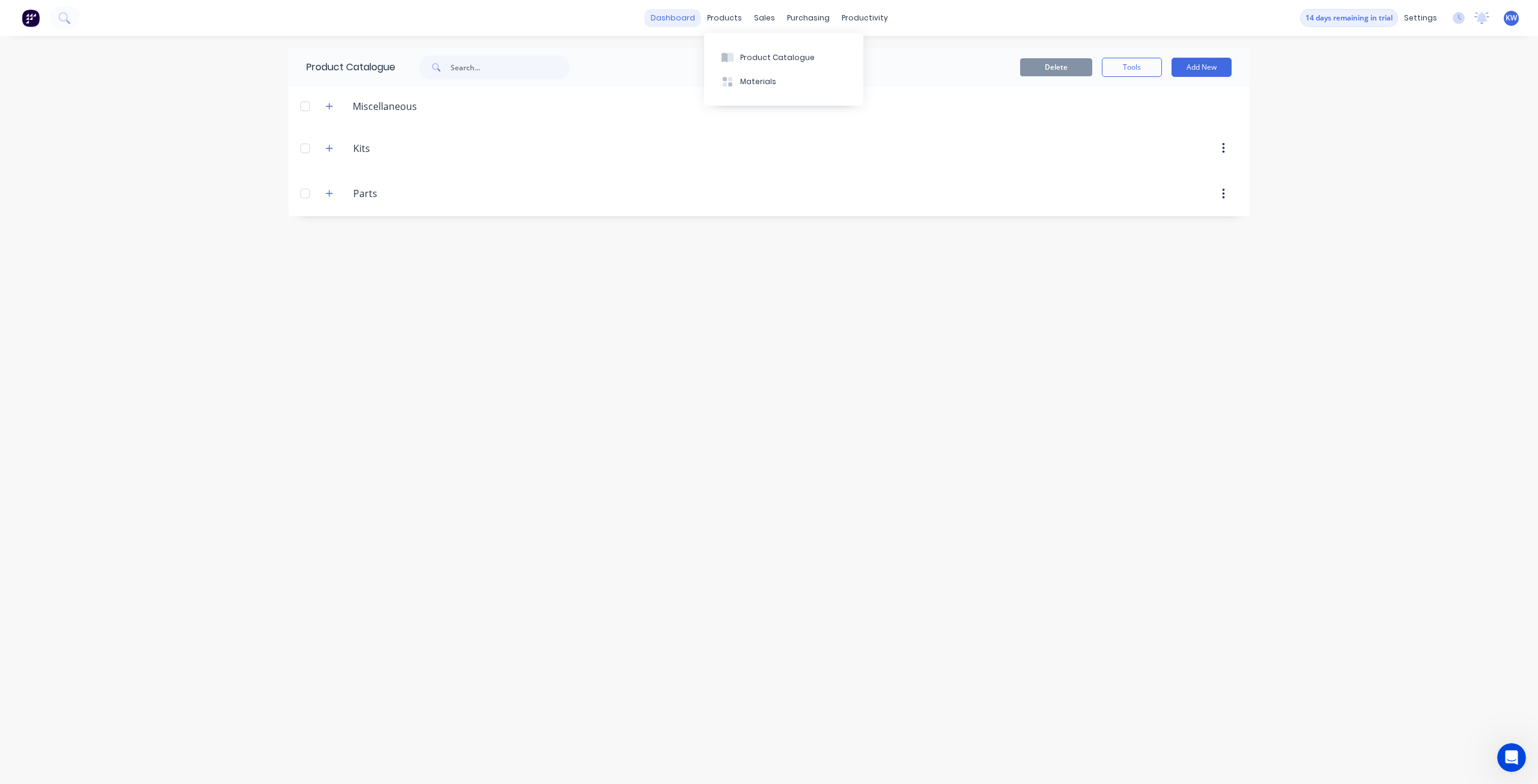 click on "dashboard" at bounding box center [673, 18] 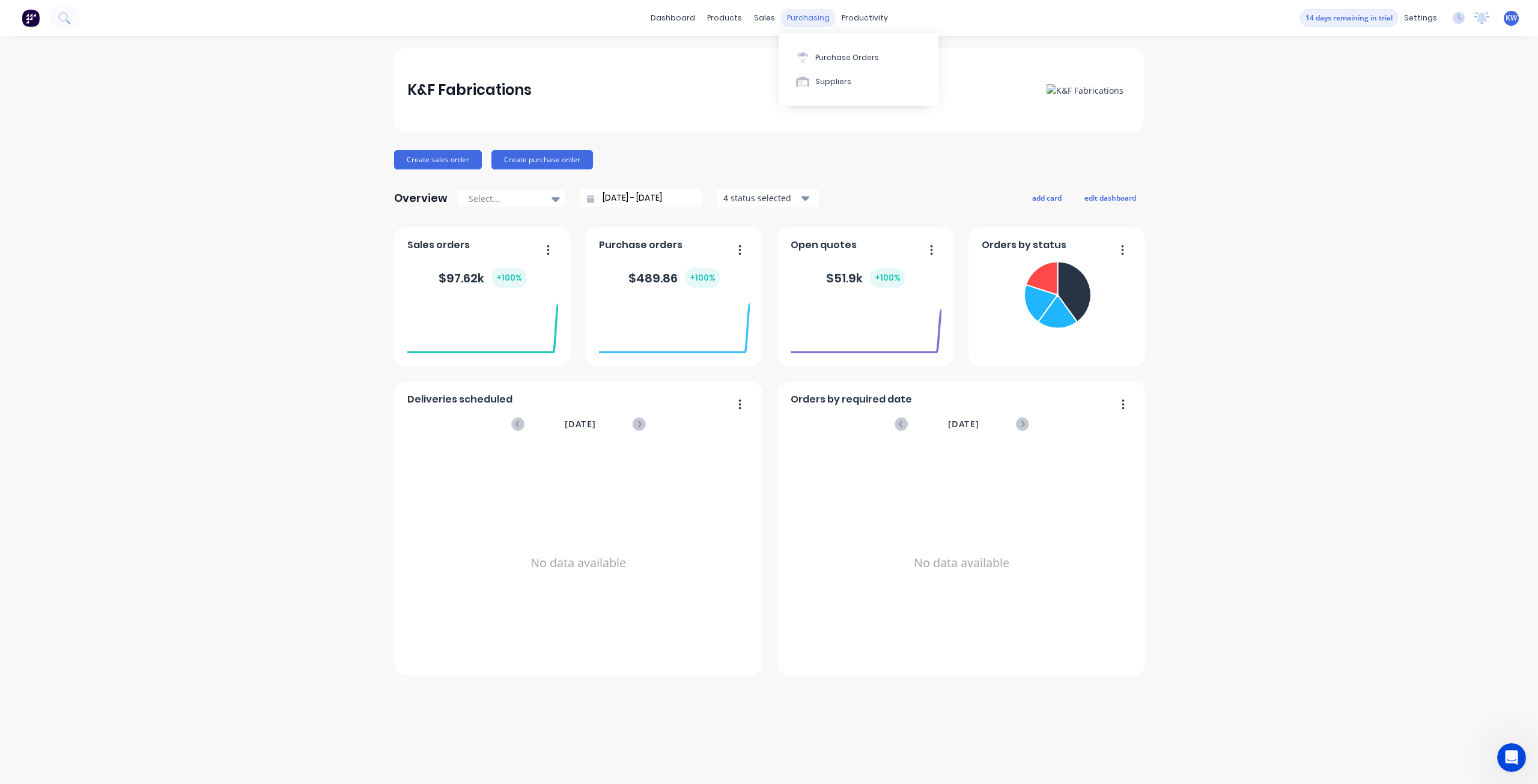 click on "purchasing" at bounding box center [808, 18] 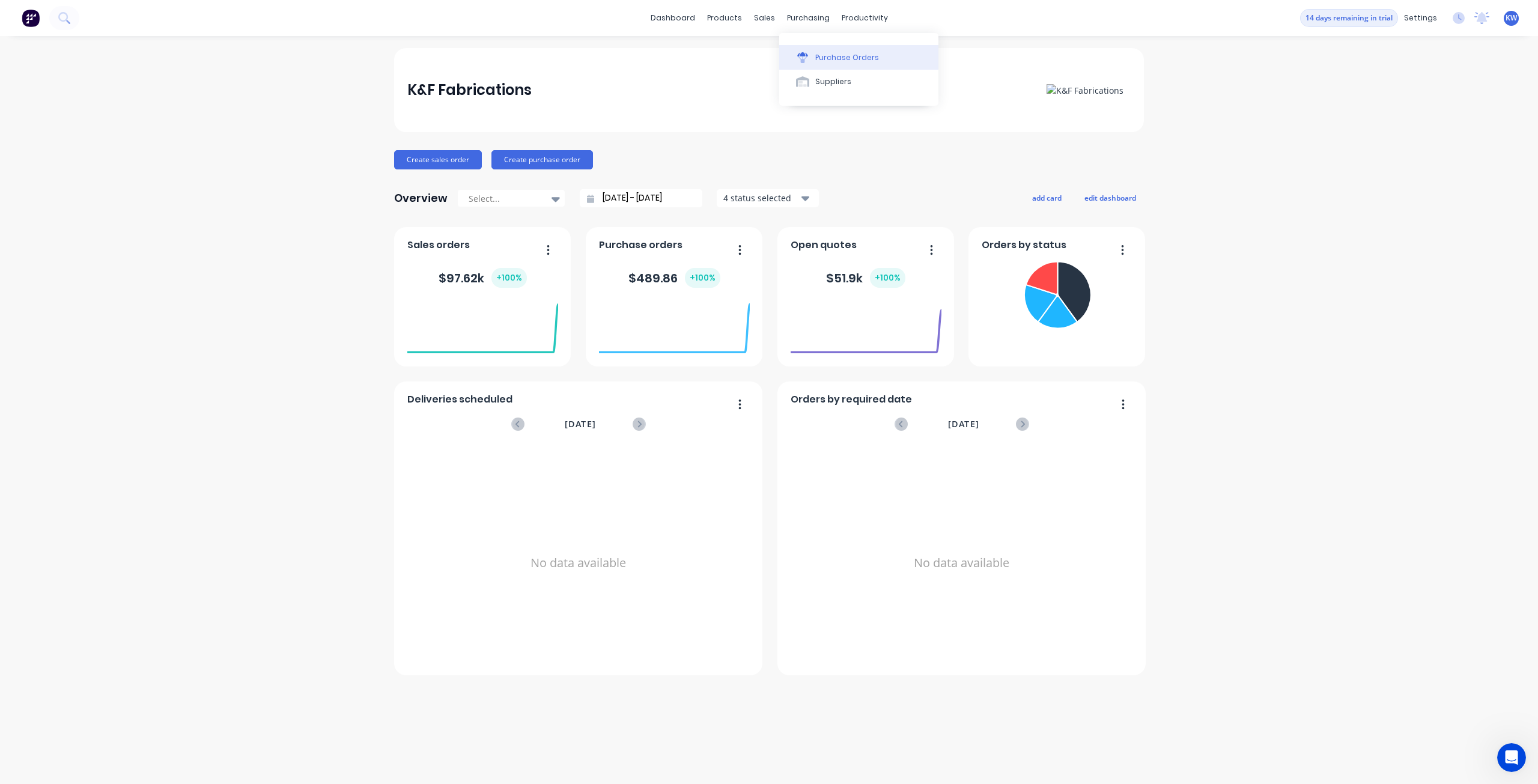 click on "Purchase Orders" at bounding box center (847, 58) 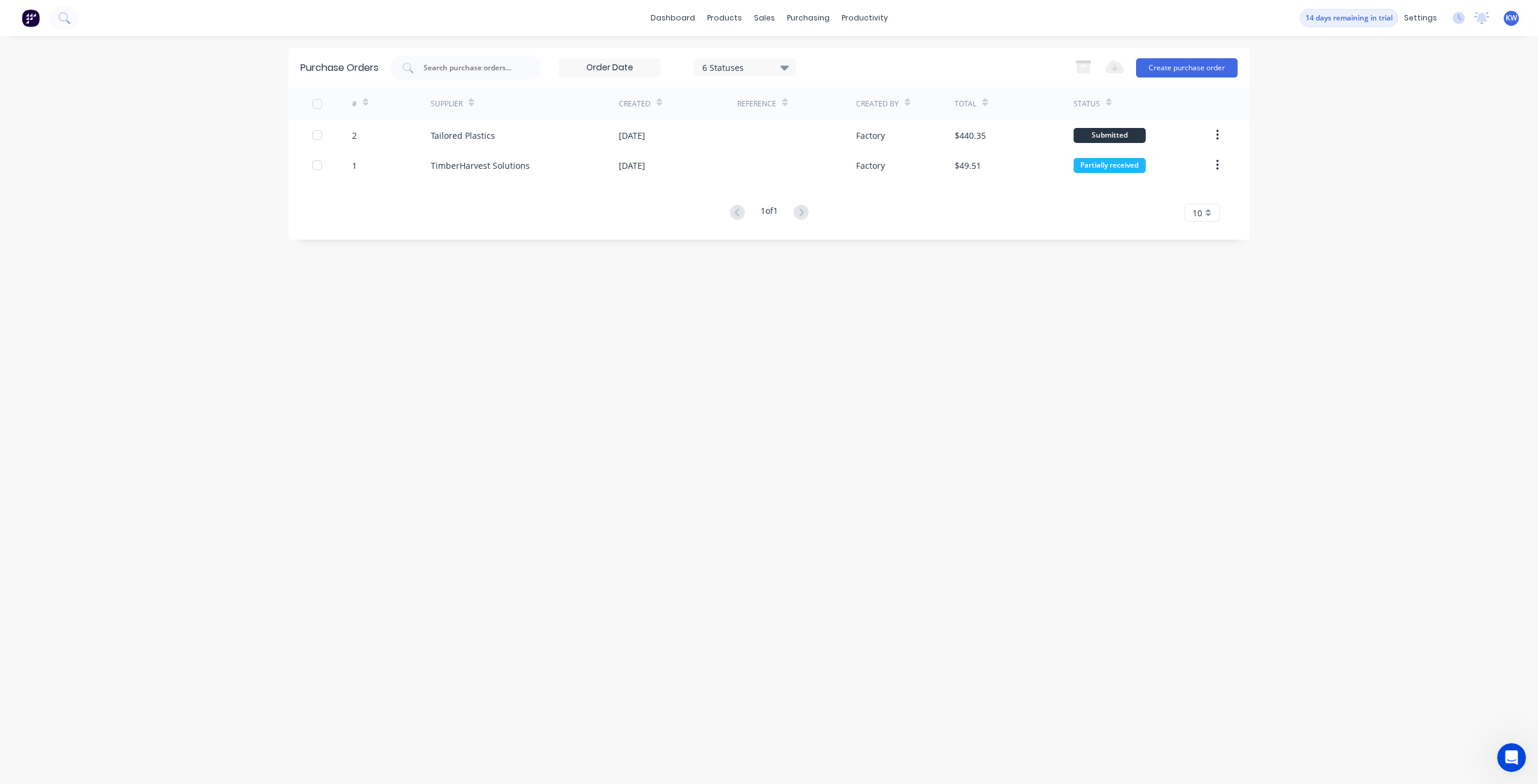 click on "KW" at bounding box center [1511, 18] 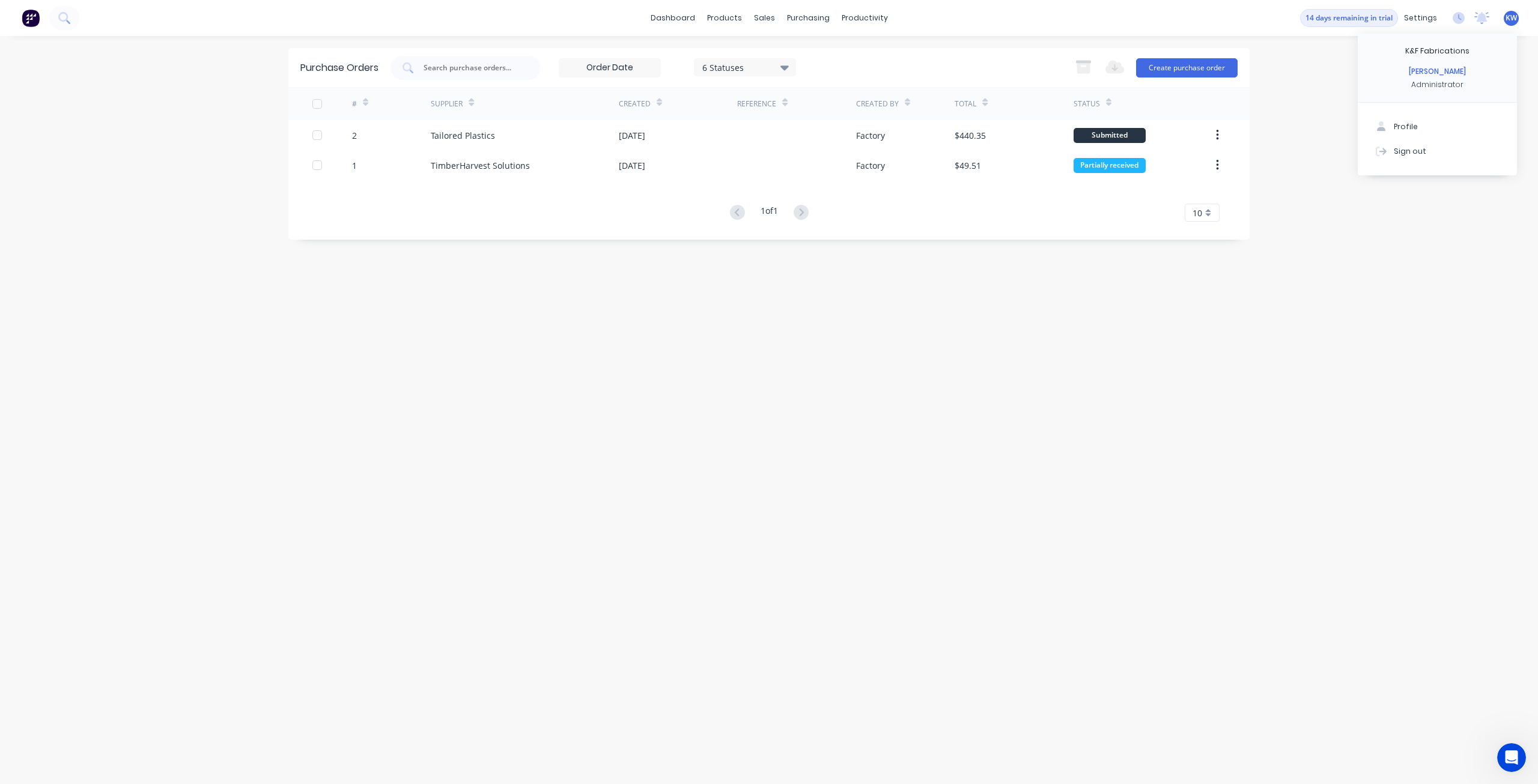 click on "dashboard products sales purchasing productivity dashboard products Product Catalogue Materials sales Sales Orders Customers Price Level Manager purchasing Purchase Orders Suppliers productivity Workflow Planner Delivery Scheduling Timesheets 14 days remaining in trial   settings No new notifications Mark all as read You have no notifications KW K&F Fabrications Kim Winter Administrator Profile Sign out Purchase Orders 6 Statuses 6 Statuses Export to Excel (XLSX) Create purchase order   #   Supplier   Created   Reference   Created By   Total   Status   2 Tailored Plastics 10 Jul 2025 Factory $440.35 Submitted   1 TimberHarvest Solutions 10 Jul 2025 Factory $49.51 Partially received   1  of  1 10 5 10 15 20 25 30 35" at bounding box center (769, 392) 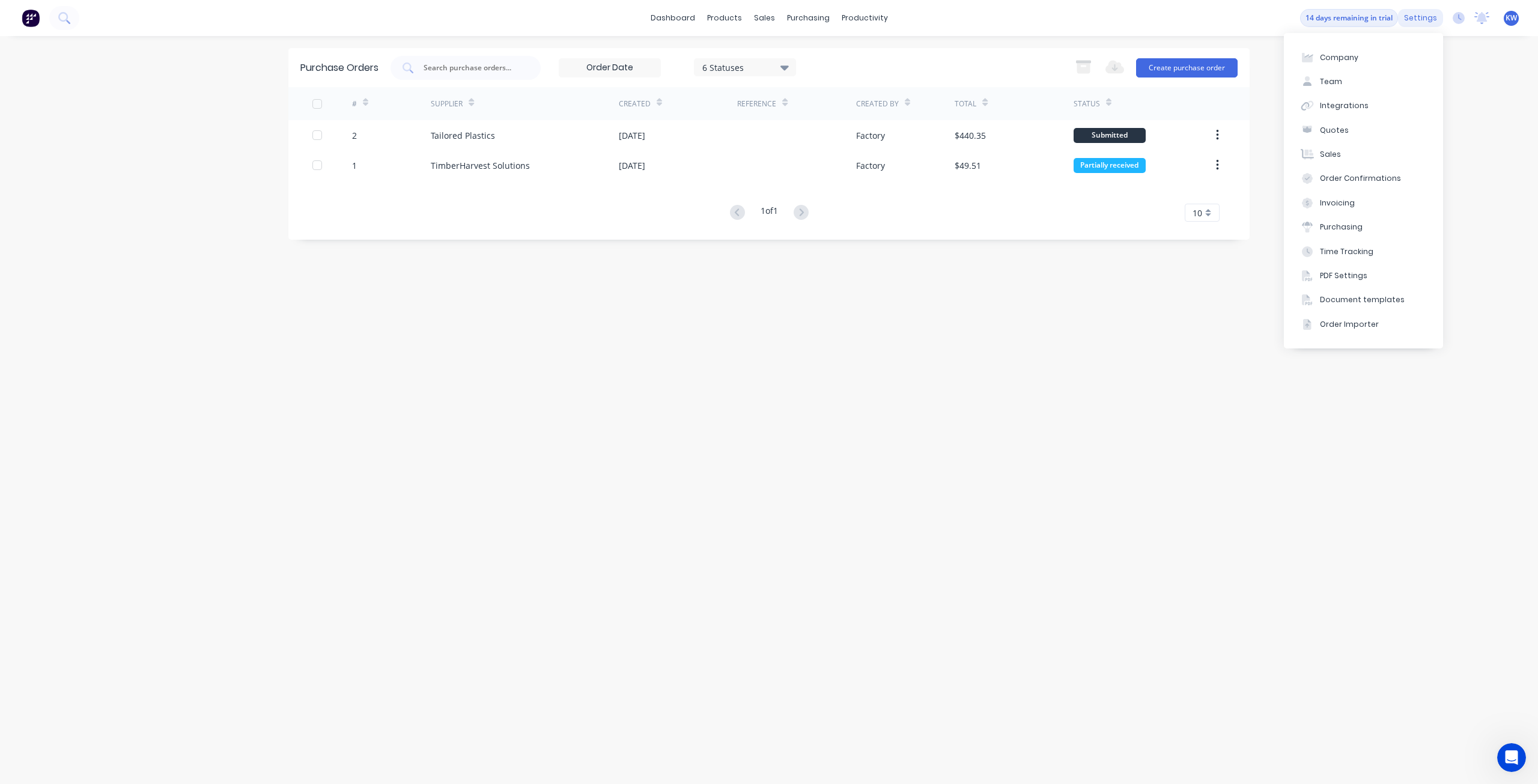 click on "settings" at bounding box center [1420, 18] 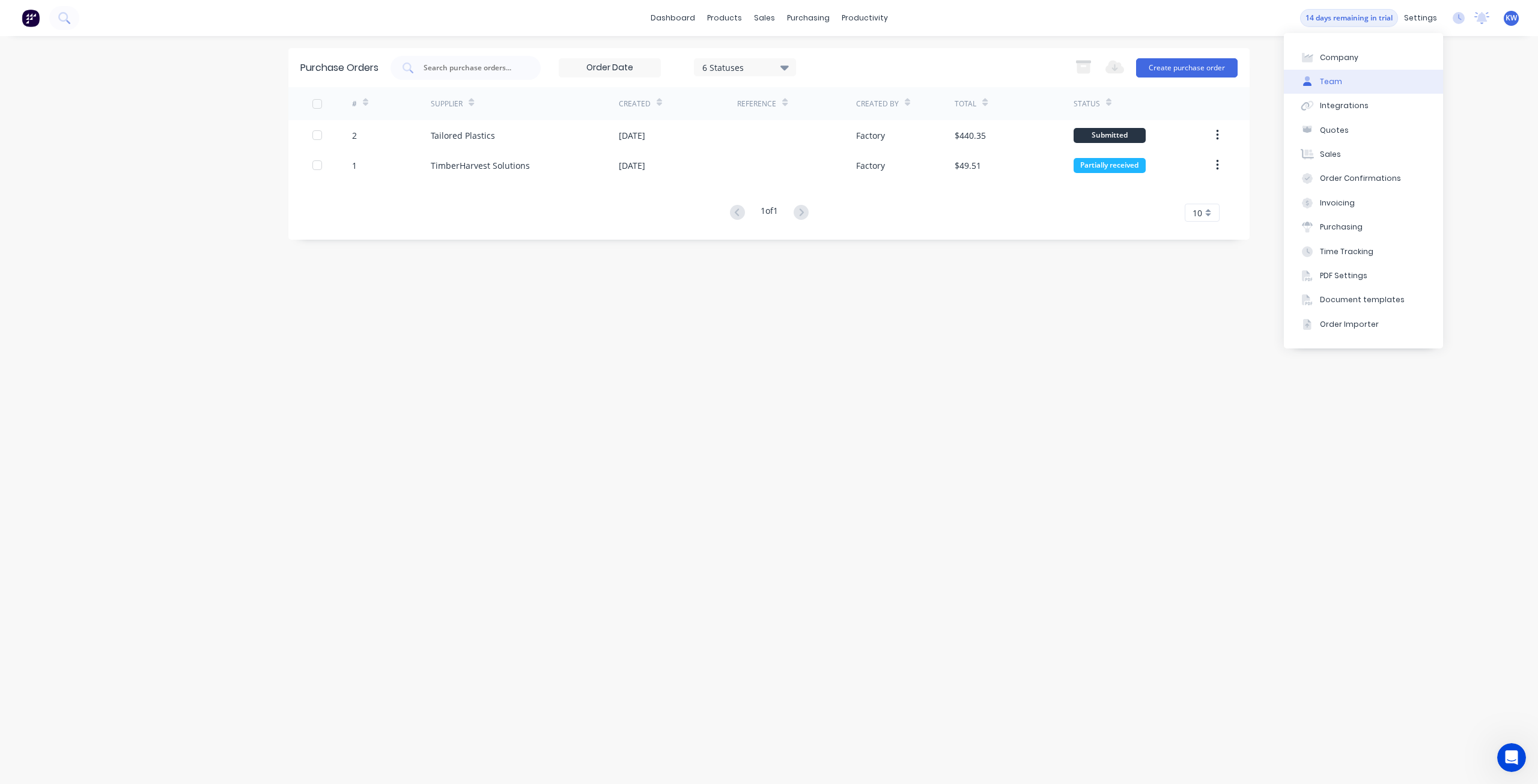 click on "Team" at bounding box center (1363, 82) 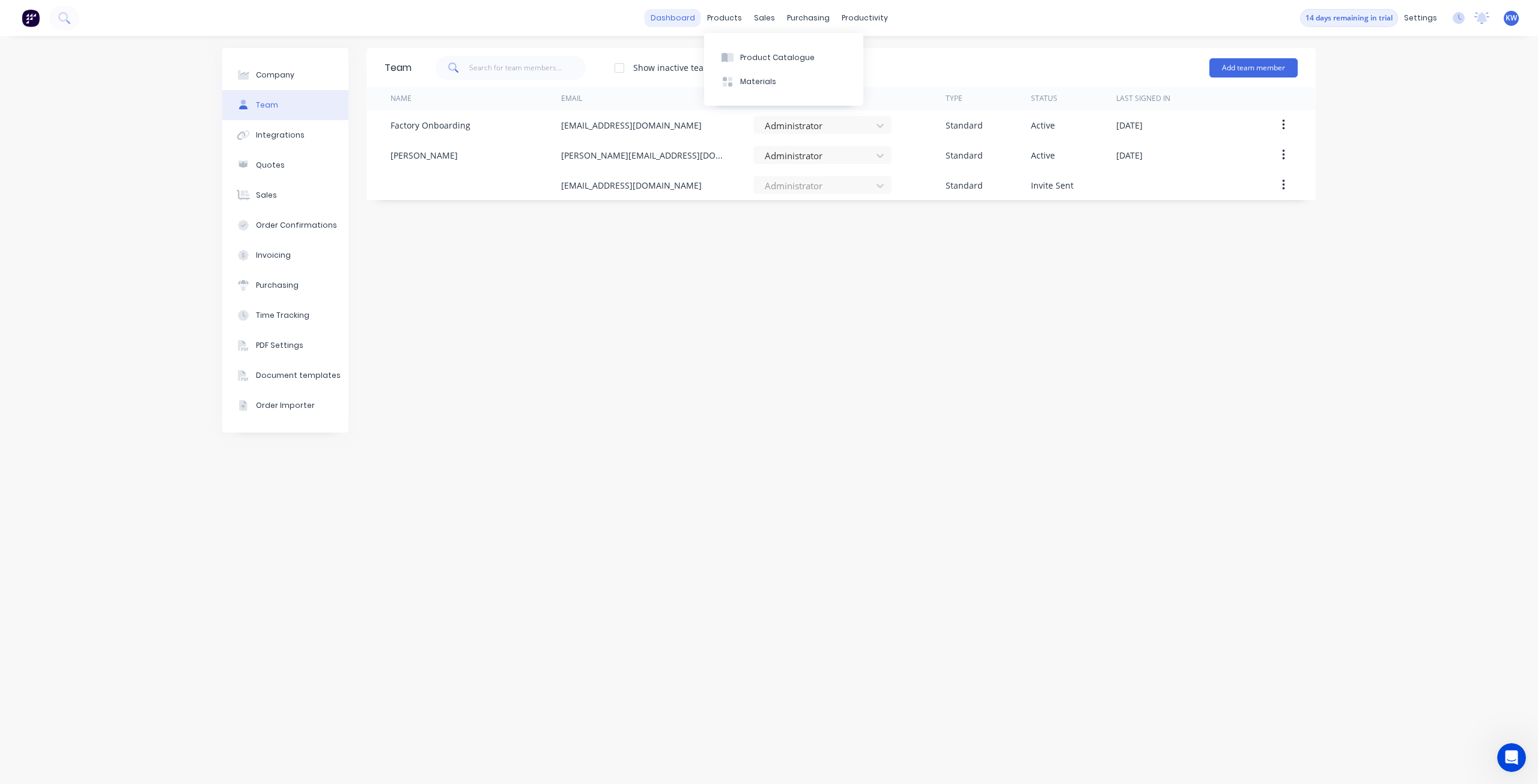 click on "dashboard" at bounding box center (673, 18) 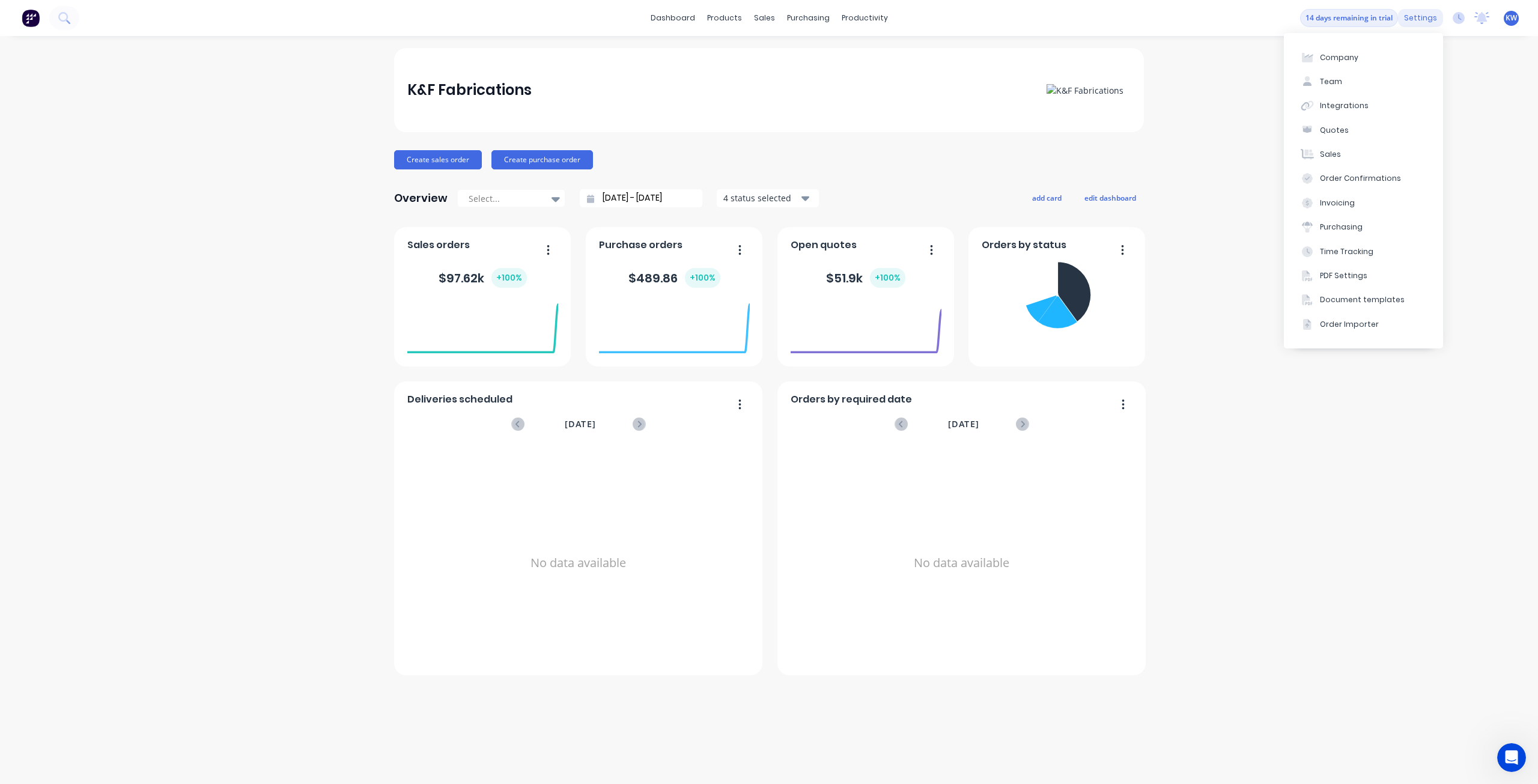 click on "settings" at bounding box center [1420, 18] 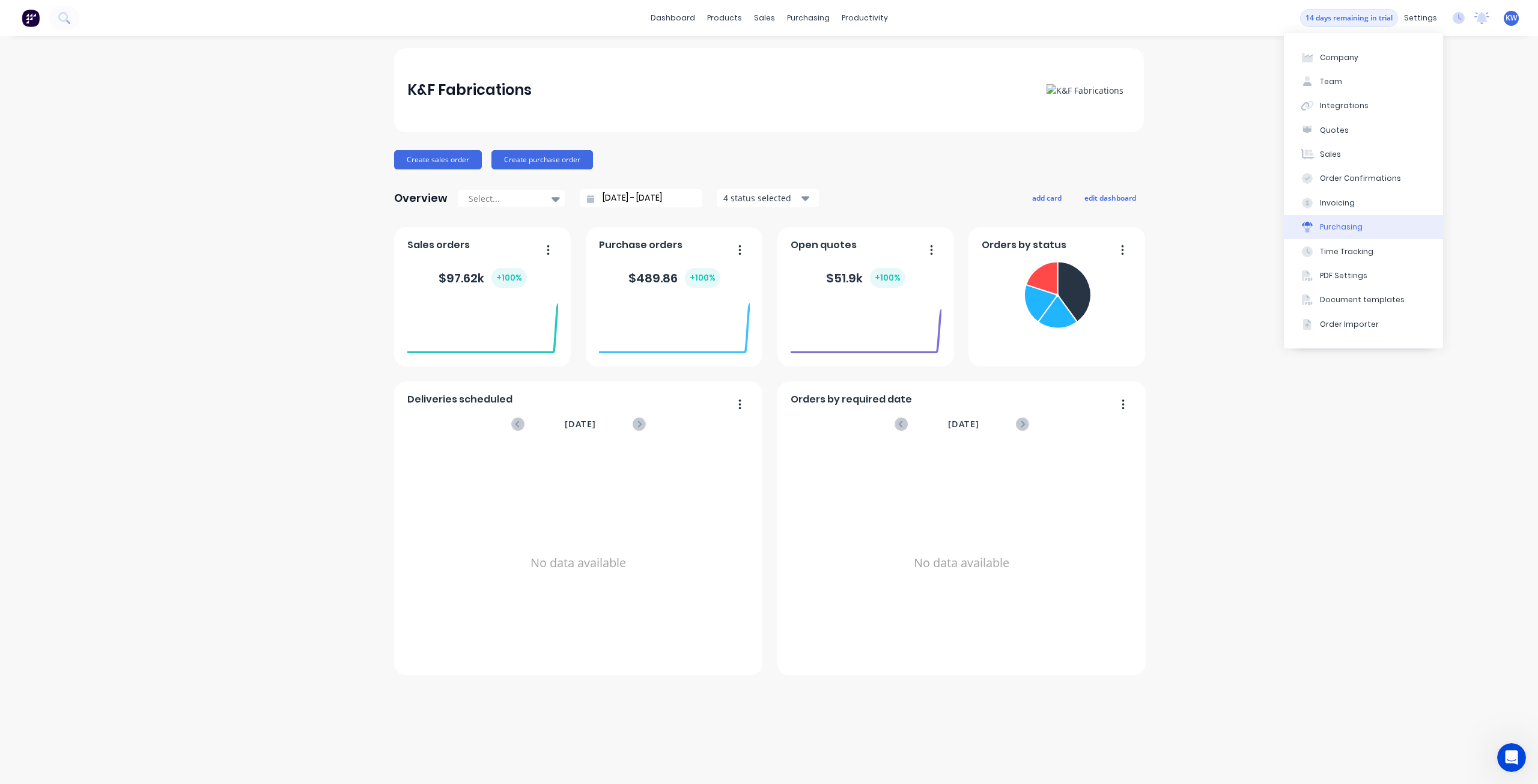click on "Purchasing" at bounding box center (1363, 227) 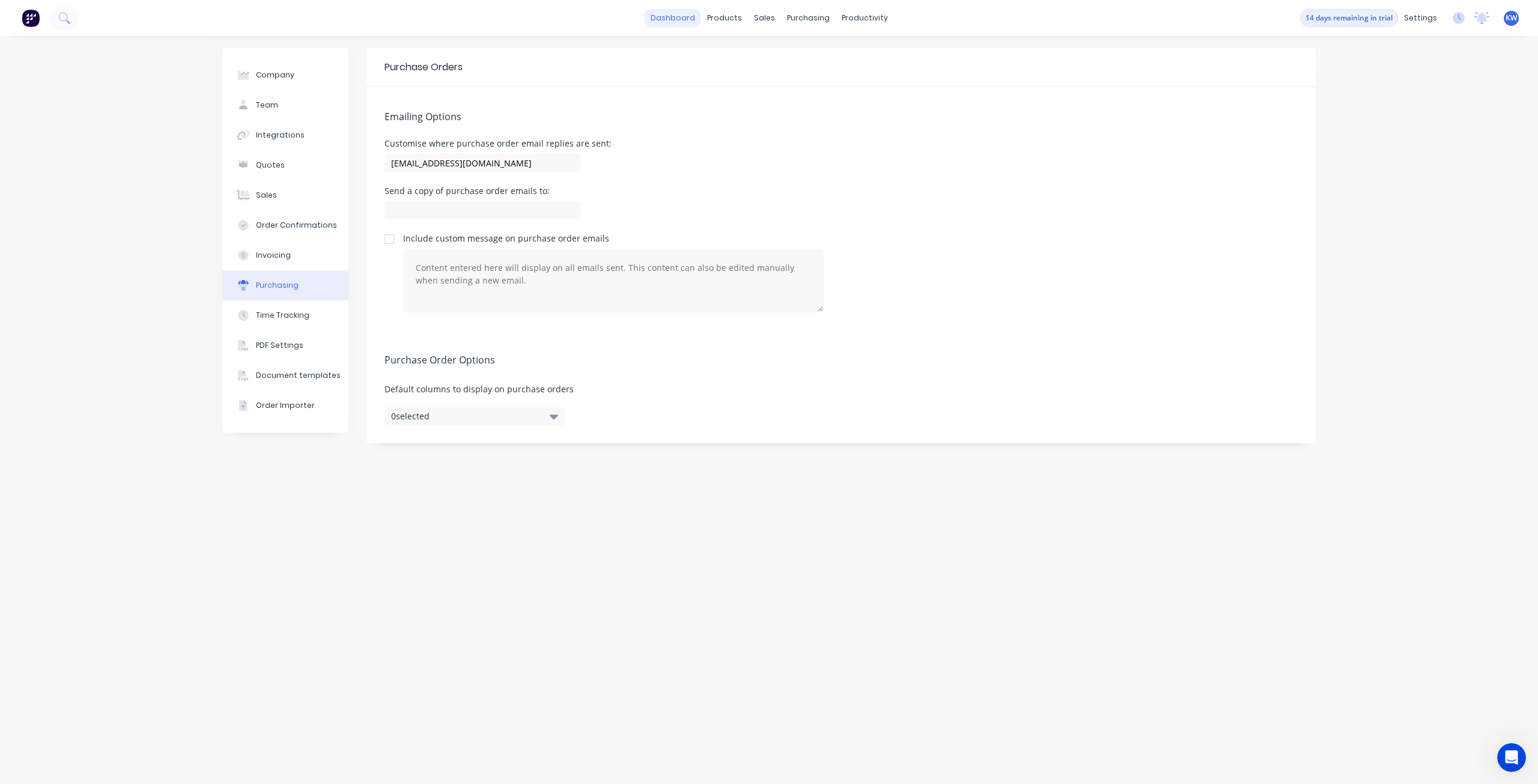 click on "dashboard" at bounding box center (673, 18) 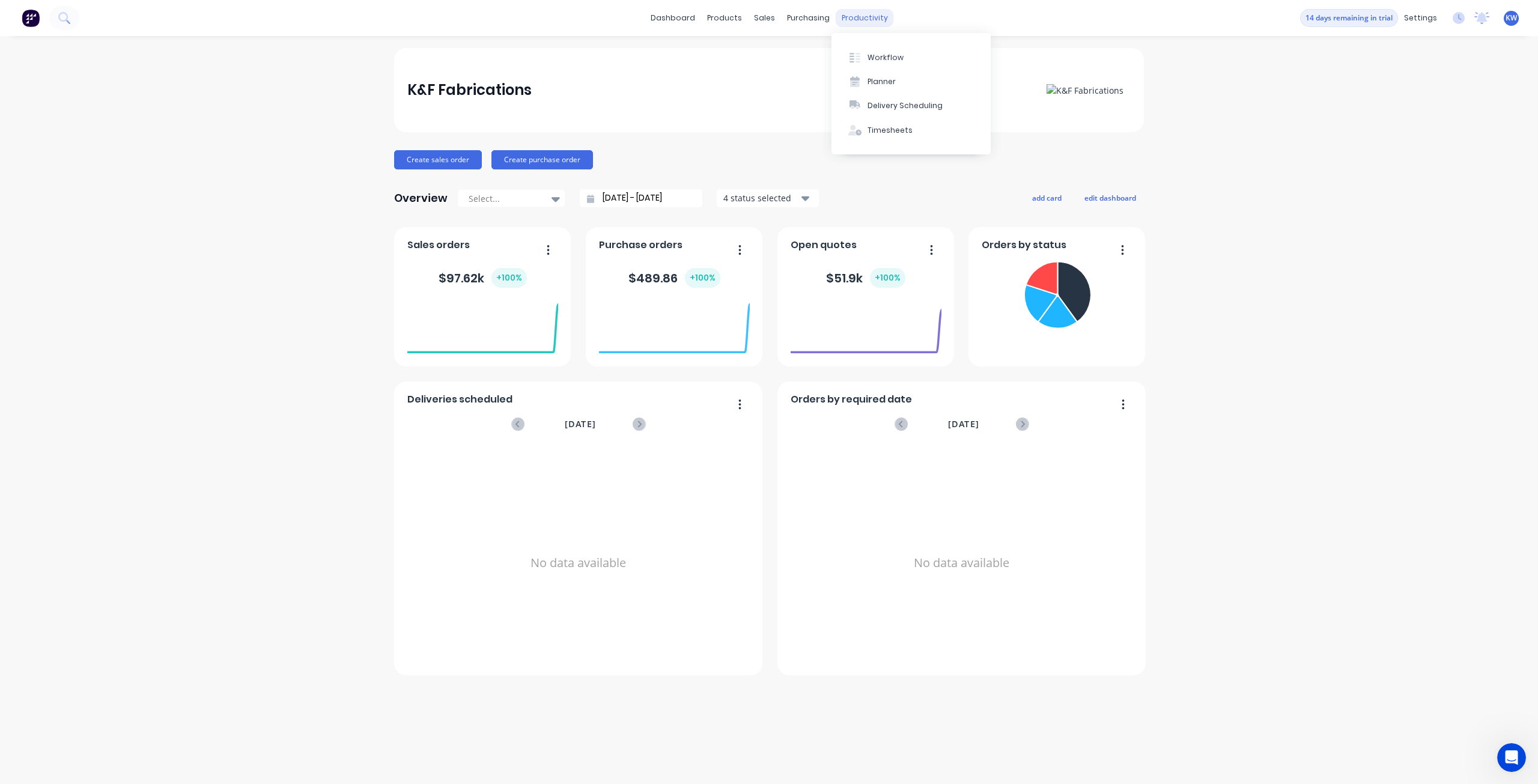 click on "productivity" at bounding box center (865, 18) 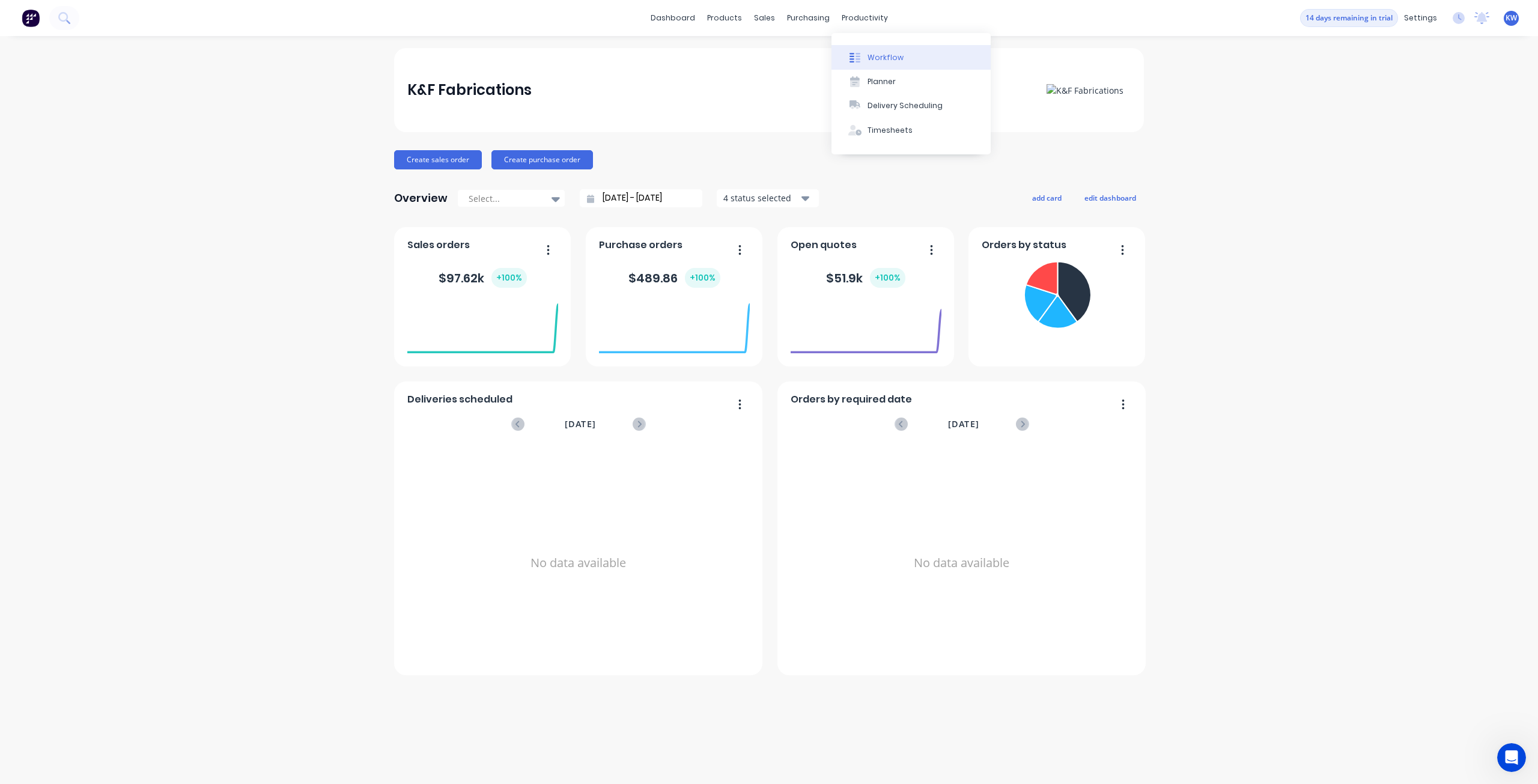 drag, startPoint x: 873, startPoint y: 47, endPoint x: 874, endPoint y: 56, distance: 9.055385 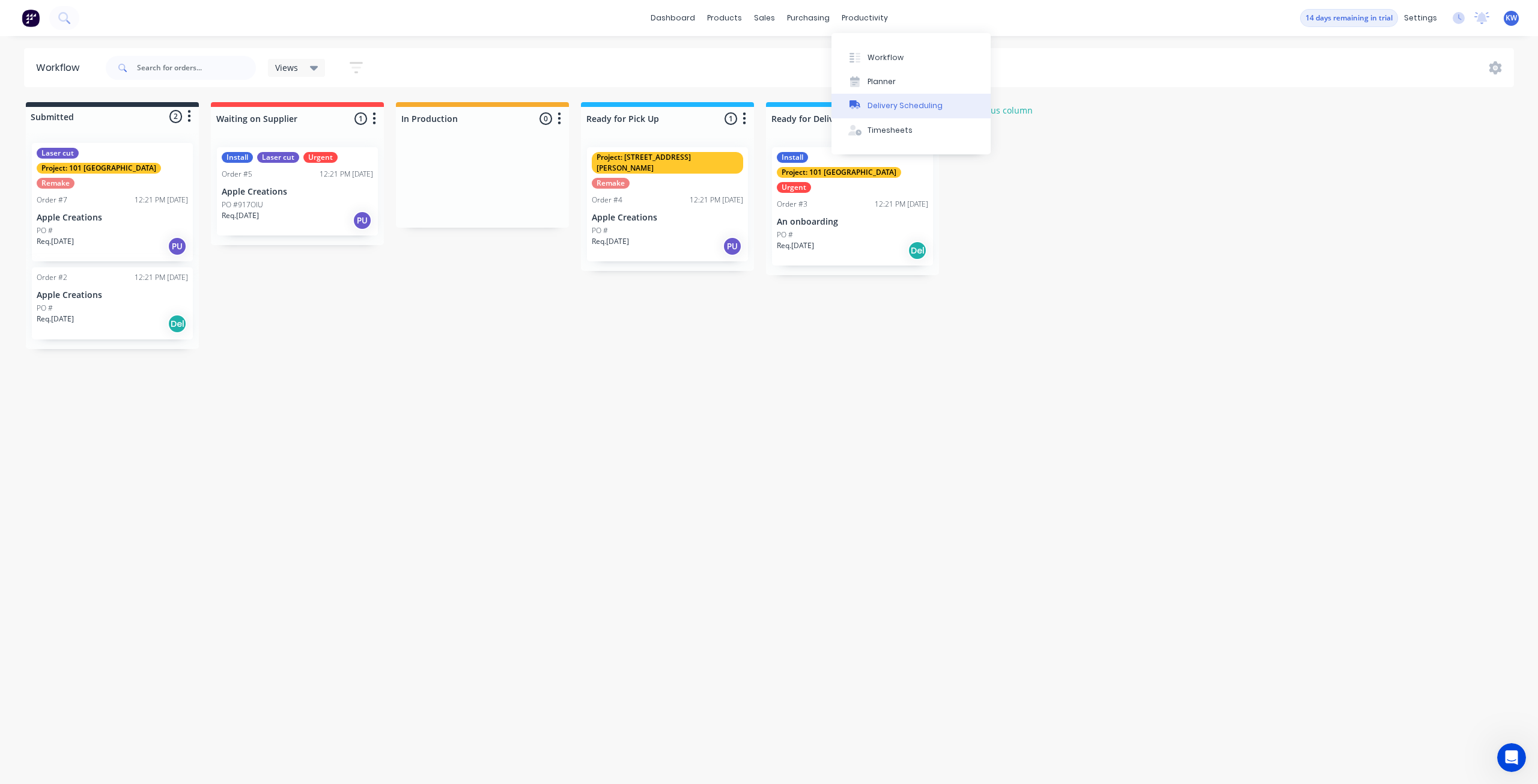 click on "Delivery Scheduling" at bounding box center (905, 106) 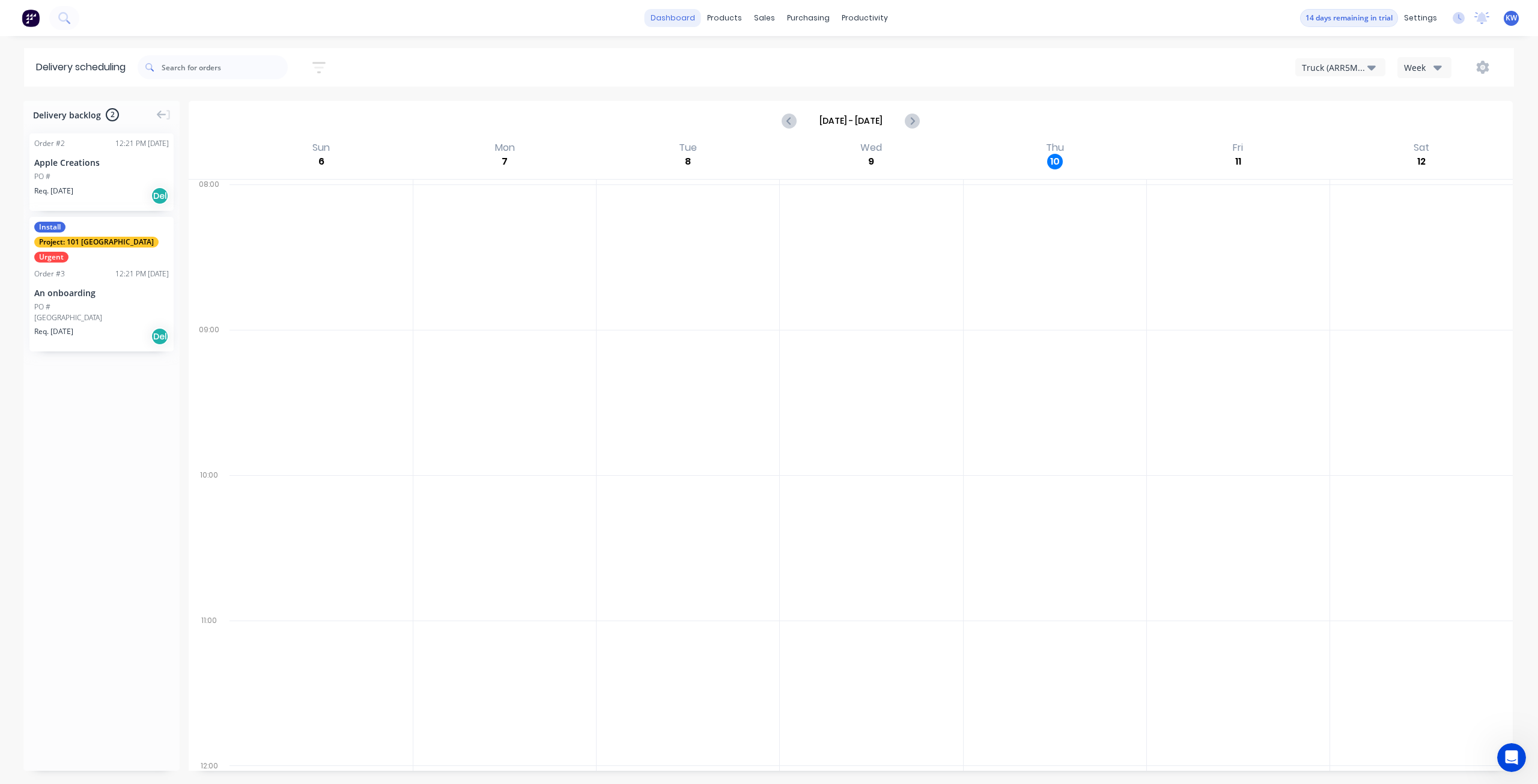 click on "dashboard" at bounding box center [673, 18] 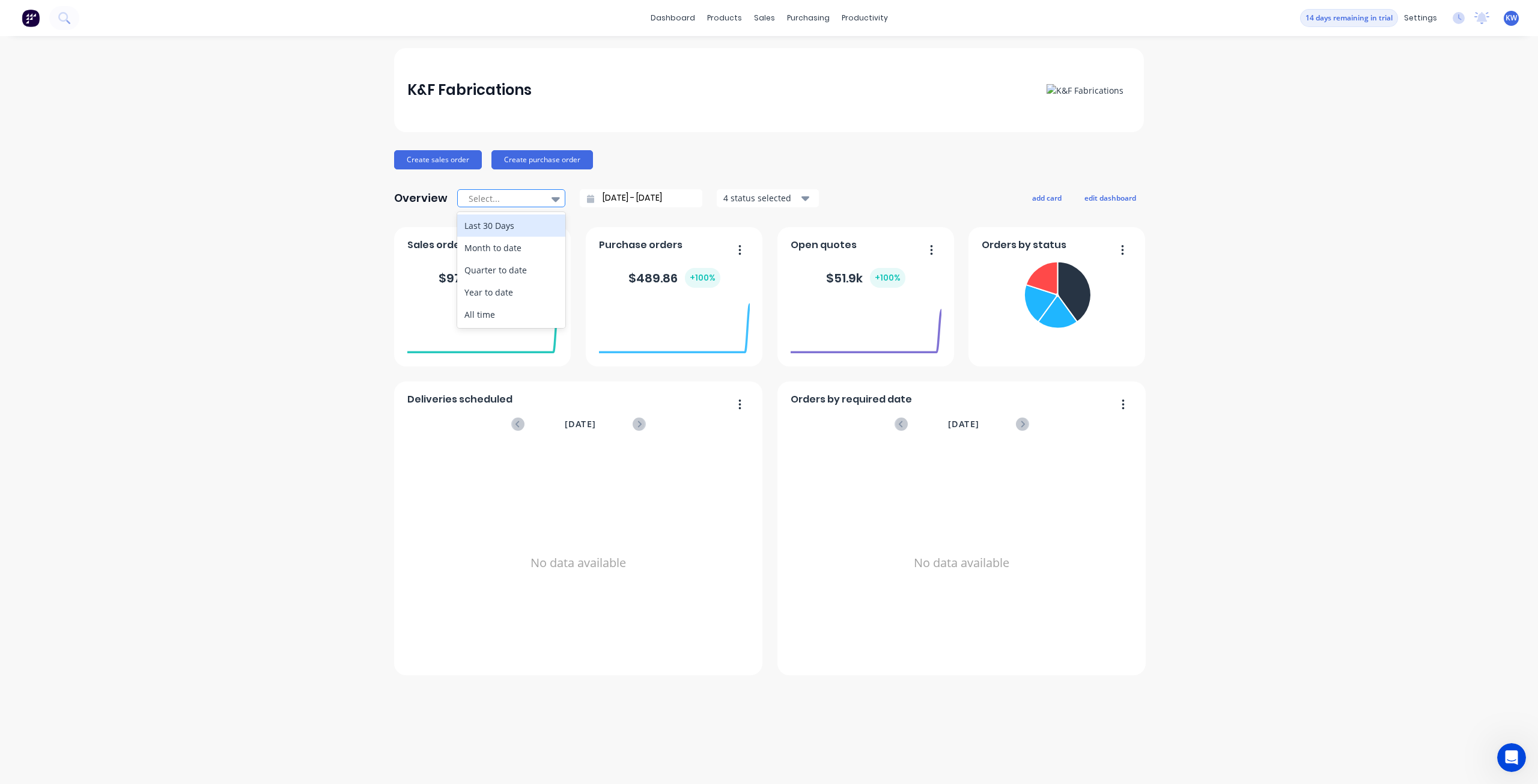 click at bounding box center [505, 198] 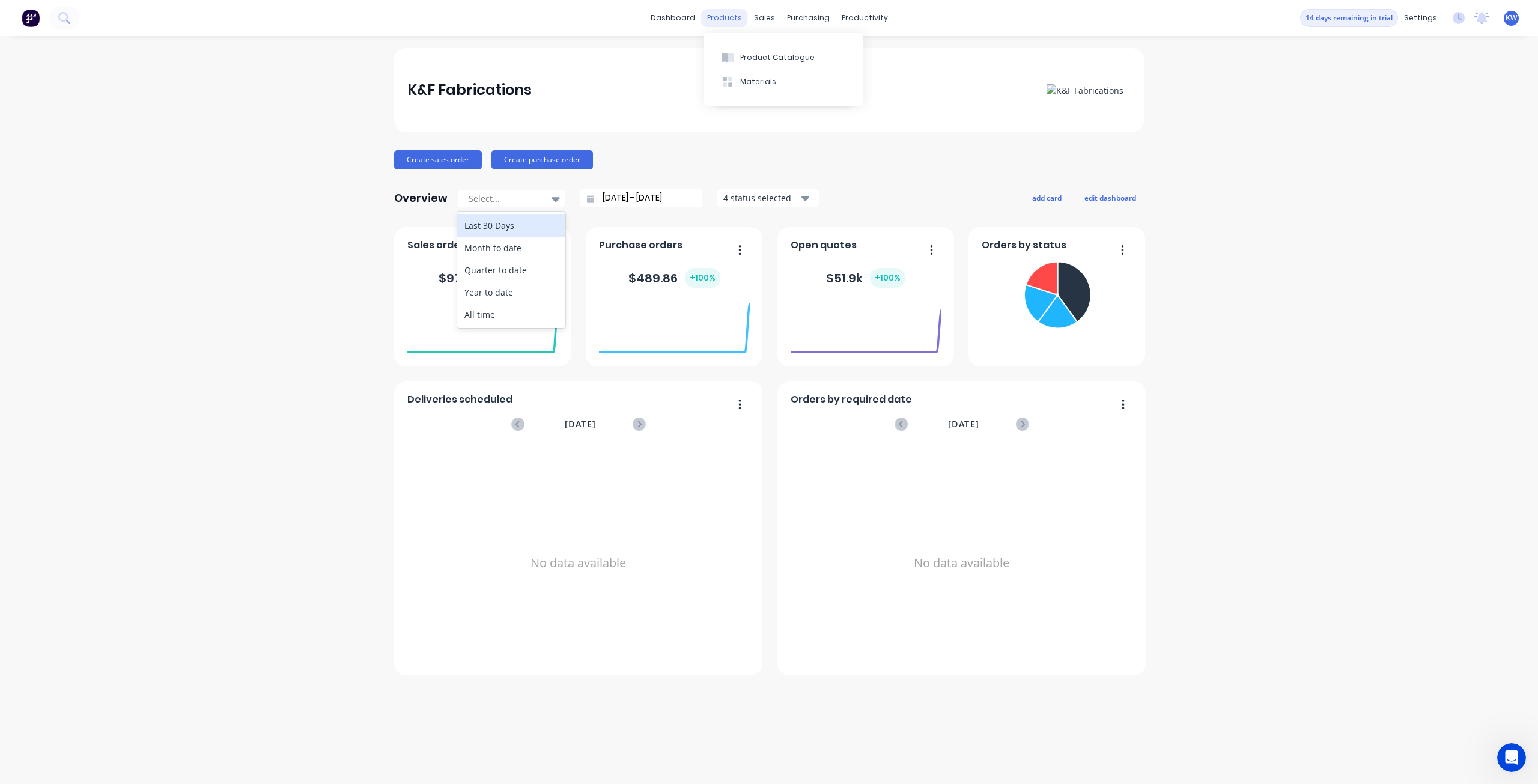 click on "products" at bounding box center (725, 18) 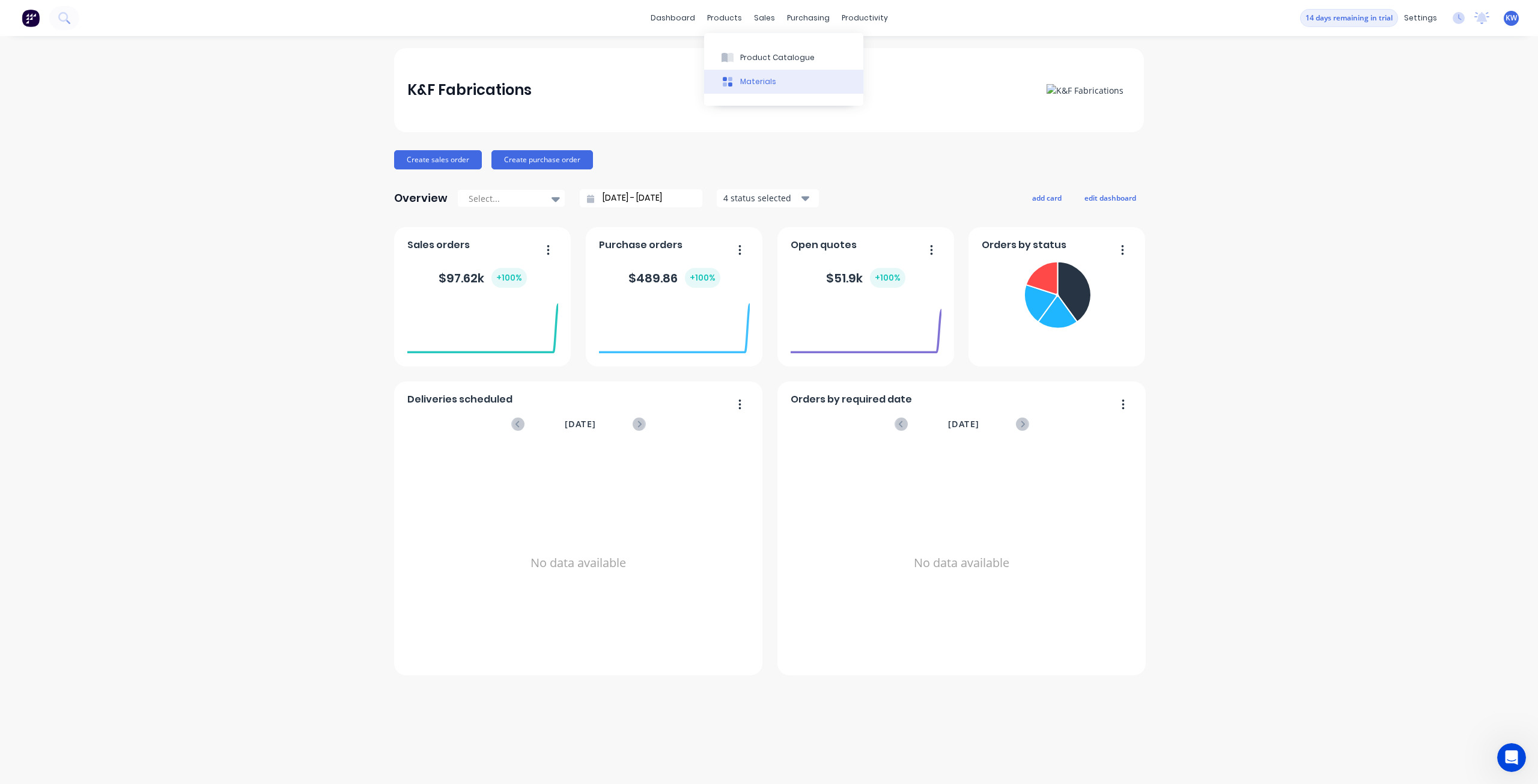 click on "Materials" at bounding box center [783, 82] 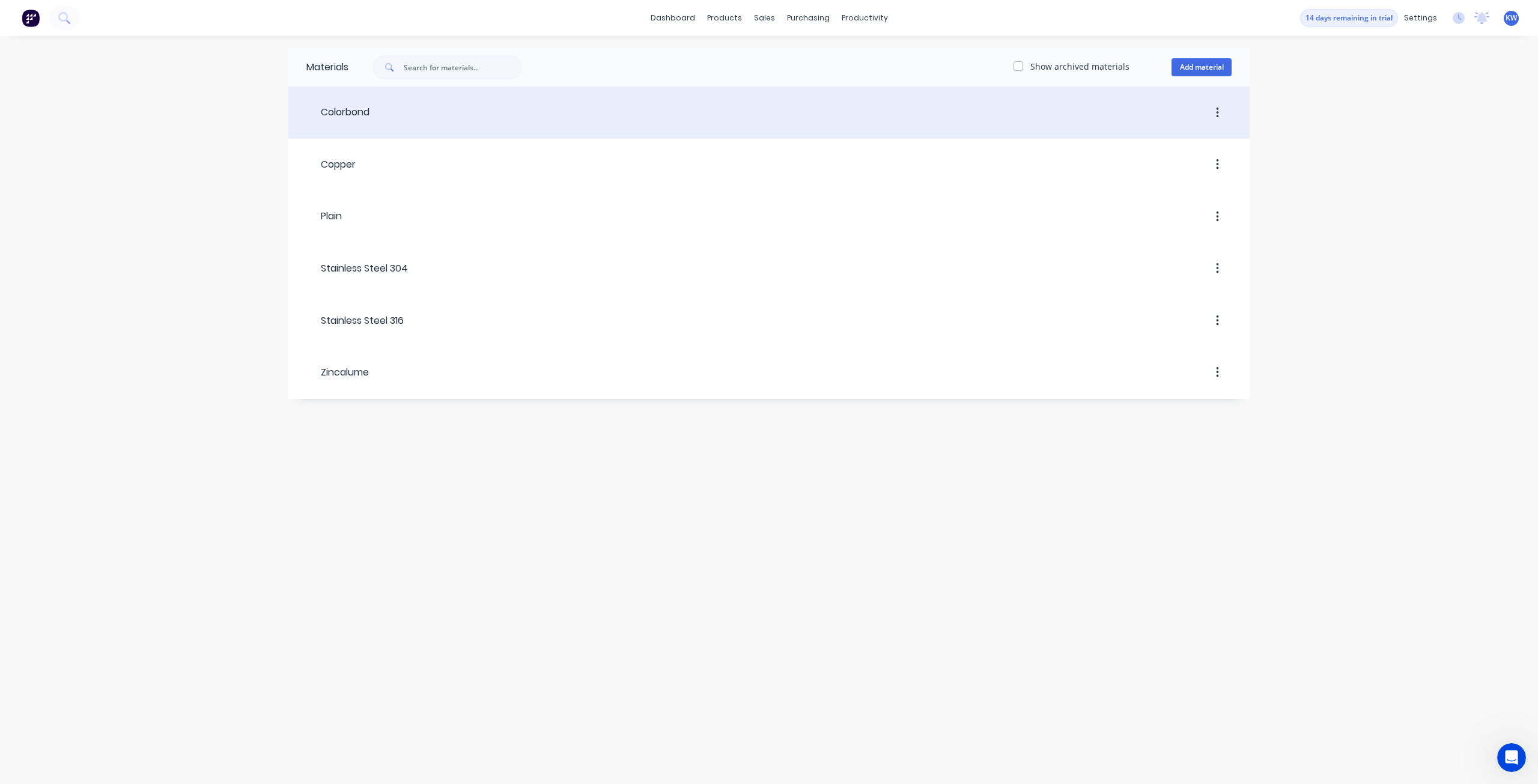 click on "Colorbond" at bounding box center (769, 113) 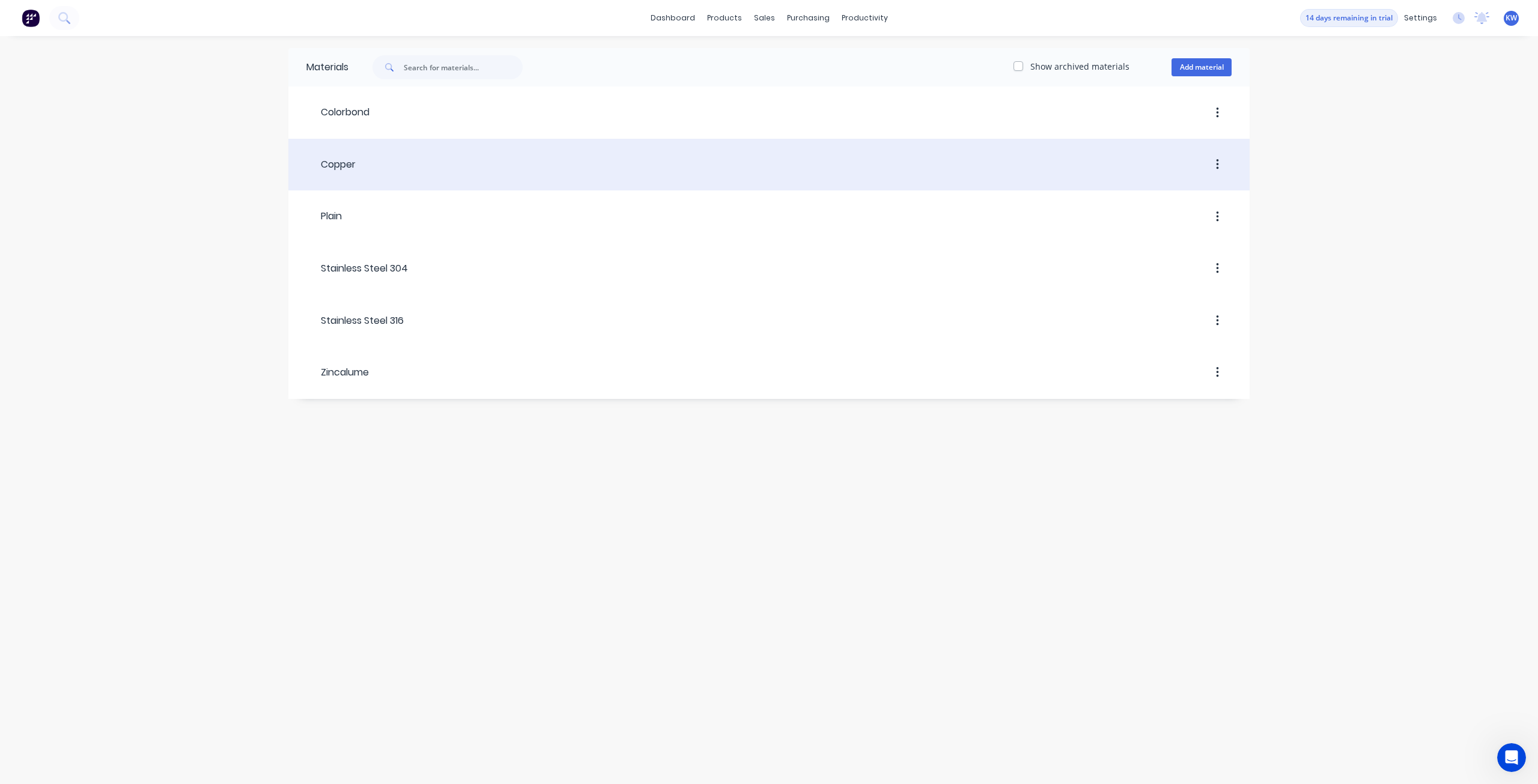 click at bounding box center (794, 165) 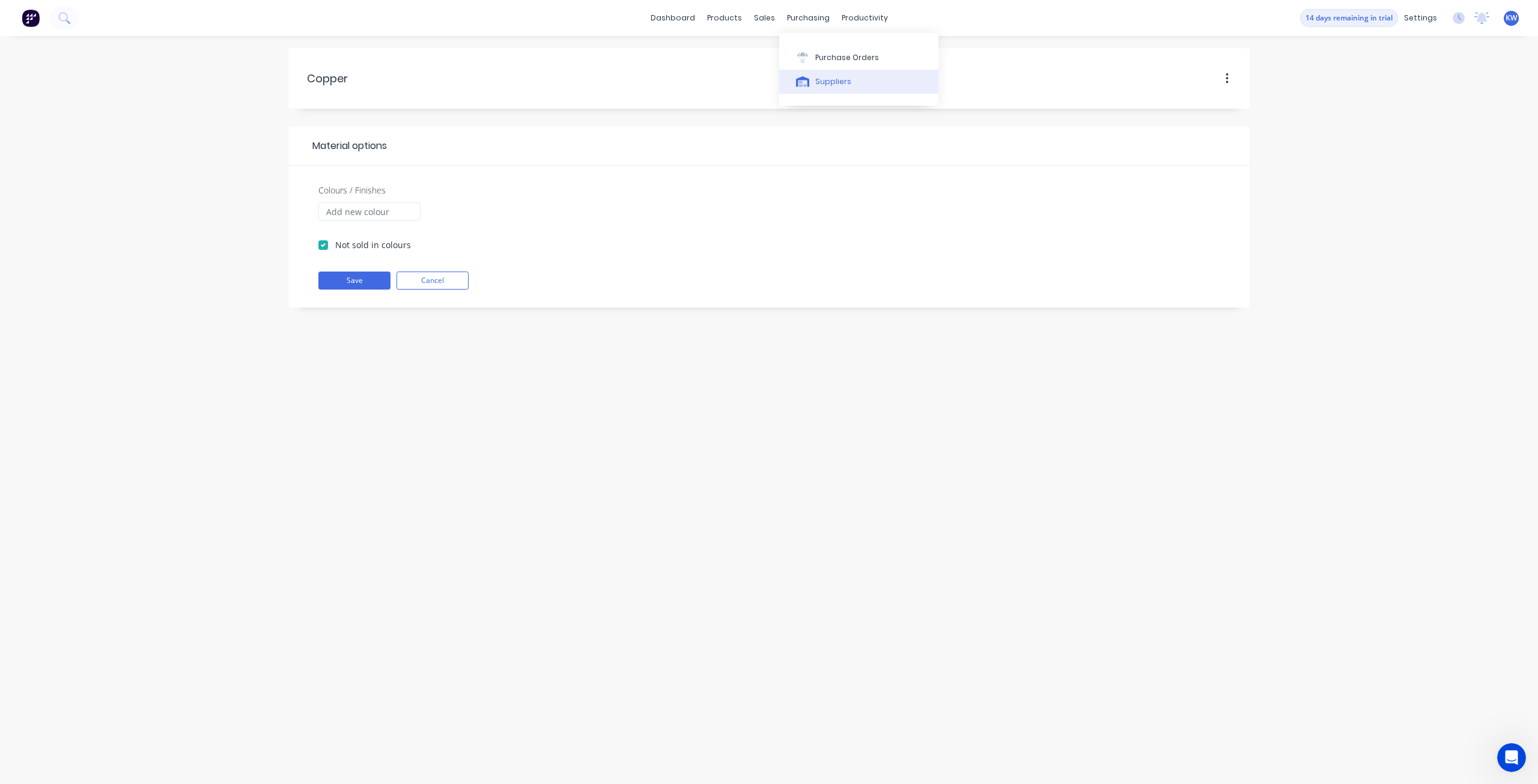 click 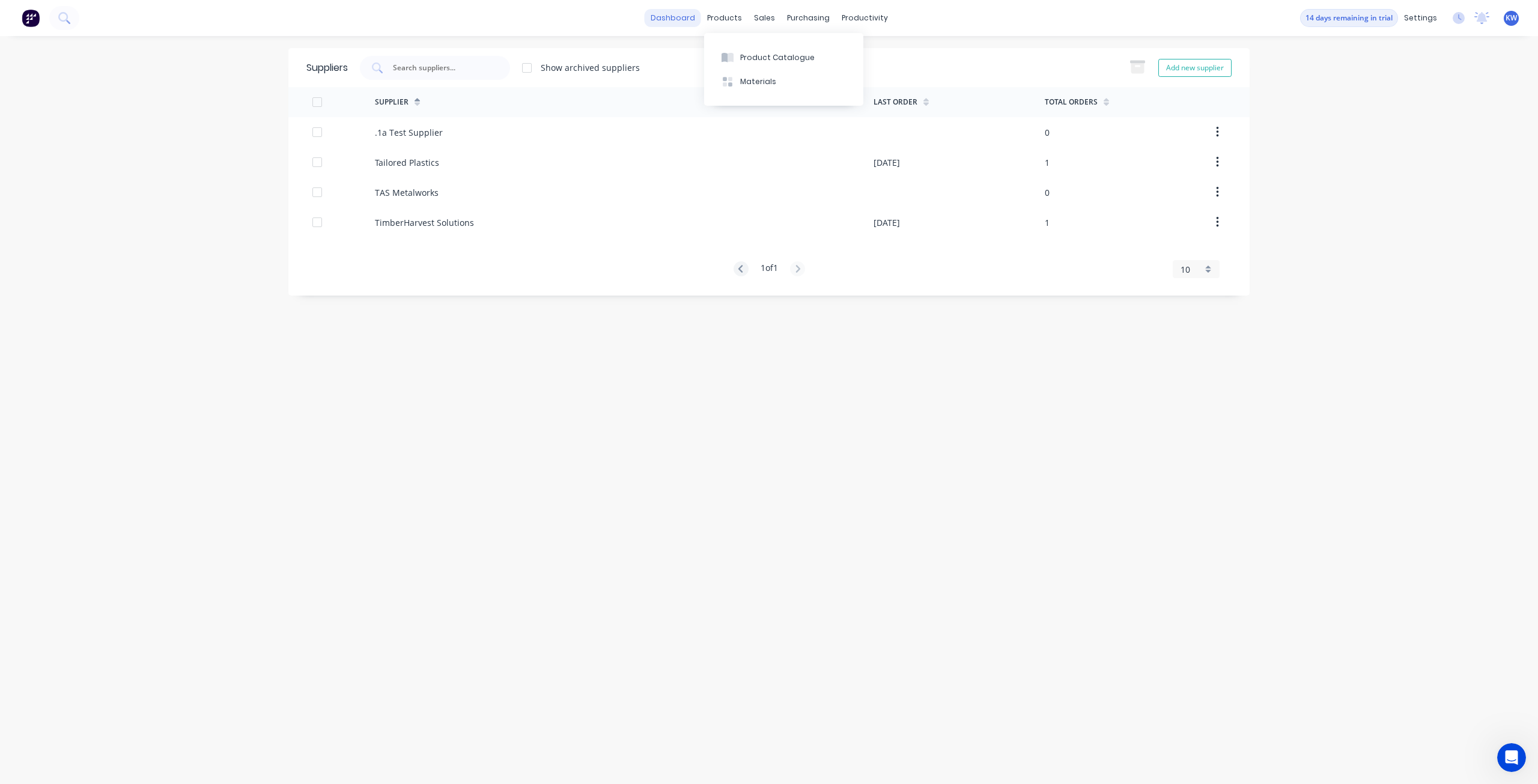 click on "dashboard" at bounding box center [673, 18] 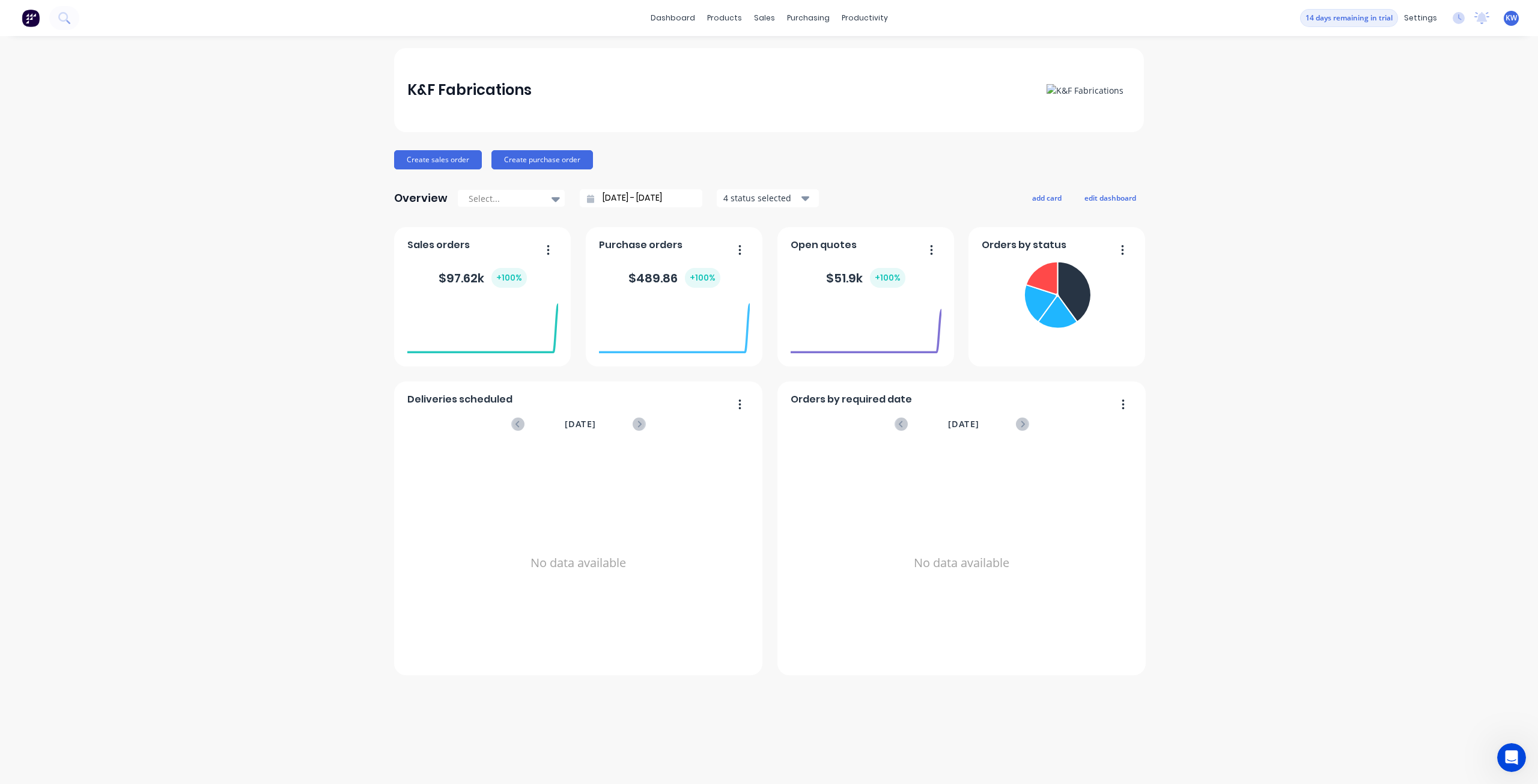 click on "Overview Select... 09/06/25 - 10/07/25 4 status selected" at bounding box center (606, 198) 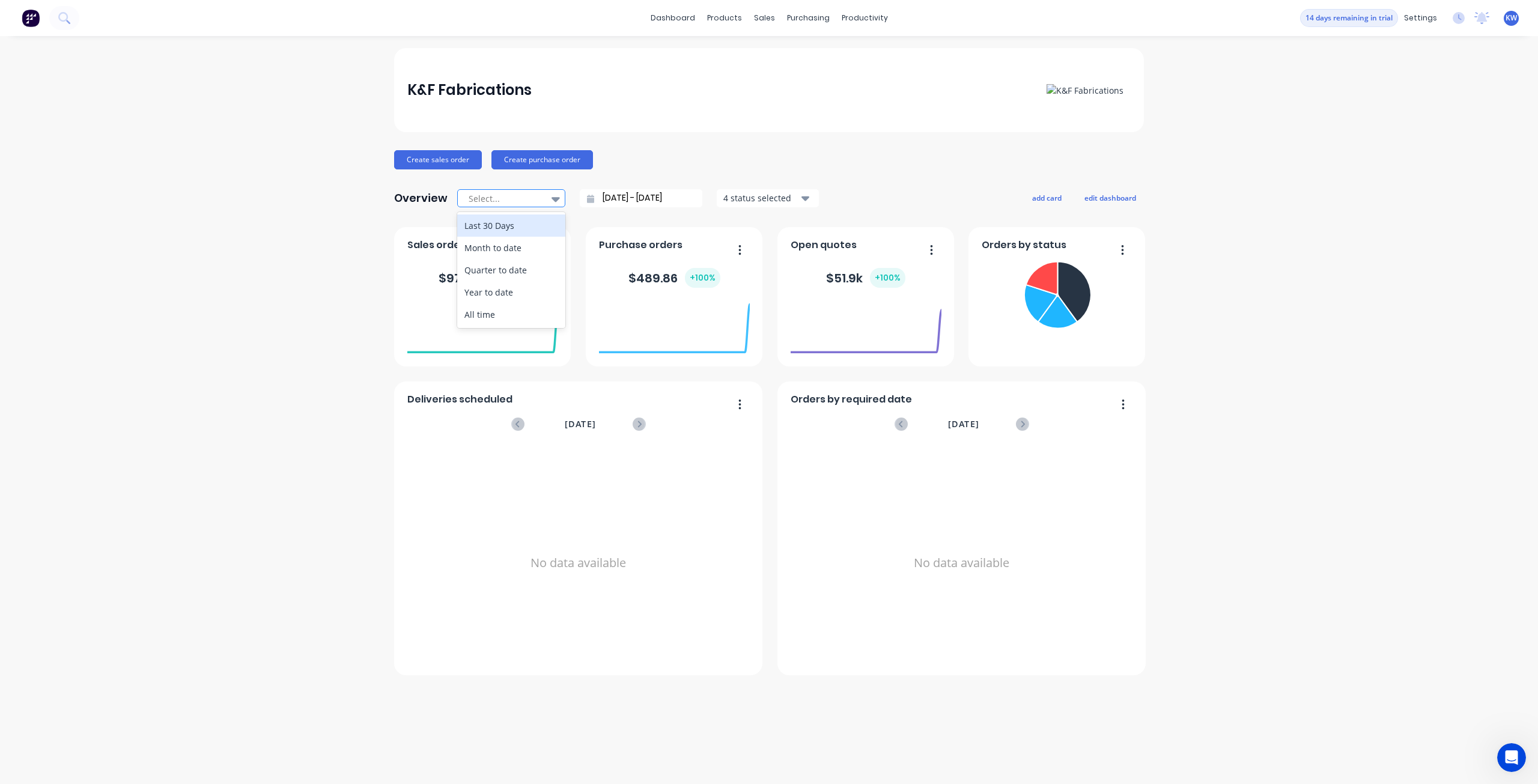 click at bounding box center [505, 198] 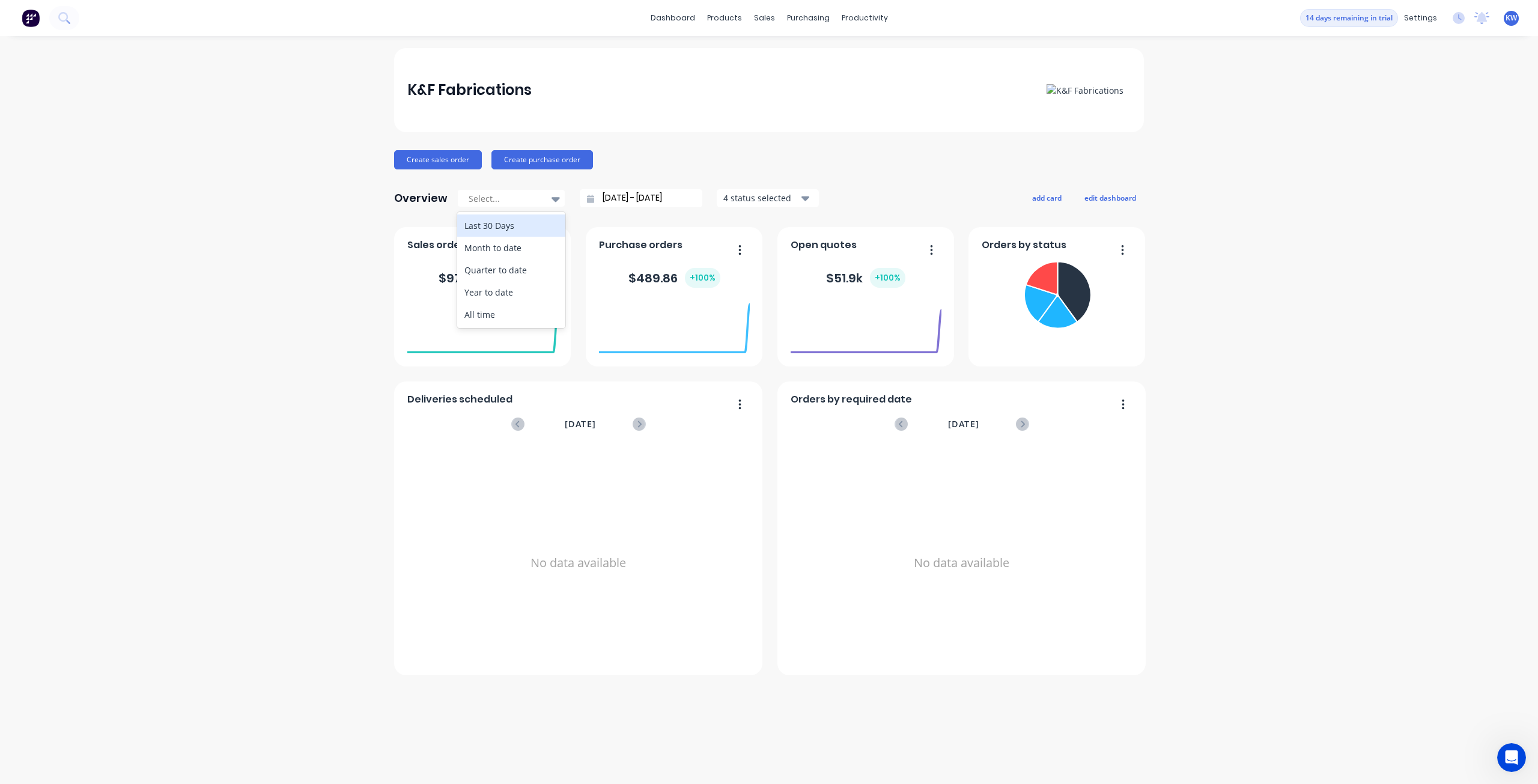 click on "[DATE] - [DATE]" at bounding box center [646, 198] 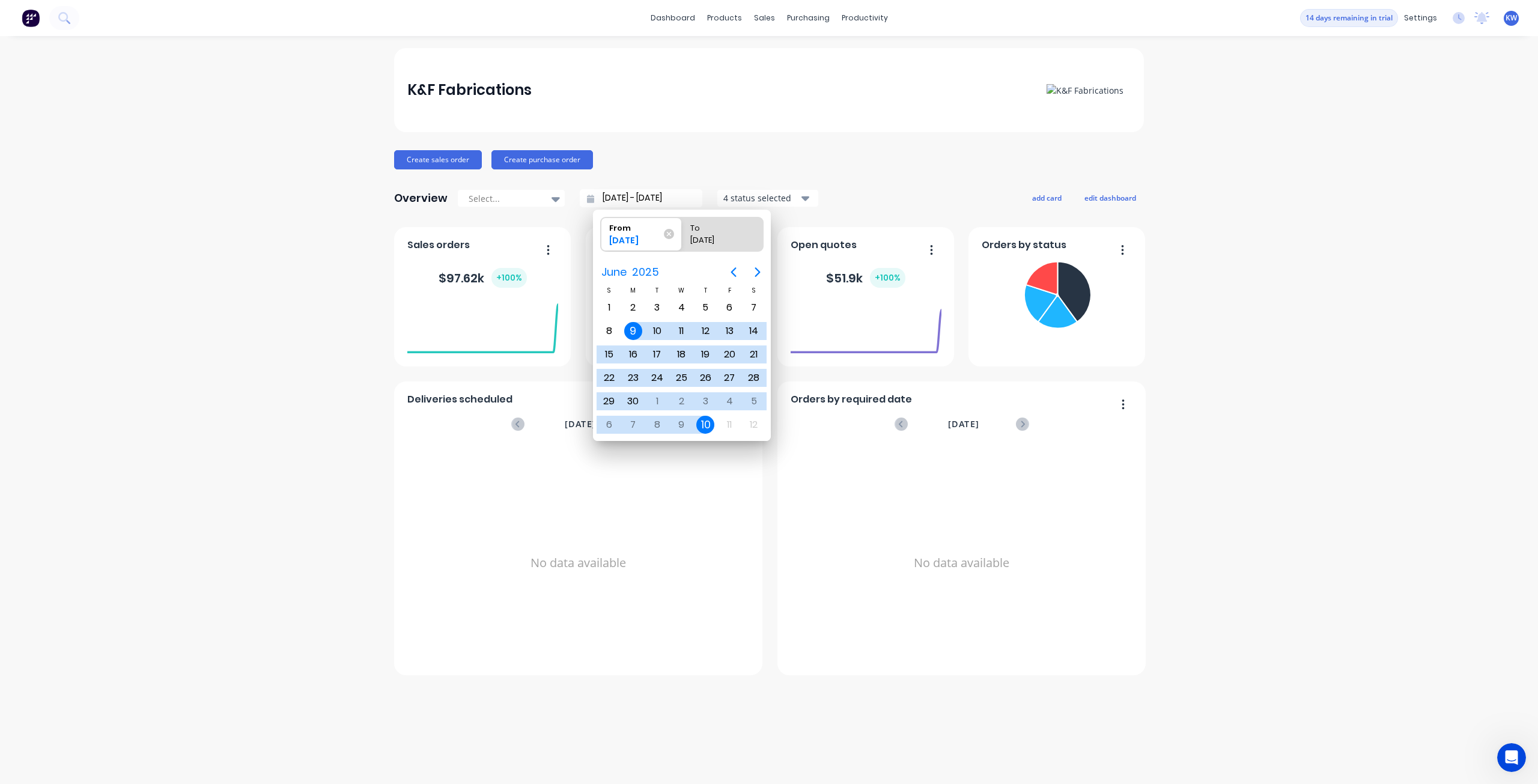 click 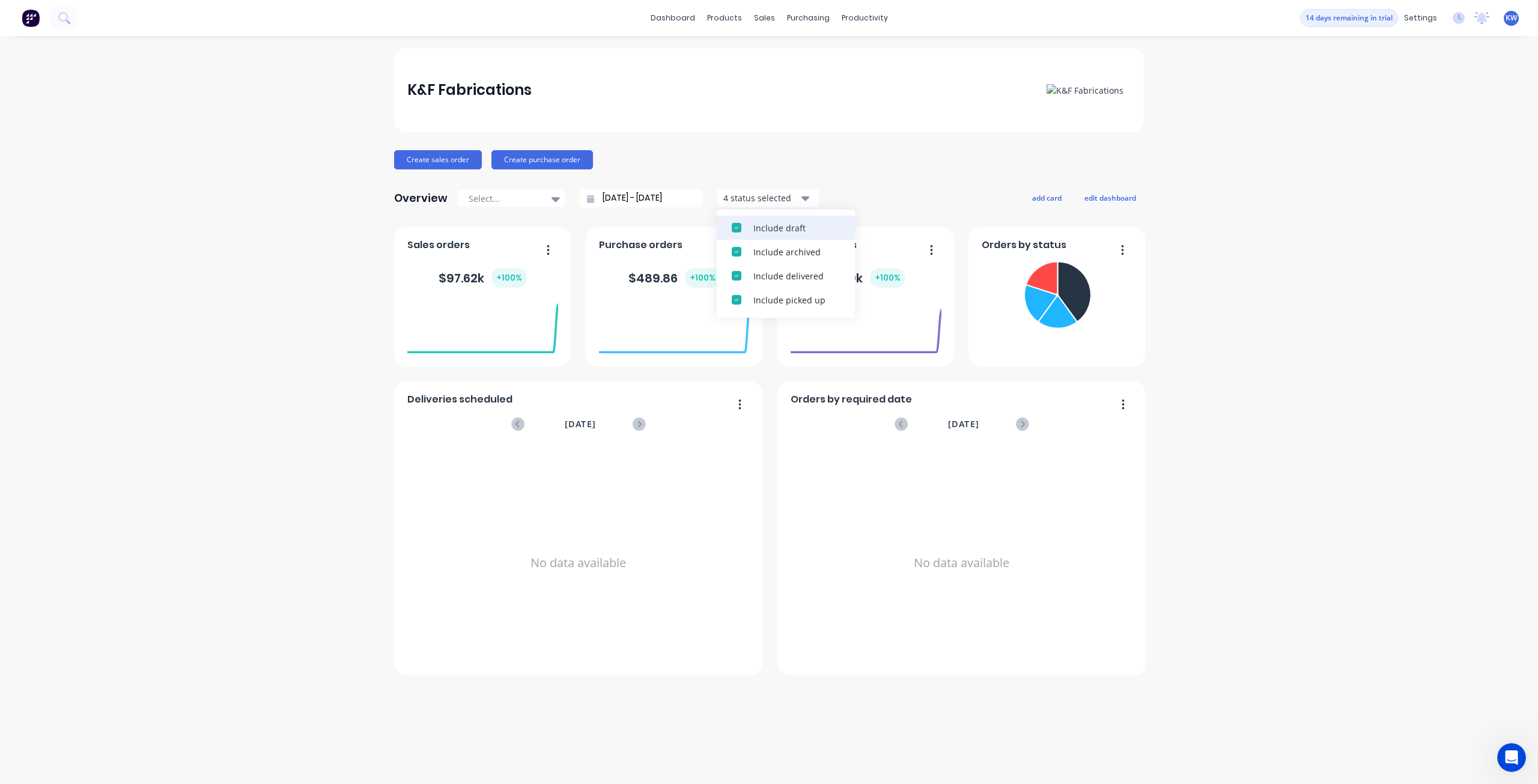 click on "Include draft" at bounding box center (786, 228) 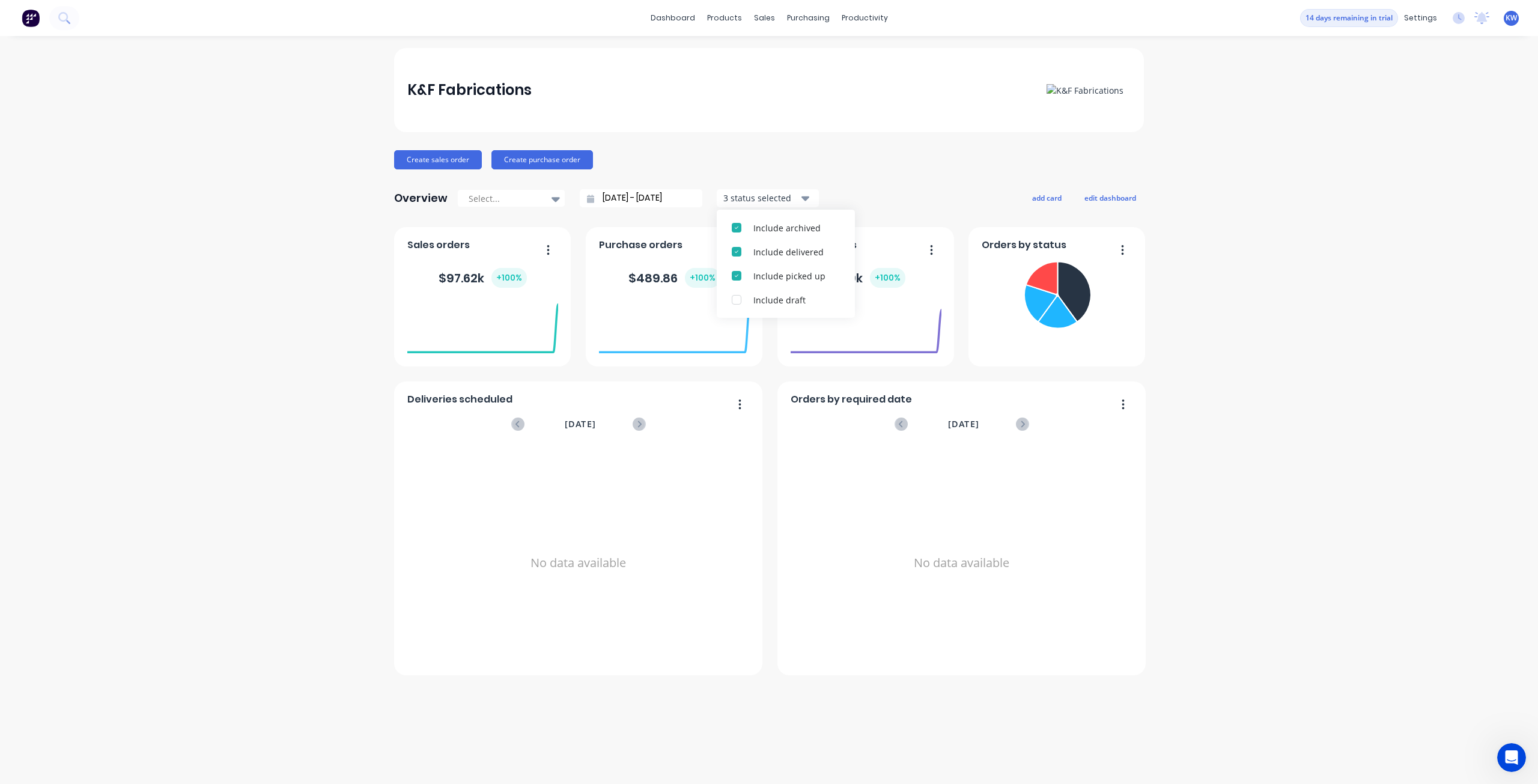 click on "K&F Fabrications Create sales order   Create purchase order   Overview Select... 09/06/25 - 10/07/25 3 status selected Include archived Include delivered Include picked up Include draft add card   edit dashboard   Open quotes   $ 51.9k   + 100 % Purchase orders   $ 489.86   + 100 % Sales orders   $ 97.62k   + 100 % Deliveries scheduled   July 2025 No data available Orders by required date   July 2025 No data available Orders by status" at bounding box center (769, 362) 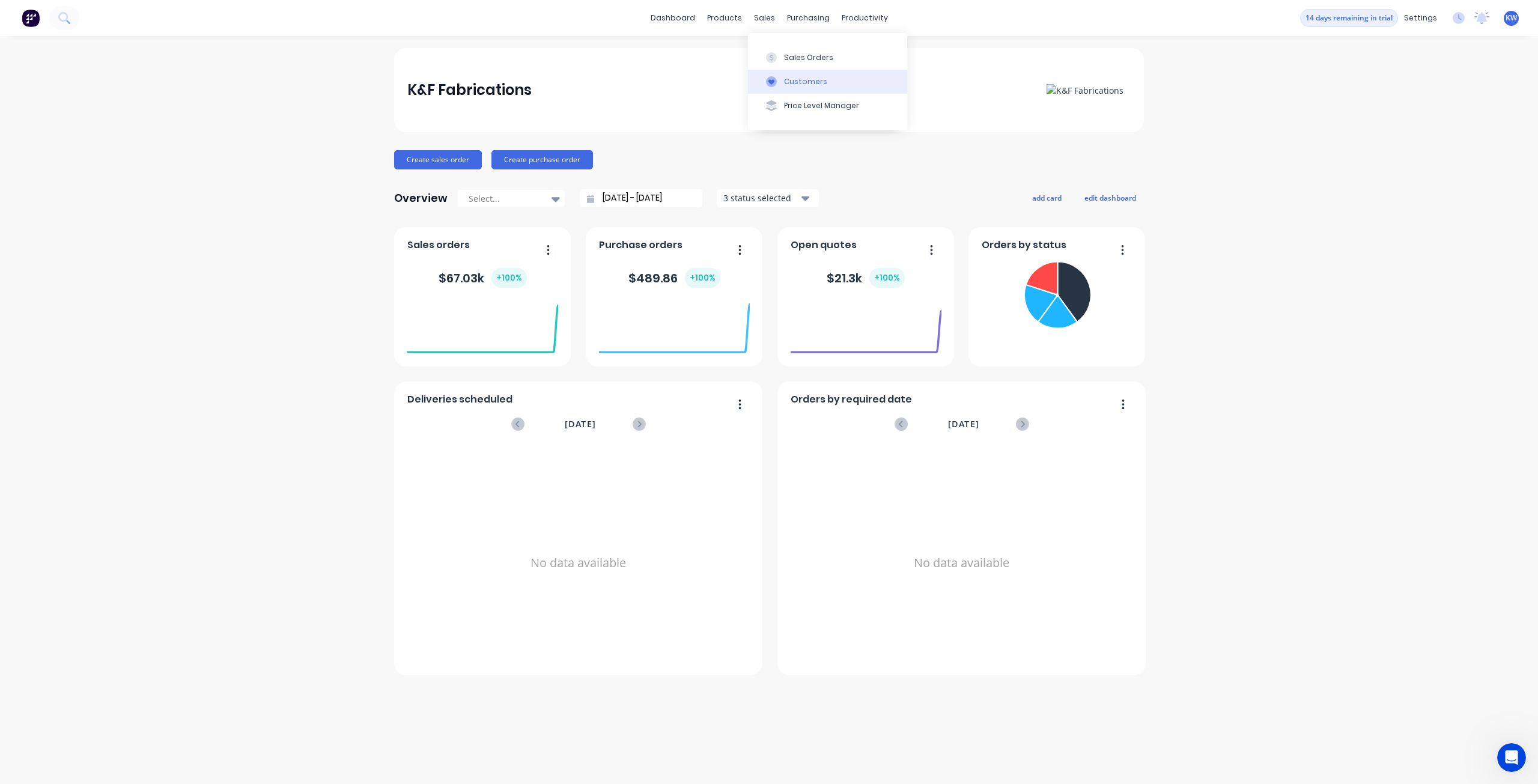 click at bounding box center (771, 82) 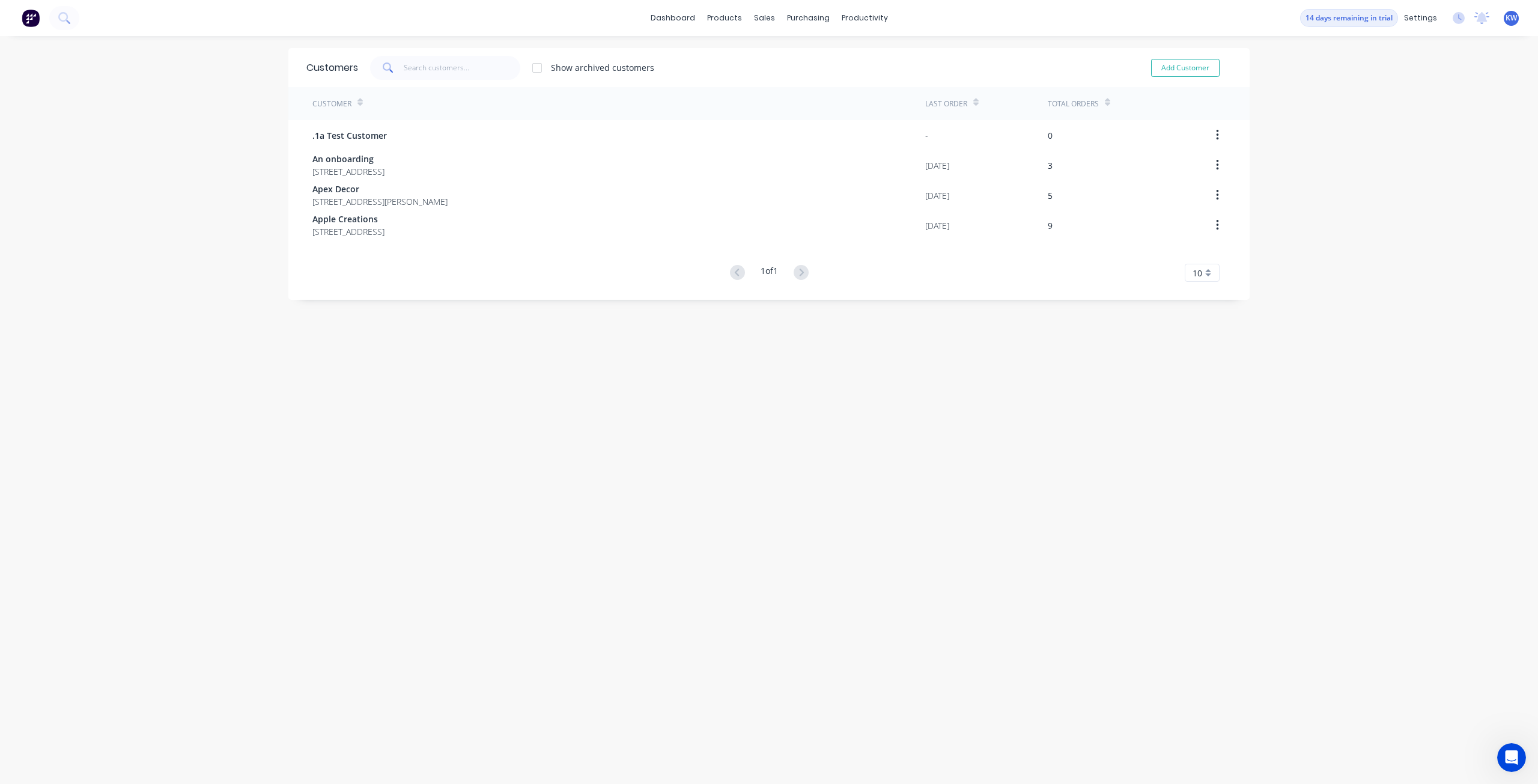 click on "Customers Show archived customers Add Customer" at bounding box center (769, 67) 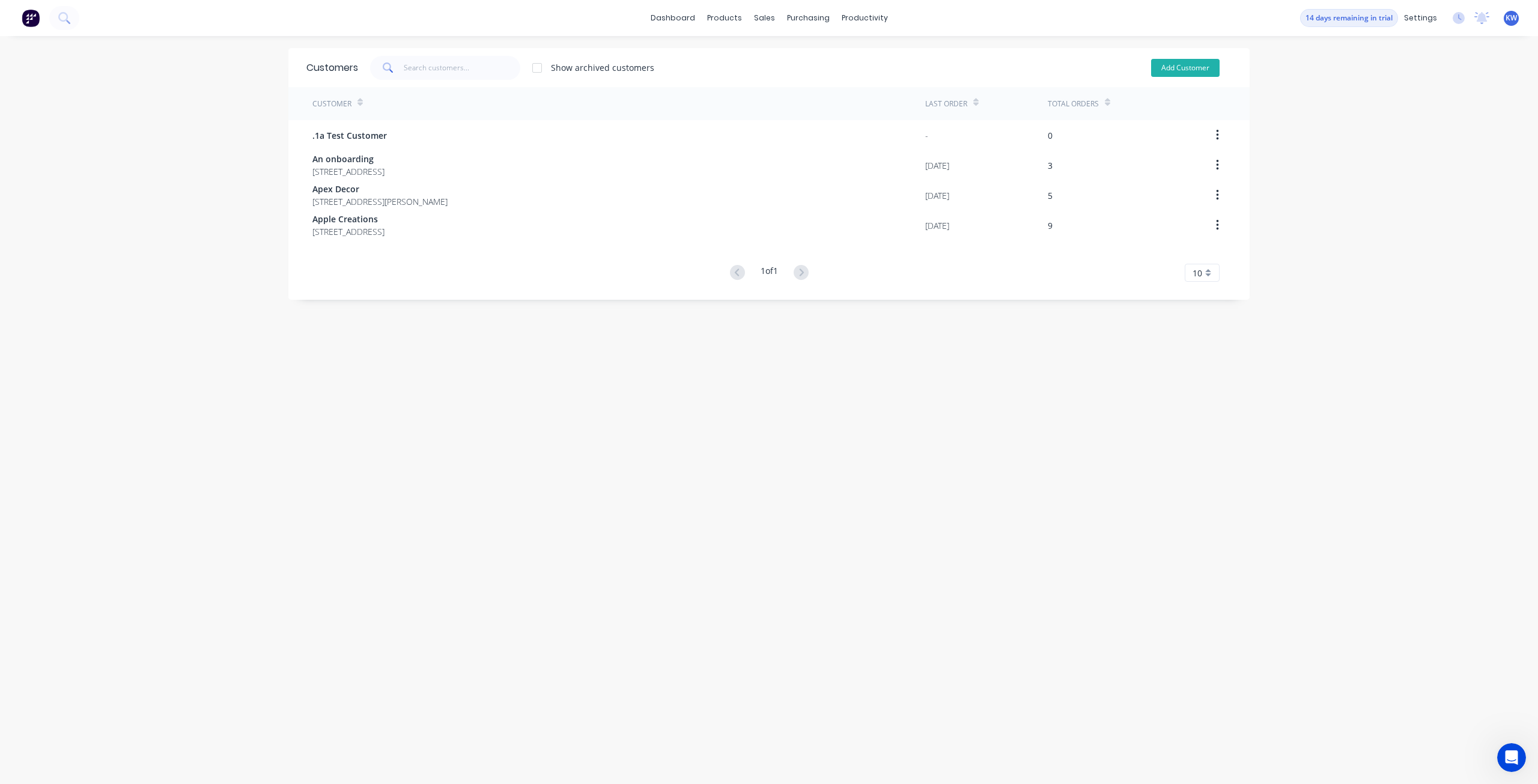 click on "Add Customer" at bounding box center (1185, 68) 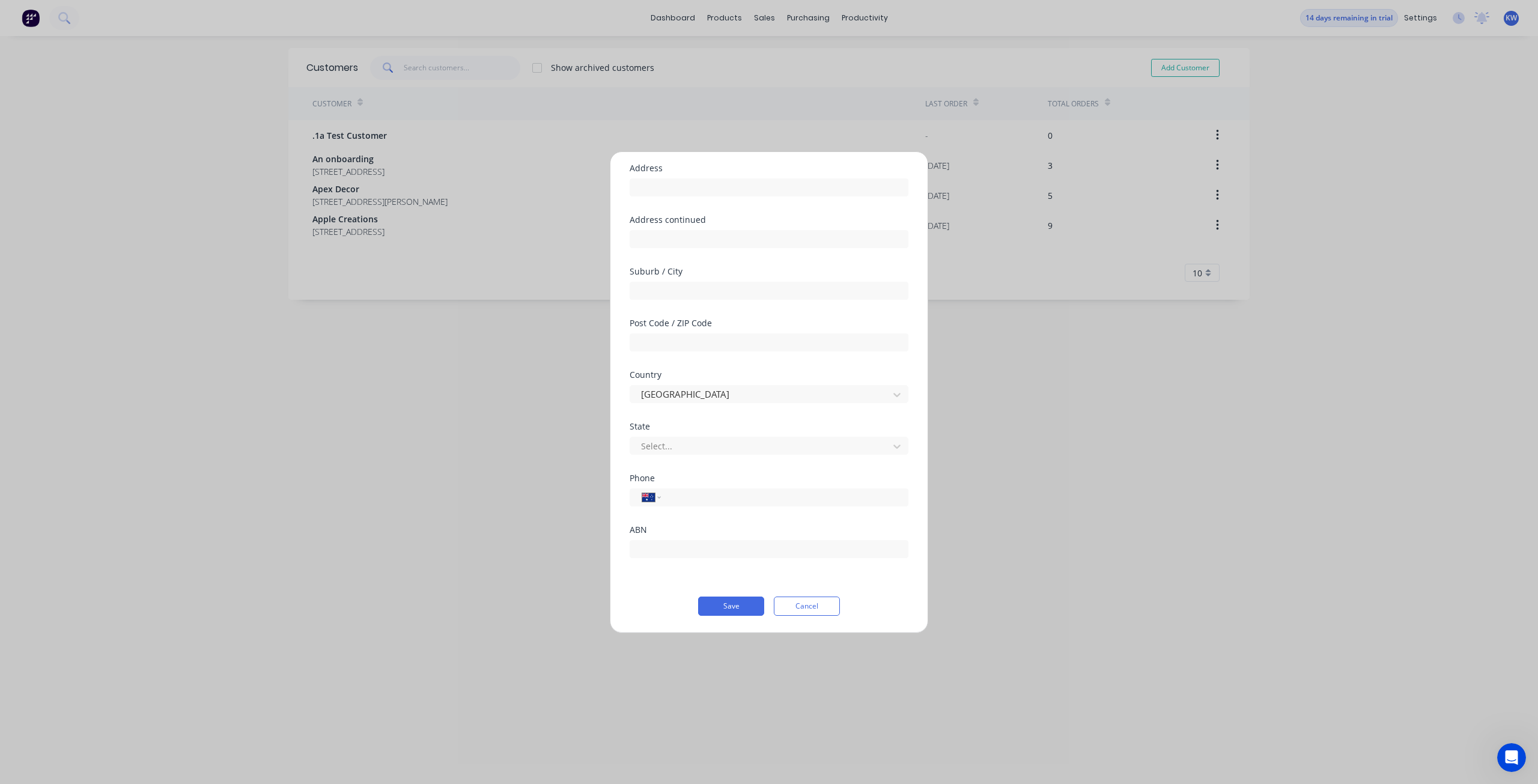 scroll, scrollTop: 0, scrollLeft: 0, axis: both 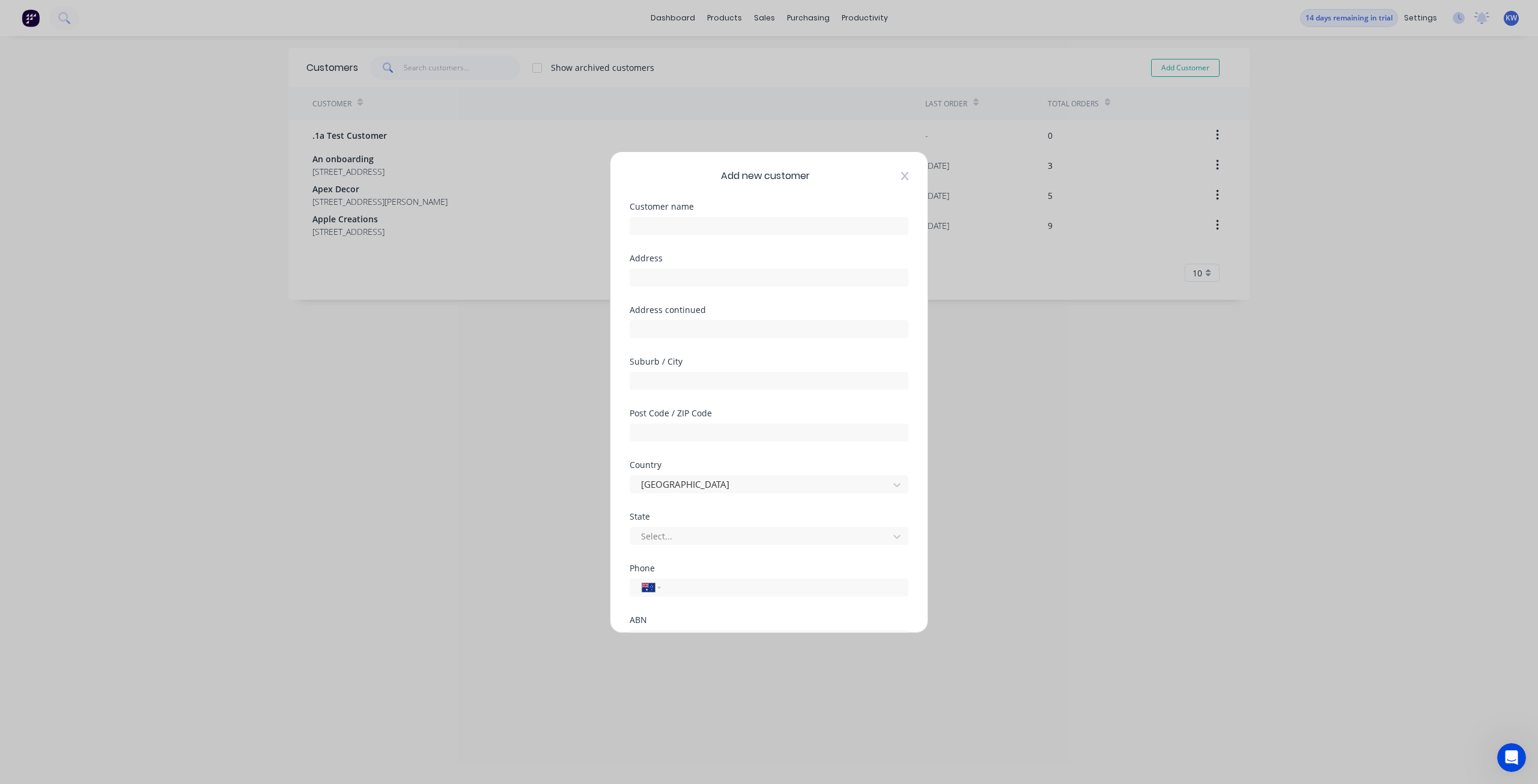 click 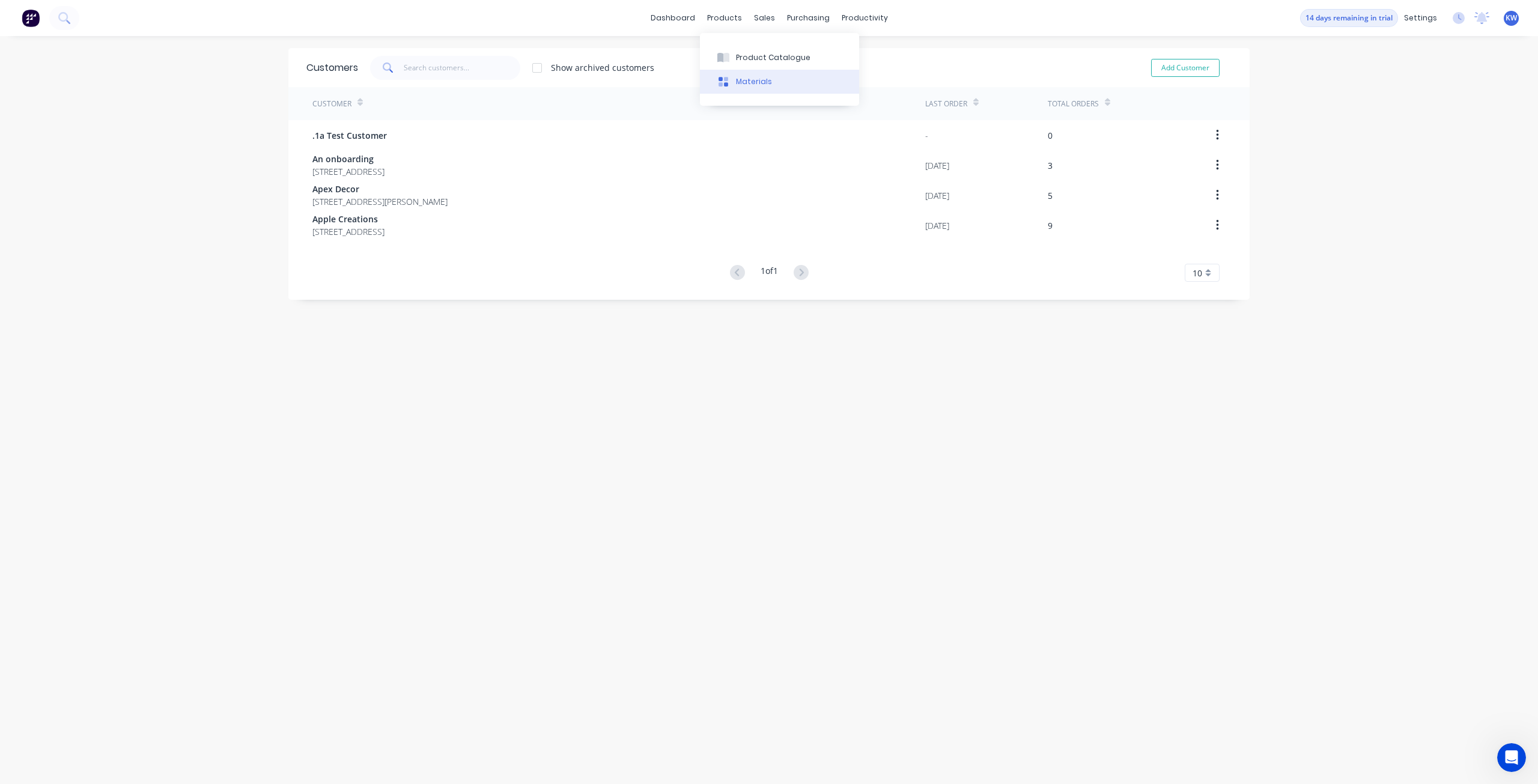 click on "Materials" at bounding box center (754, 82) 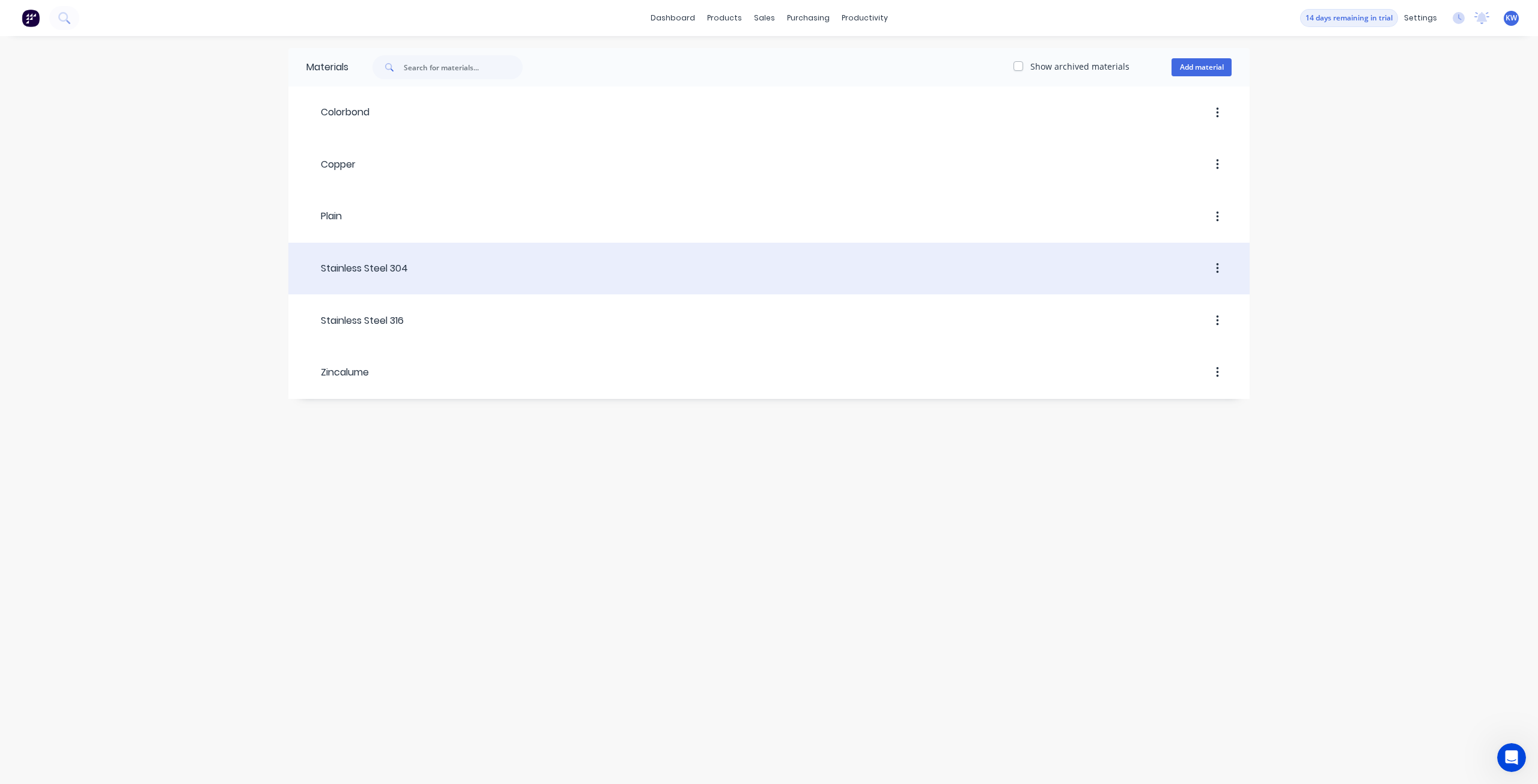 click on "Stainless Steel 304" at bounding box center (769, 269) 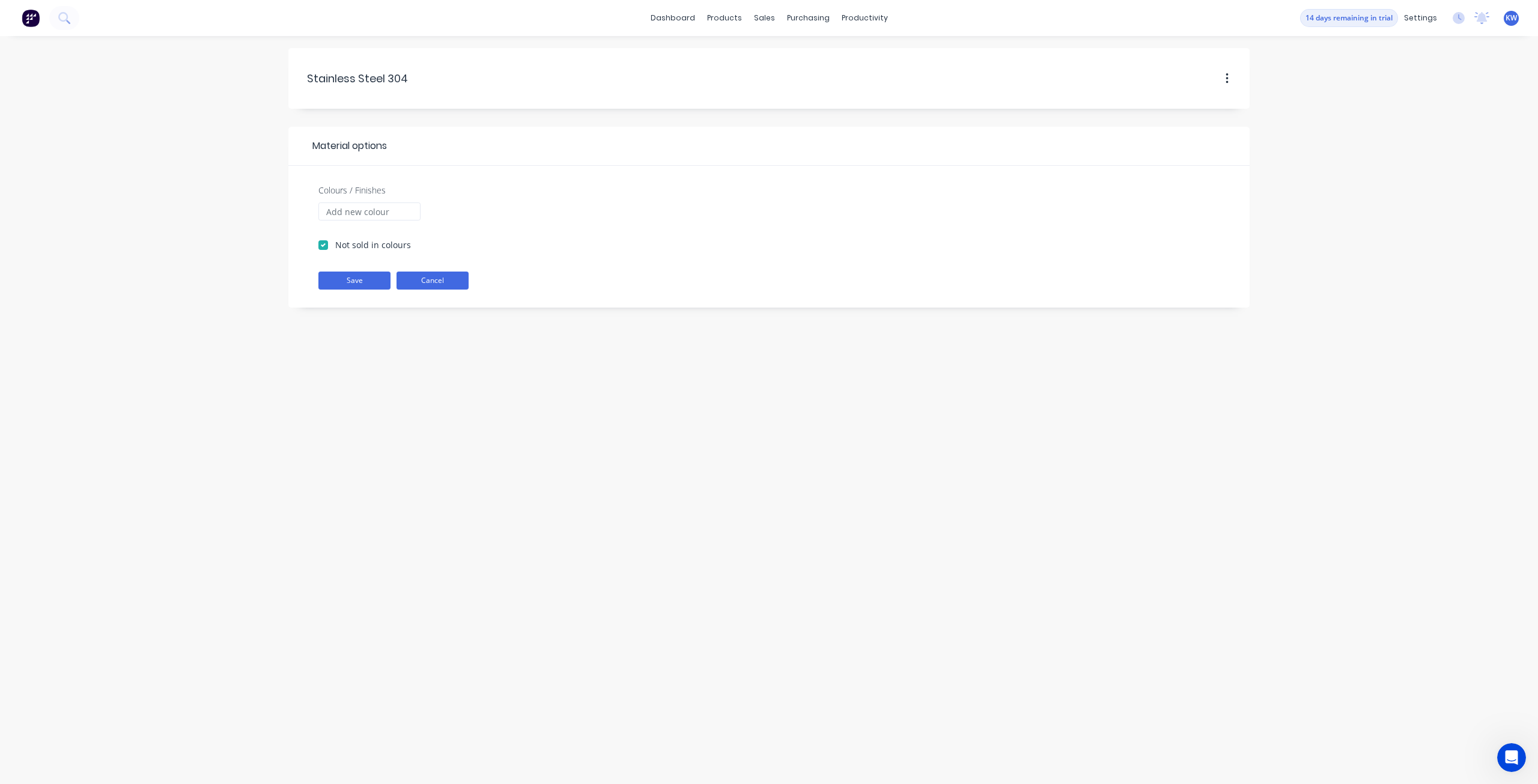 click on "Cancel" at bounding box center (433, 281) 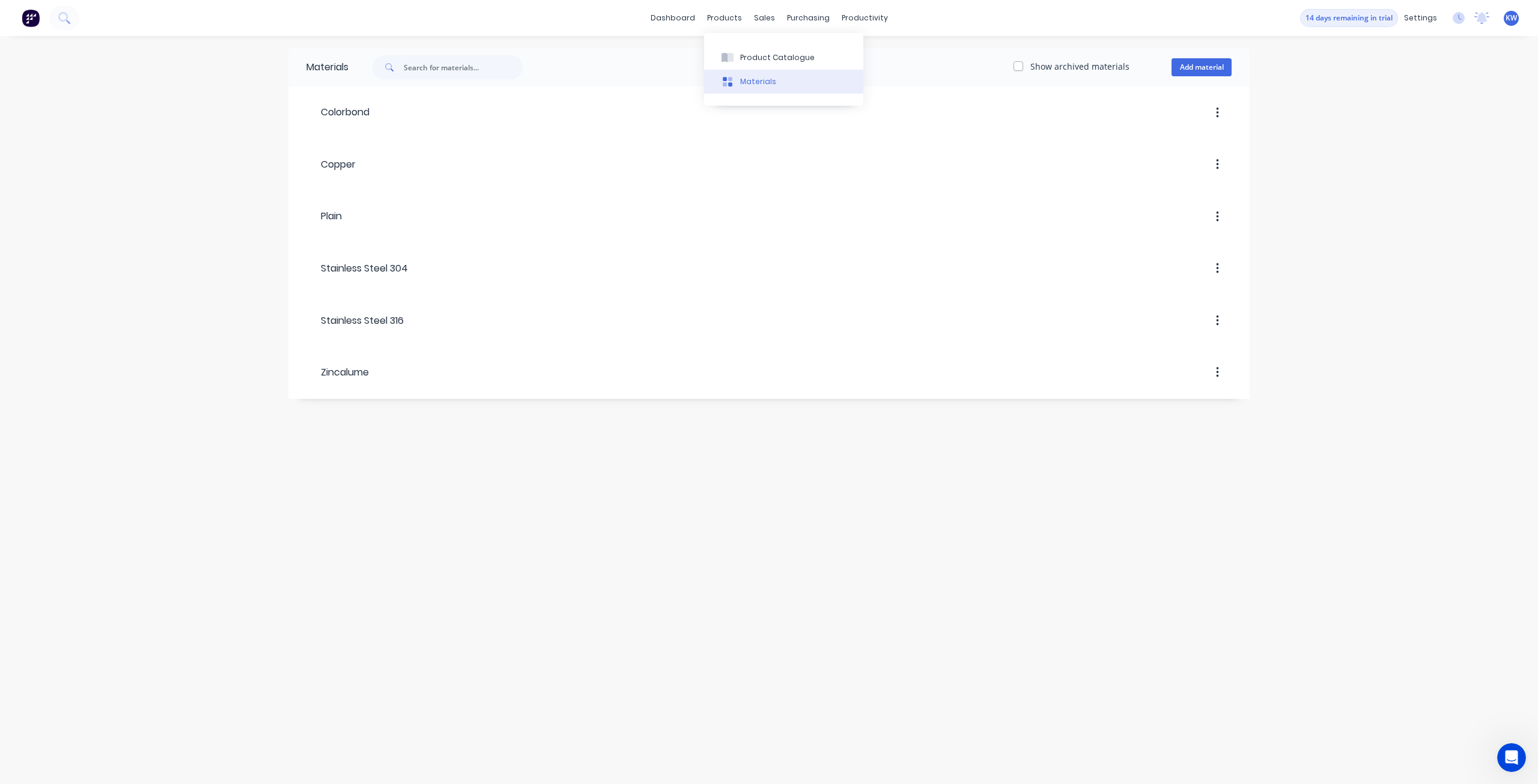 click on "Materials" at bounding box center (783, 82) 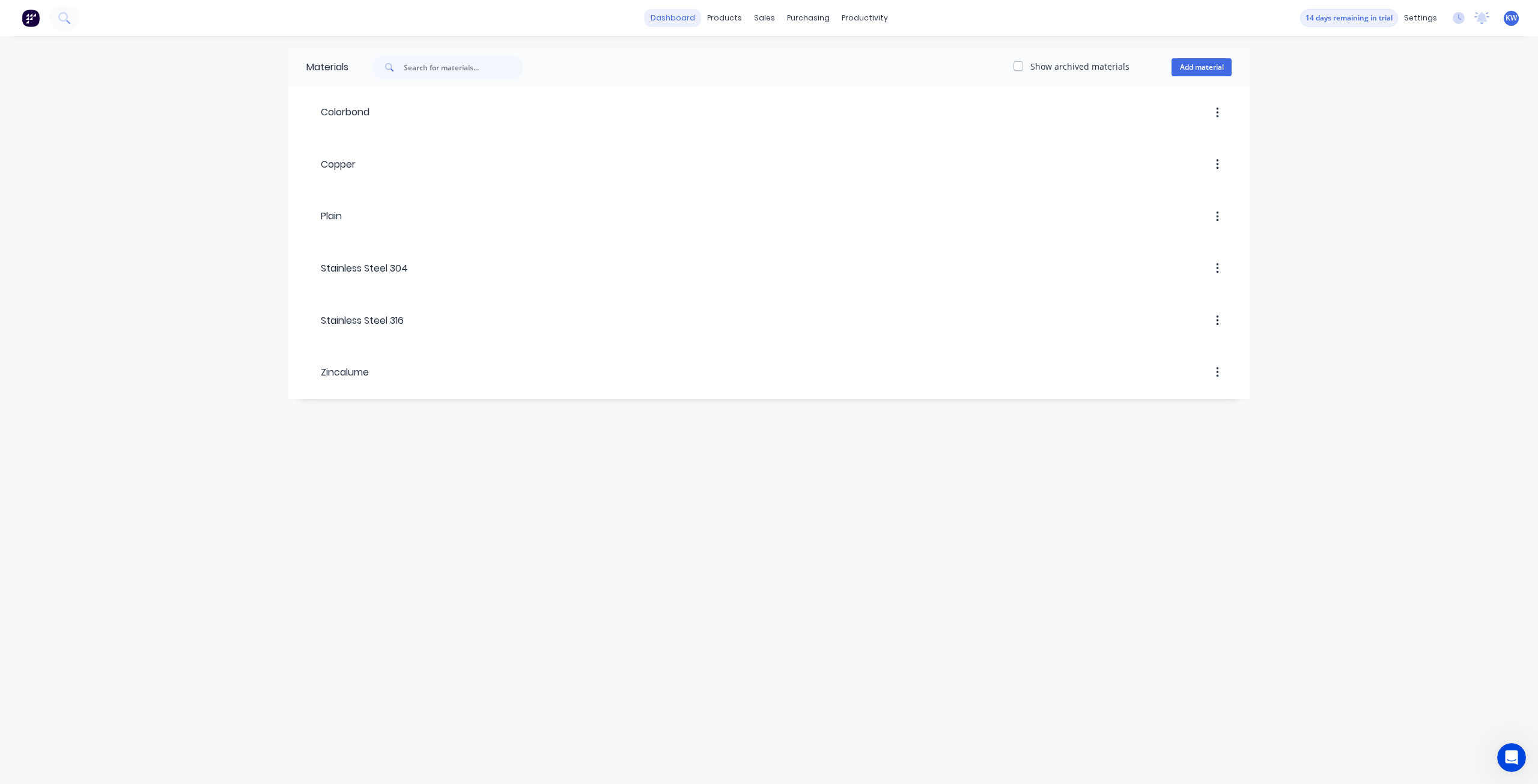 click on "dashboard" at bounding box center (673, 18) 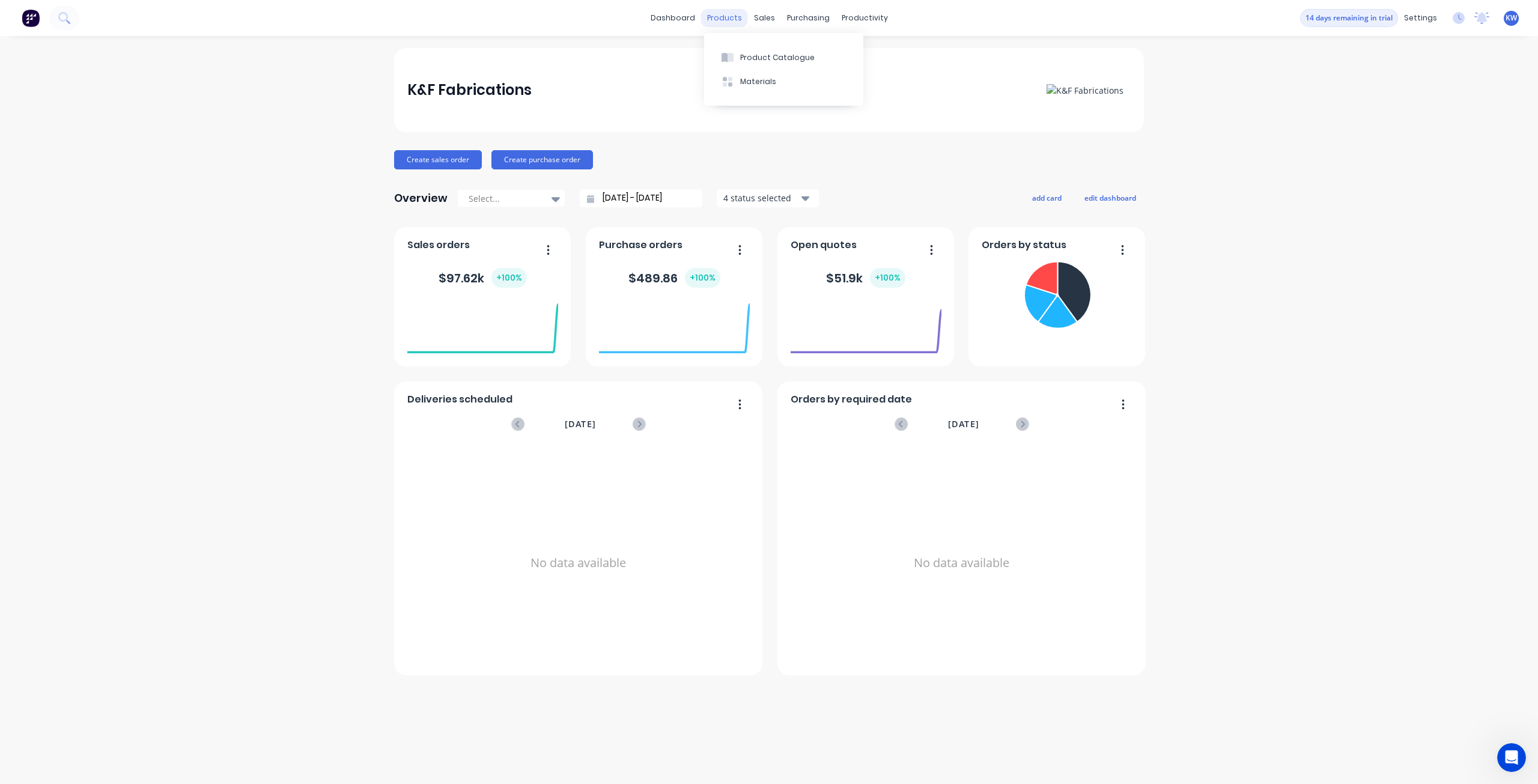 click on "products" at bounding box center [725, 18] 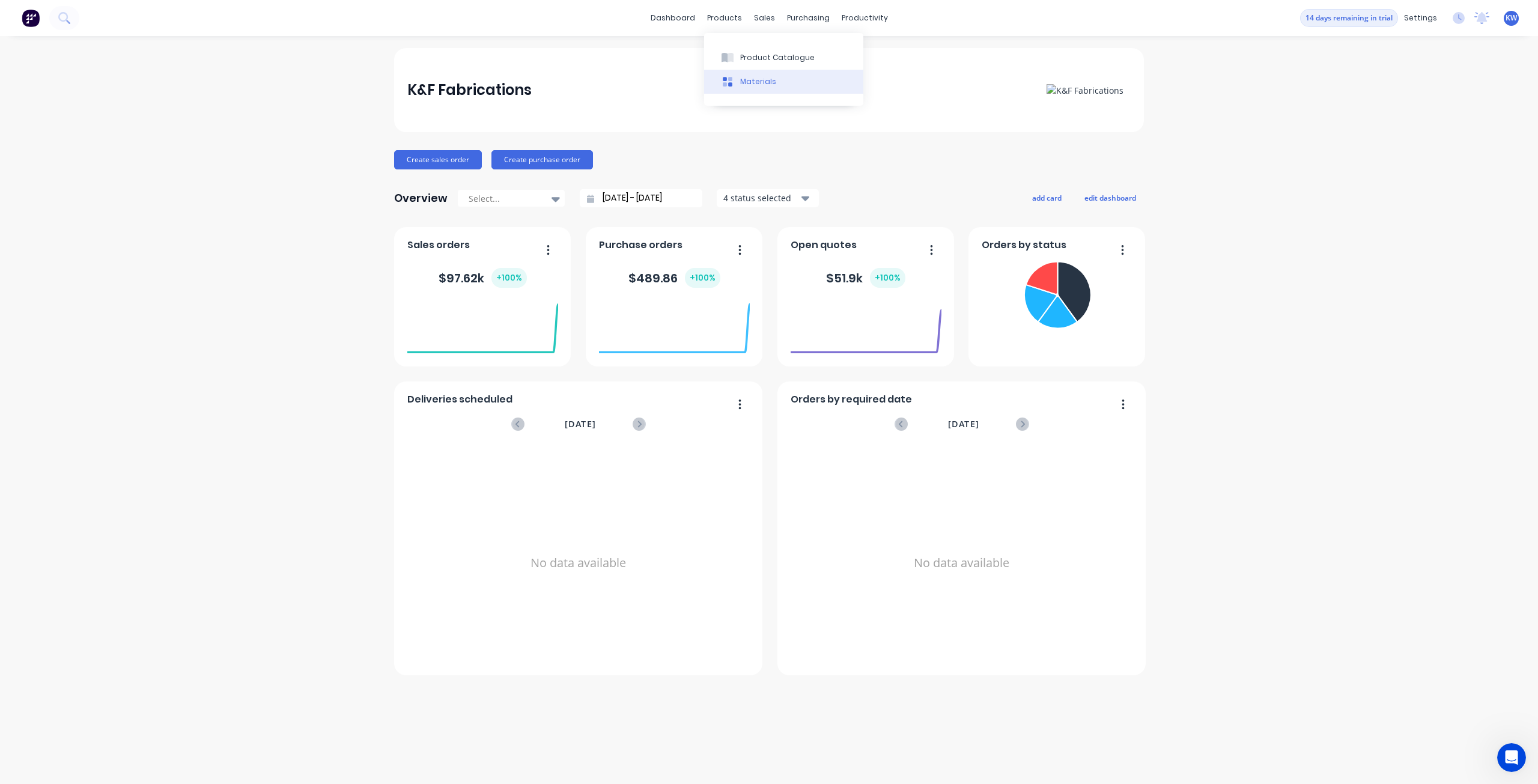 click on "Materials" at bounding box center [758, 82] 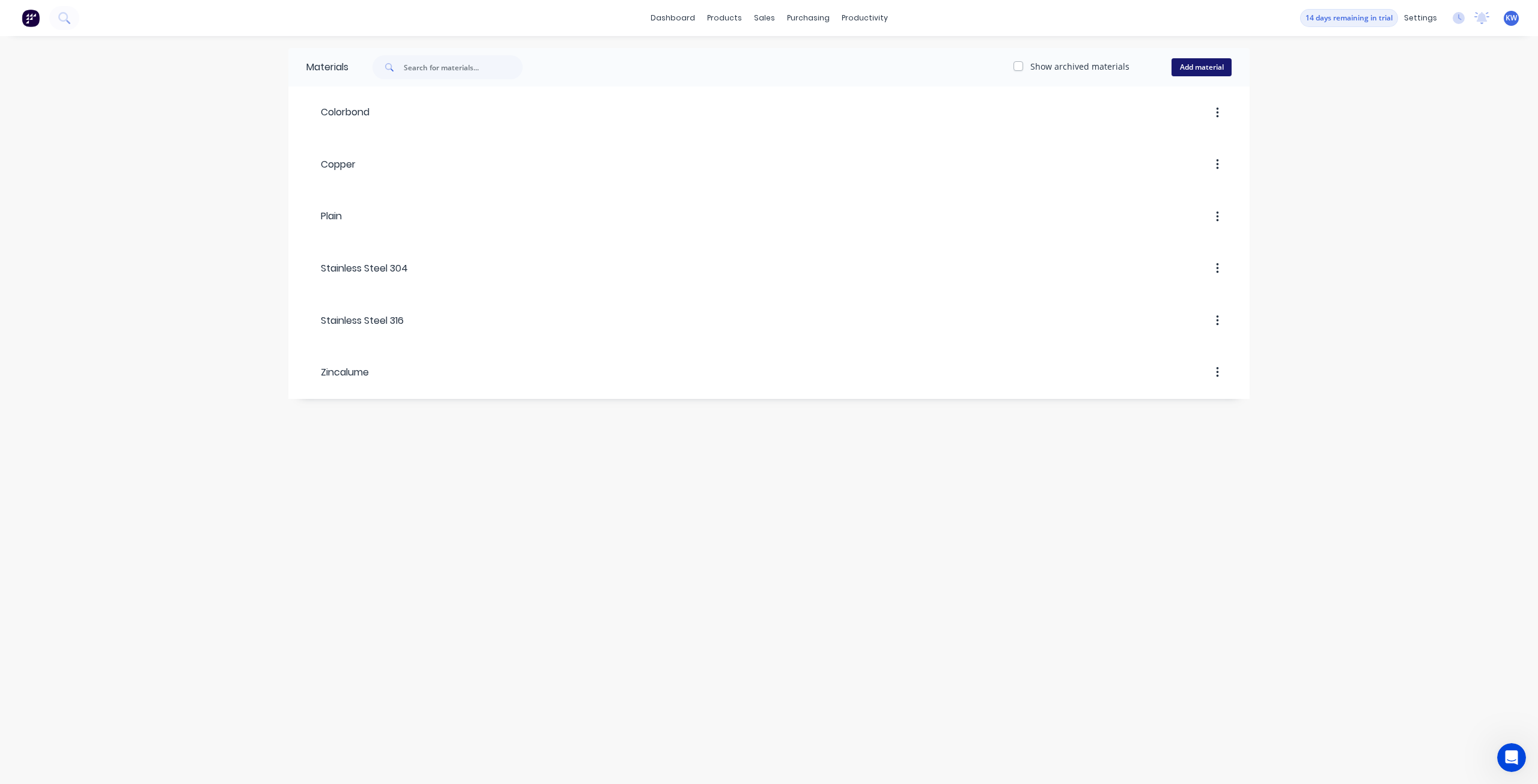 click on "Add material" at bounding box center [1202, 67] 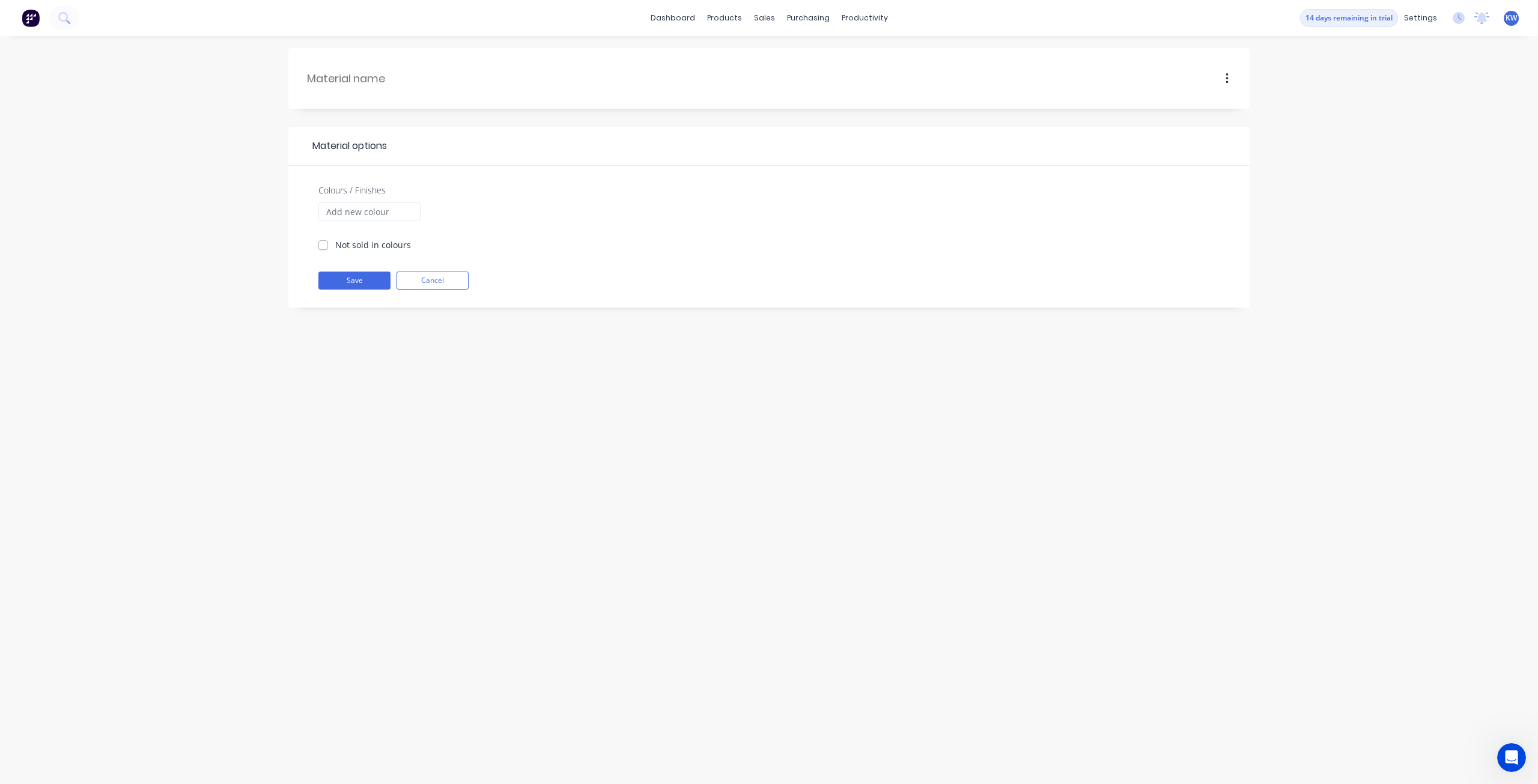 click on "Material options" at bounding box center (347, 146) 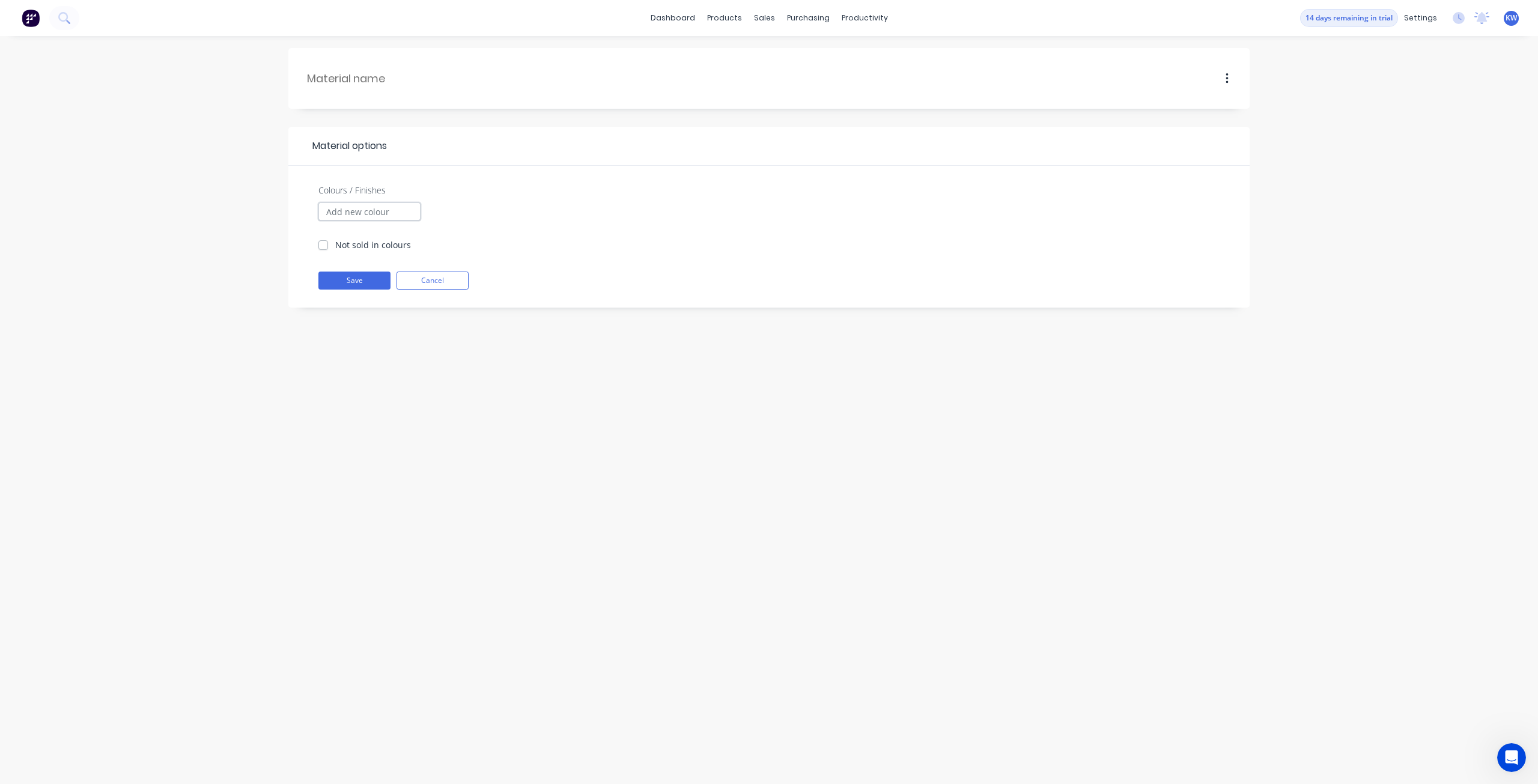 click on "Colours / Finishes" at bounding box center (369, 211) 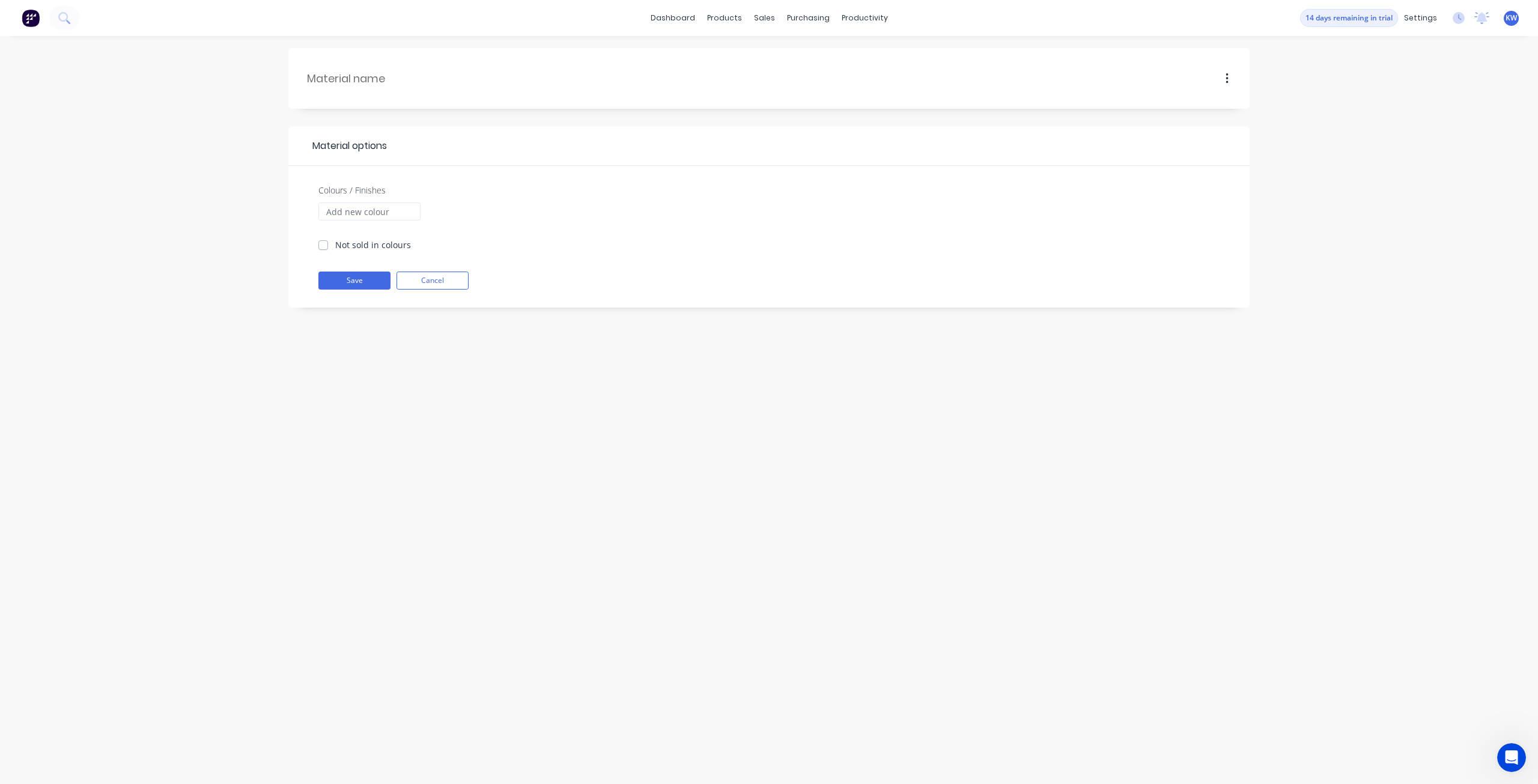 click at bounding box center (387, 78) 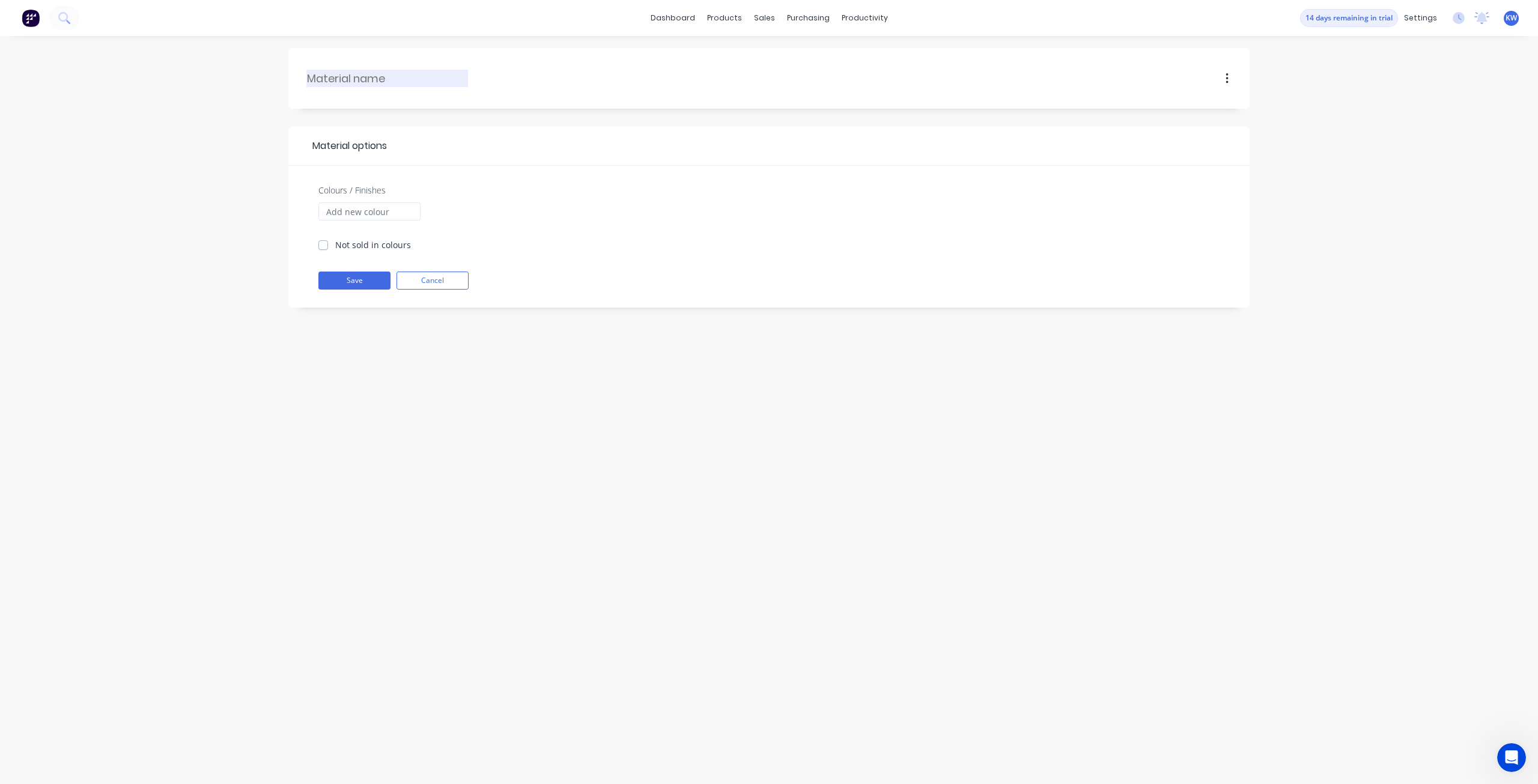 click at bounding box center [388, 78] 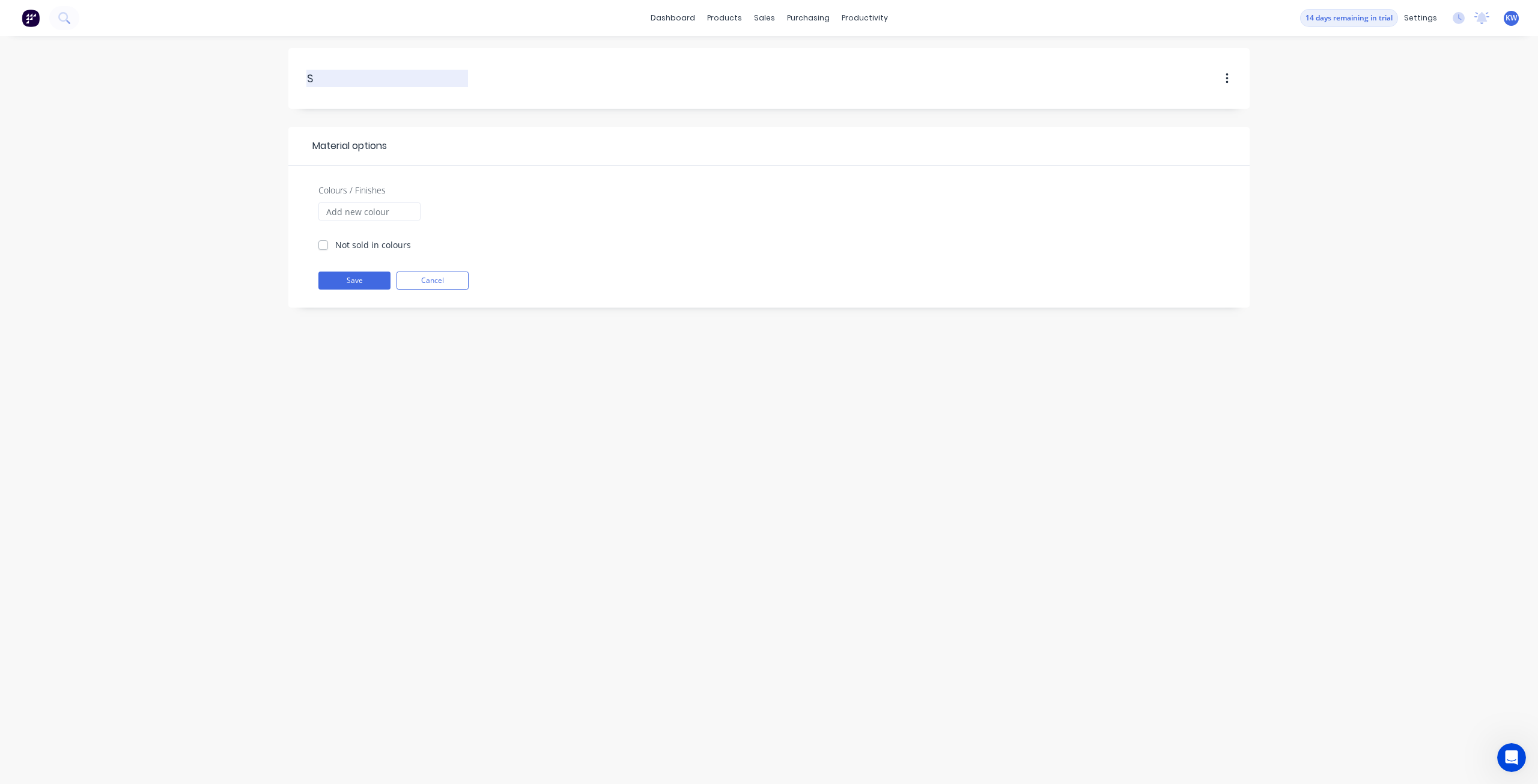 type 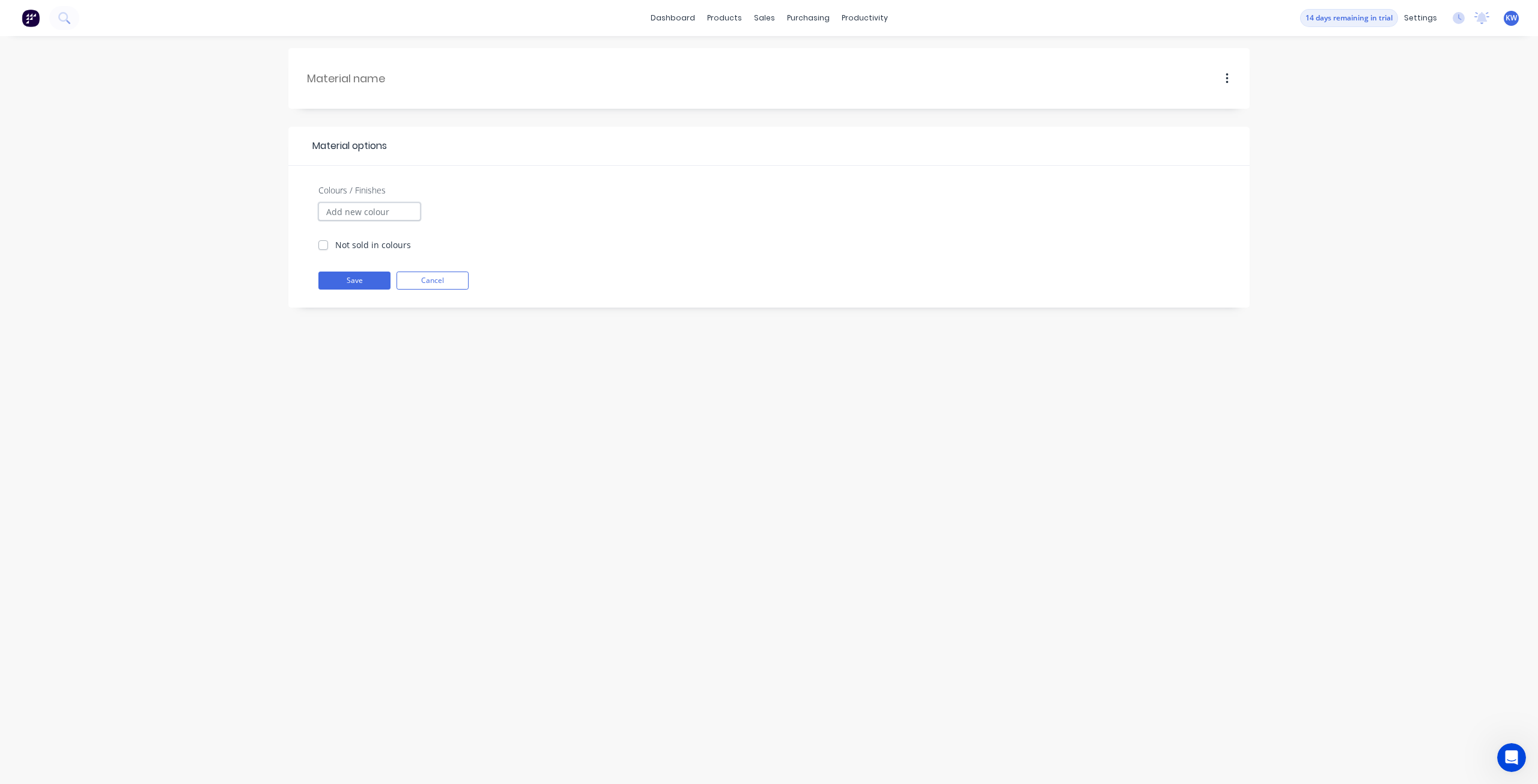 click on "Colours / Finishes" at bounding box center (369, 211) 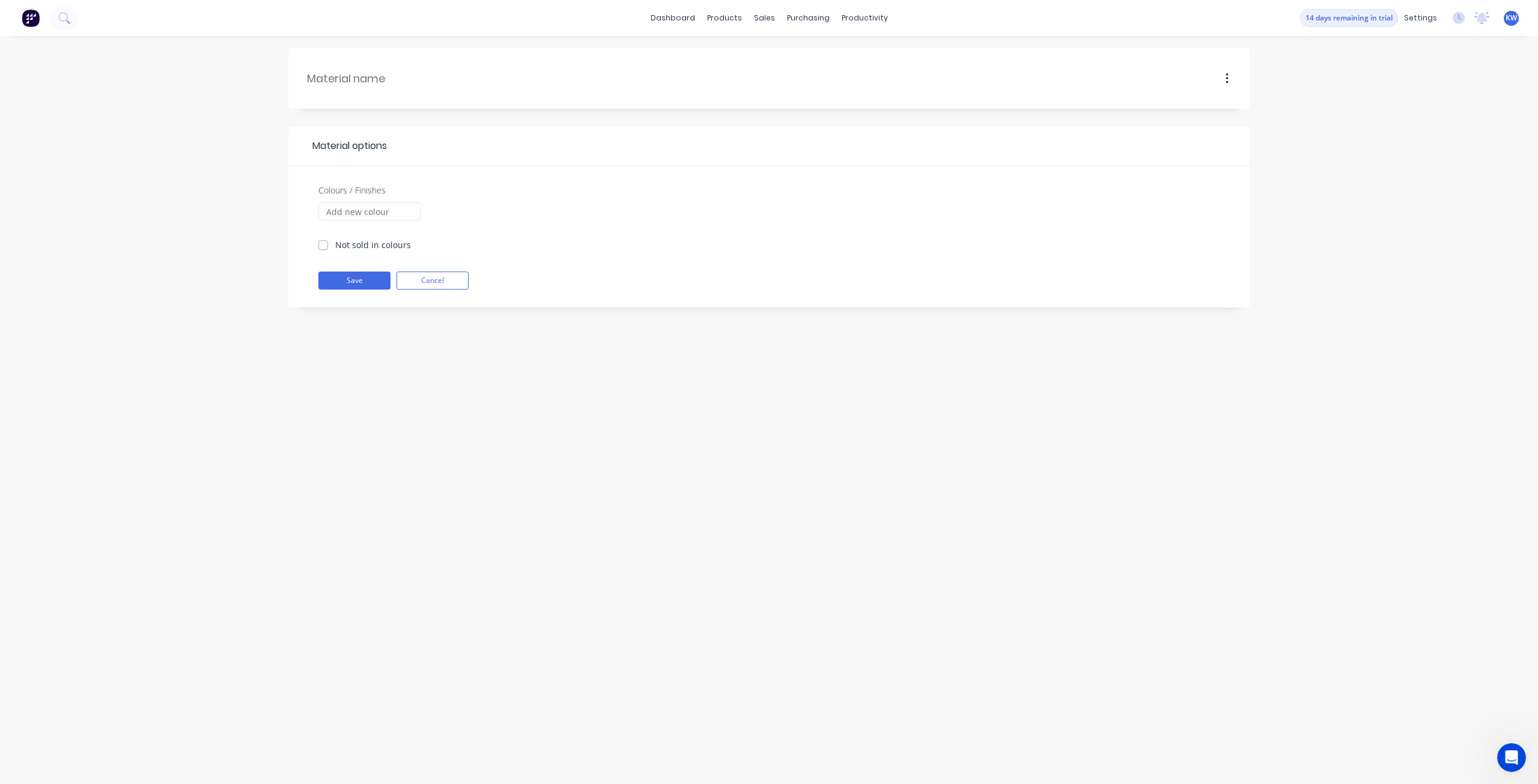 click on "Colours / Finishes" at bounding box center (352, 190) 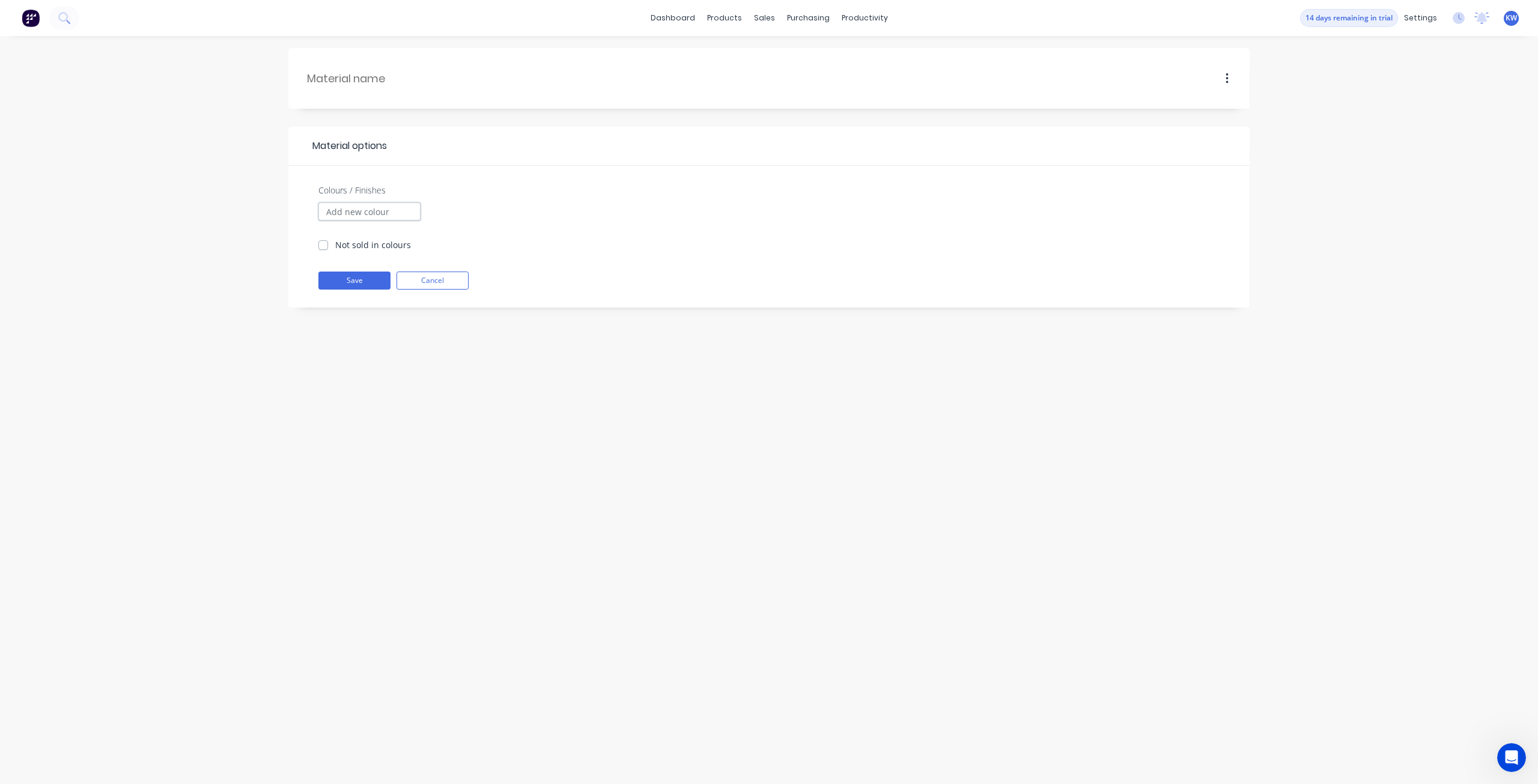 click on "Colours / Finishes" at bounding box center [369, 211] 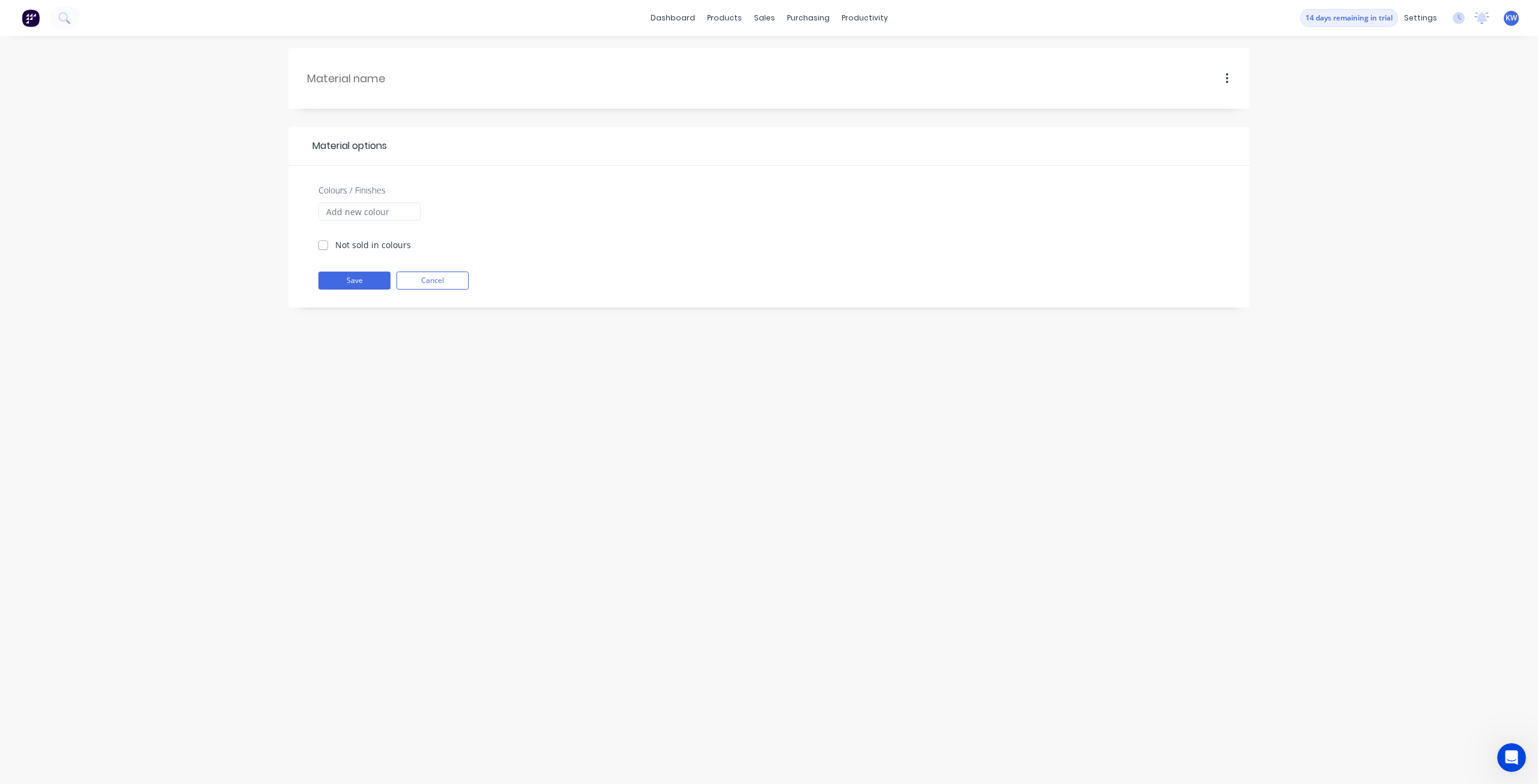 click on "Not sold in colours" at bounding box center [373, 245] 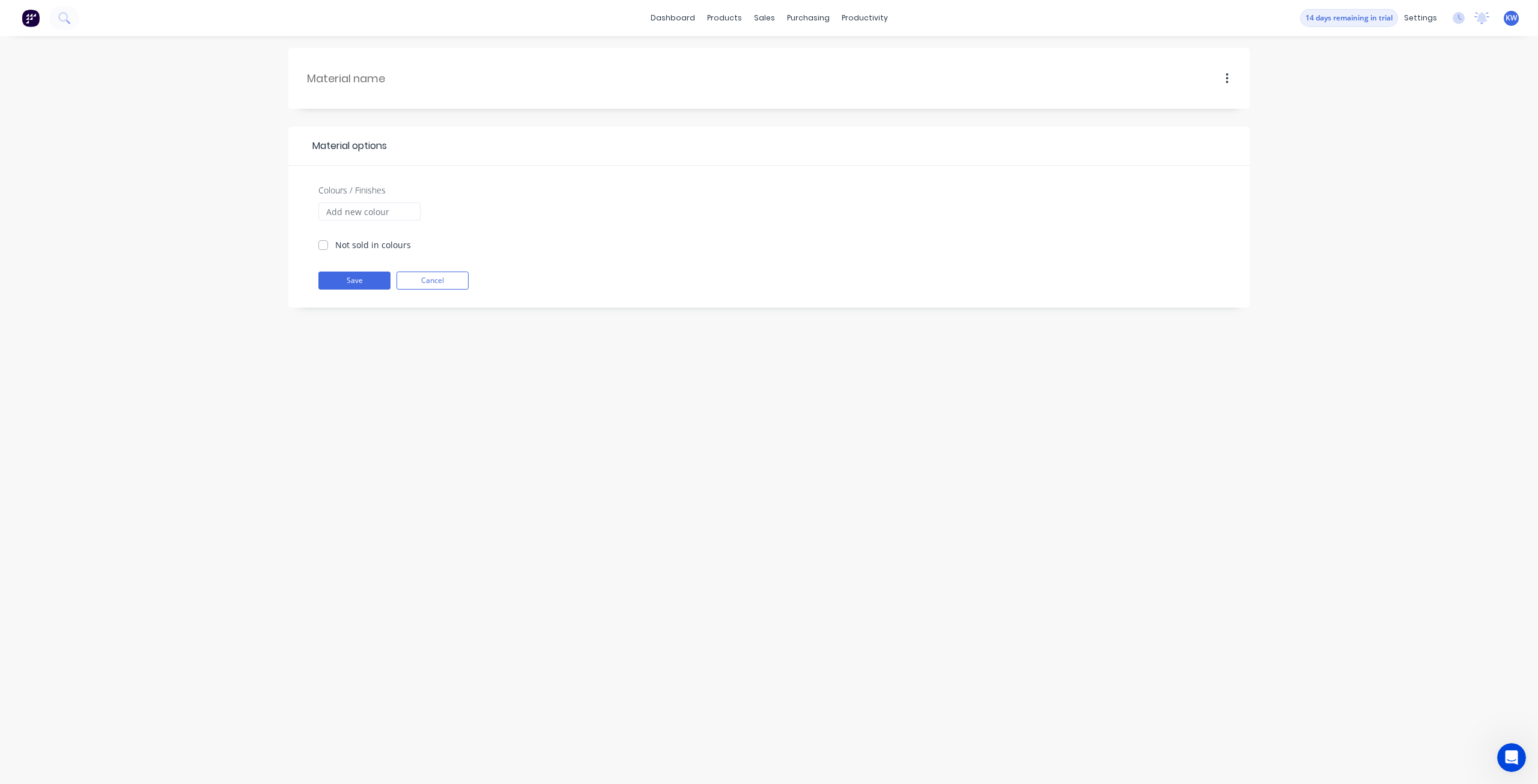 click on "Not sold in colours" at bounding box center (323, 244) 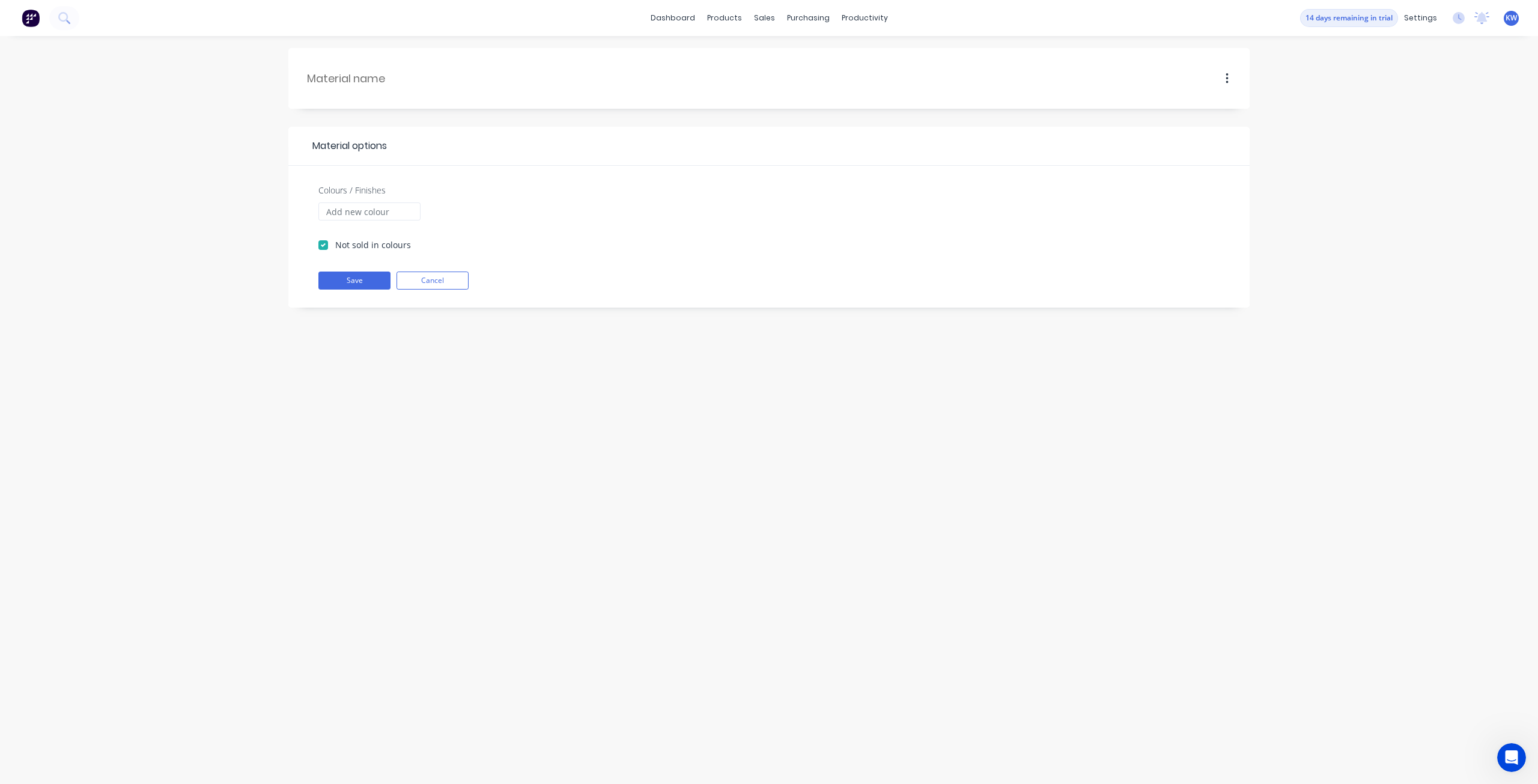 click on "Material options" at bounding box center [347, 146] 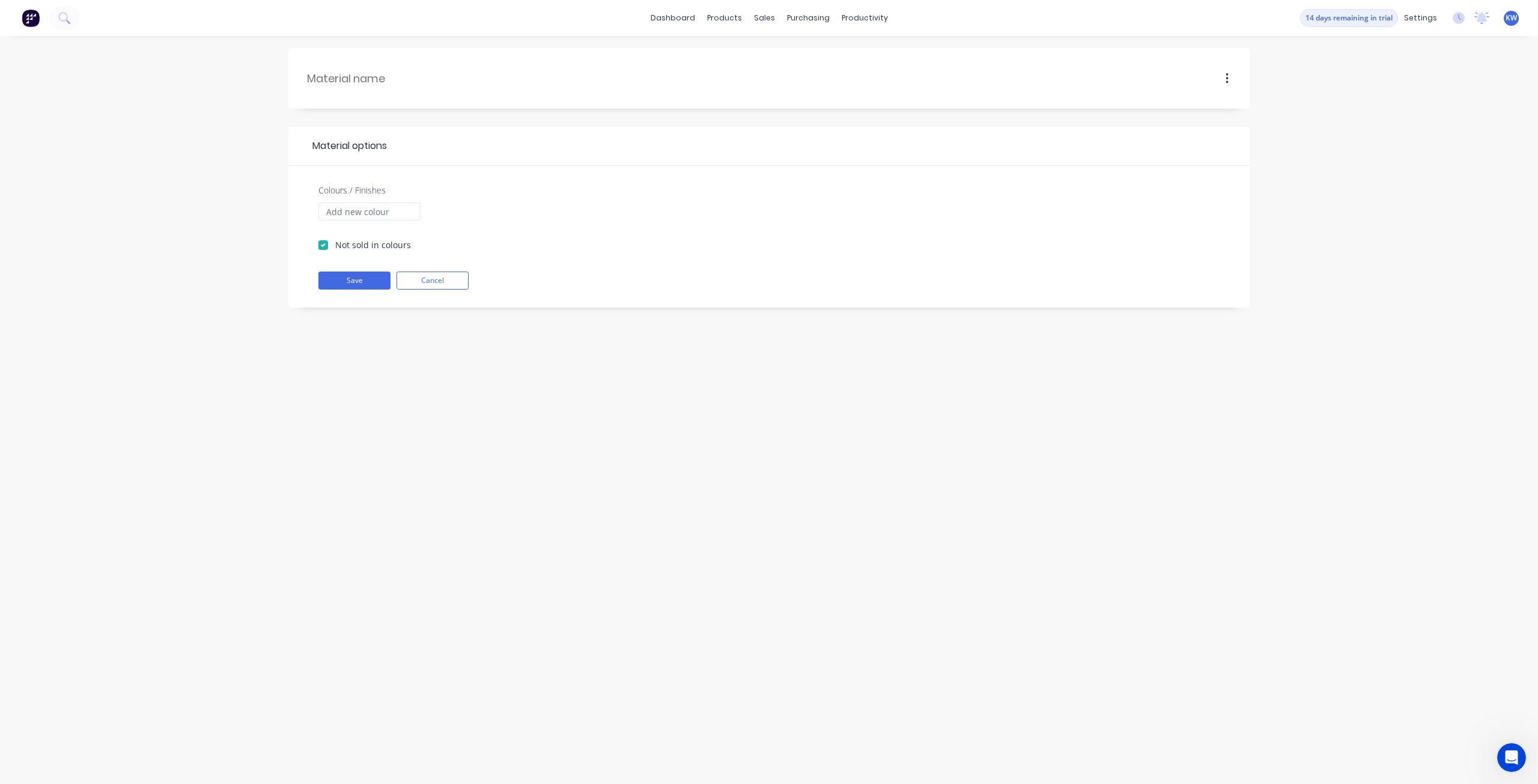 click at bounding box center [850, 78] 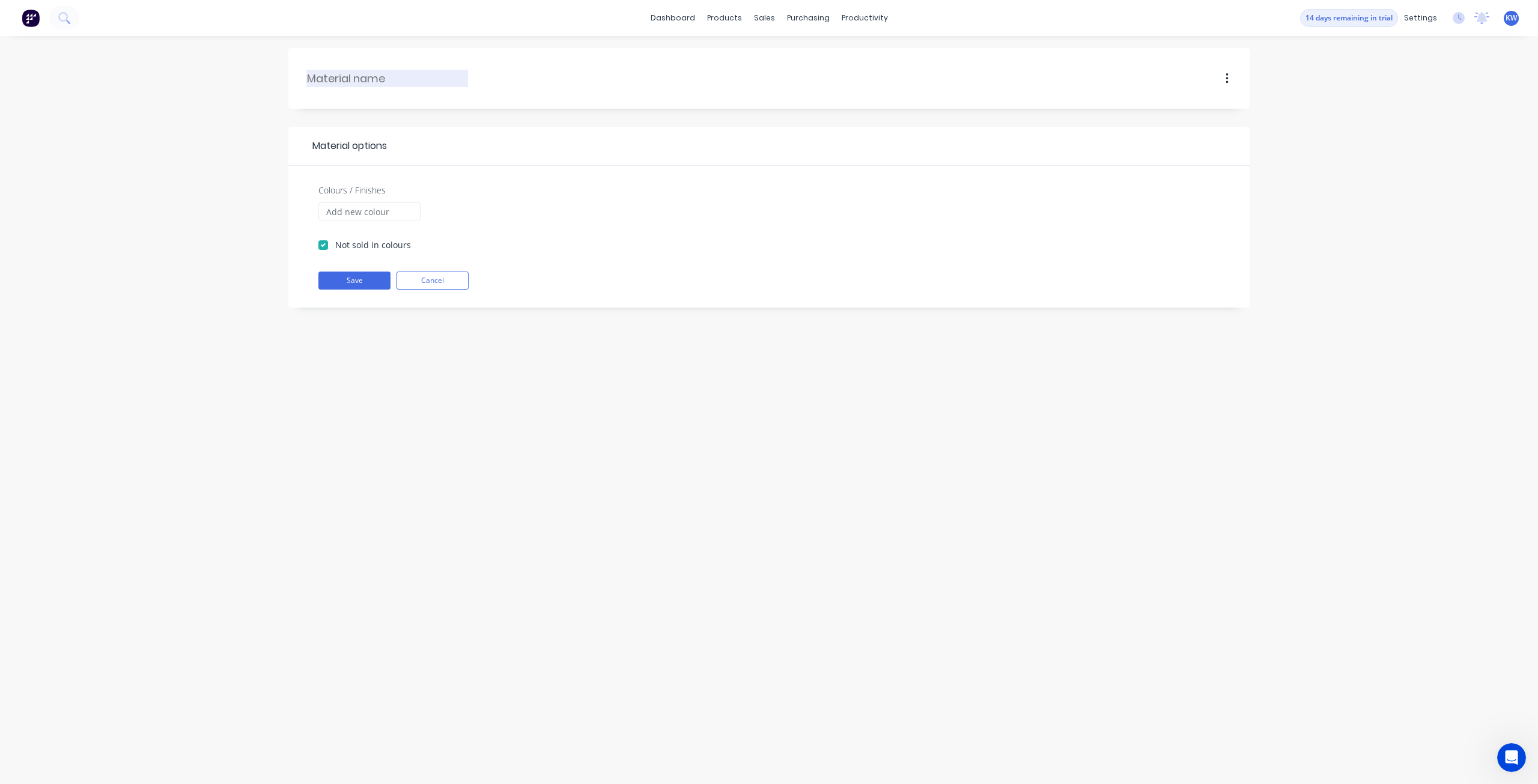 click at bounding box center [388, 78] 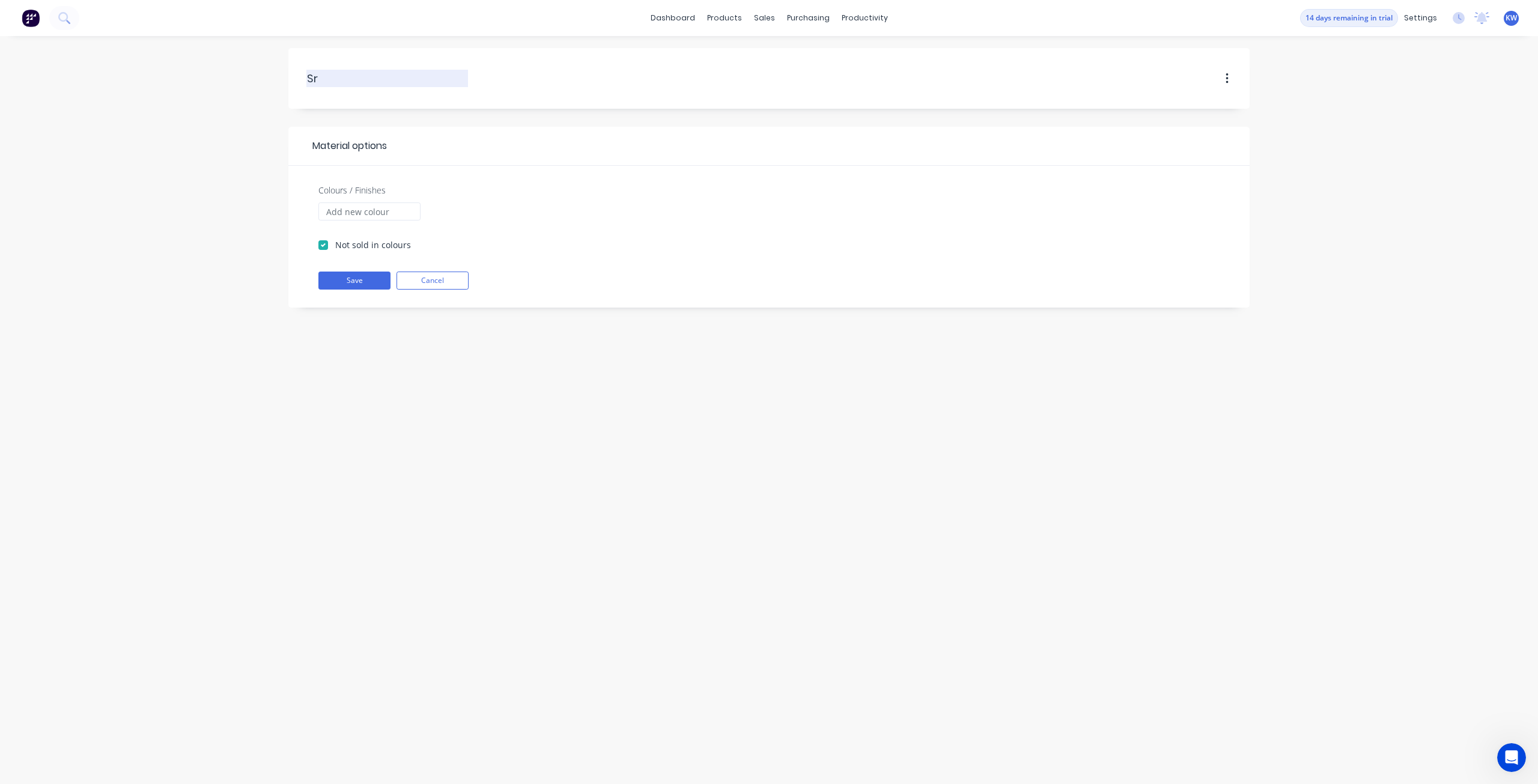 type on "S" 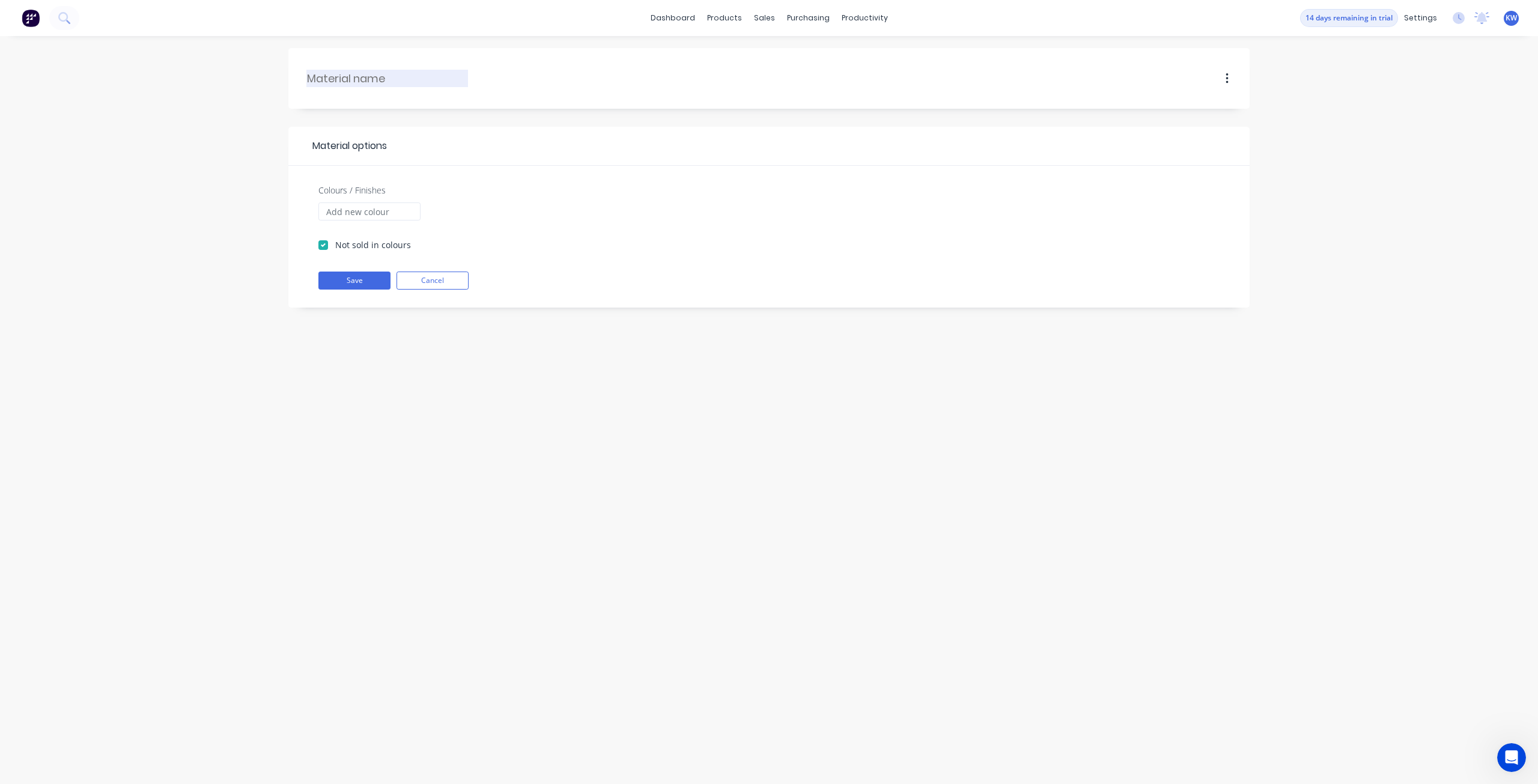 type on "P" 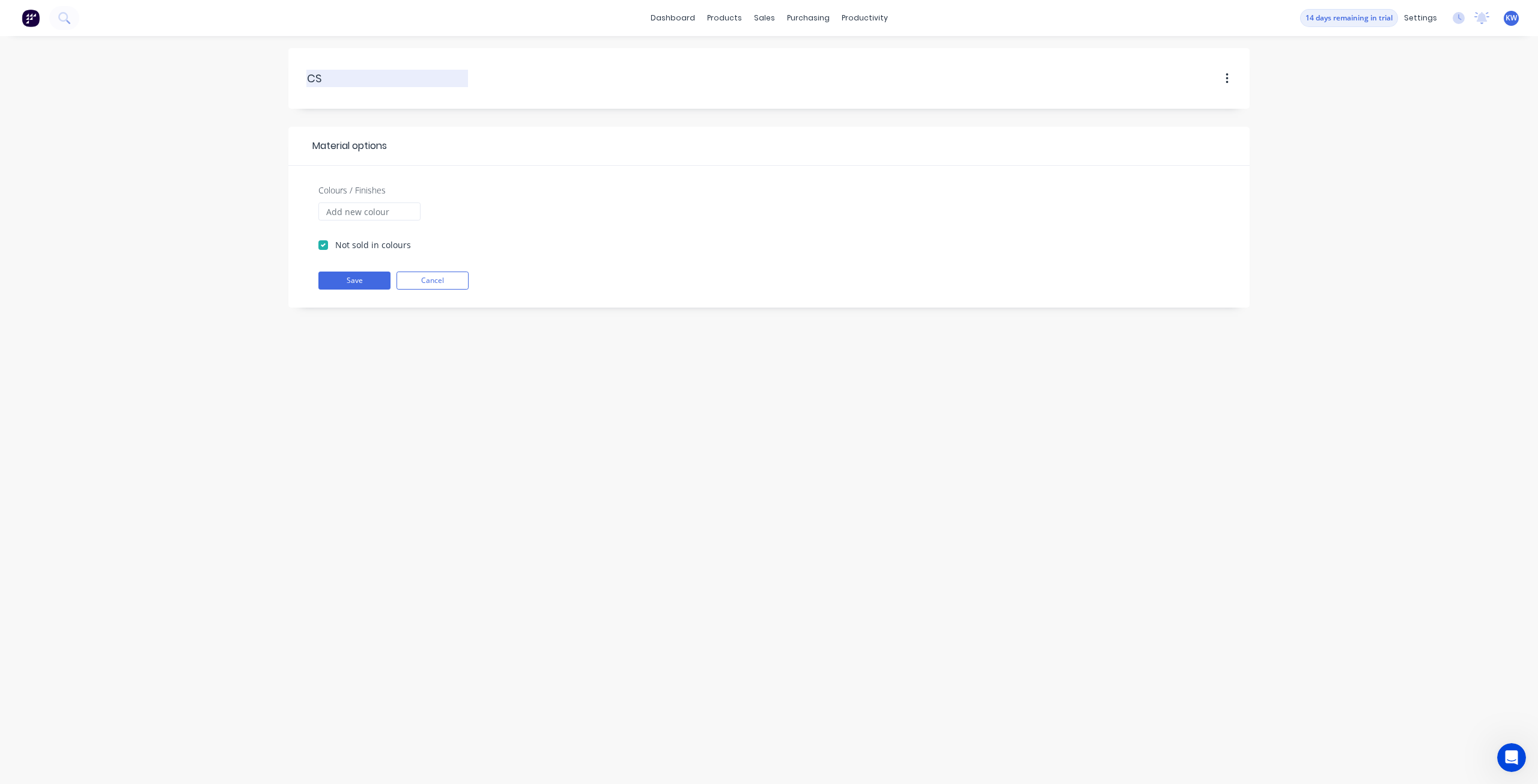 type on "C" 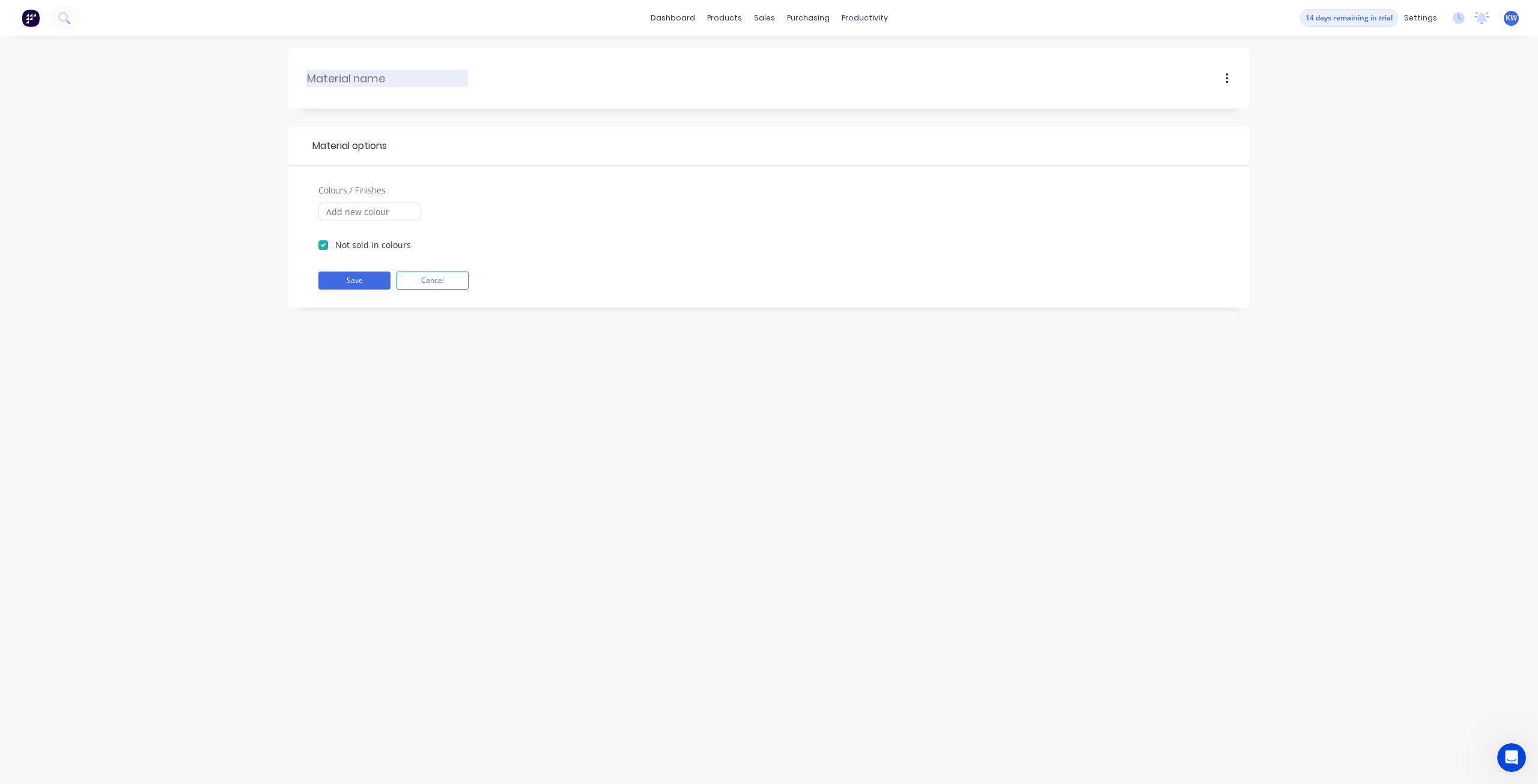 paste on "TEKSCREW - 14g HEX - C4 - 80mm" 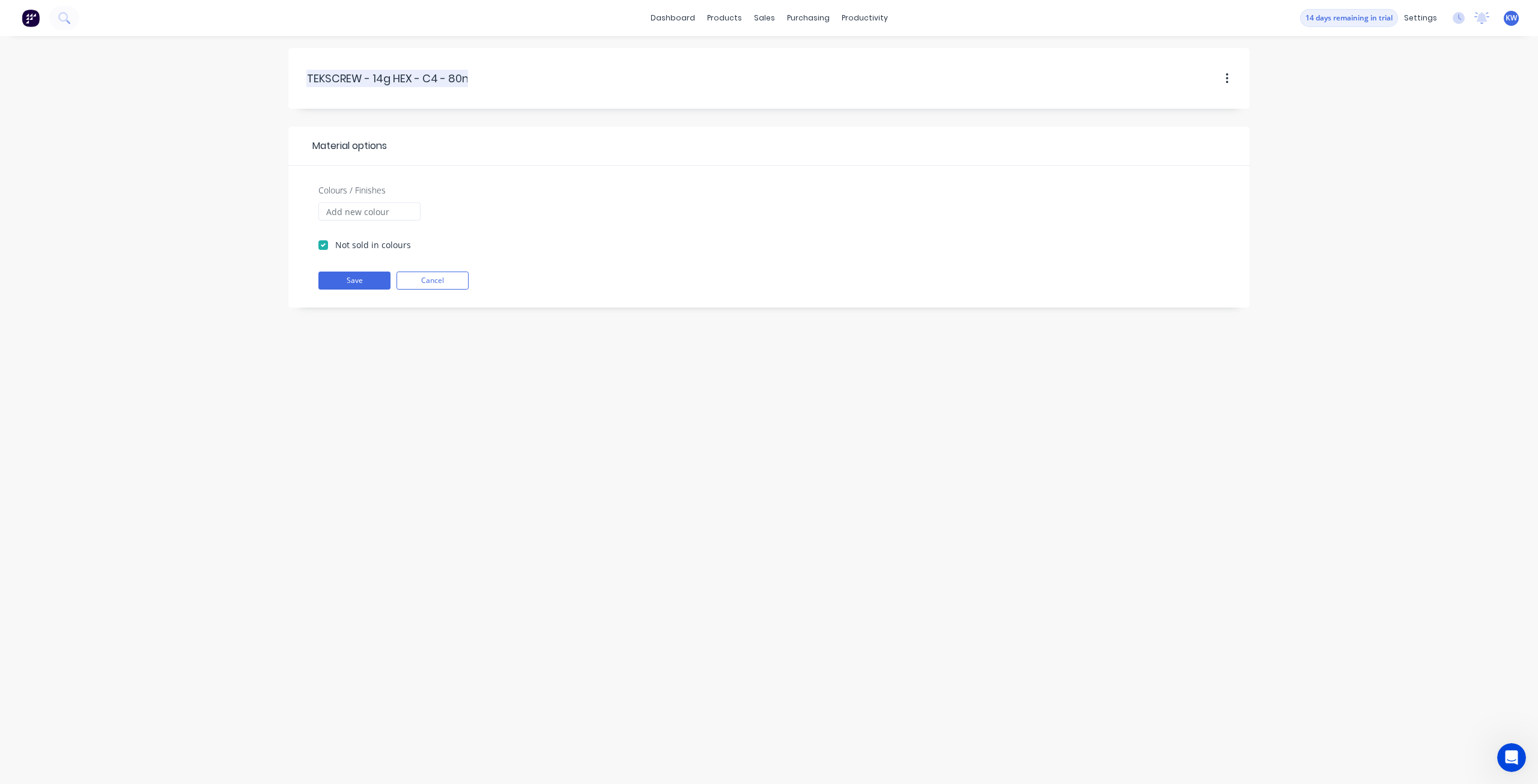 scroll, scrollTop: 0, scrollLeft: 4, axis: horizontal 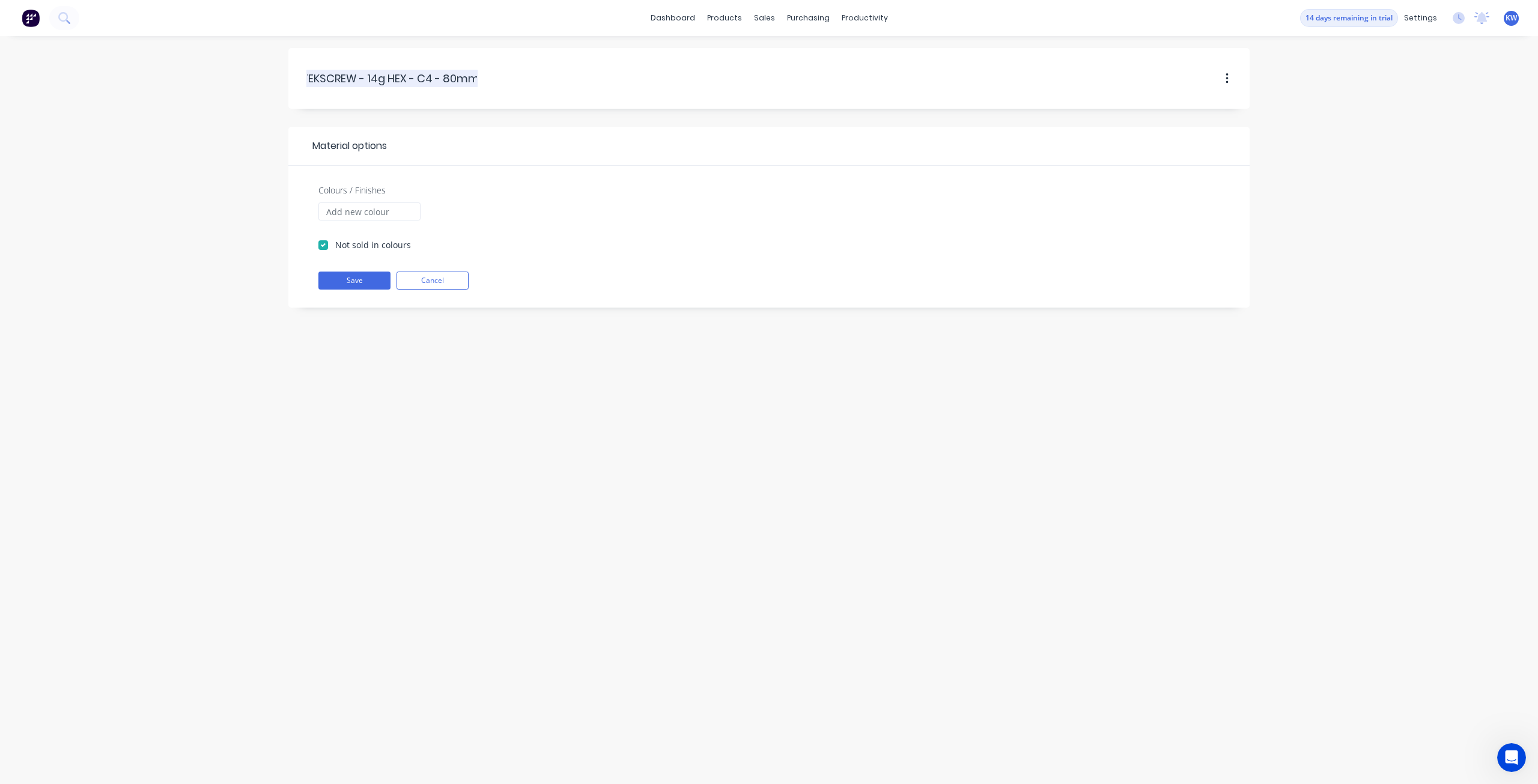 click on "TEKSCREW - 14g HEX - C4 - 80mm" at bounding box center [391, 78] 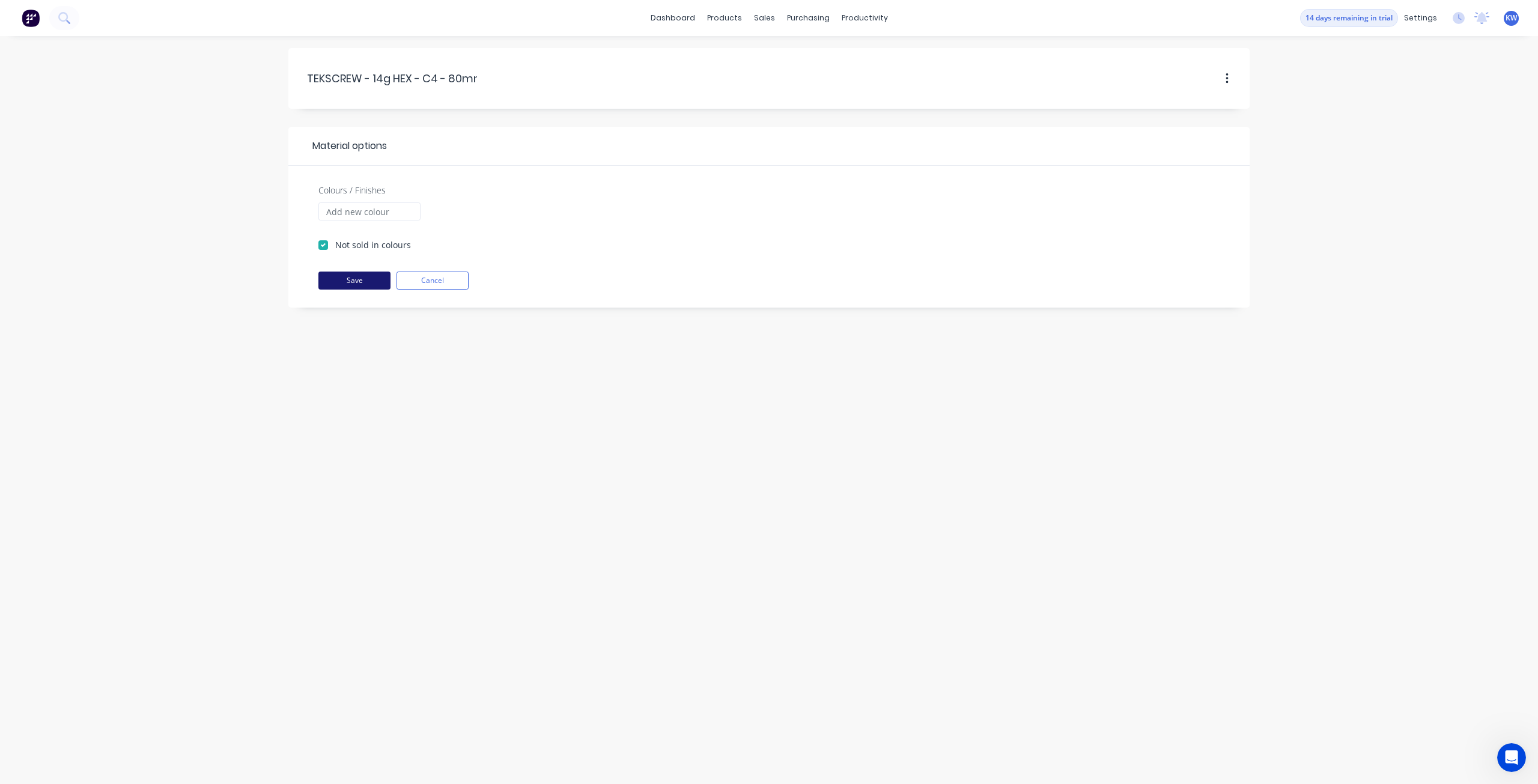 type on "TEKSCREW - 14g HEX - C4 - 80mm" 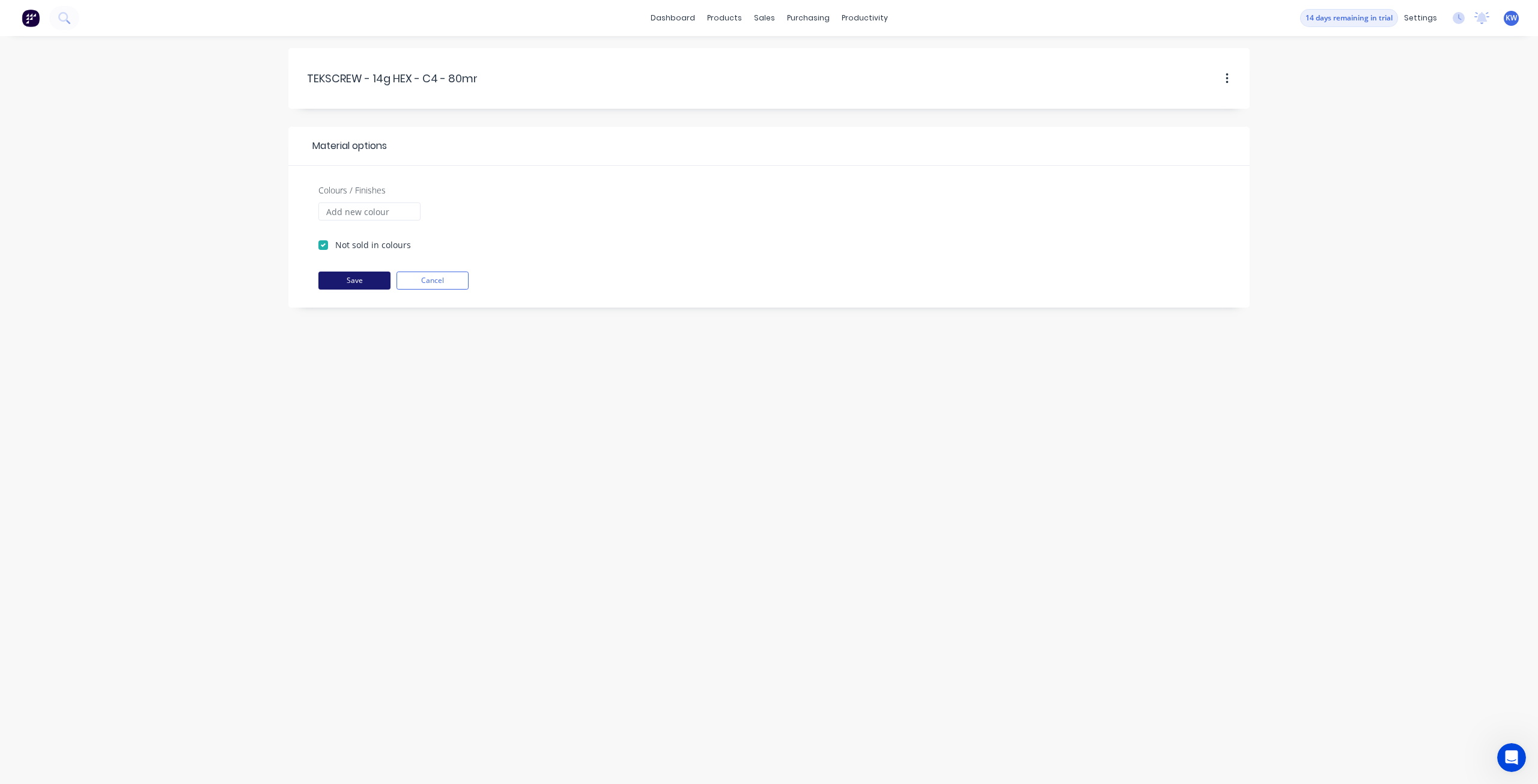 click on "Save" at bounding box center [354, 281] 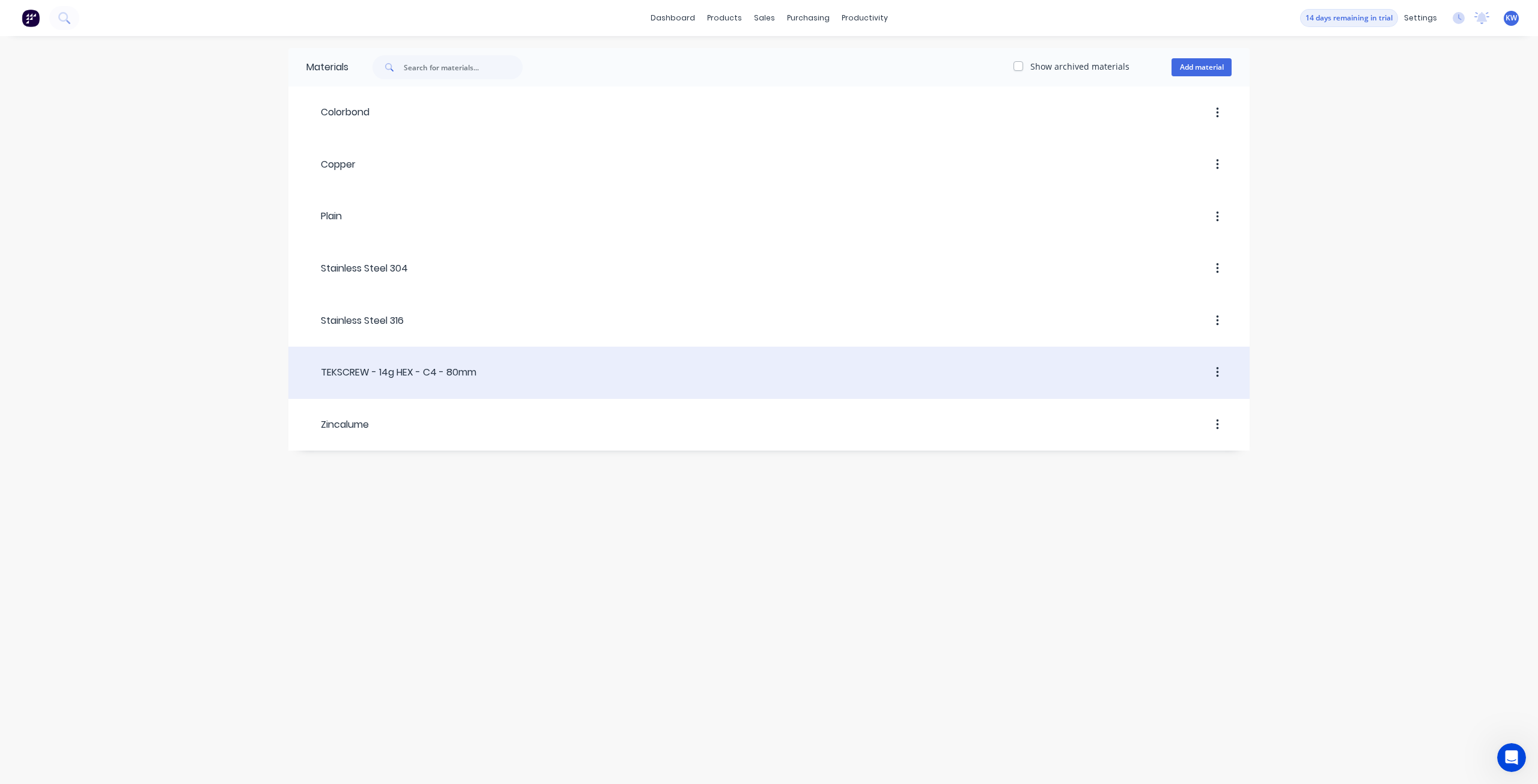 click at bounding box center (854, 372) 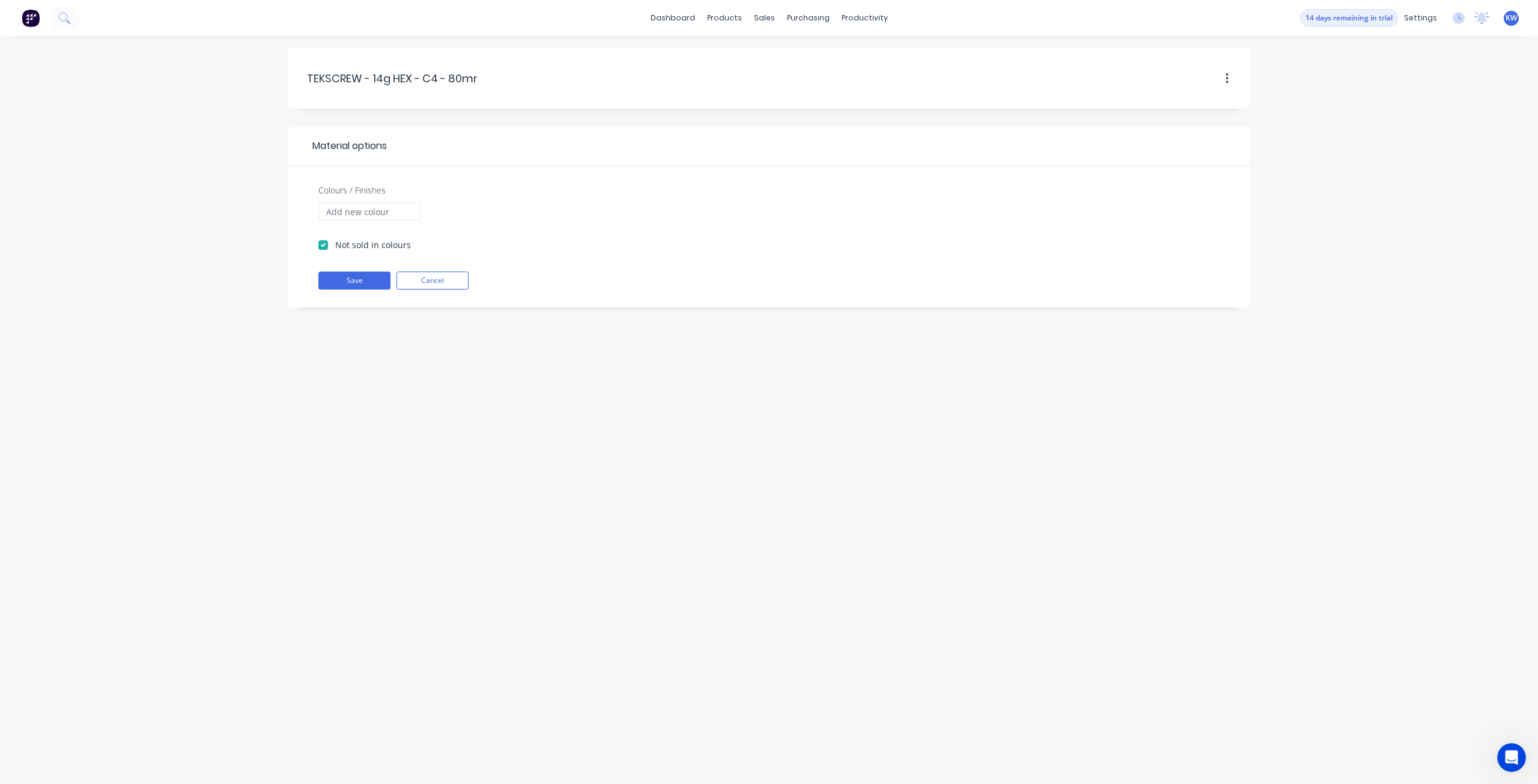 click at bounding box center [1227, 79] 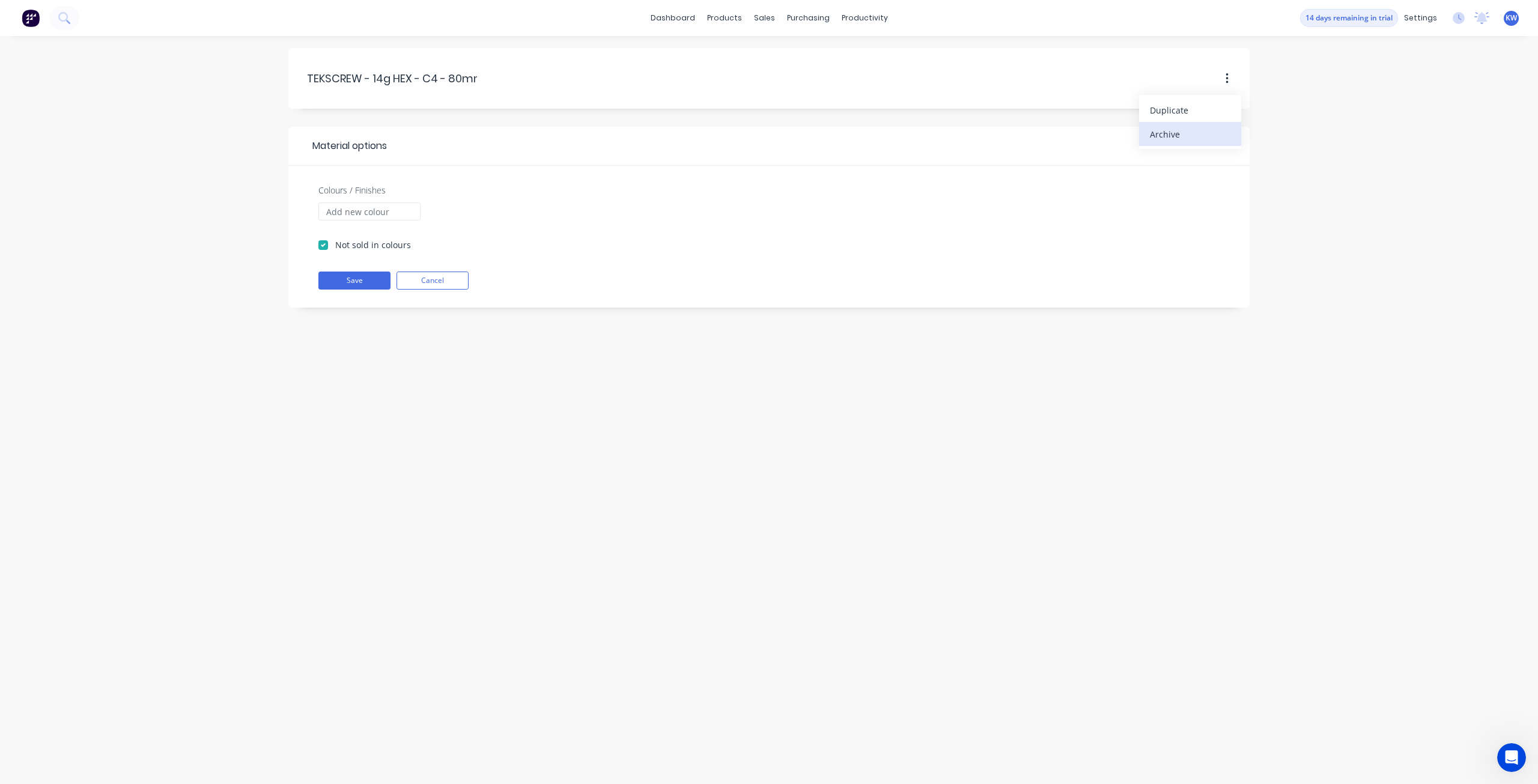 click on "Archive" at bounding box center [1190, 134] 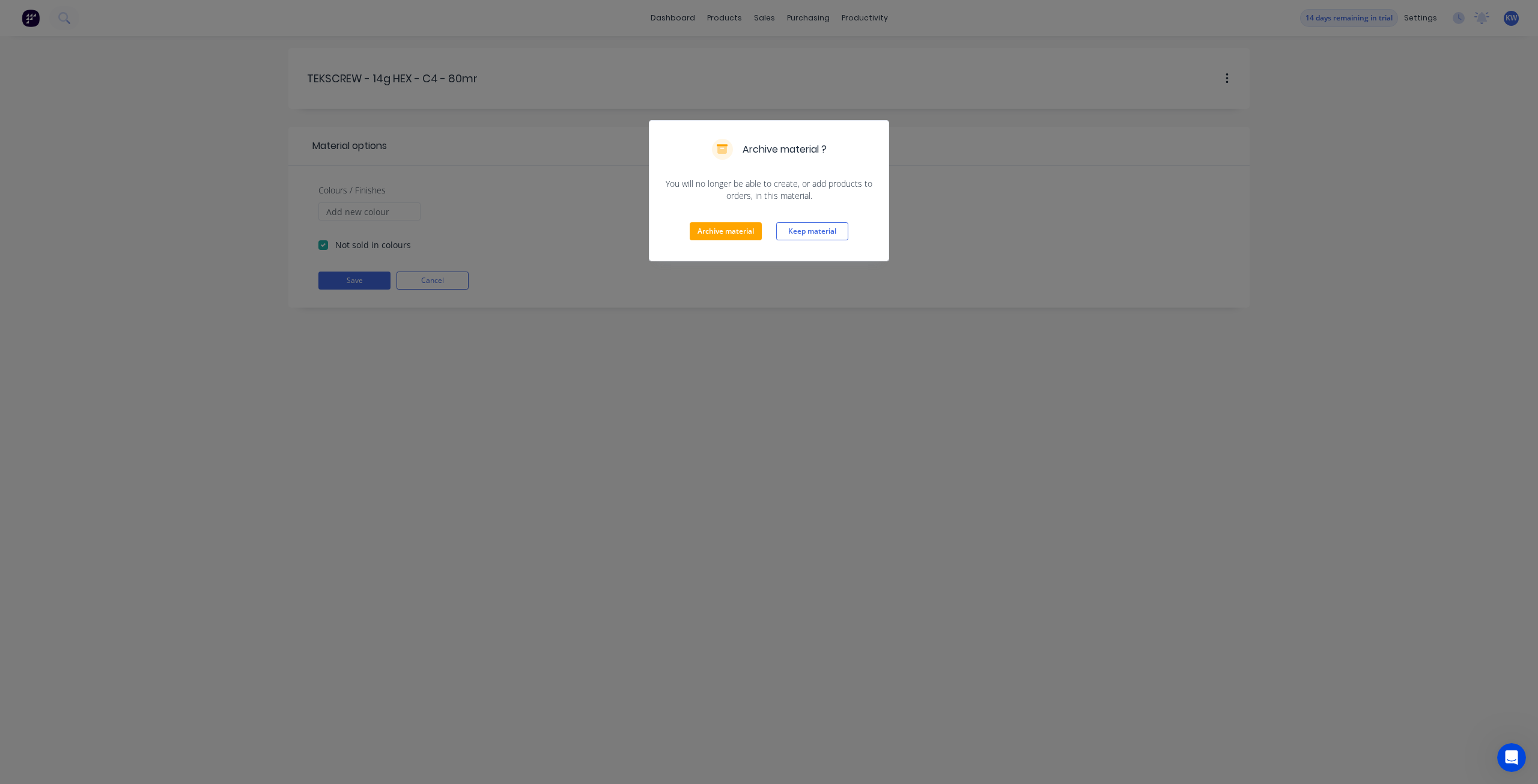 click on "Archive material ? You will no longer be able to create, or add products to orders, in this material. Archive material Keep material" at bounding box center (769, 392) 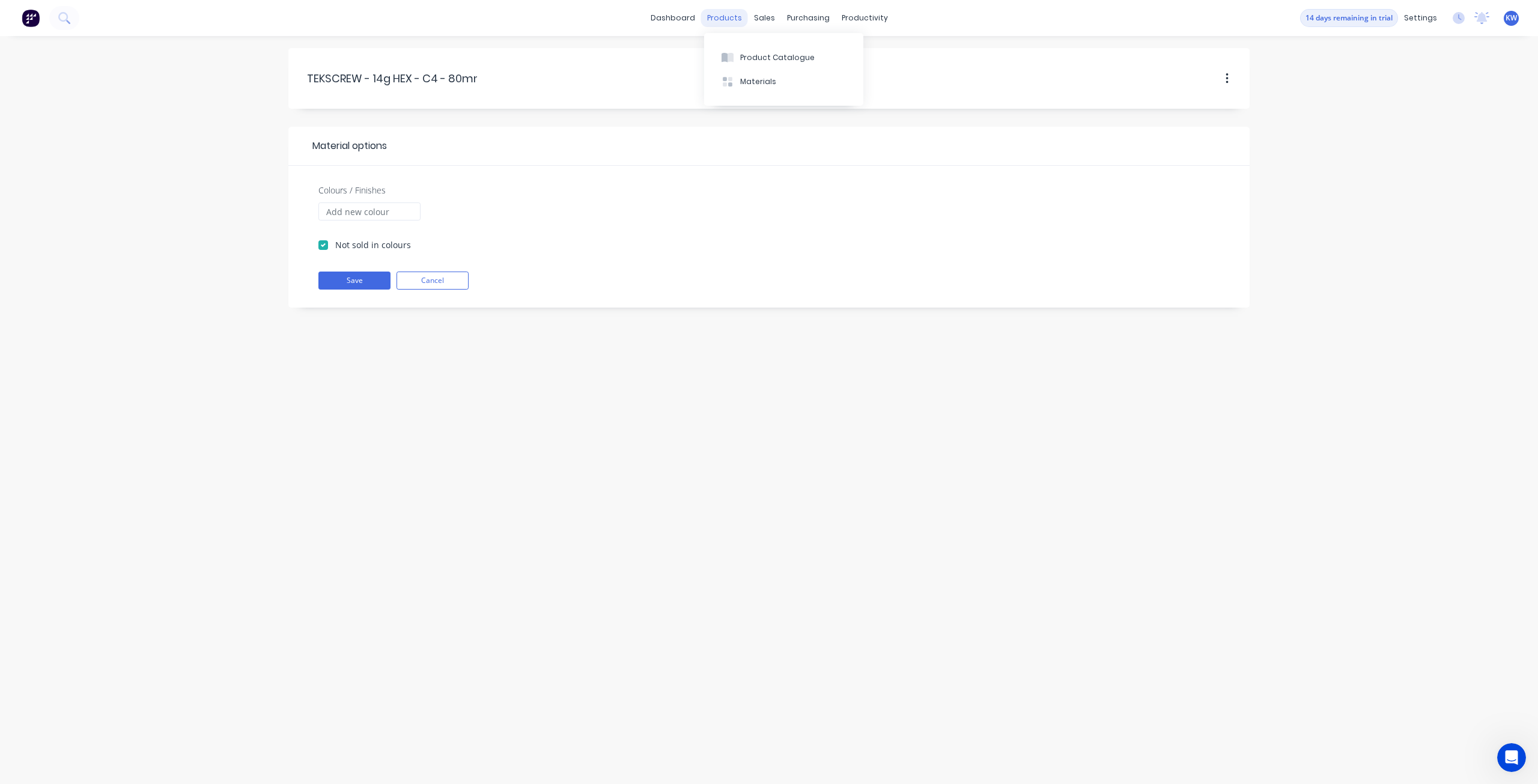 click on "products" at bounding box center (725, 18) 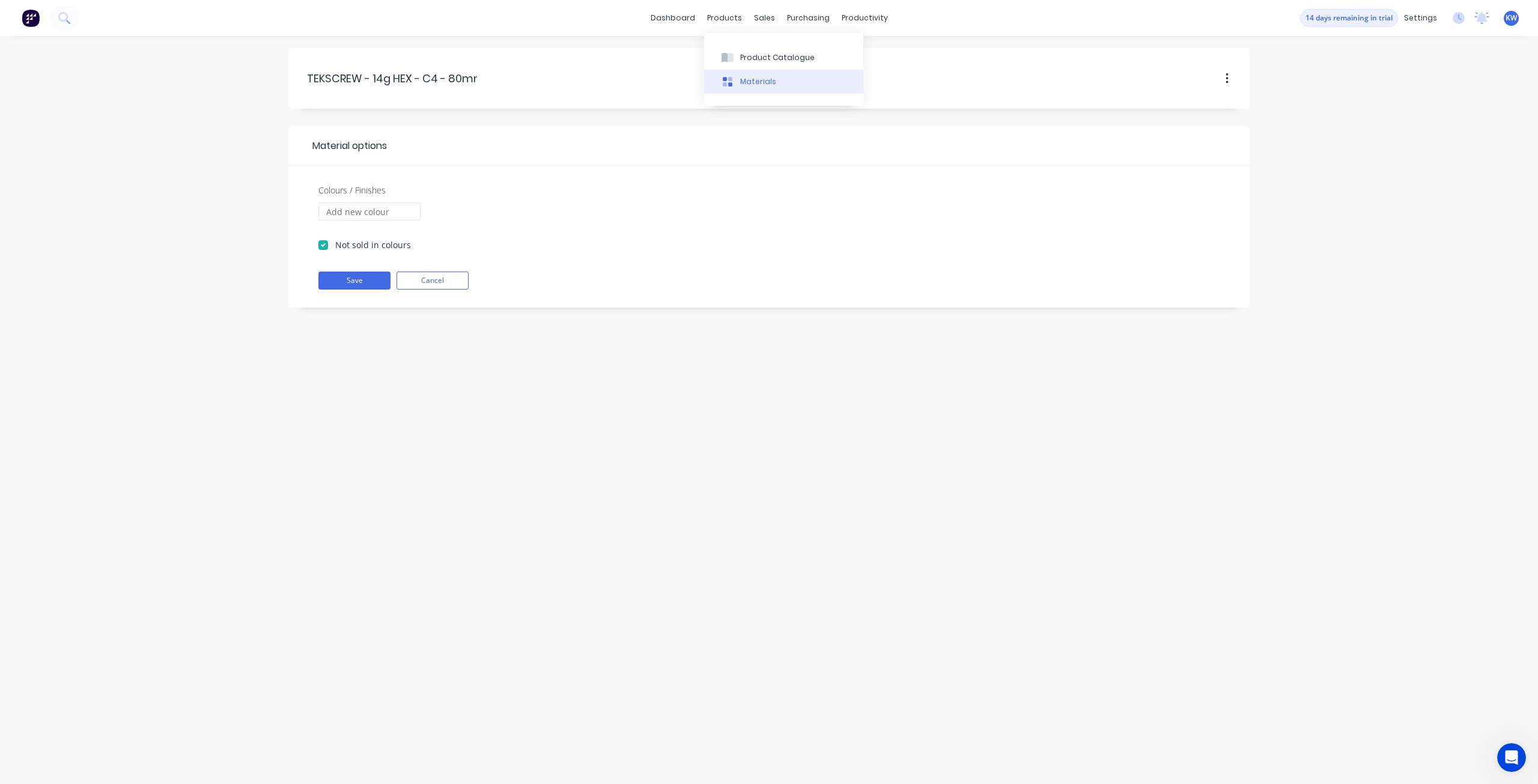 click on "Materials" at bounding box center [758, 82] 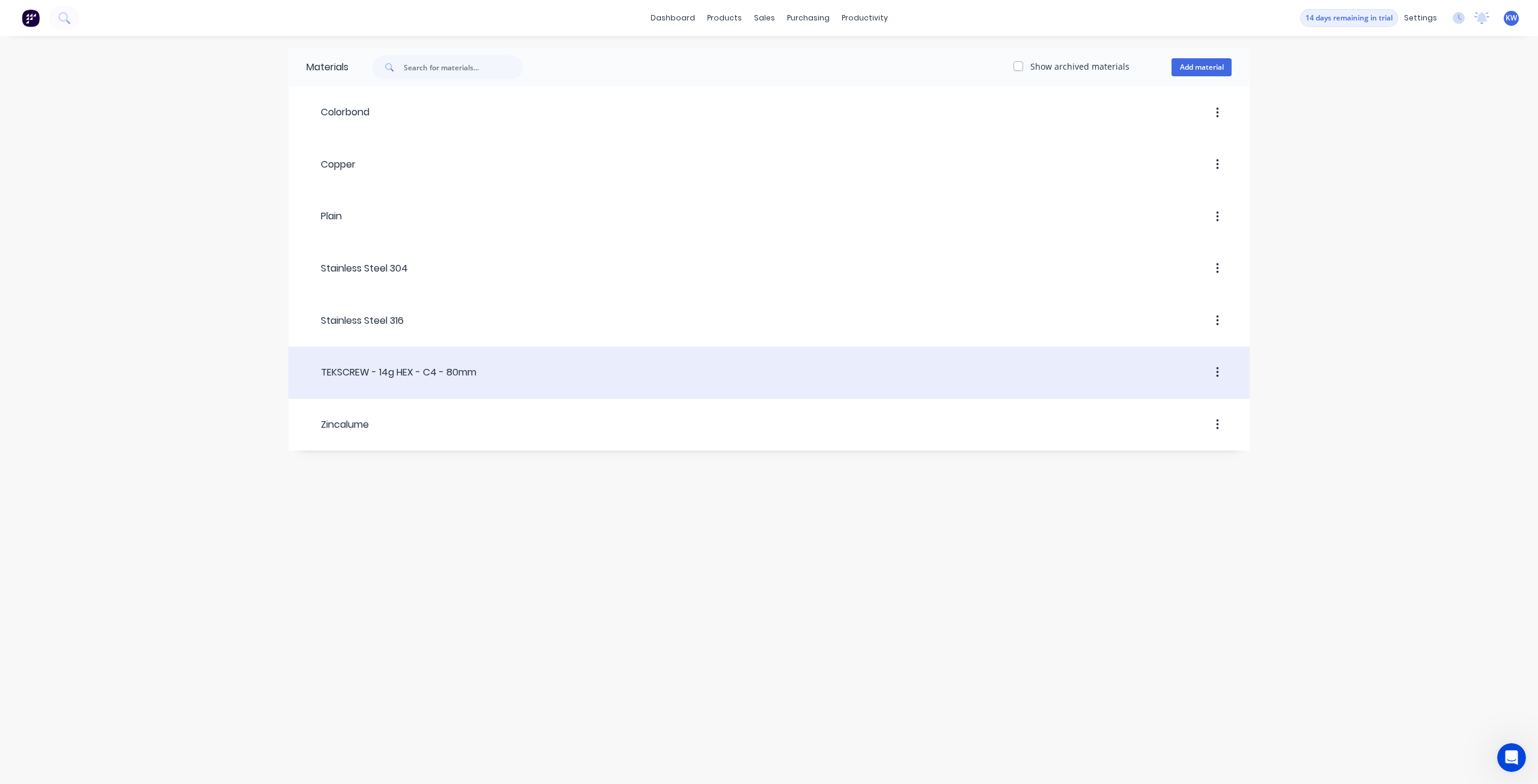 click at bounding box center (1217, 372) 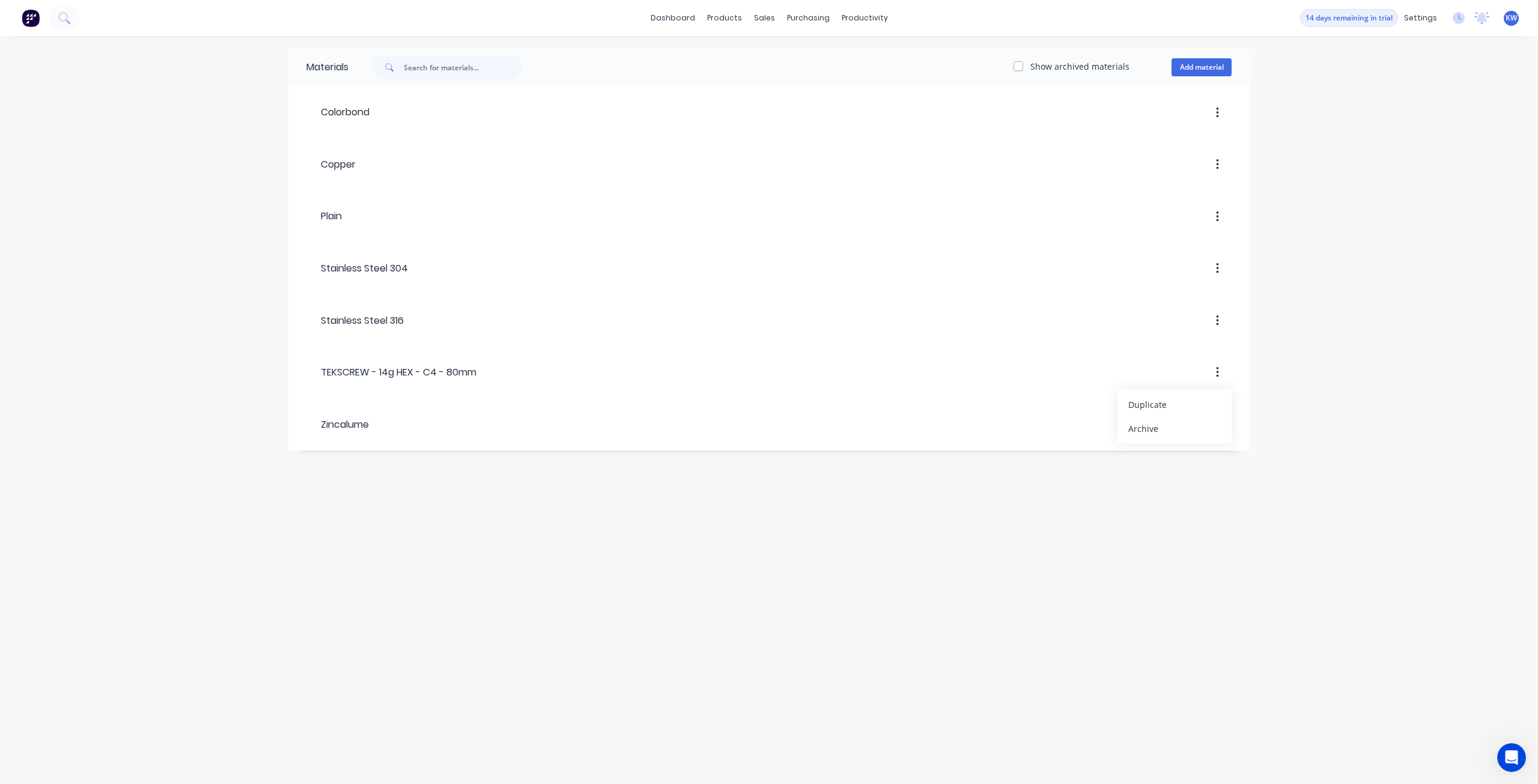 click on "Materials Show archived materials Add material Colorbond   Copper   Plain   Stainless Steel 304   Stainless Steel 316   TEKSCREW - 14g HEX - C4 - 80mm   Duplicate   Archive   Zincalume" at bounding box center [769, 410] 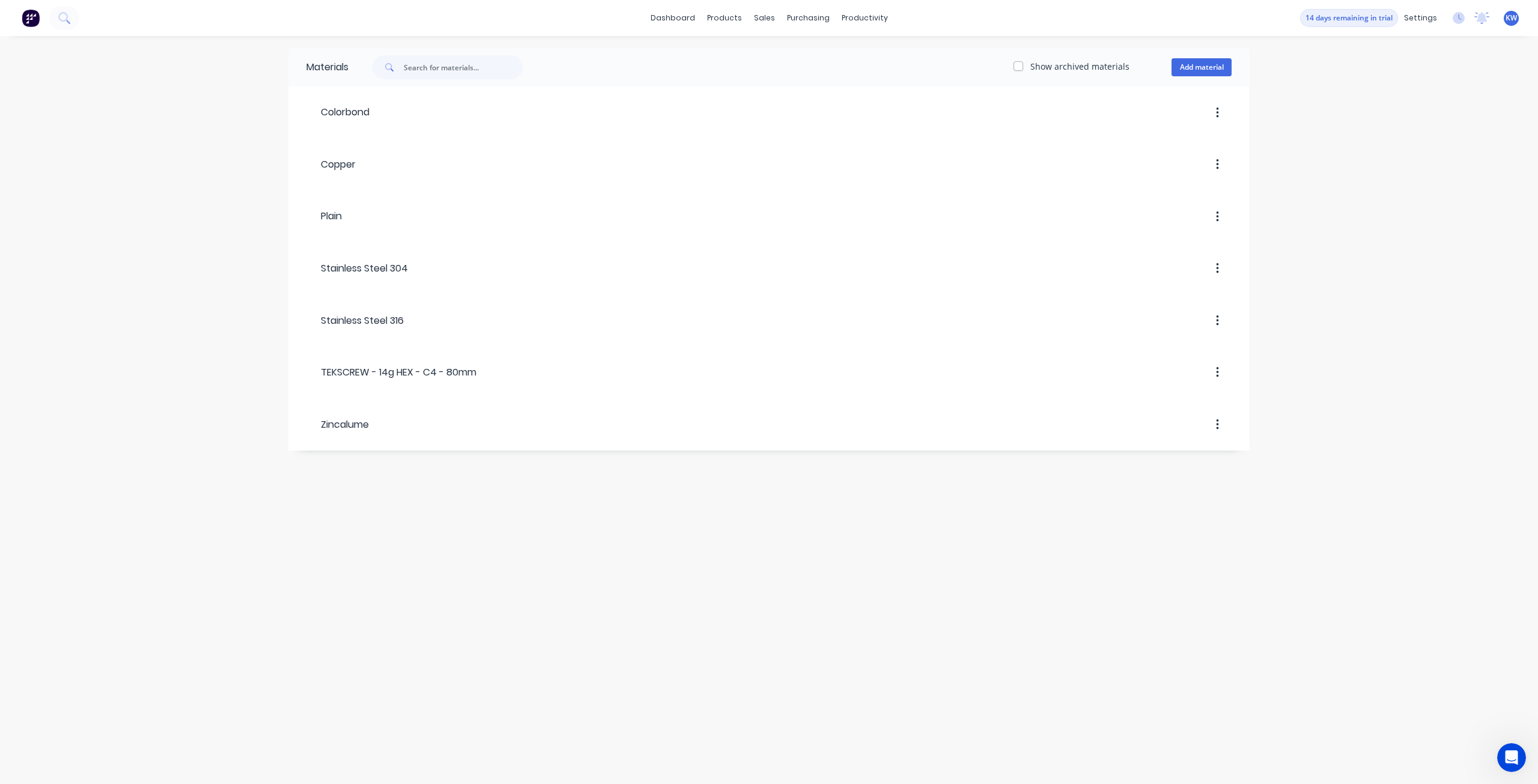 click on "Show archived materials" at bounding box center [1080, 66] 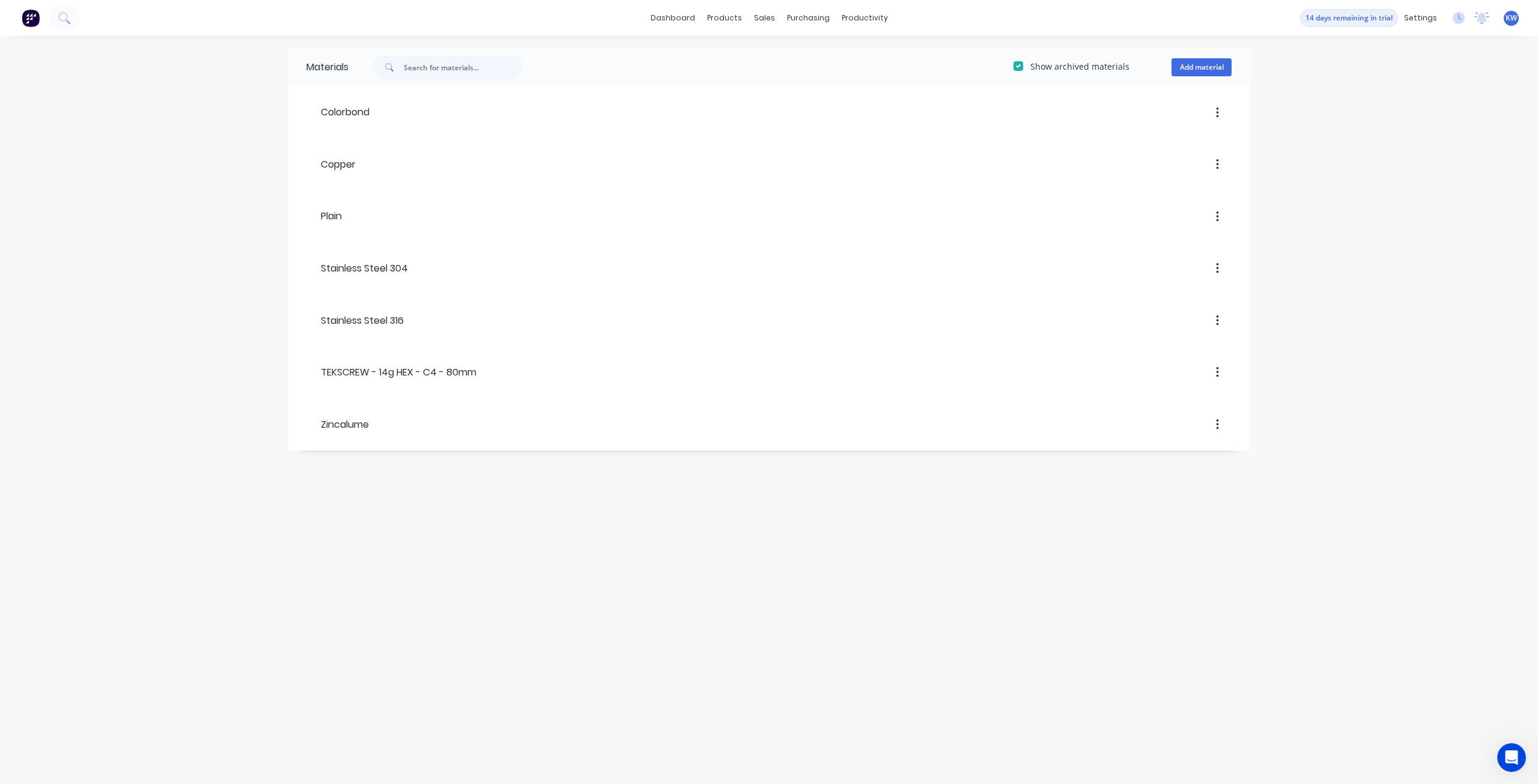 click on "Show archived materials" at bounding box center [1080, 66] 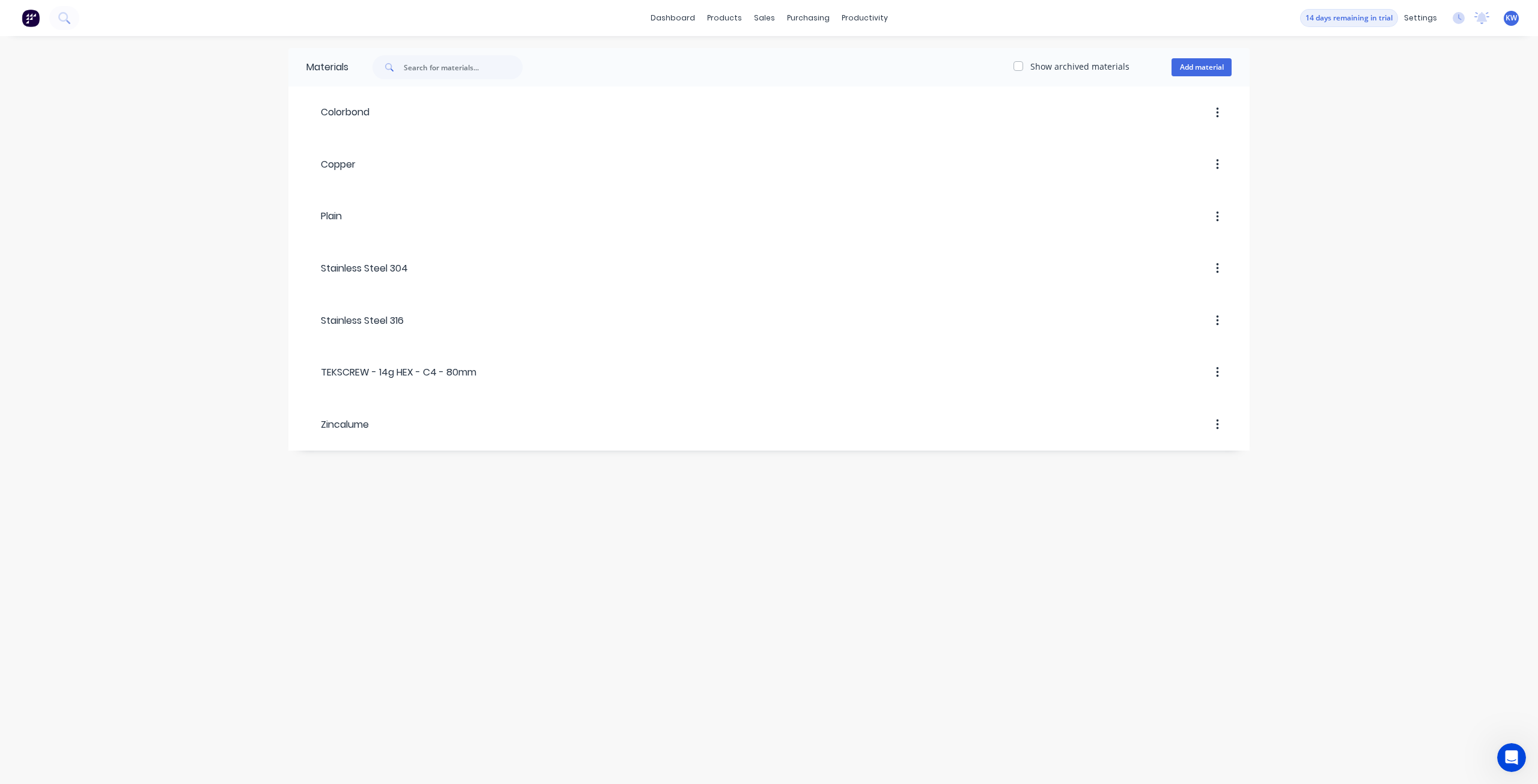 checkbox on "false" 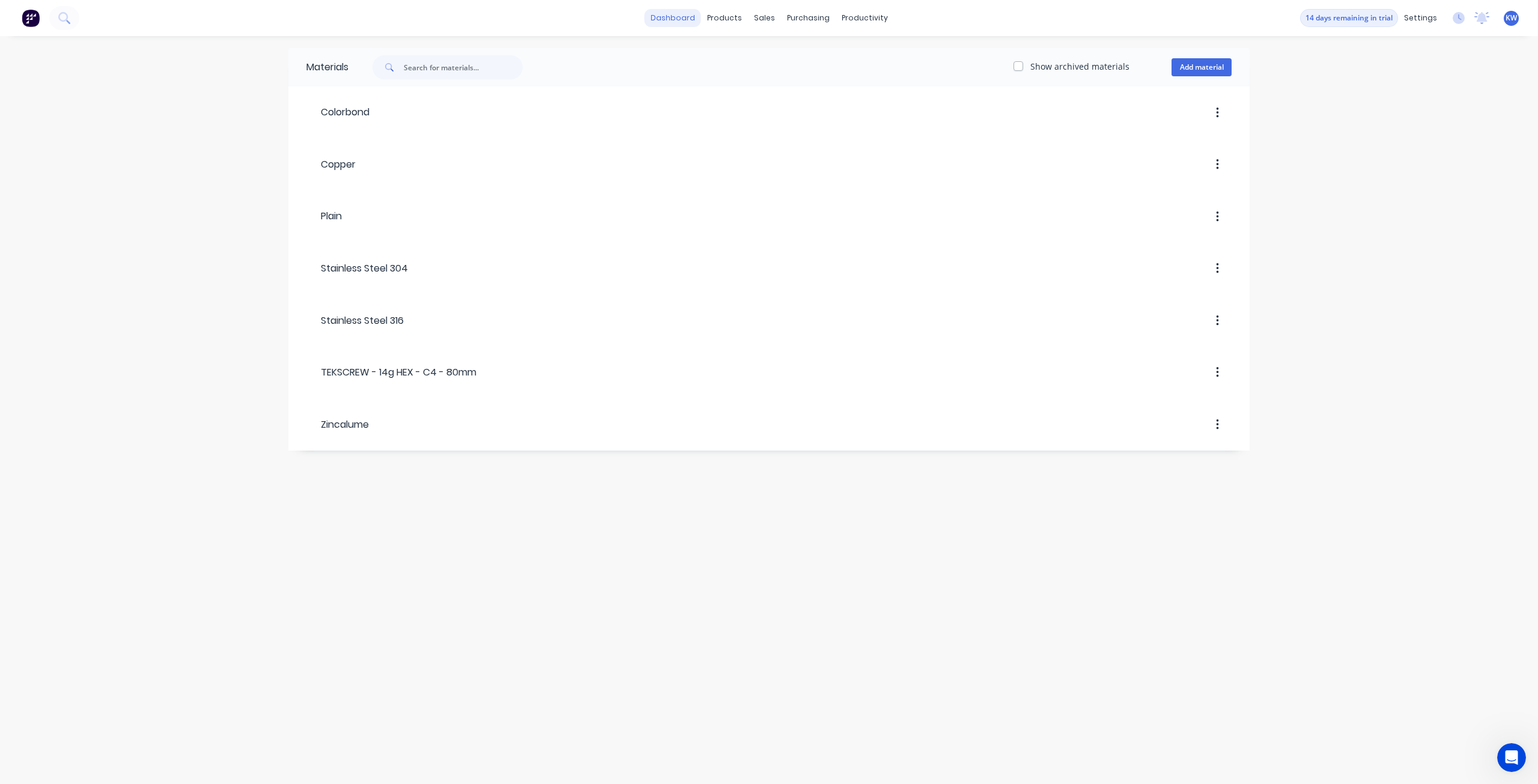 click on "dashboard" at bounding box center (673, 18) 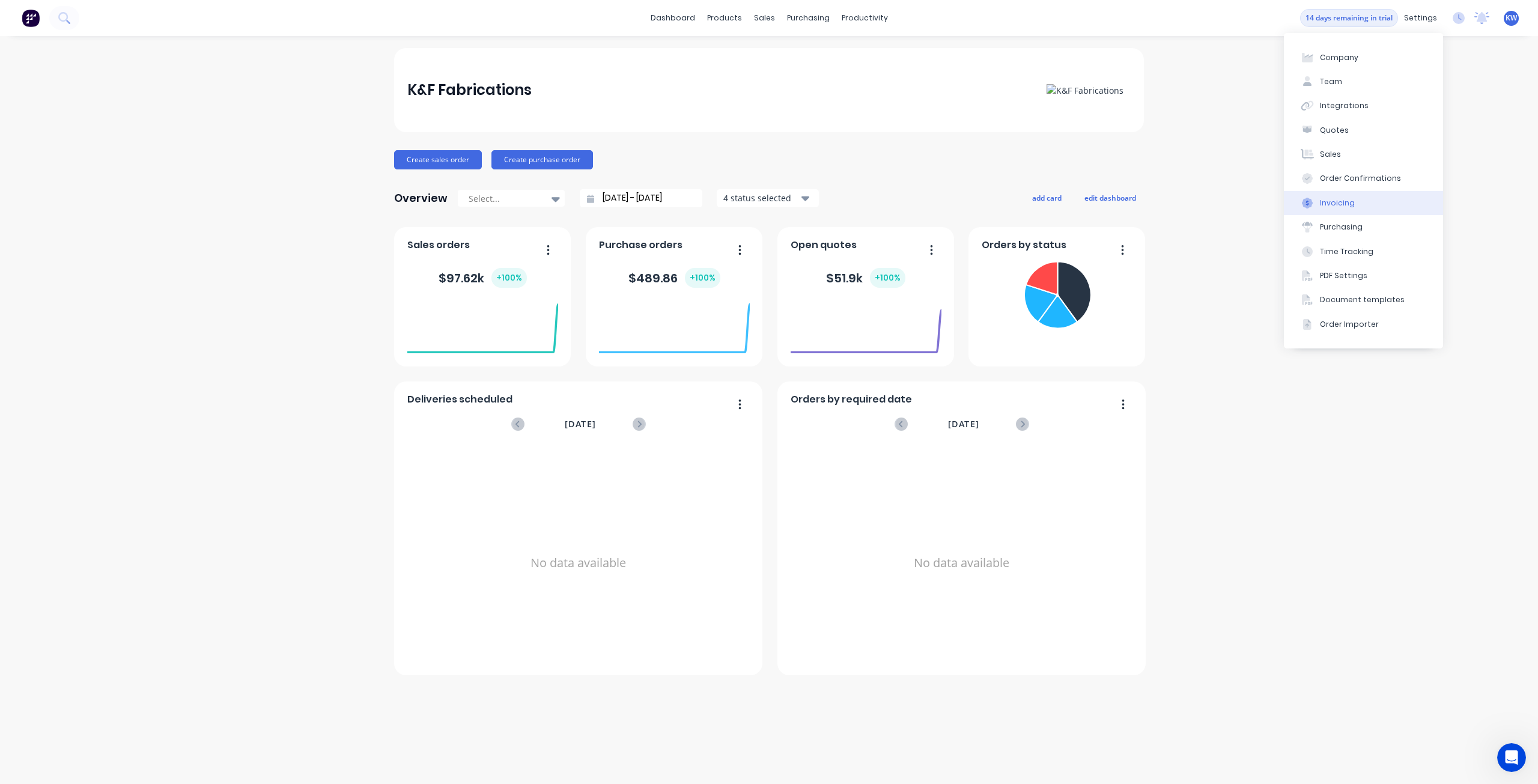 click on "Invoicing" at bounding box center [1363, 203] 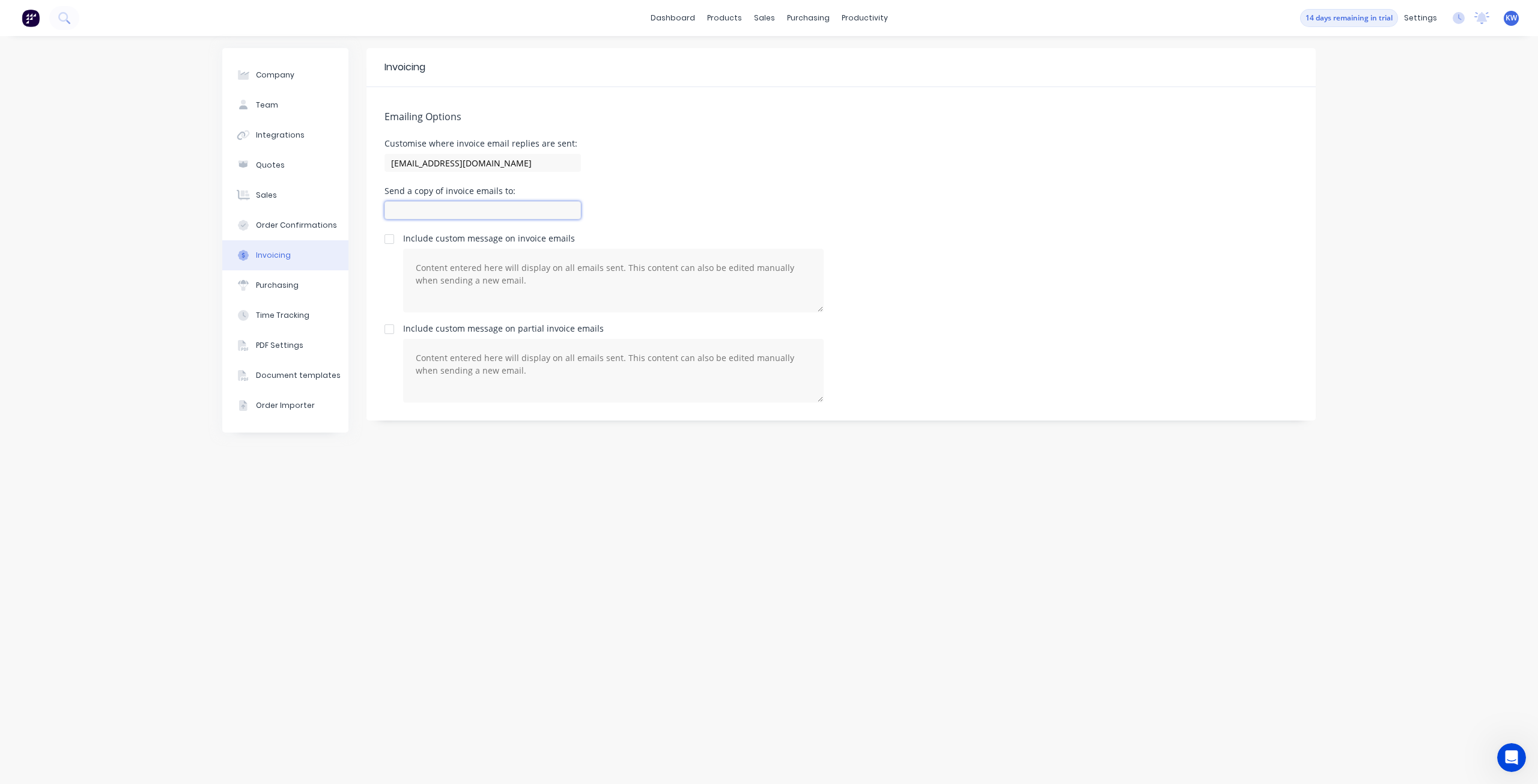 click at bounding box center (482, 210) 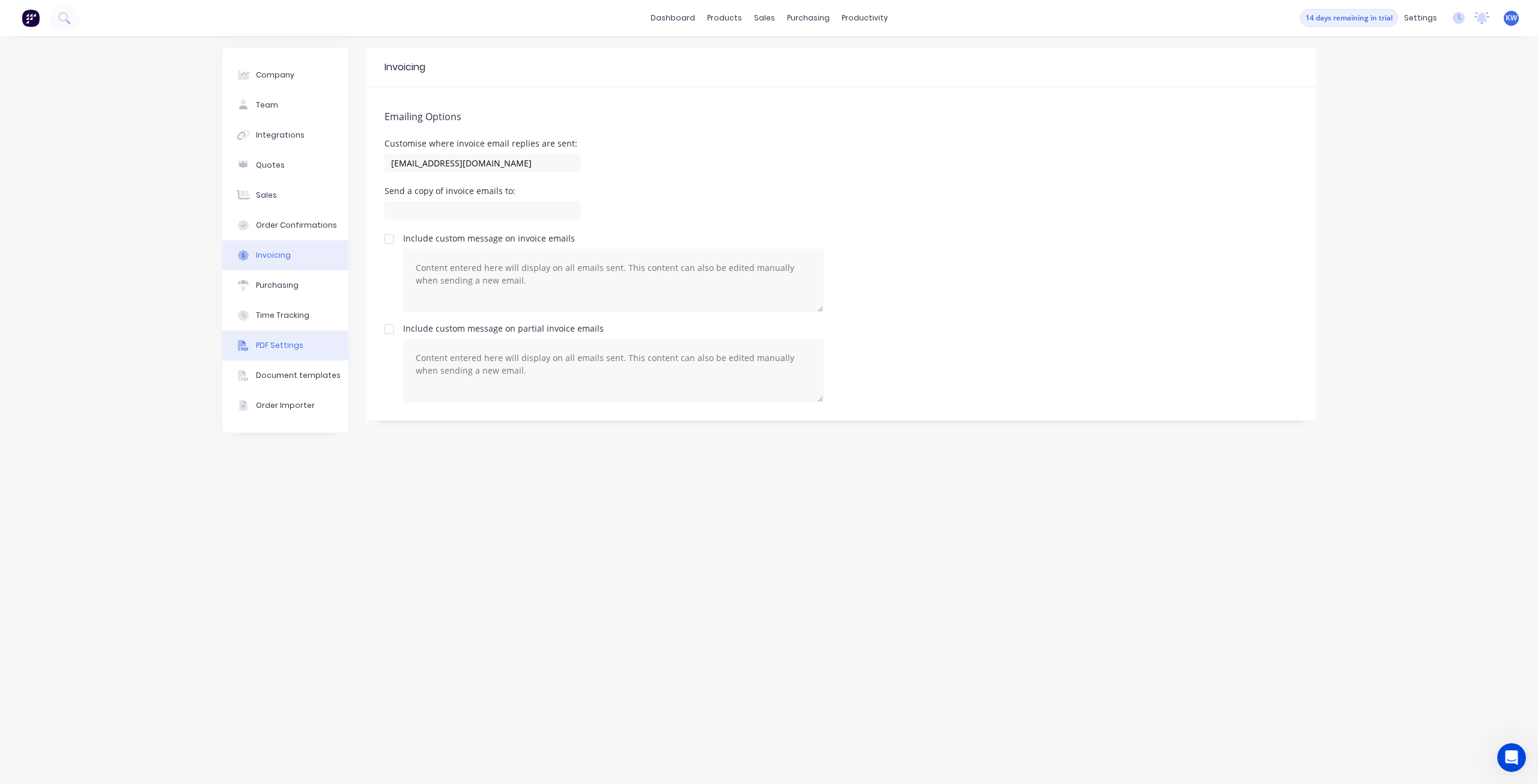 click on "PDF Settings" at bounding box center (279, 345) 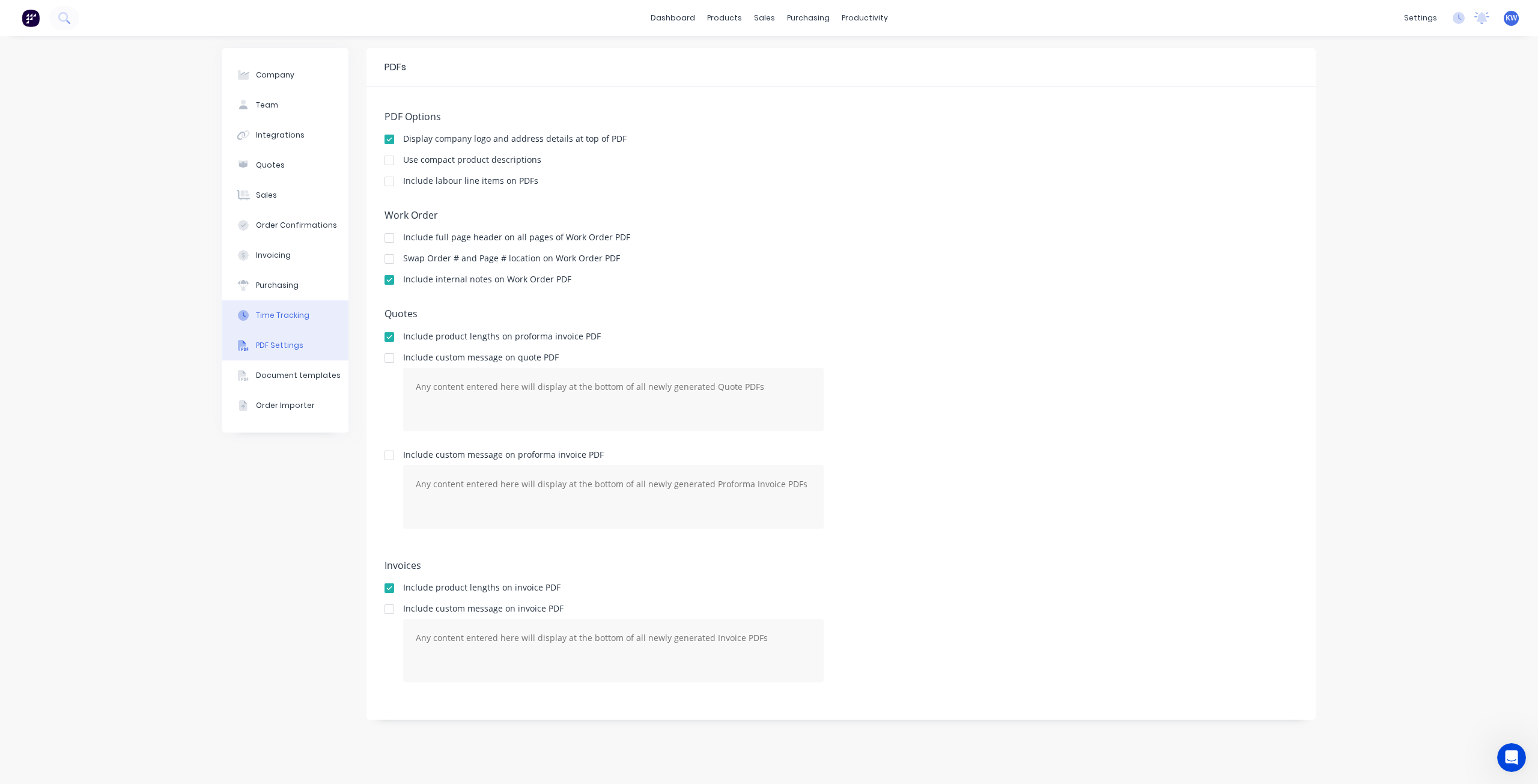 click on "Time Tracking" at bounding box center [282, 315] 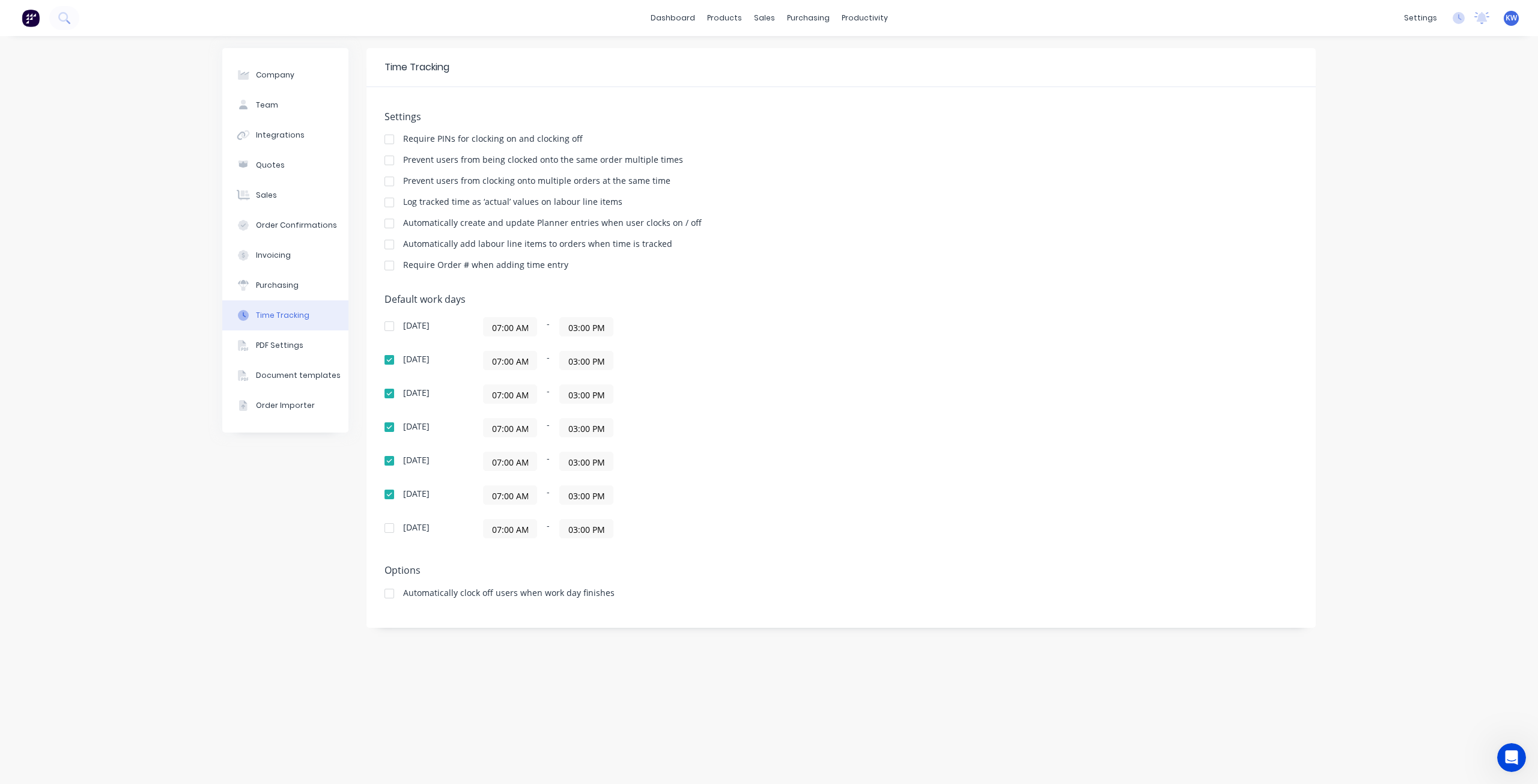 click on "07:00 AM" at bounding box center [510, 360] 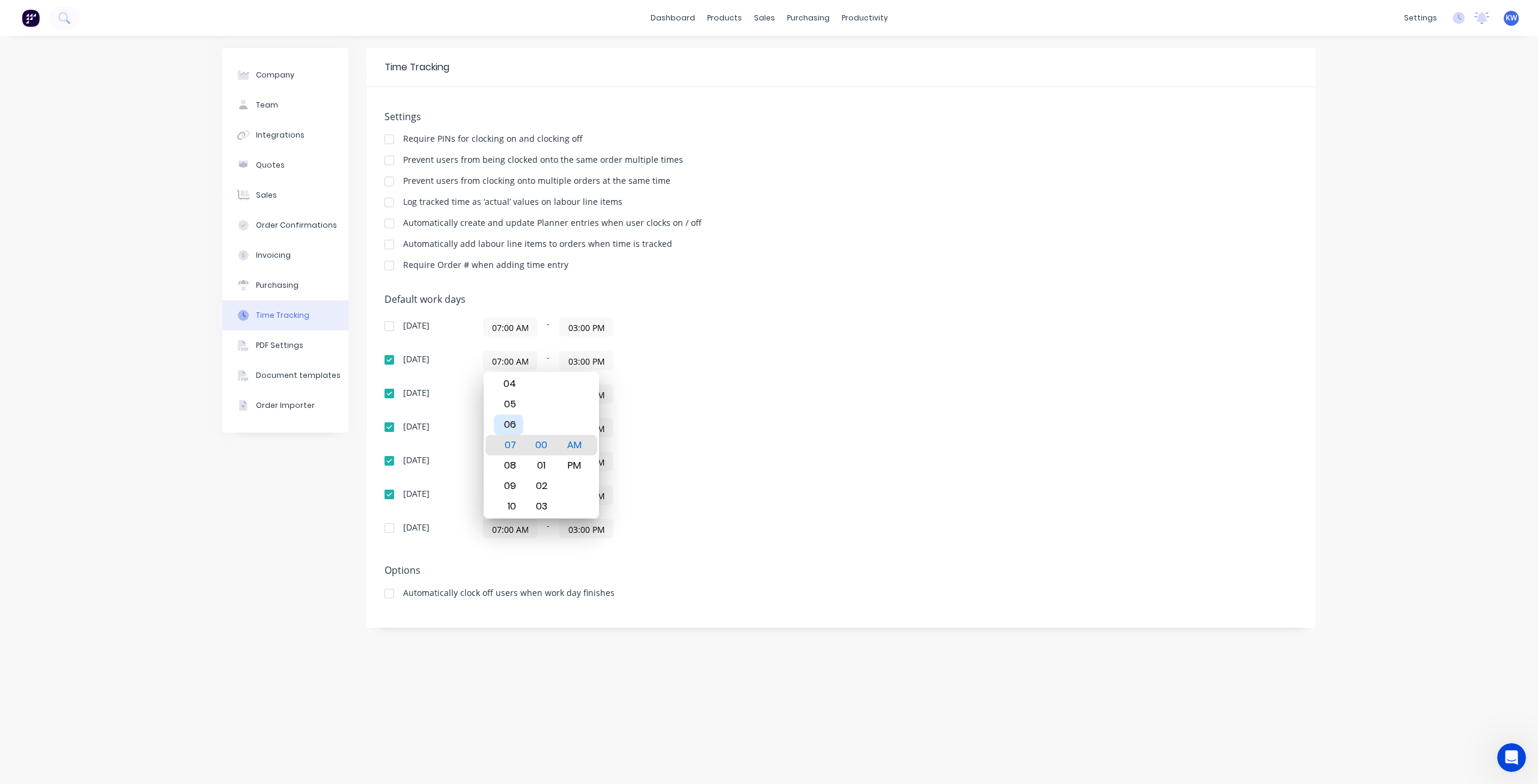 click on "06" at bounding box center [508, 425] 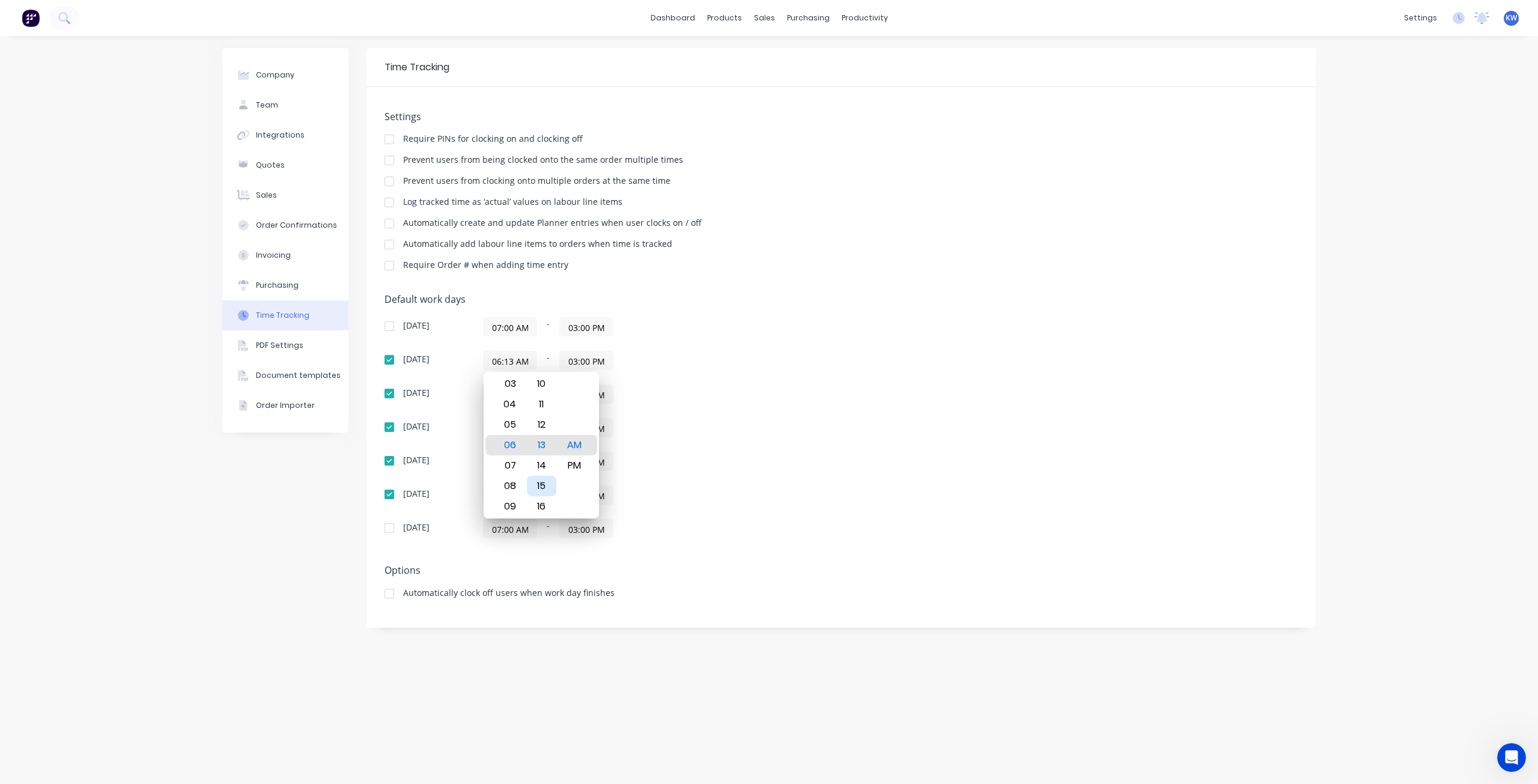 click on "15" at bounding box center (541, 486) 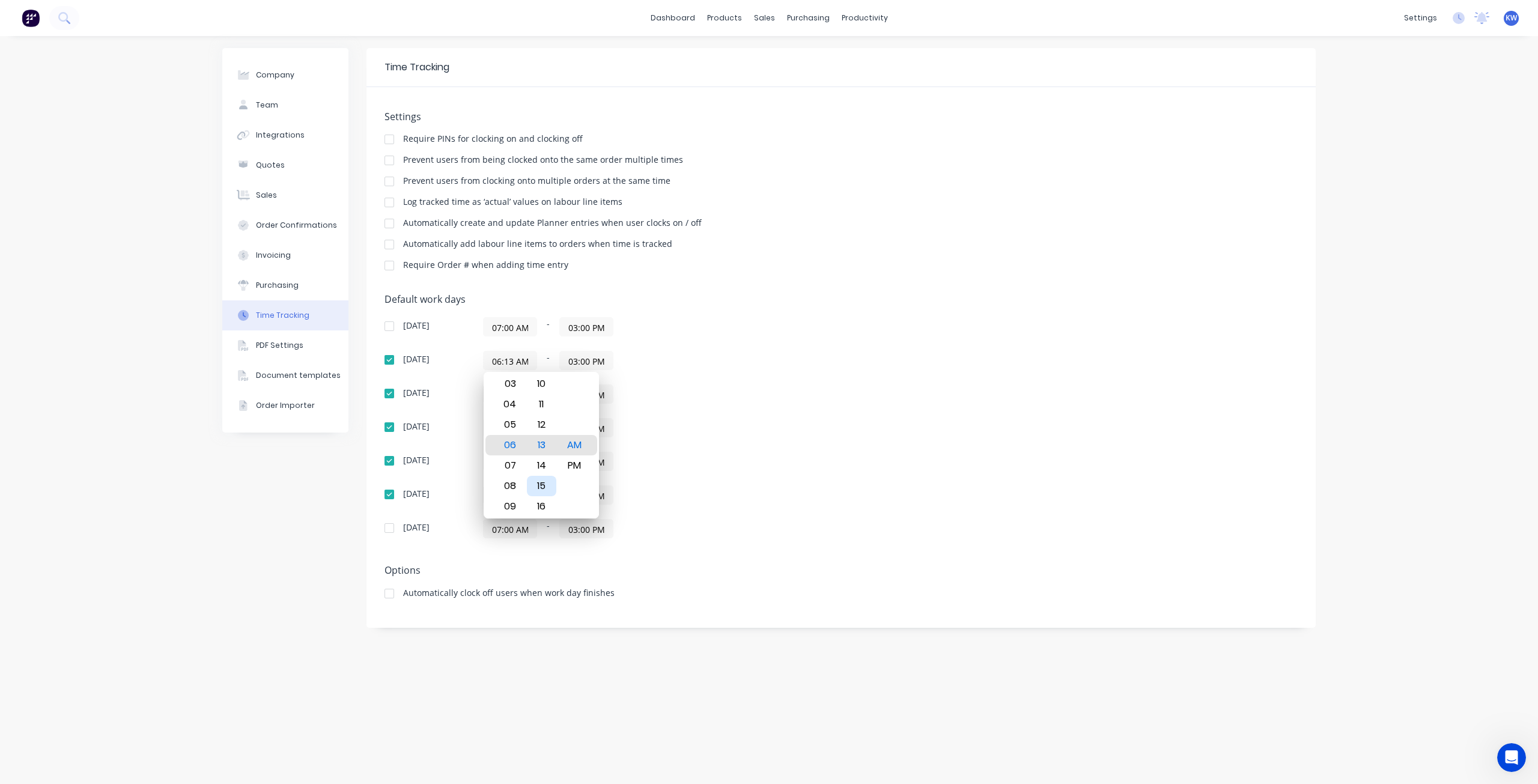type on "06:15 AM" 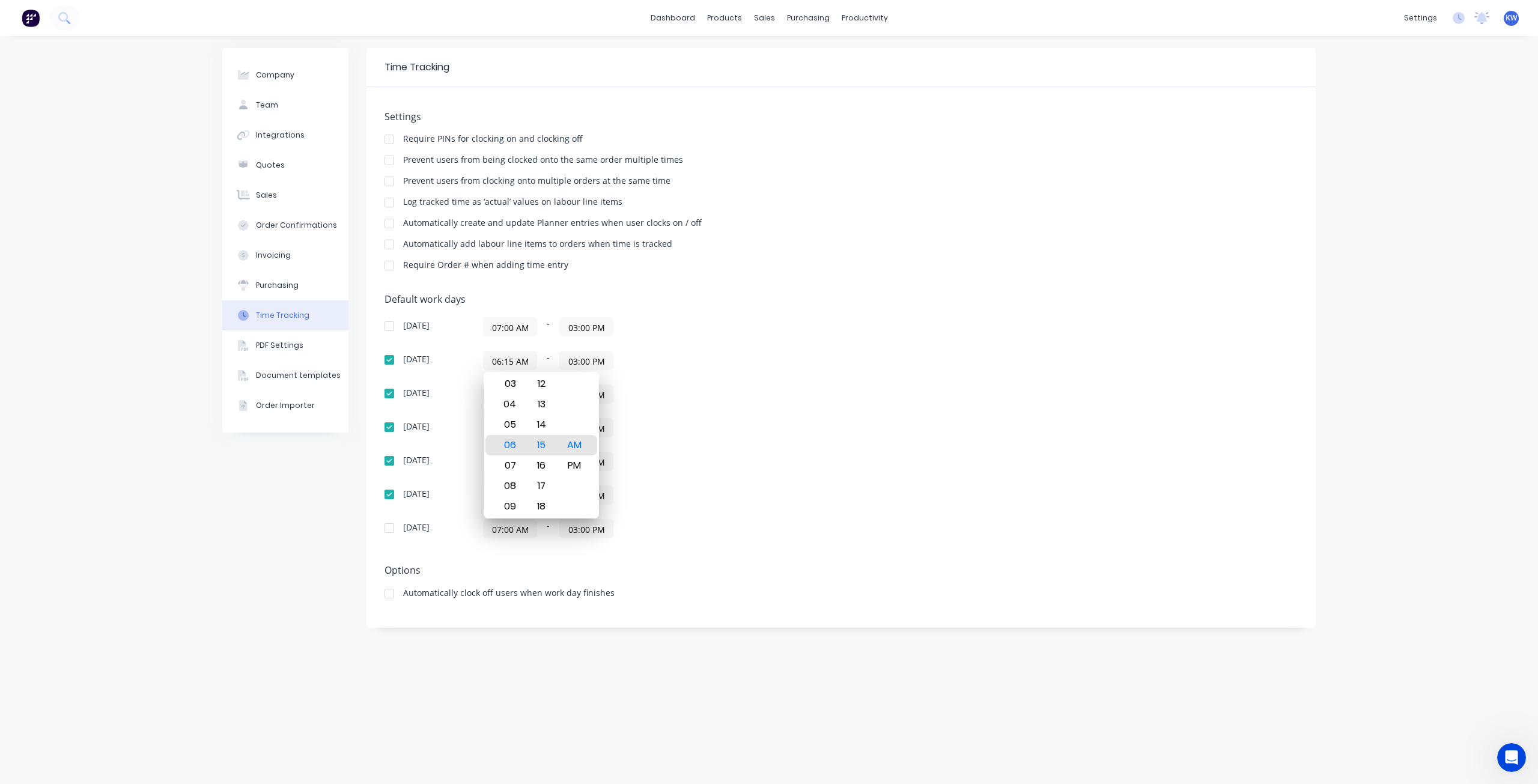 click on "03:00 PM" at bounding box center [586, 360] 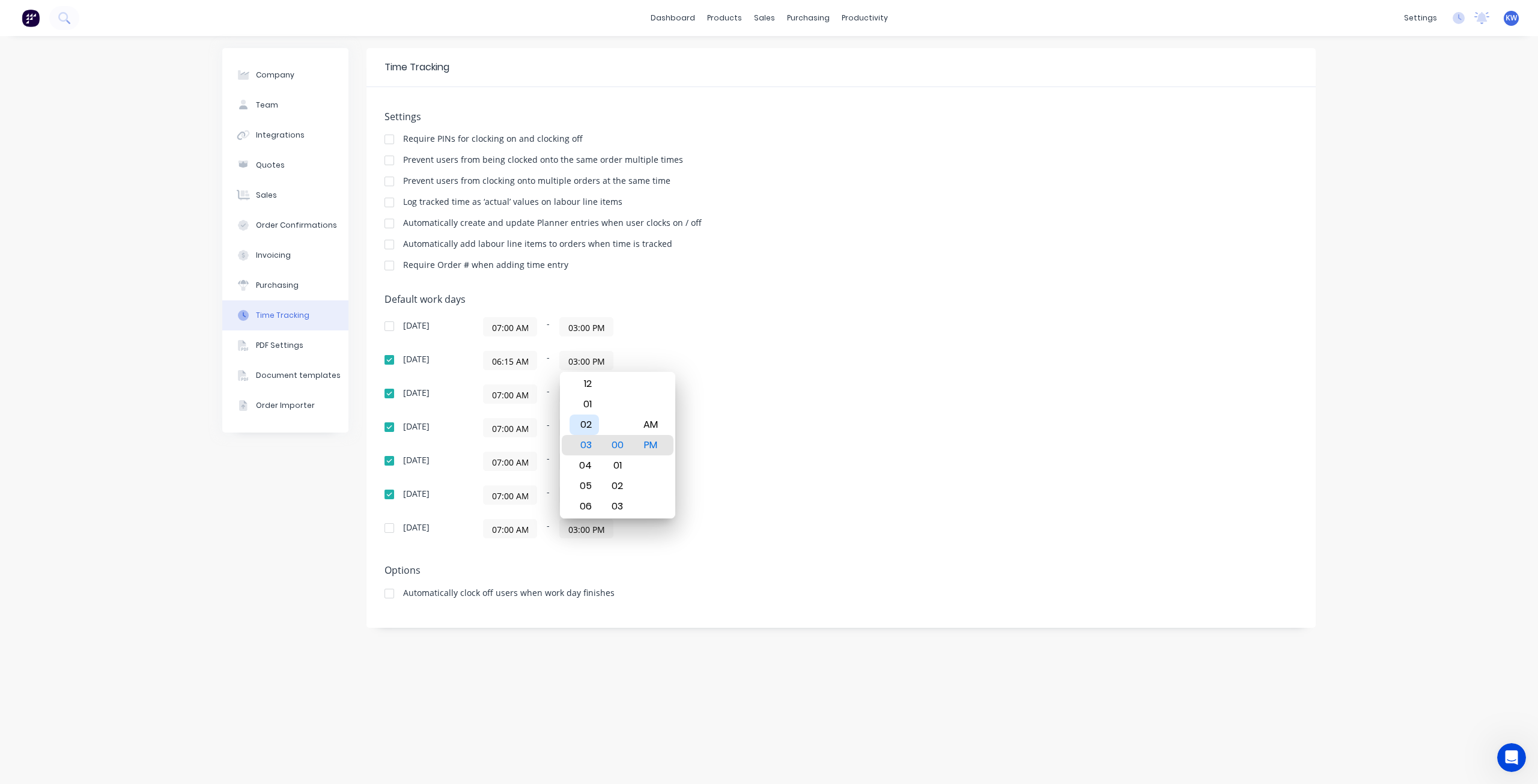 click on "02" at bounding box center (584, 425) 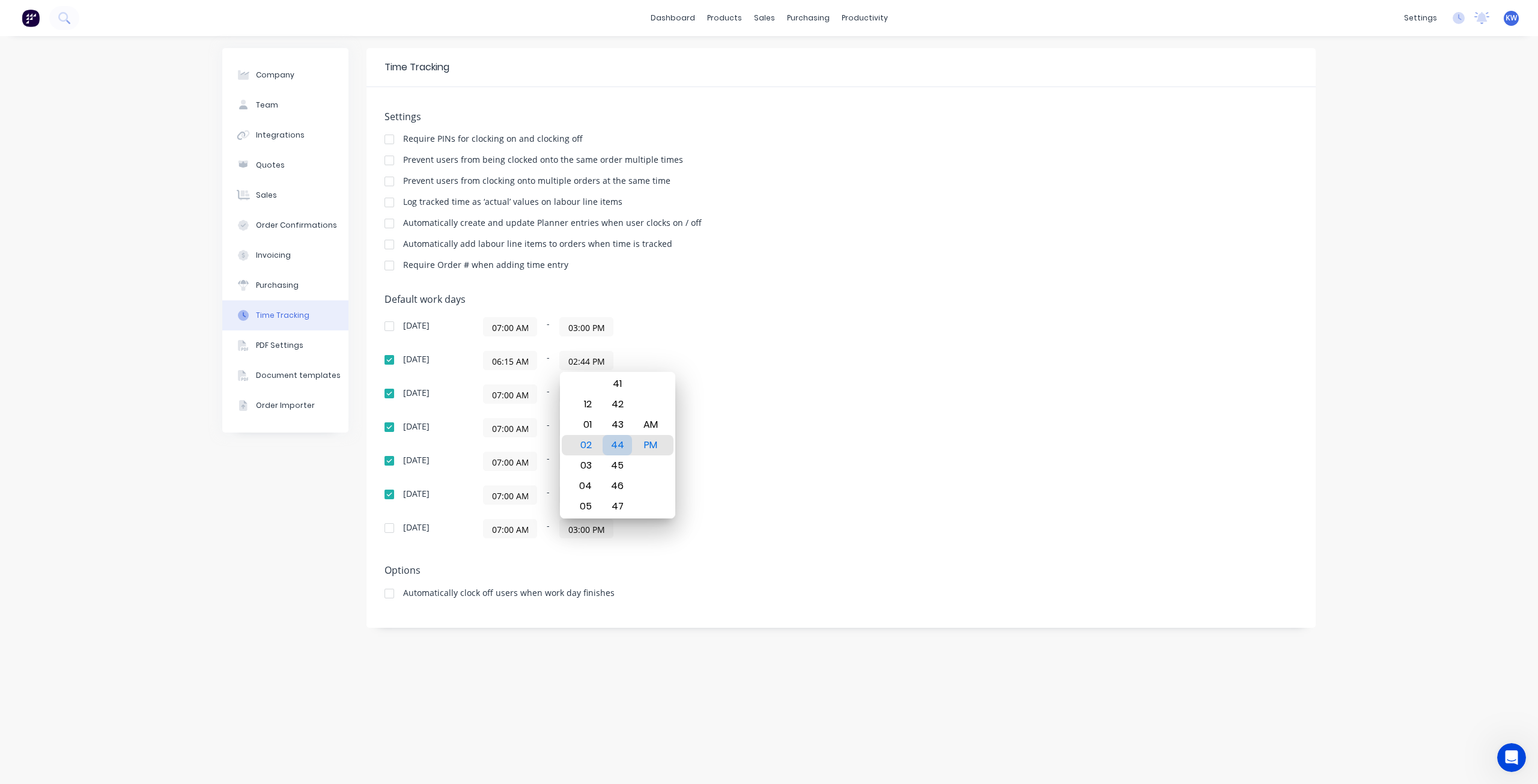 click on "44" at bounding box center [617, 445] 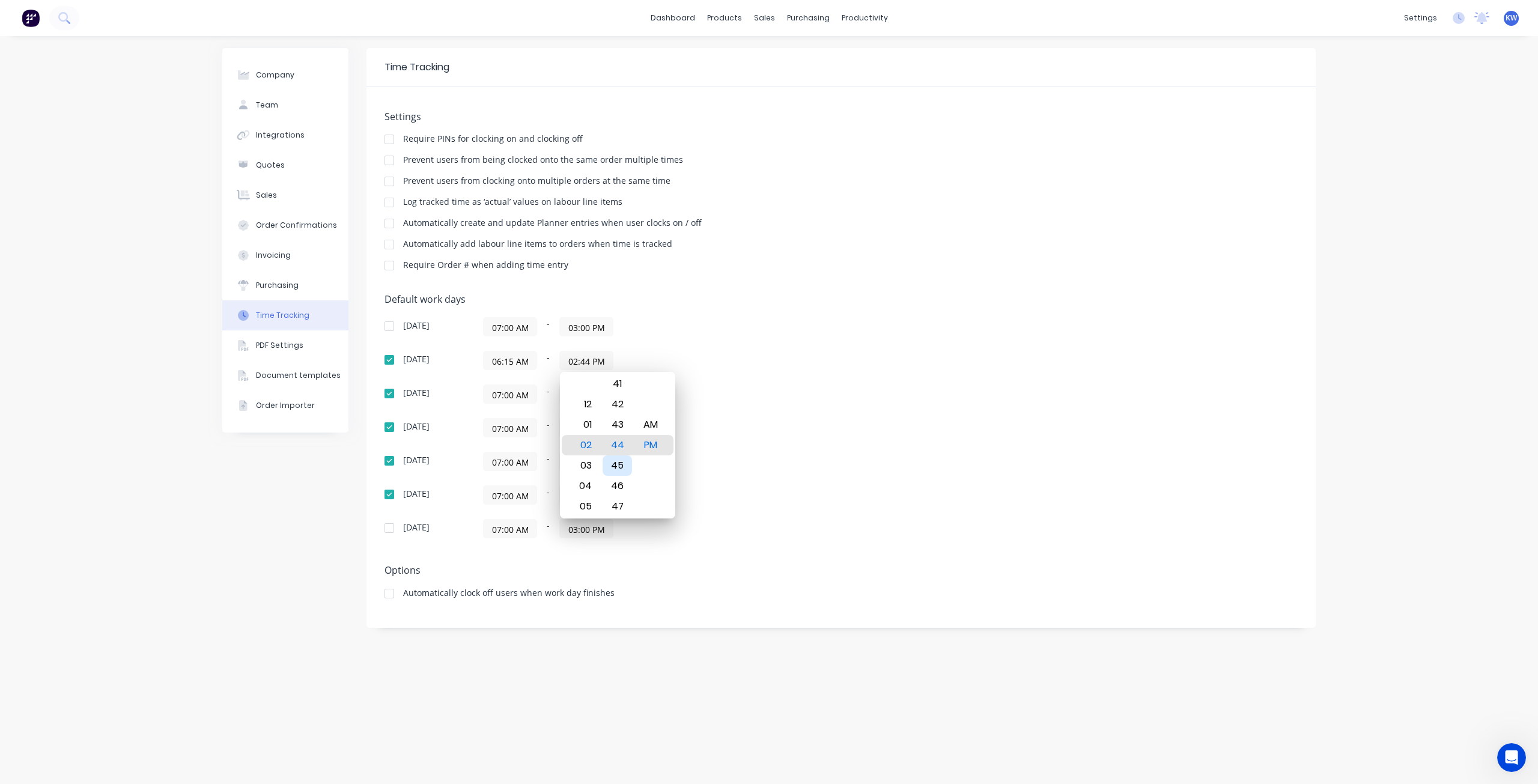 click on "45" at bounding box center [617, 466] 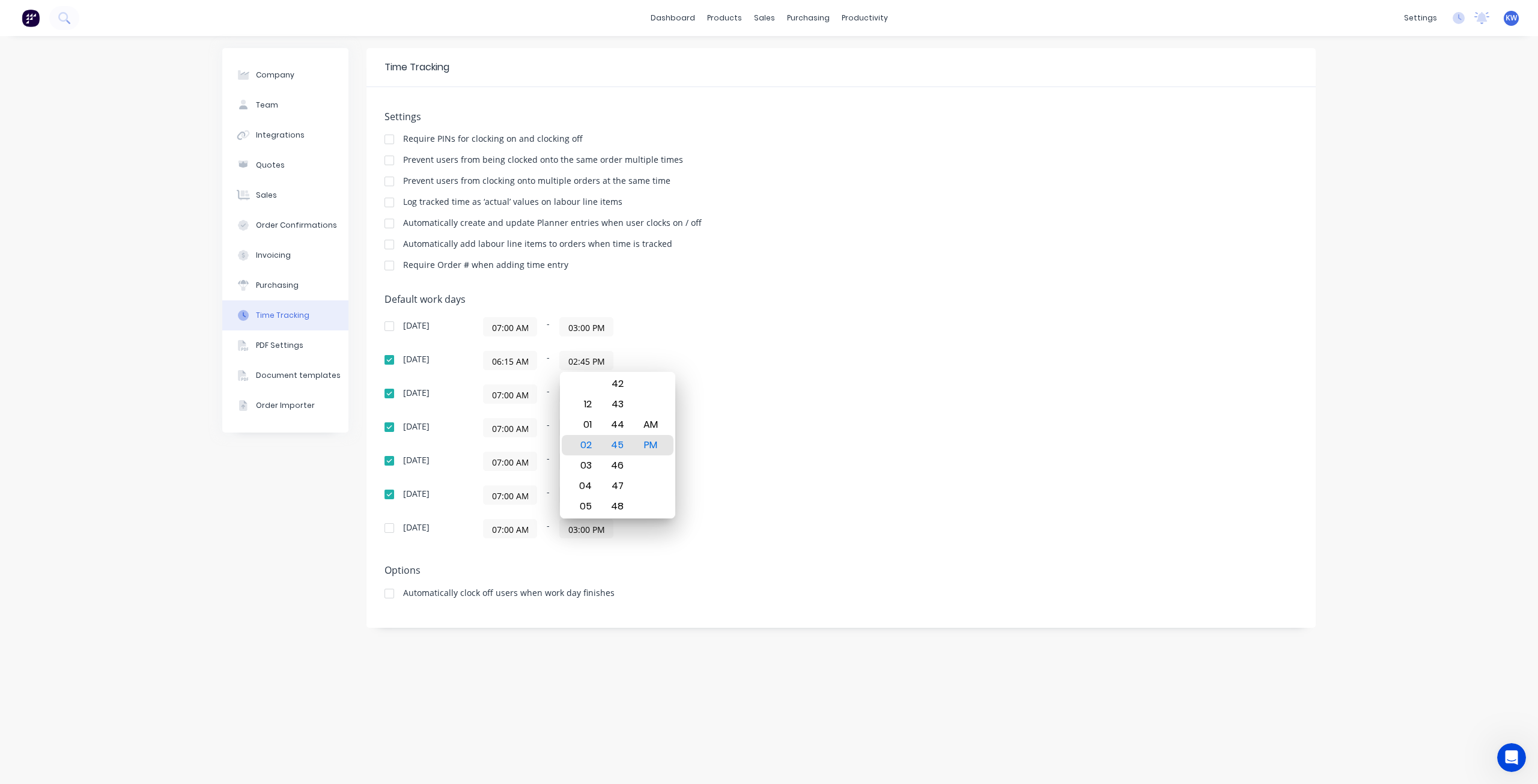 click on "Default work days Sunday 07:00 AM - 03:00 PM Monday 06:15 AM - 02:45 PM Tuesday 07:00 AM - 03:00 PM Wednesday 07:00 AM - 03:00 PM Thursday 07:00 AM - 03:00 PM Friday 07:00 AM - 03:00 PM Saturday 07:00 AM - 03:00 PM" at bounding box center [841, 423] 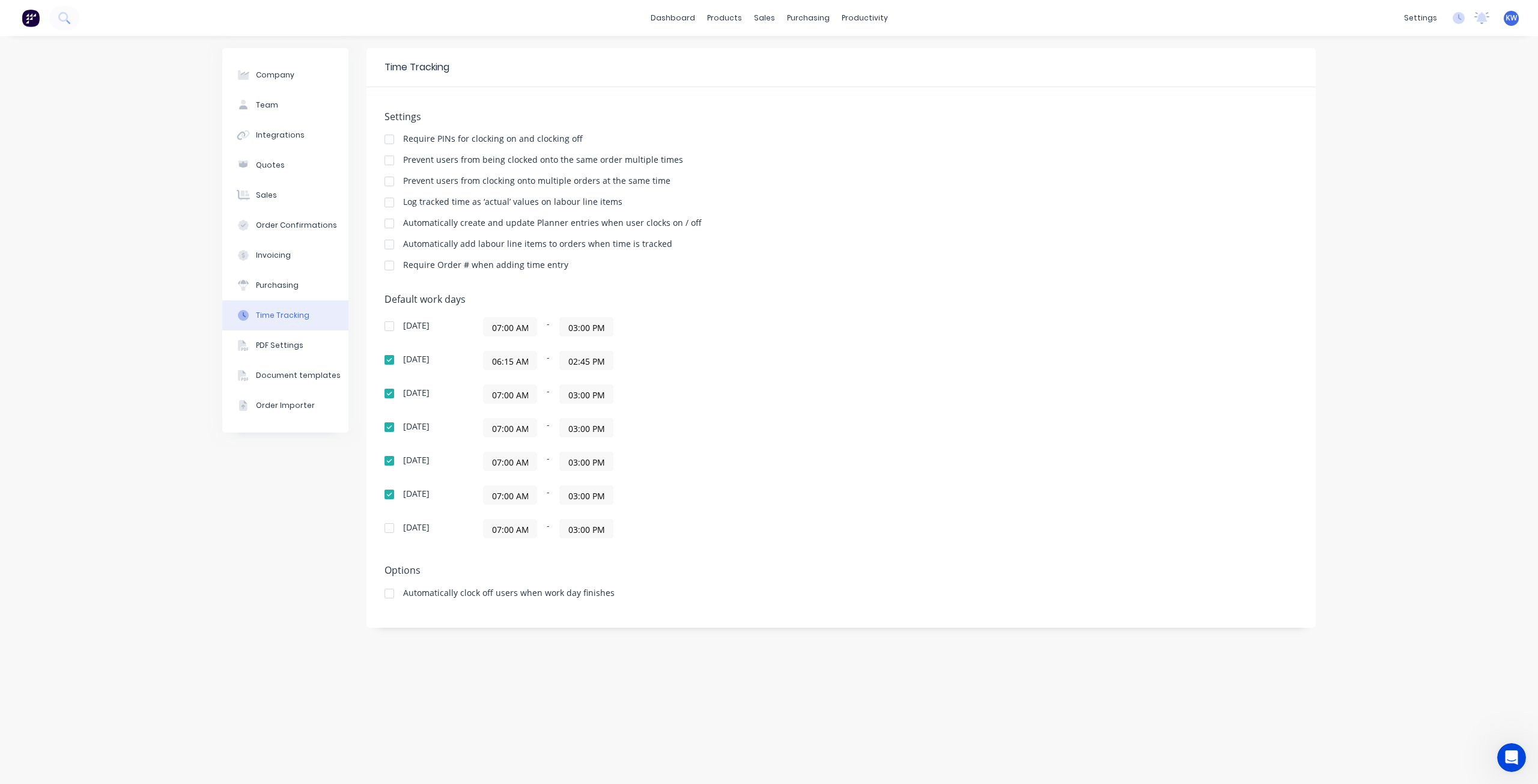 click on "07:00 AM" at bounding box center (510, 394) 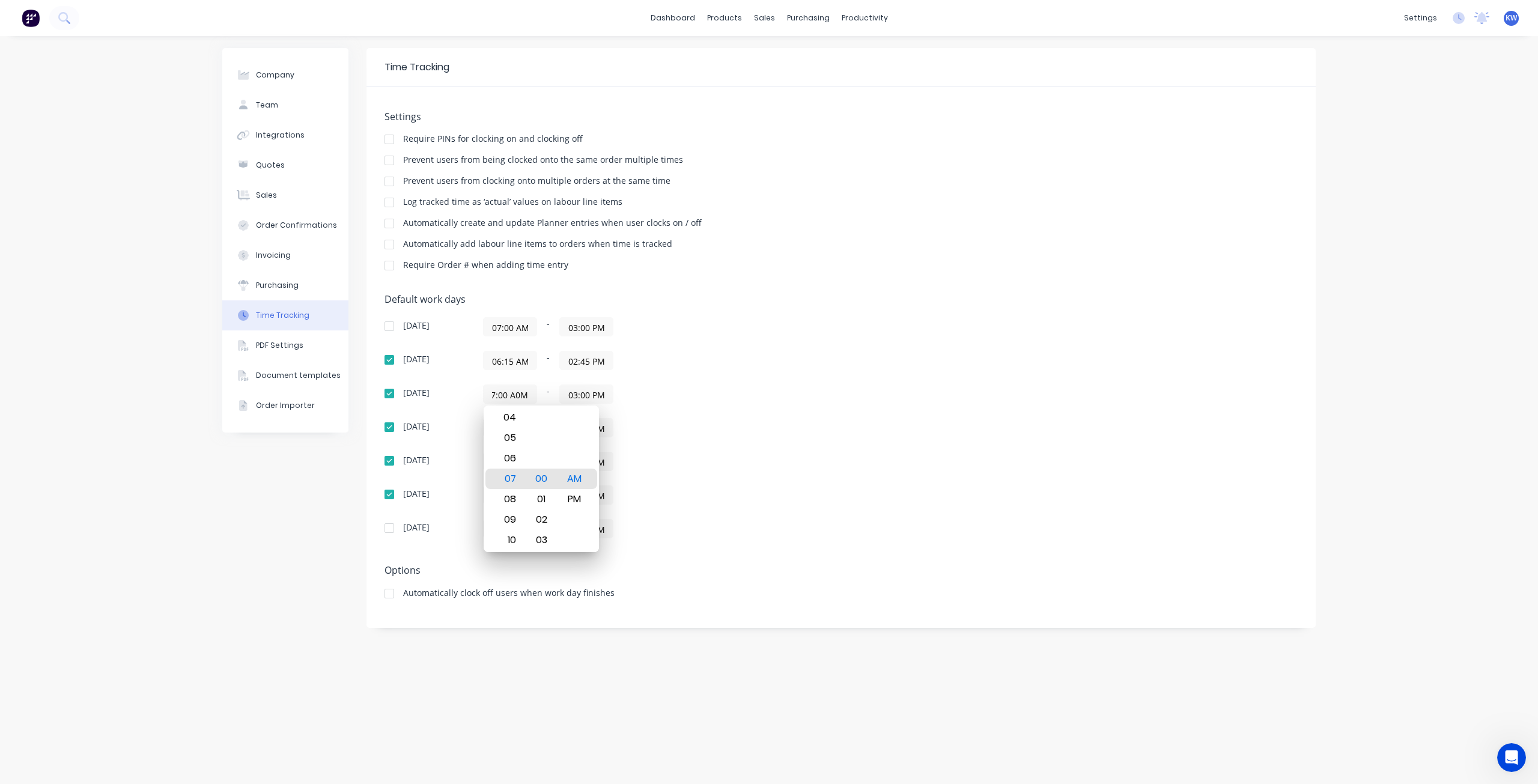 scroll, scrollTop: 0, scrollLeft: 0, axis: both 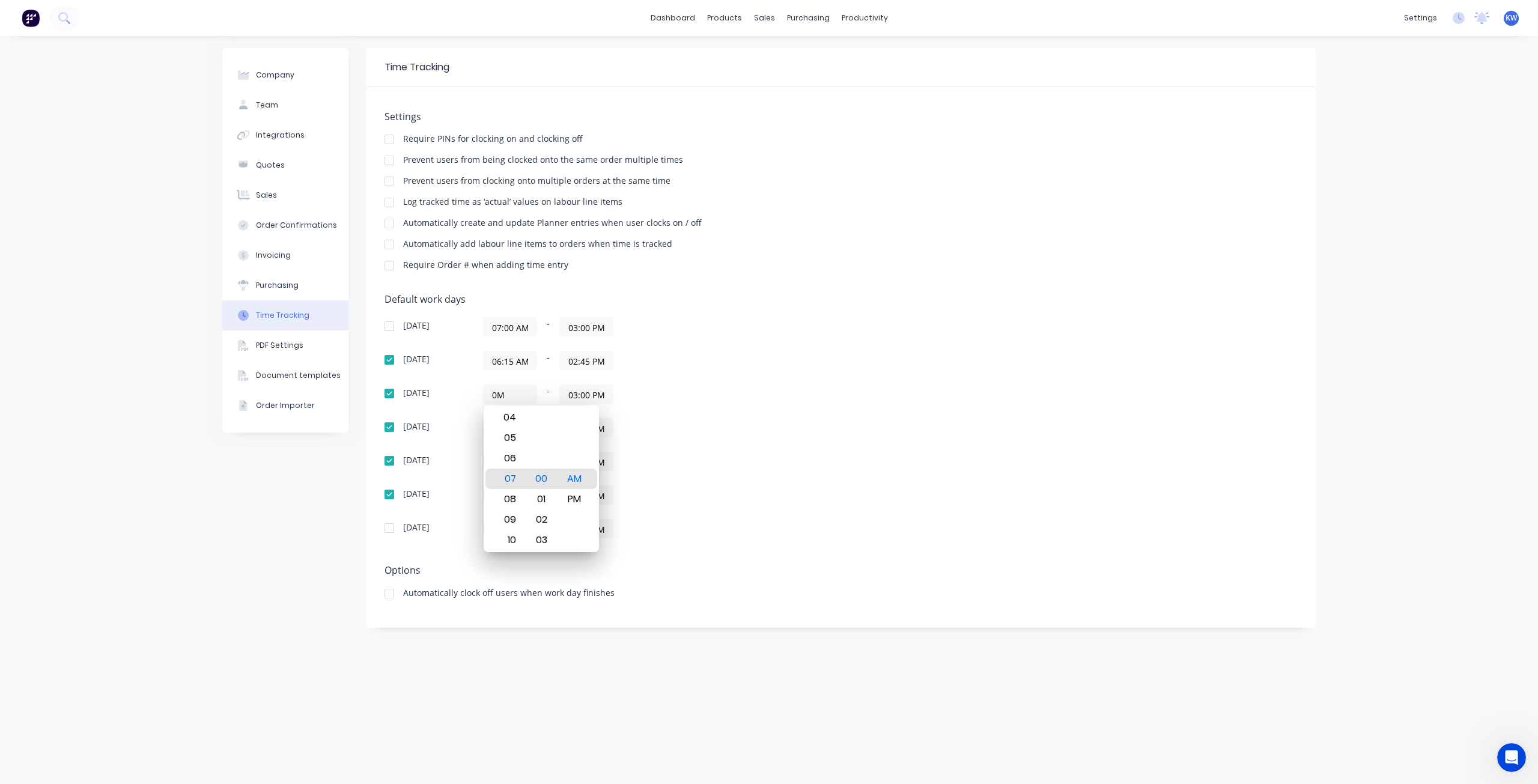type on "M" 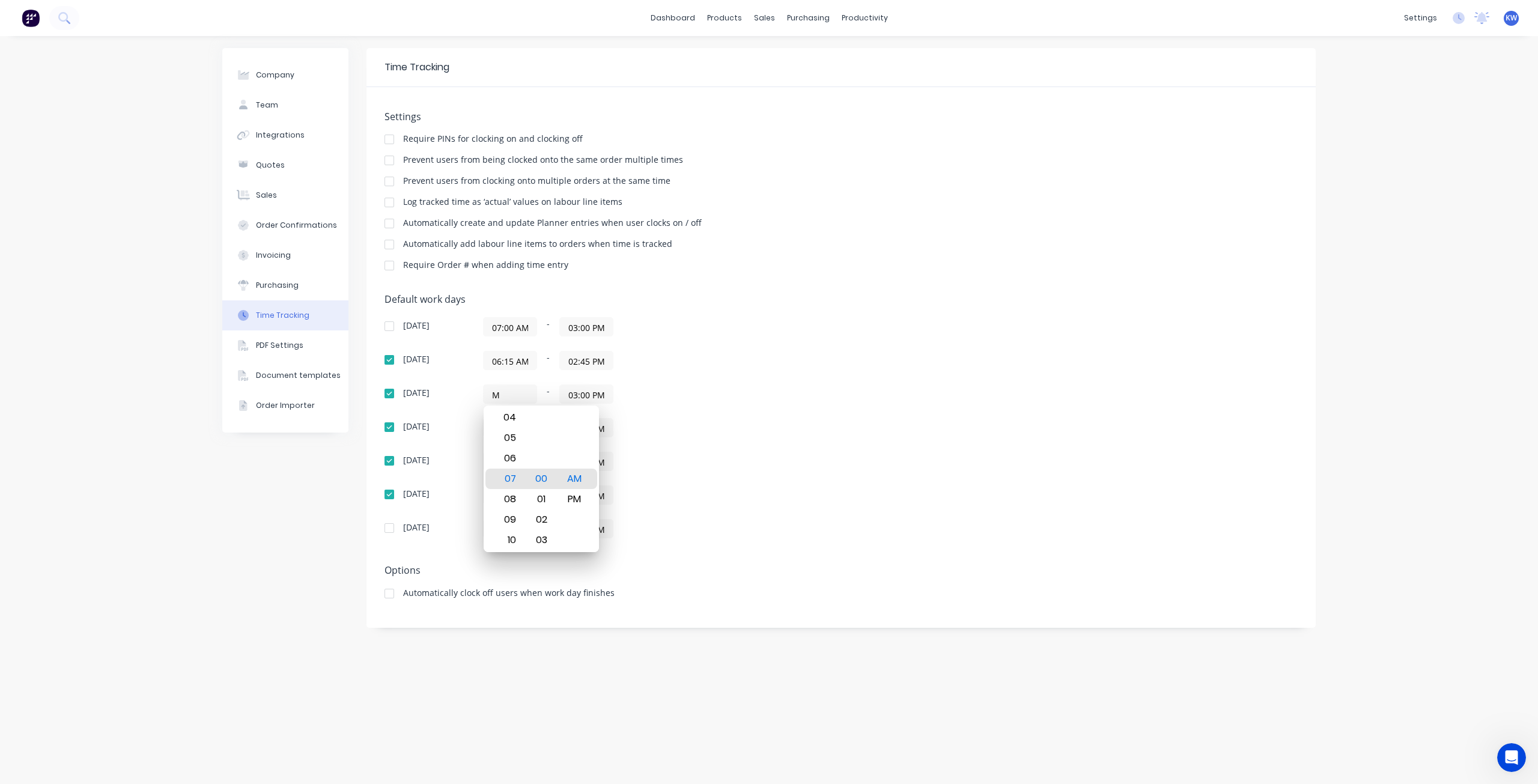 click on "M" at bounding box center [510, 394] 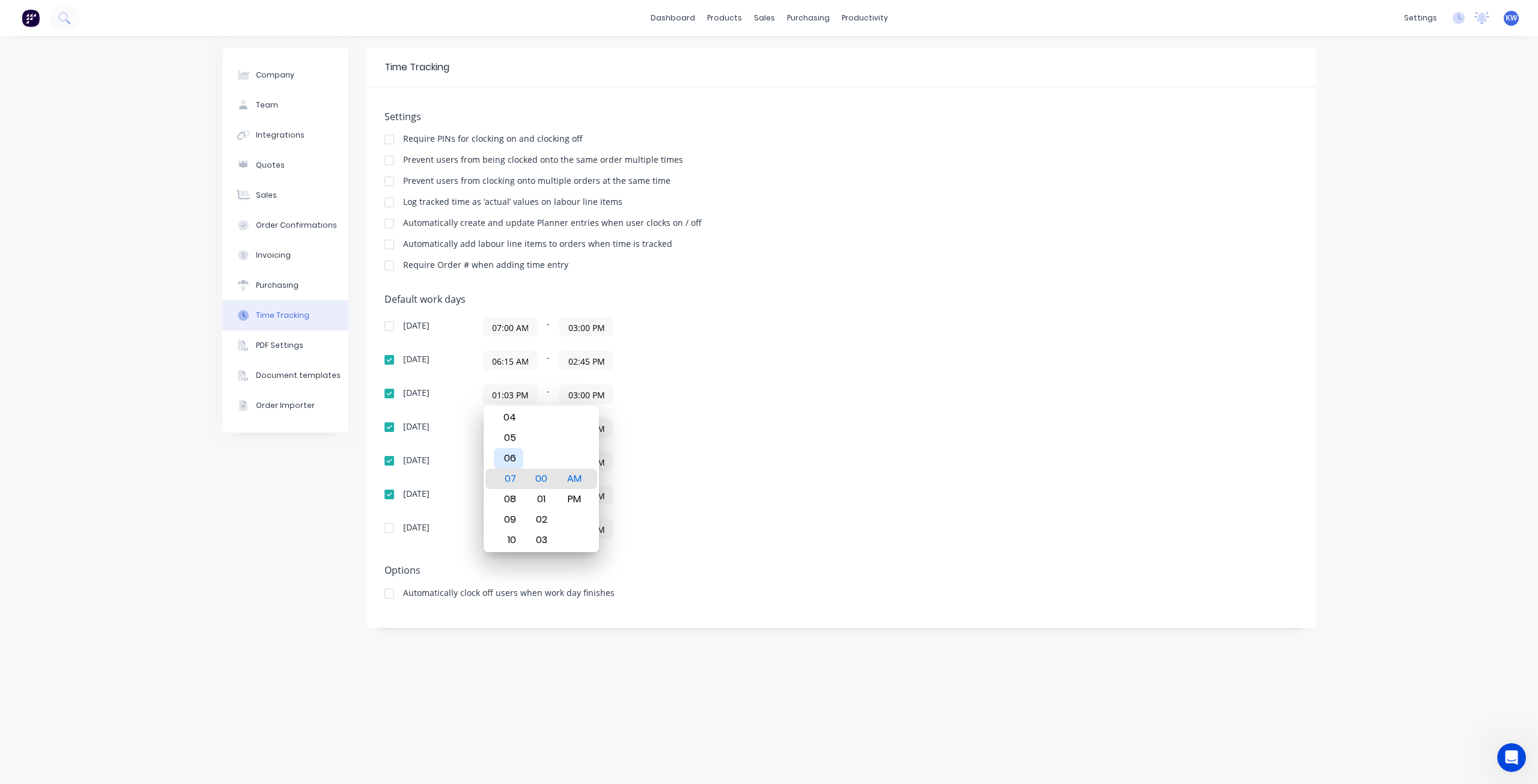 click on "06" at bounding box center (508, 458) 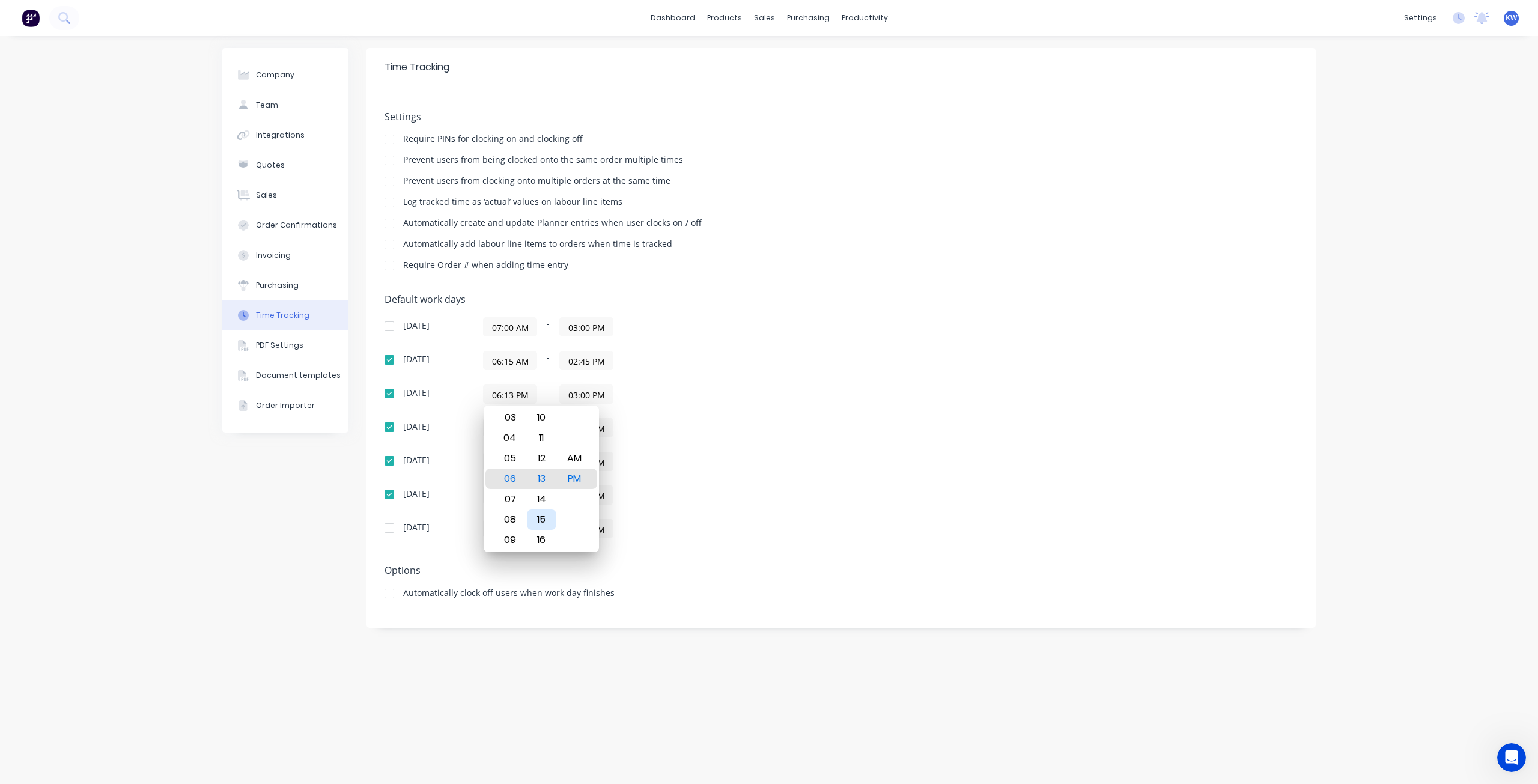 click on "15" at bounding box center (541, 520) 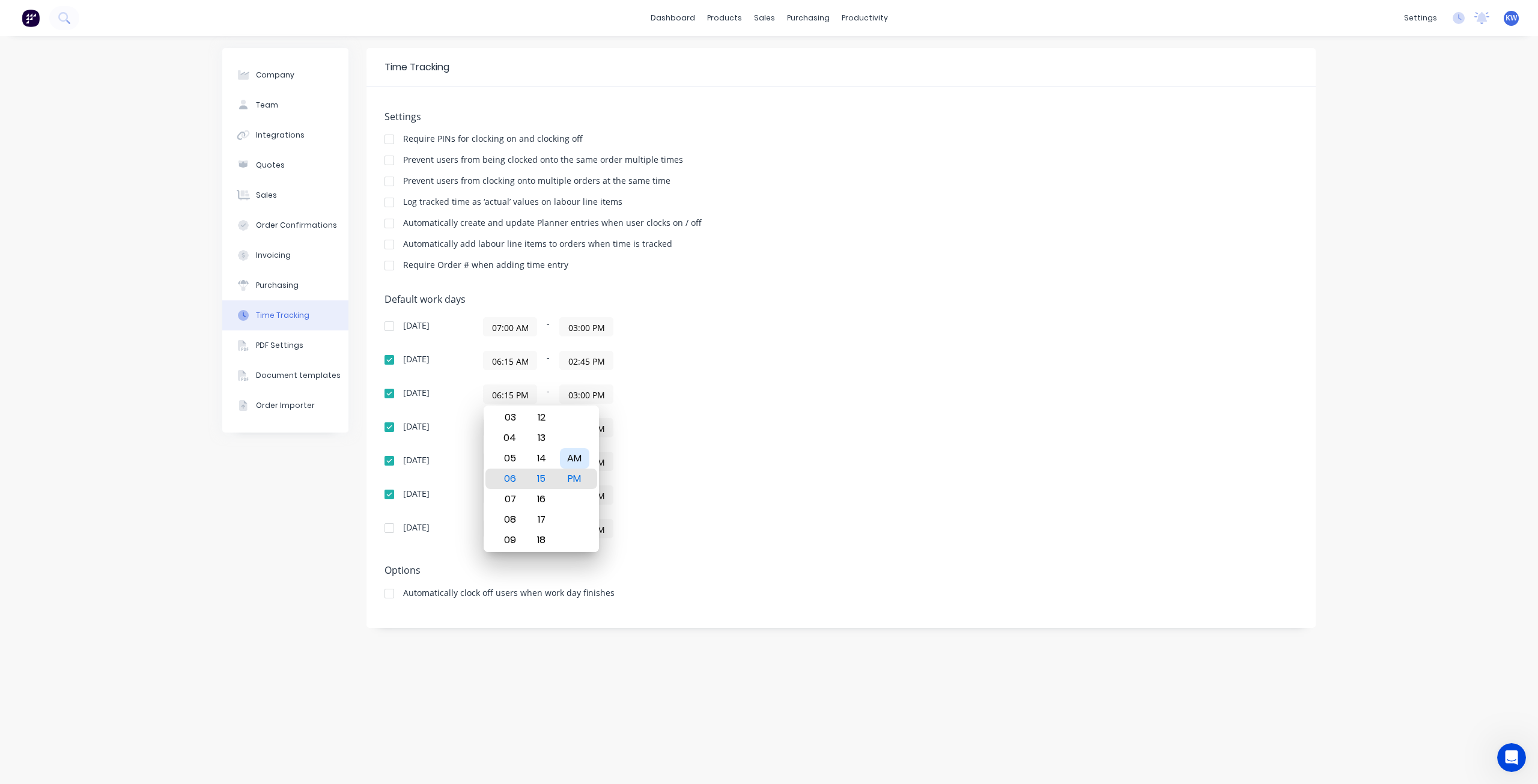 click on "AM" at bounding box center (574, 458) 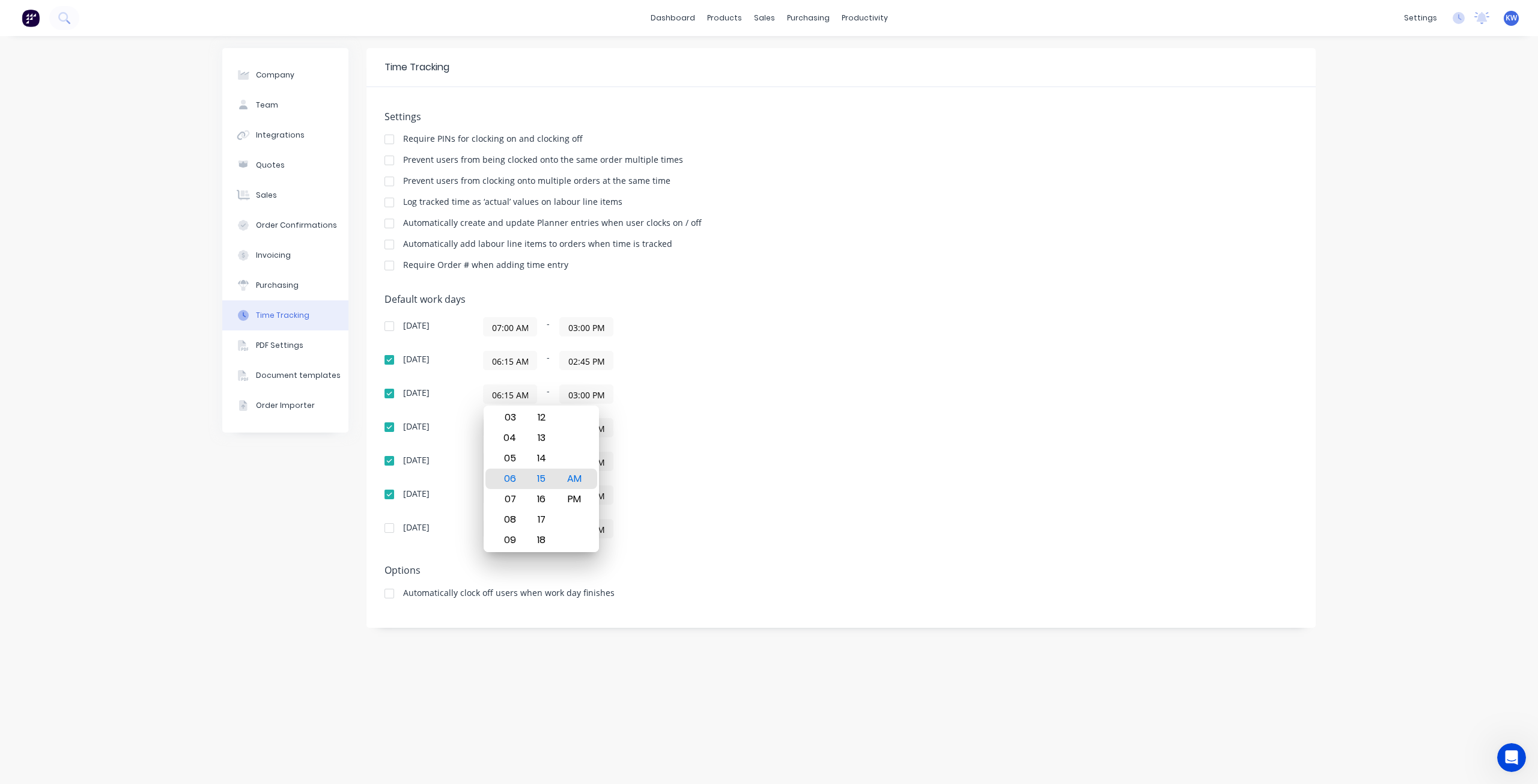 click on "03:00 PM" at bounding box center (586, 394) 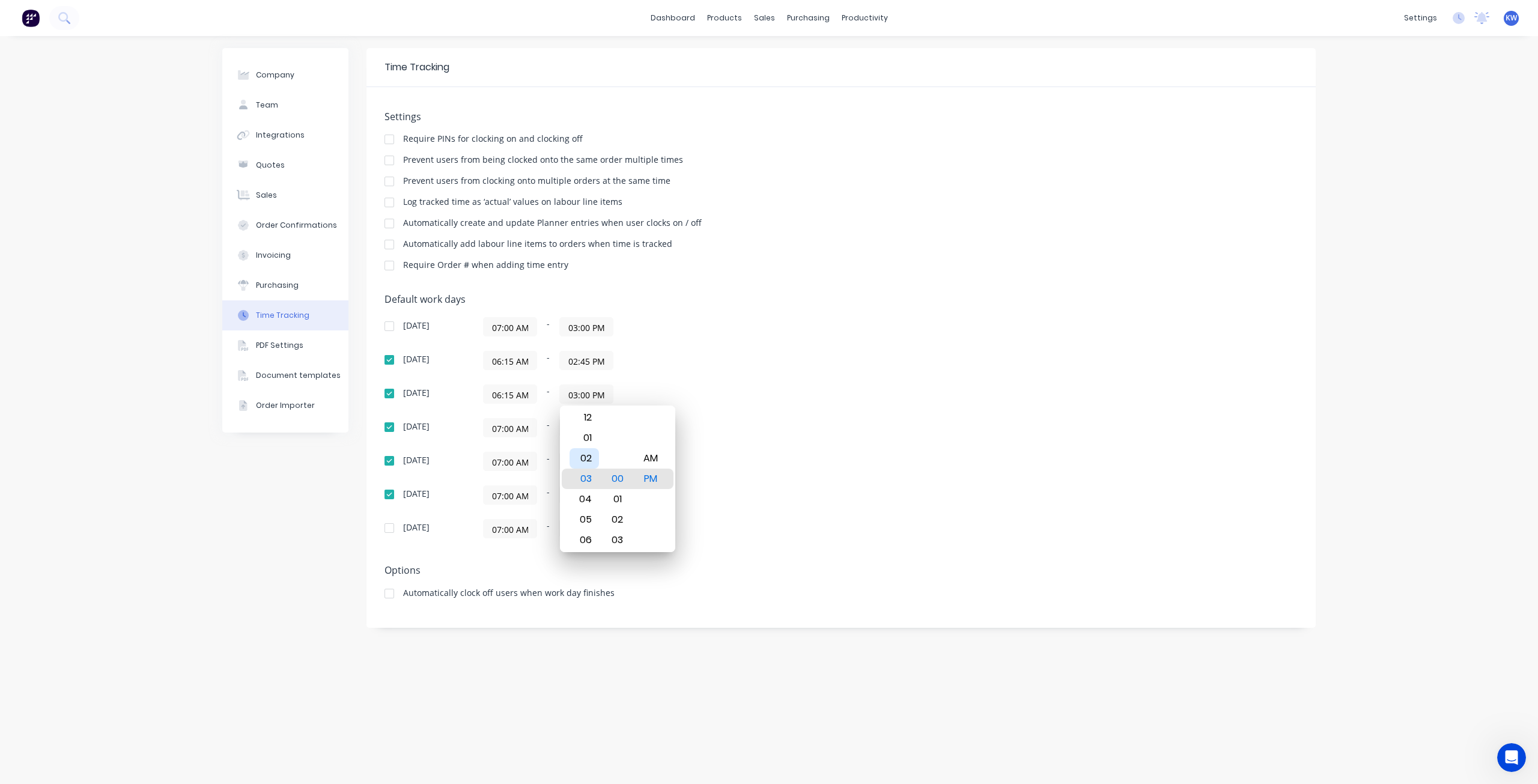 click on "02" at bounding box center (584, 458) 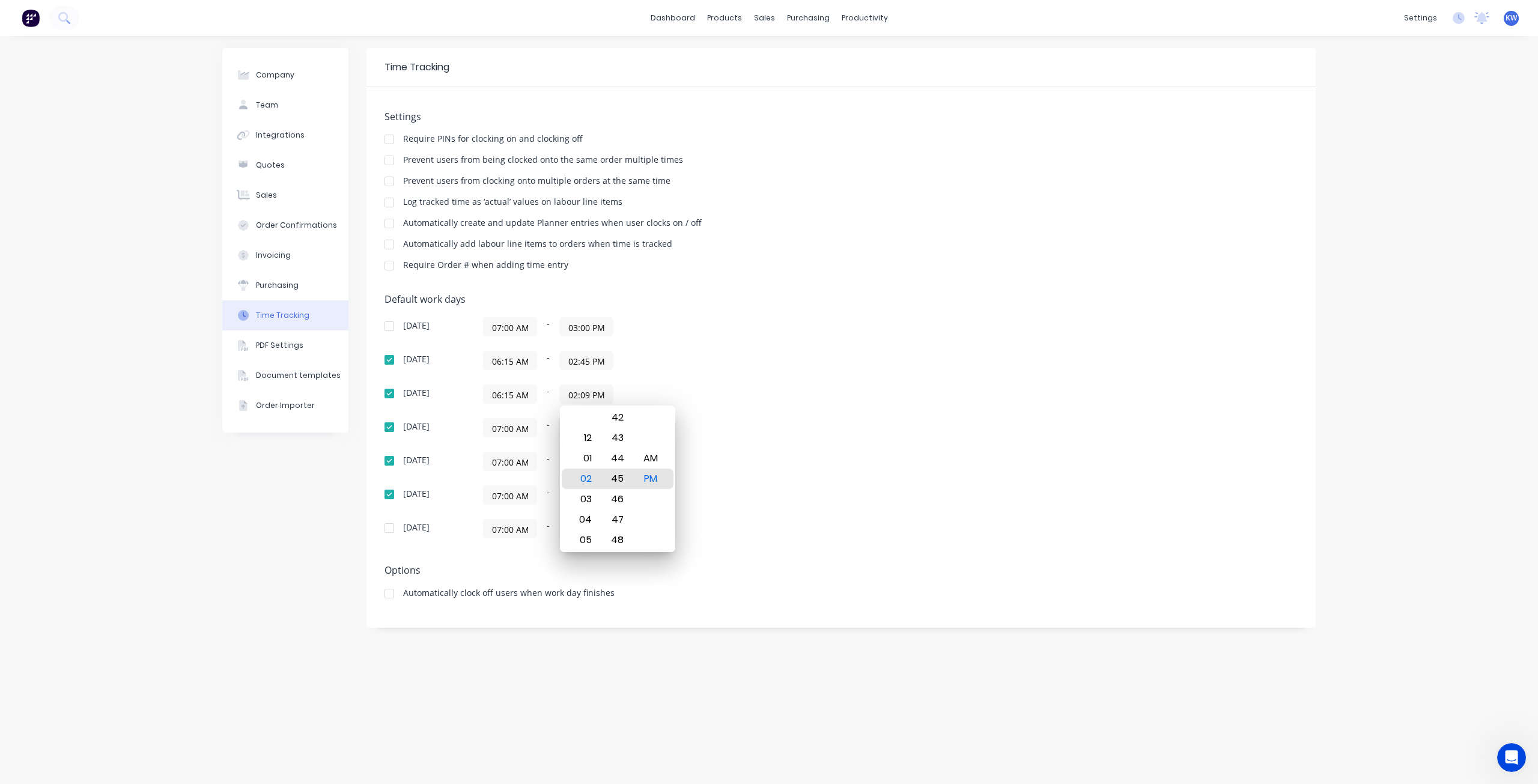 type on "02:45 PM" 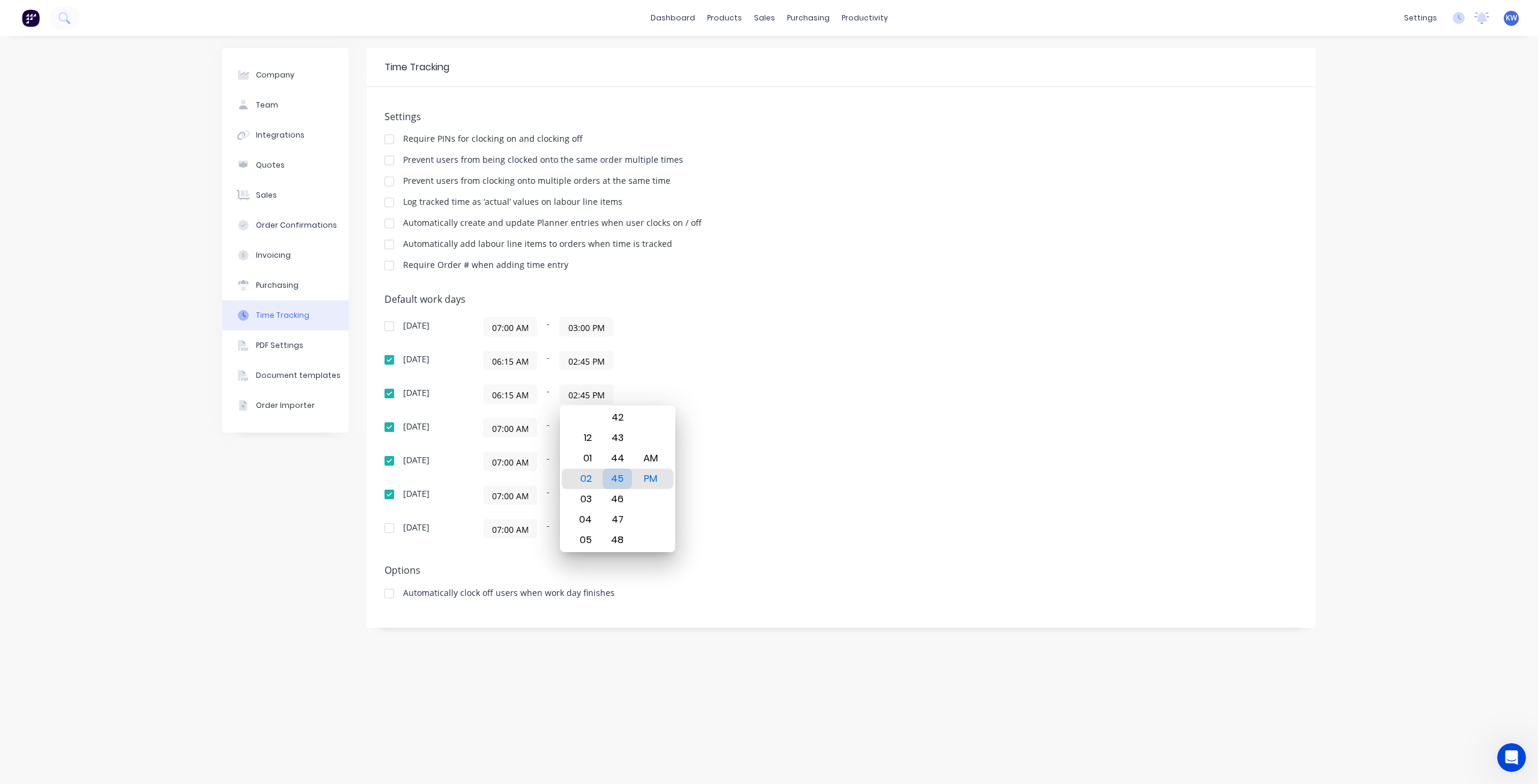 click on "45" at bounding box center (617, 479) 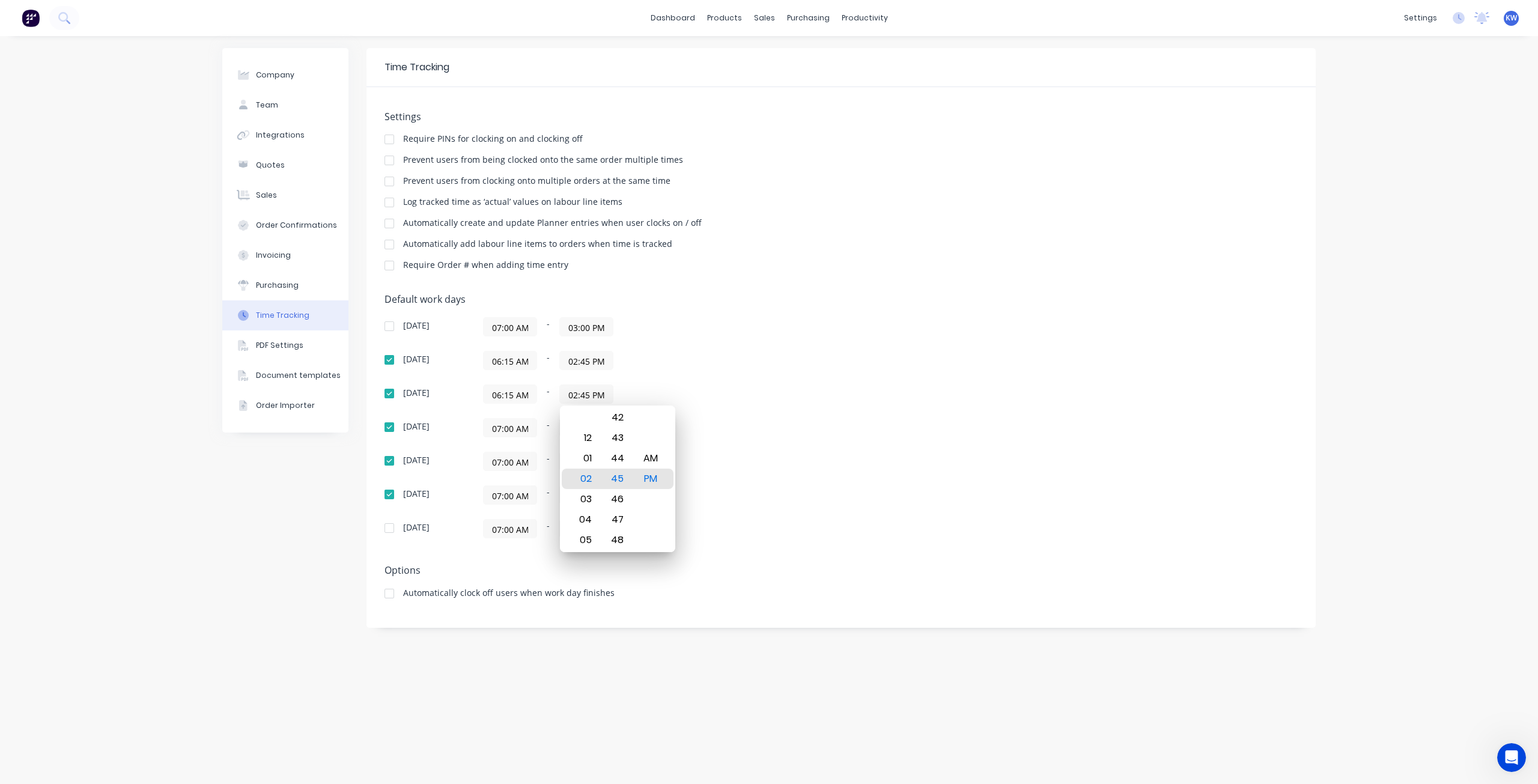 click on "Friday 07:00 AM - 03:00 PM" at bounding box center [595, 495] 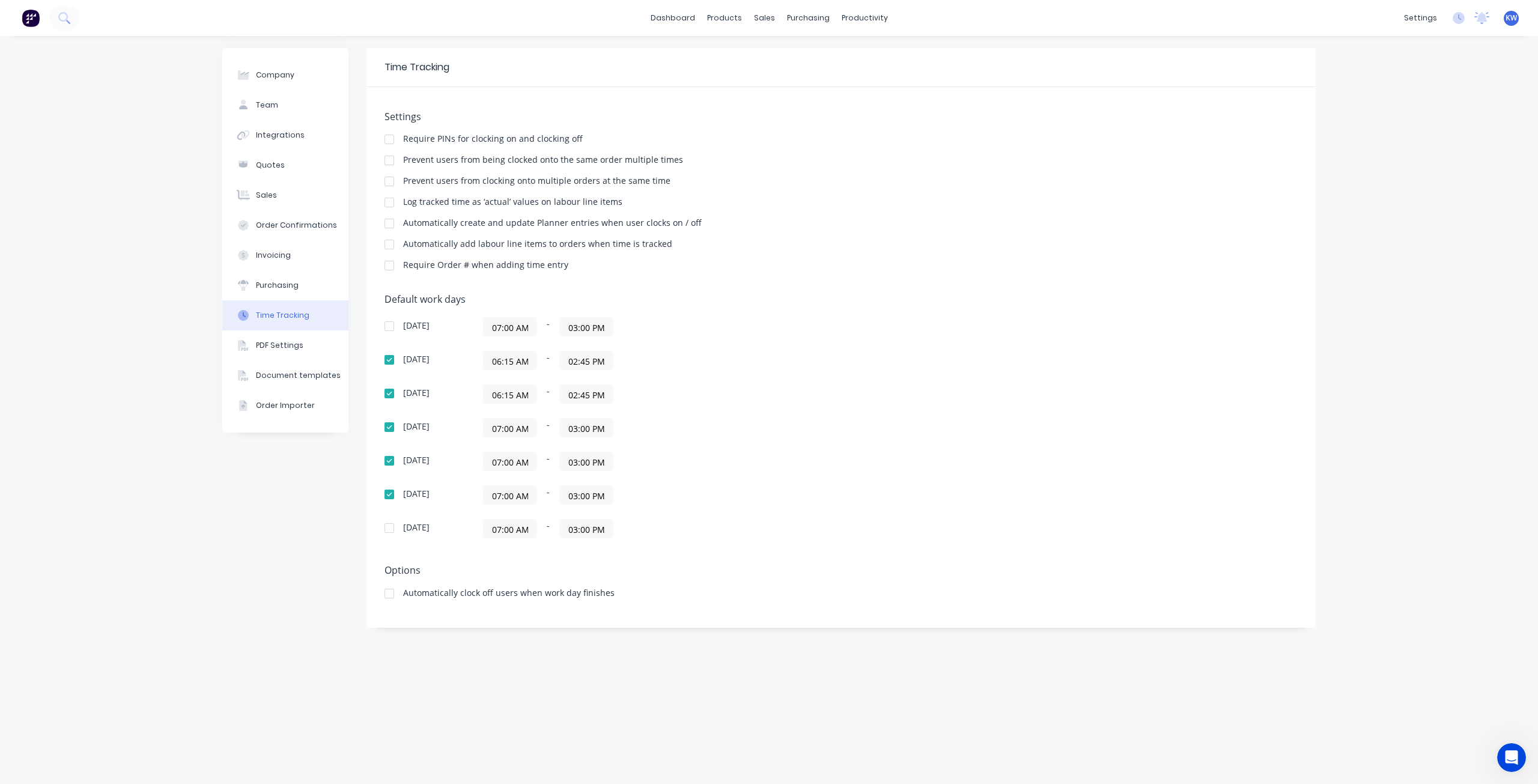 click on "07:00 AM" at bounding box center (510, 428) 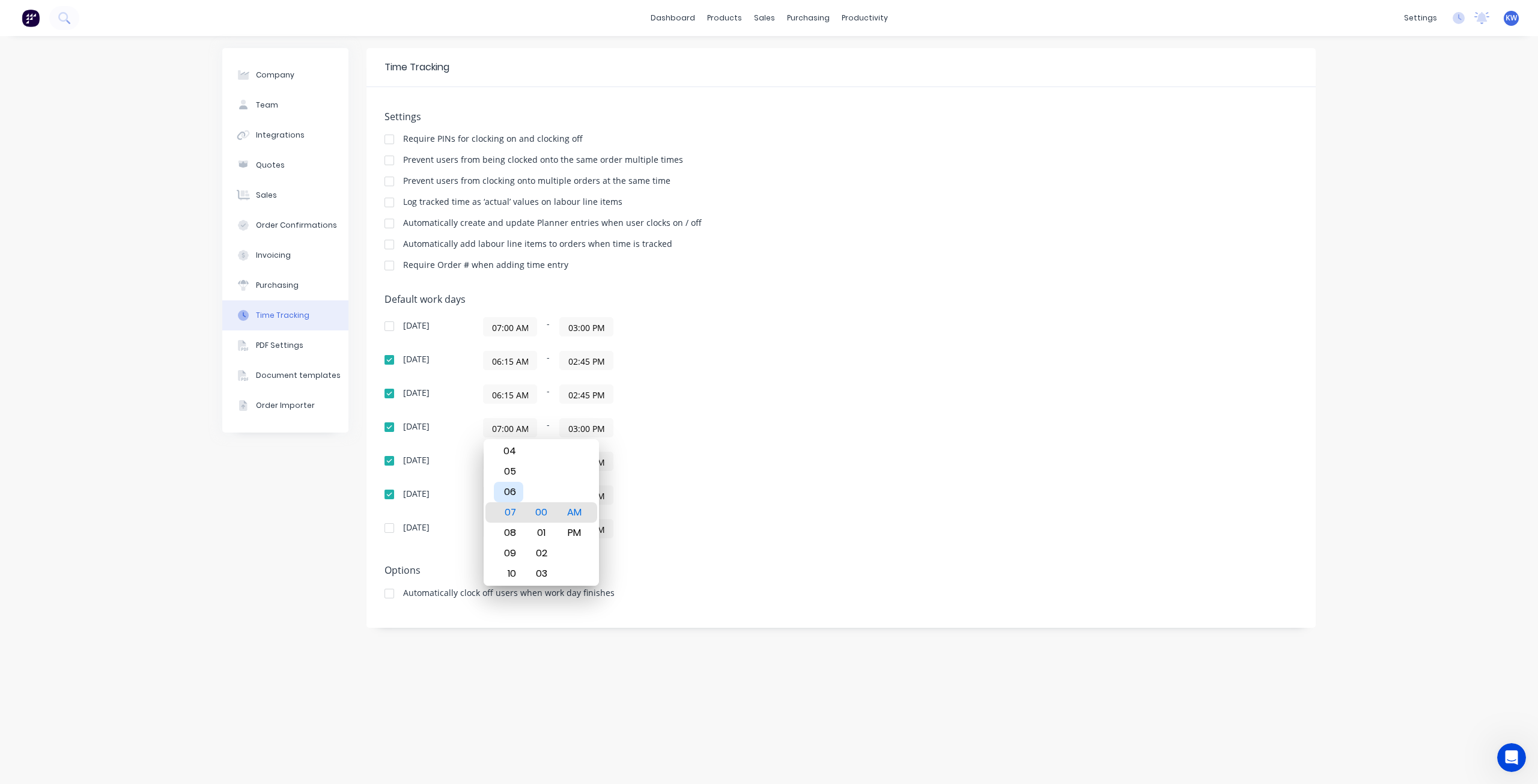 click on "06" at bounding box center [508, 492] 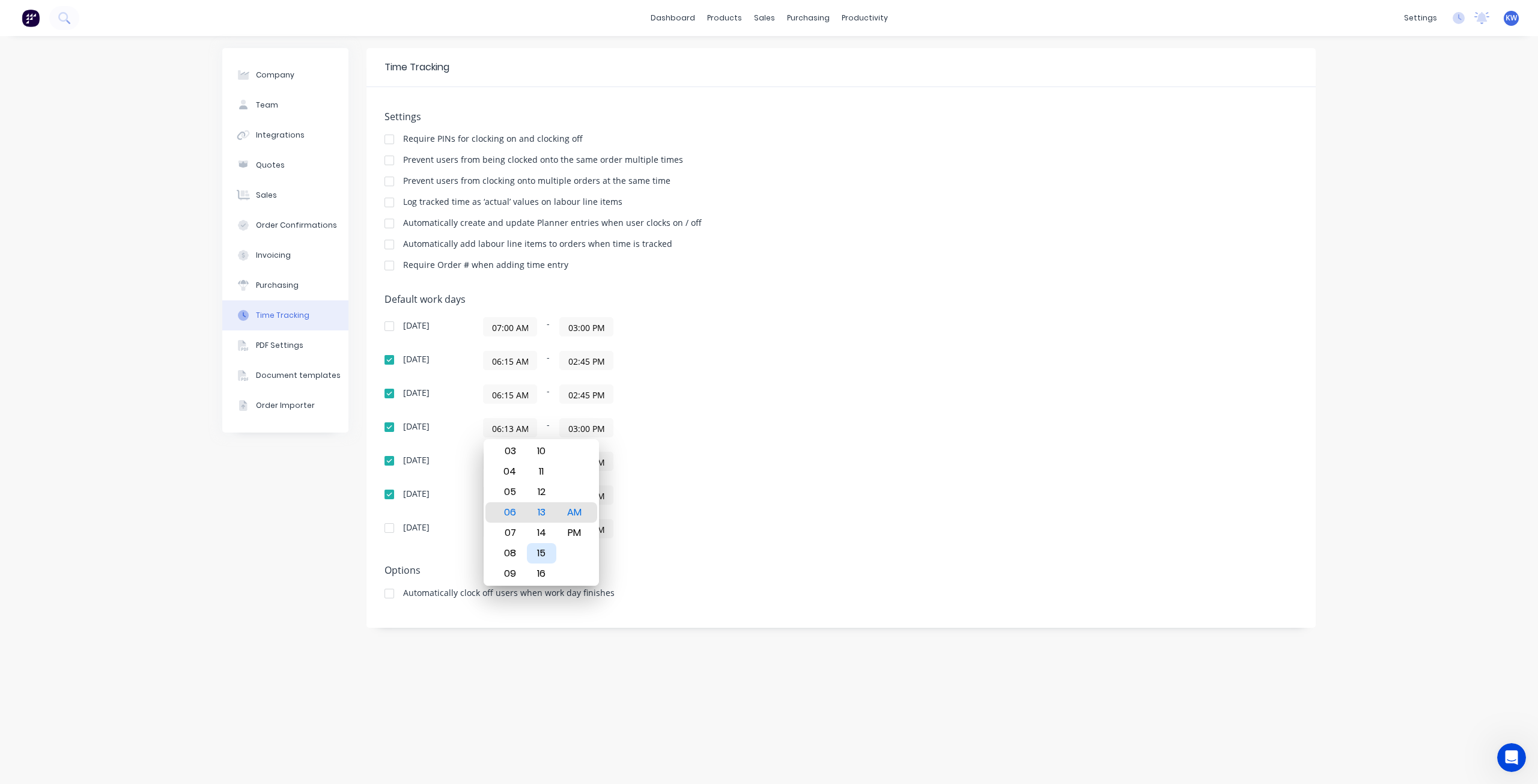 click on "15" at bounding box center [541, 553] 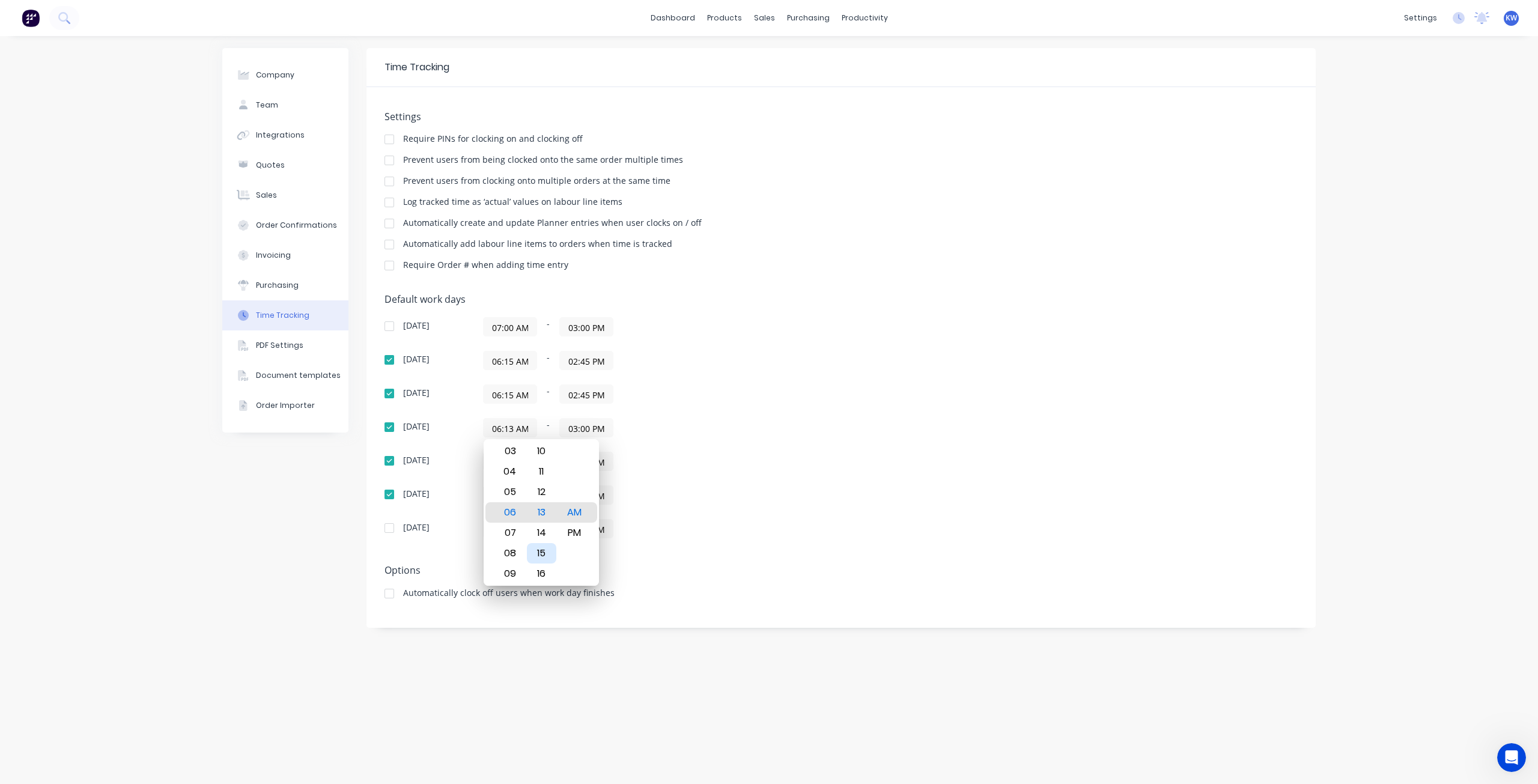 type on "06:15 AM" 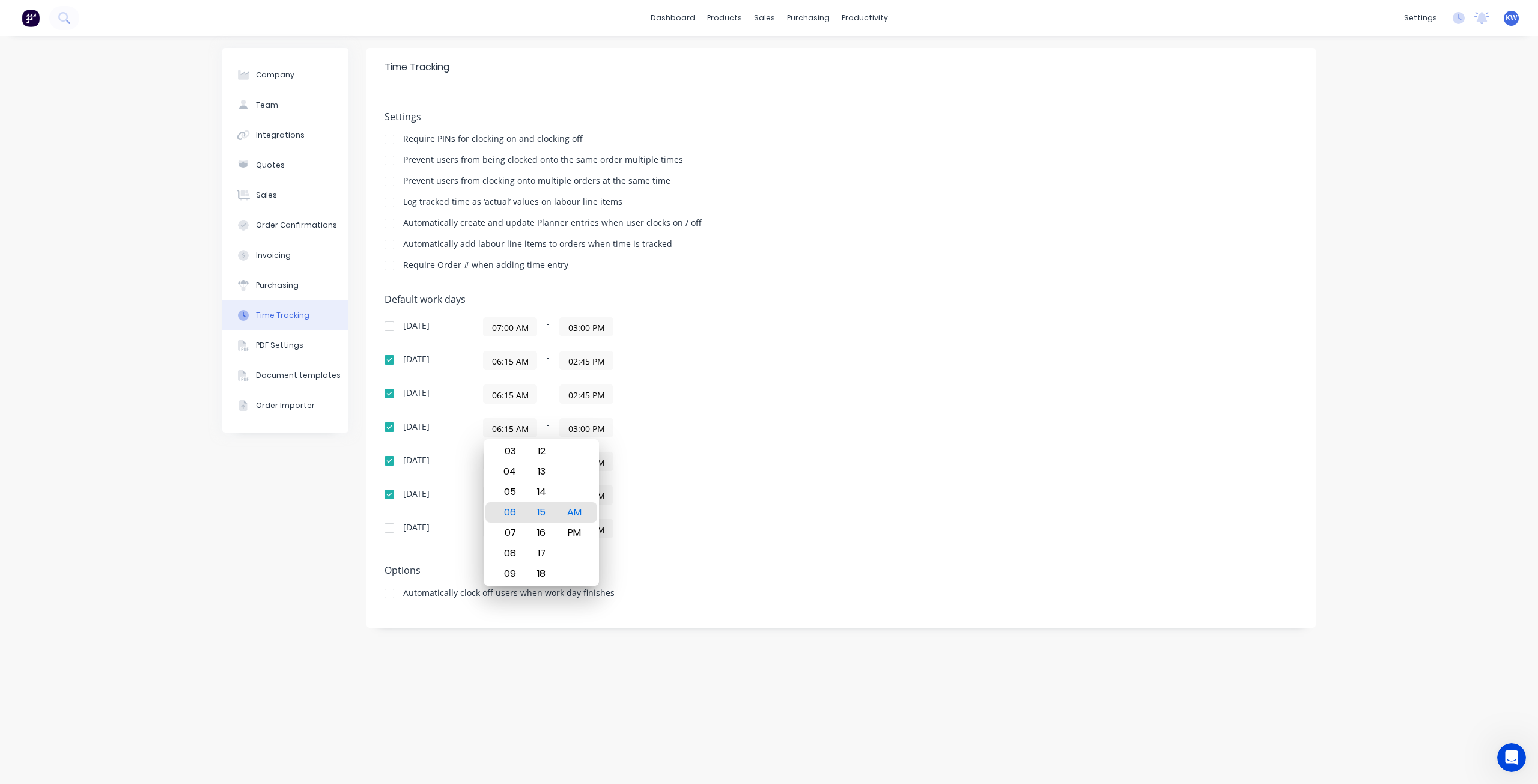 click on "03:00 PM" at bounding box center [586, 428] 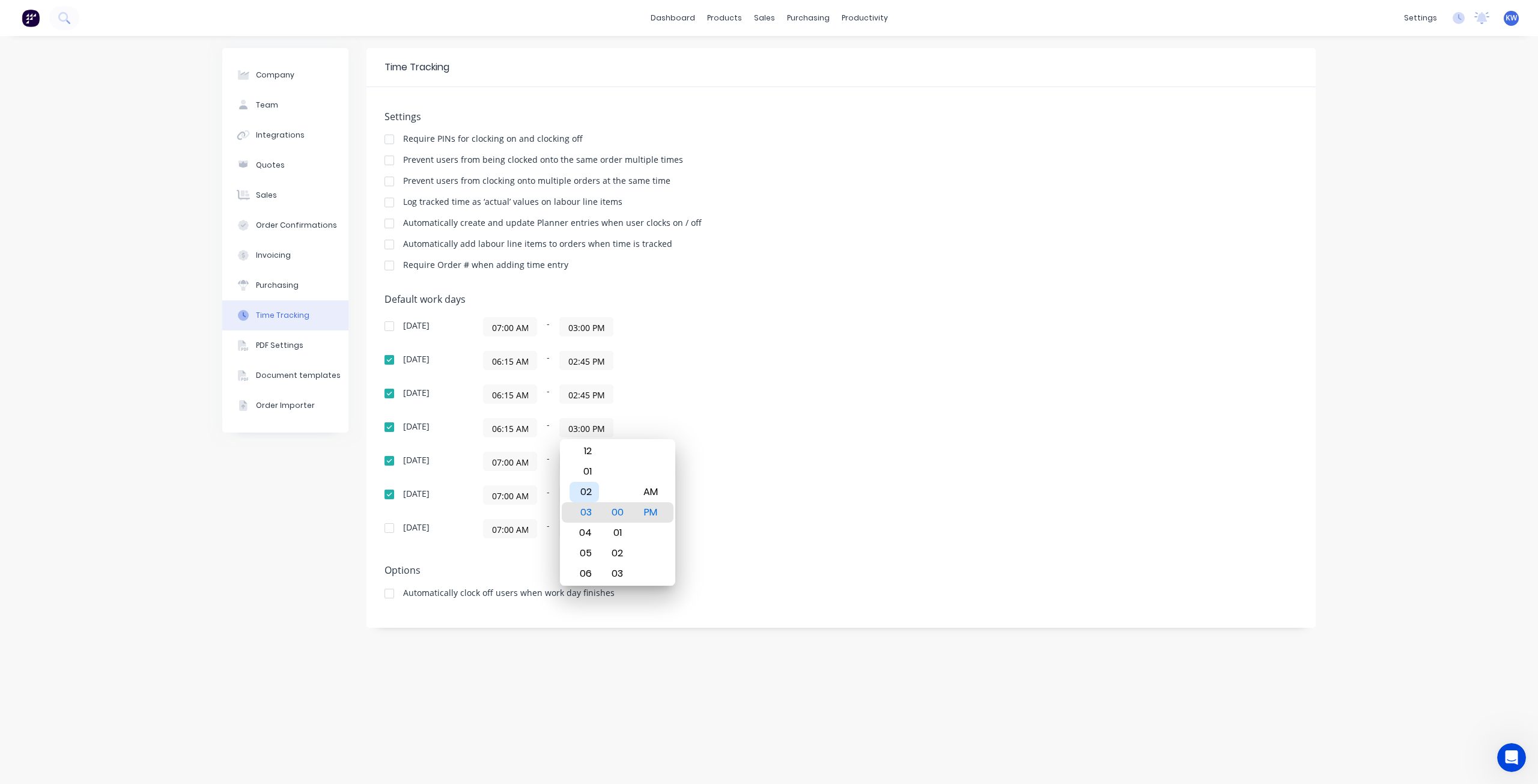 click on "02" at bounding box center (584, 492) 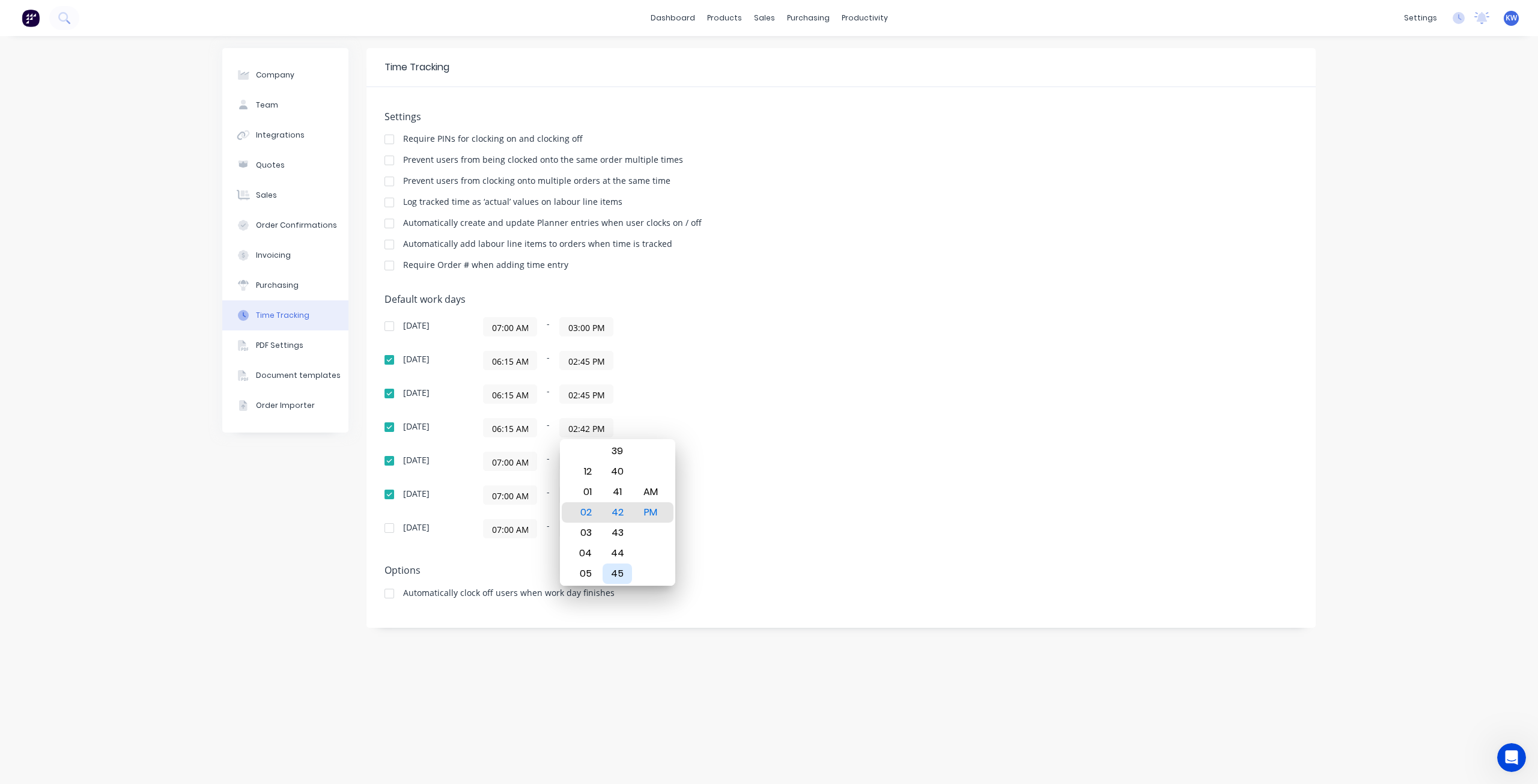 click on "45" at bounding box center [617, 574] 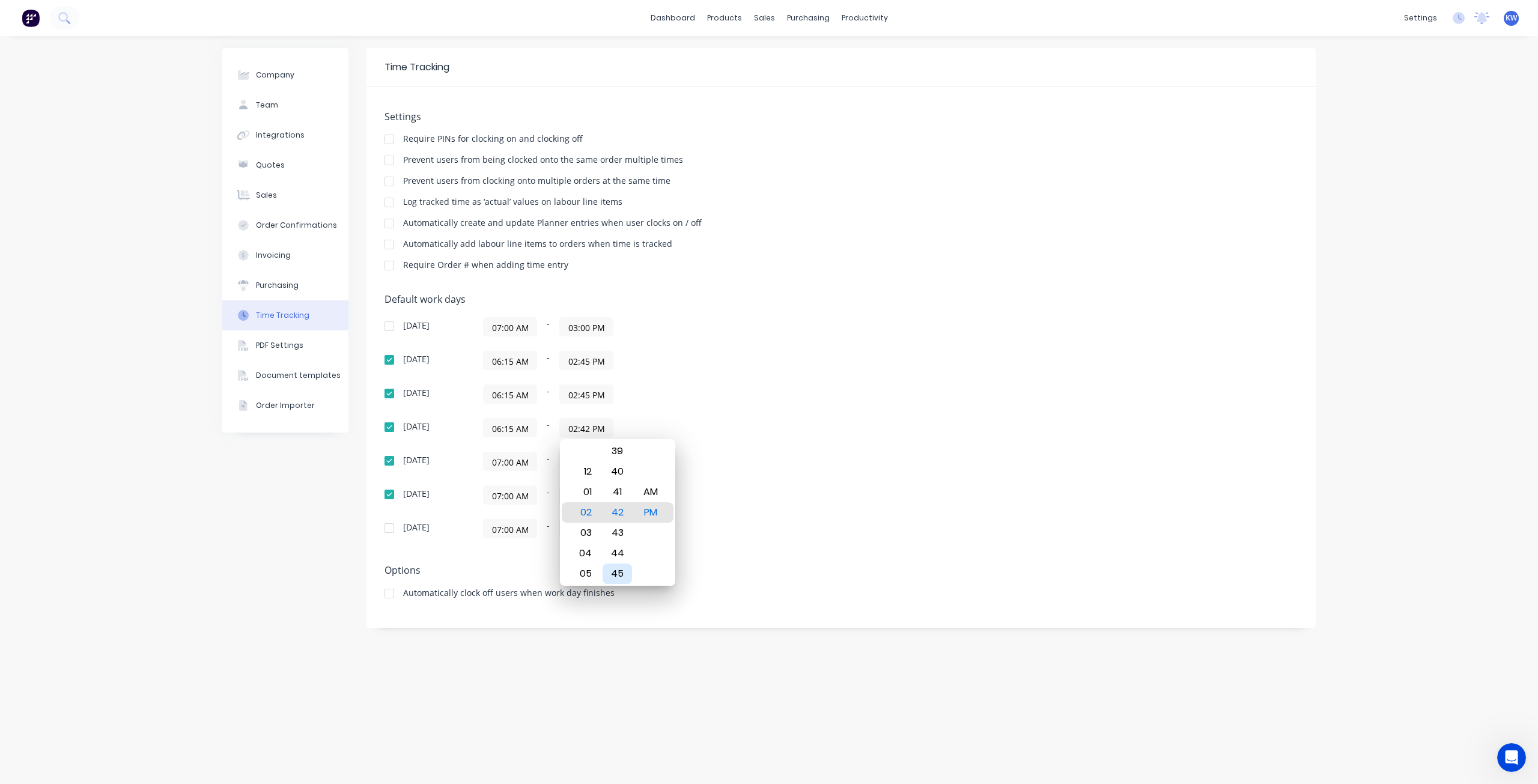 type on "02:45 PM" 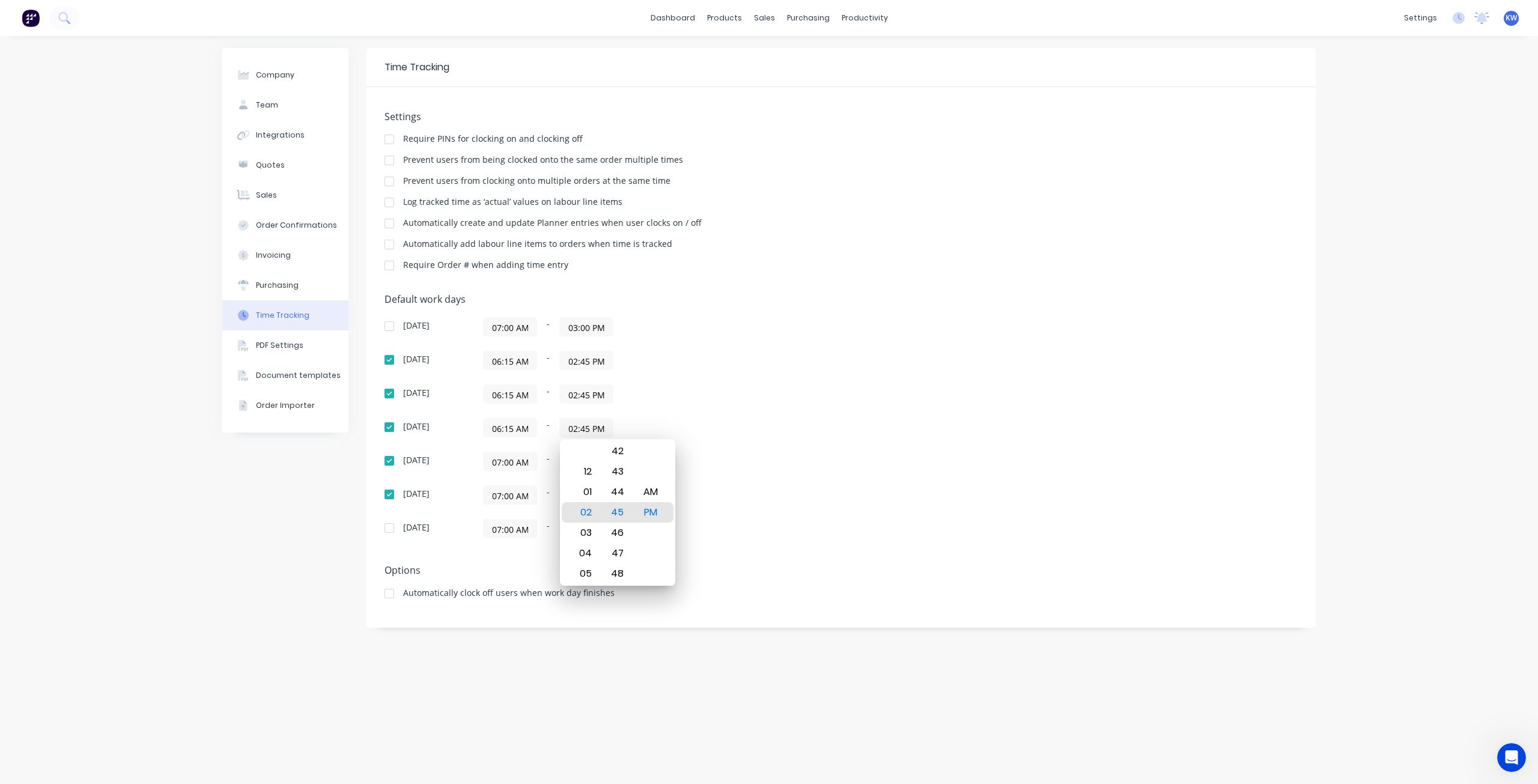 click on "Sunday 07:00 AM - 03:00 PM Monday 06:15 AM - 02:45 PM Tuesday 06:15 AM - 02:45 PM Wednesday 06:15 AM - 02:45 PM Thursday 07:00 AM - 03:00 PM Friday 07:00 AM - 03:00 PM Saturday 07:00 AM - 03:00 PM" at bounding box center (595, 428) 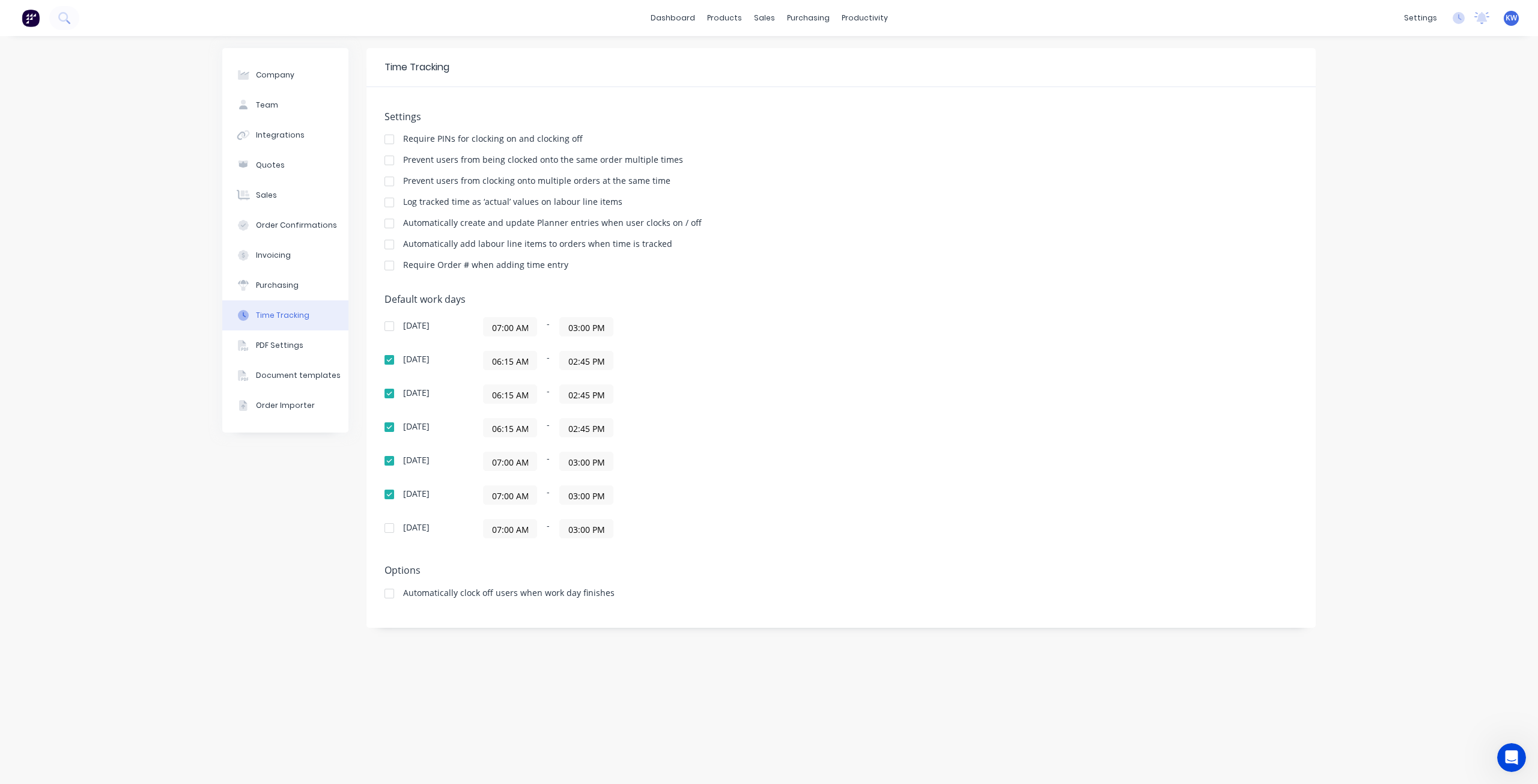 click on "07:00 AM" at bounding box center [510, 461] 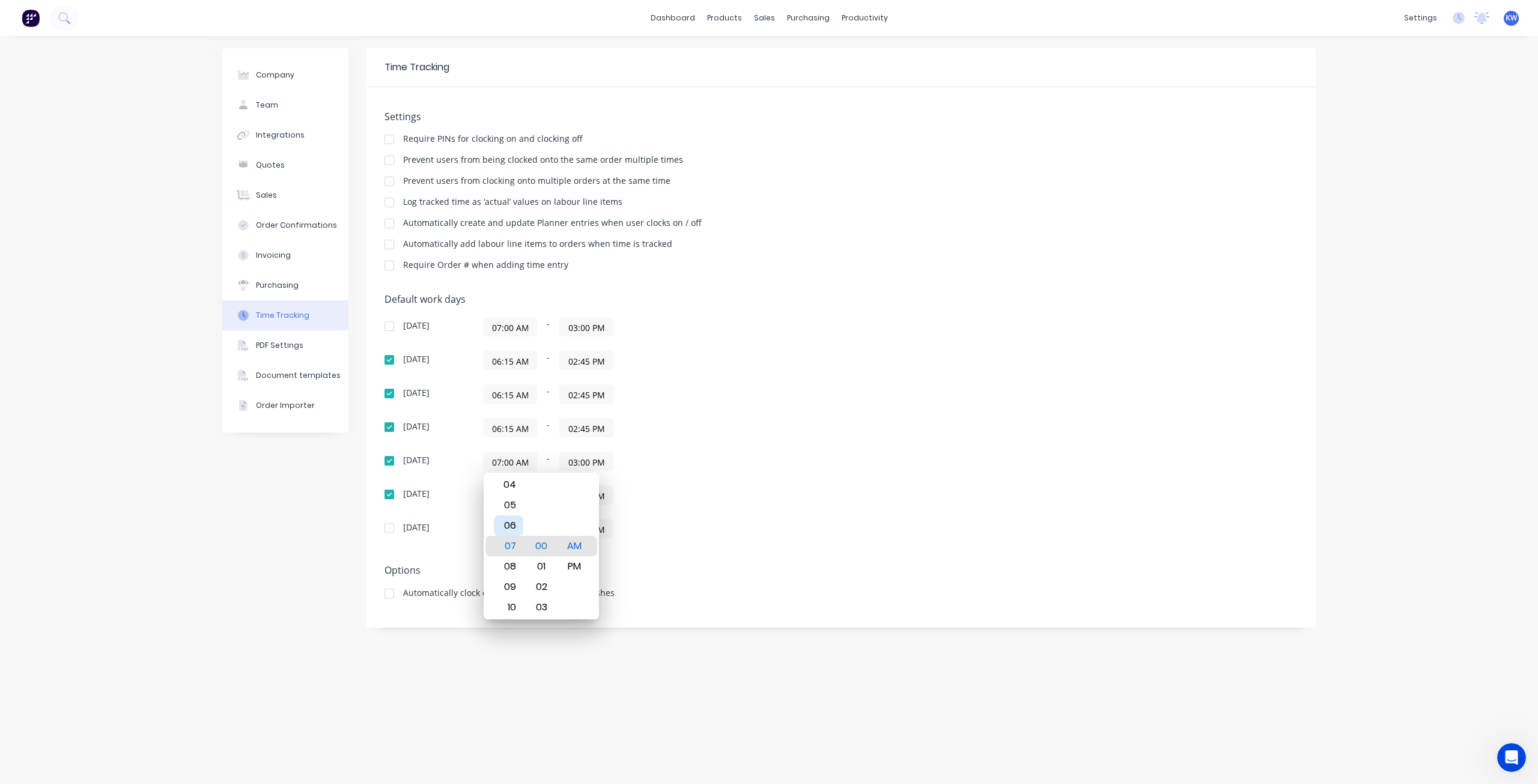 click on "06" at bounding box center (508, 526) 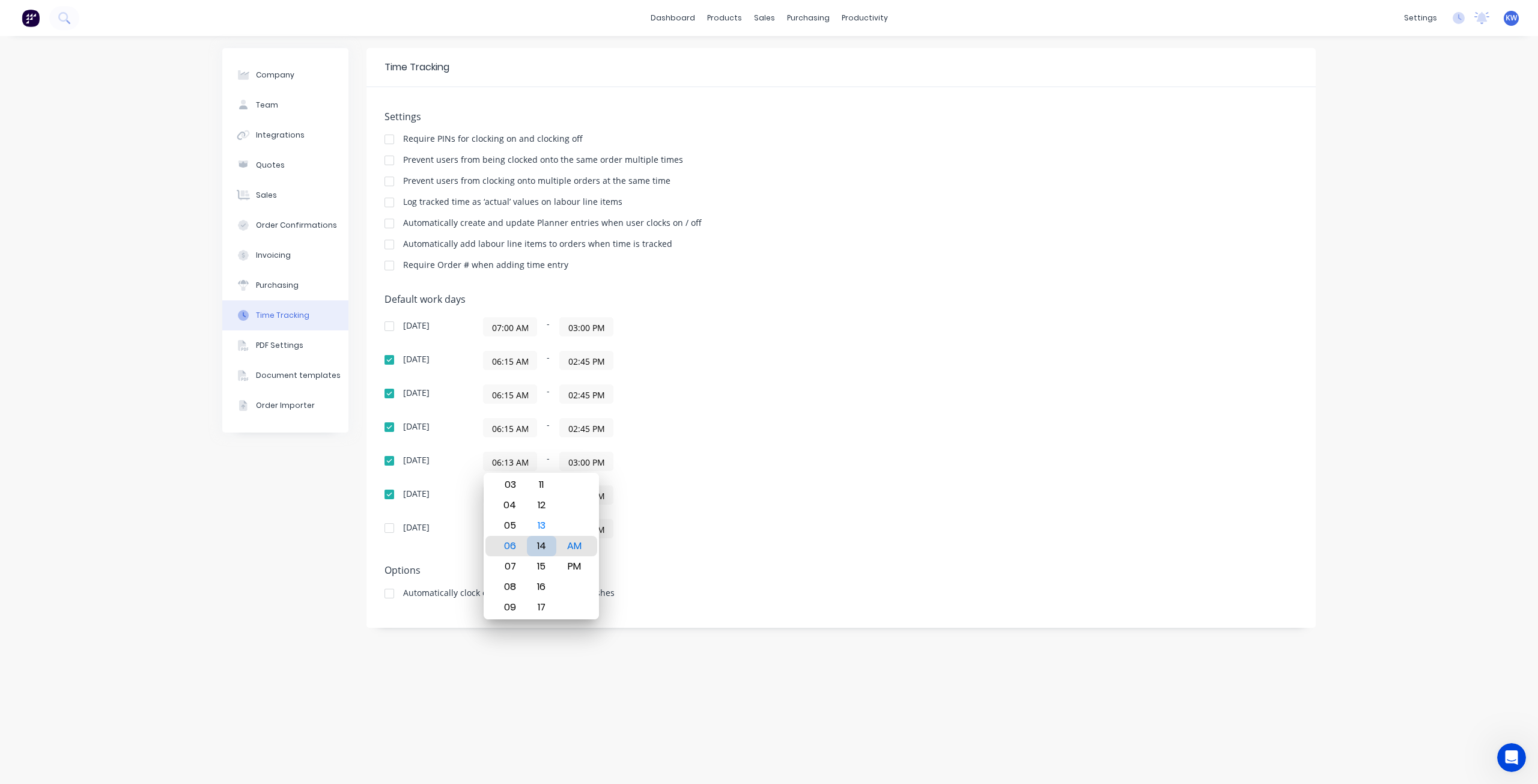type on "06:15 AM" 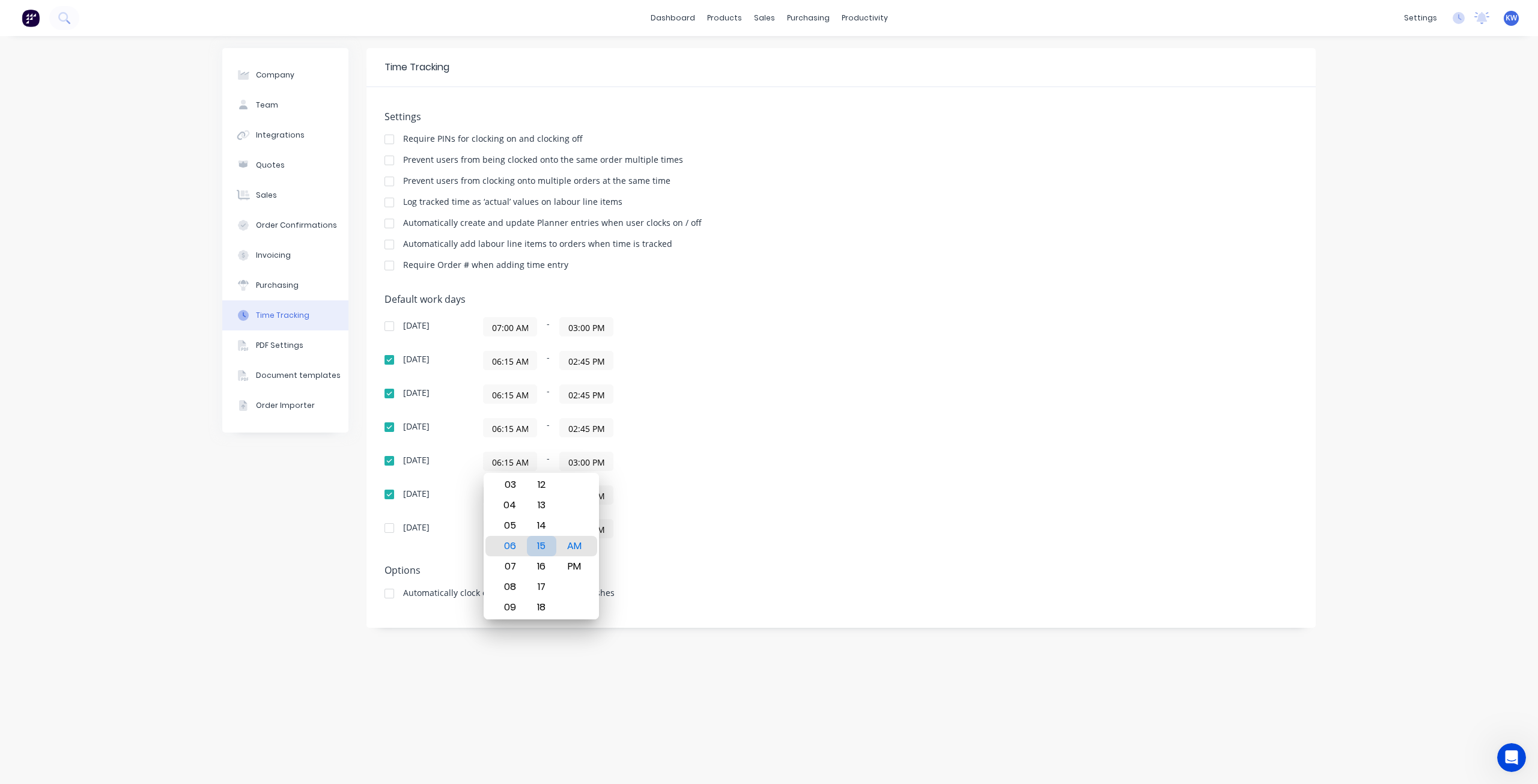 click on "15" at bounding box center [541, 546] 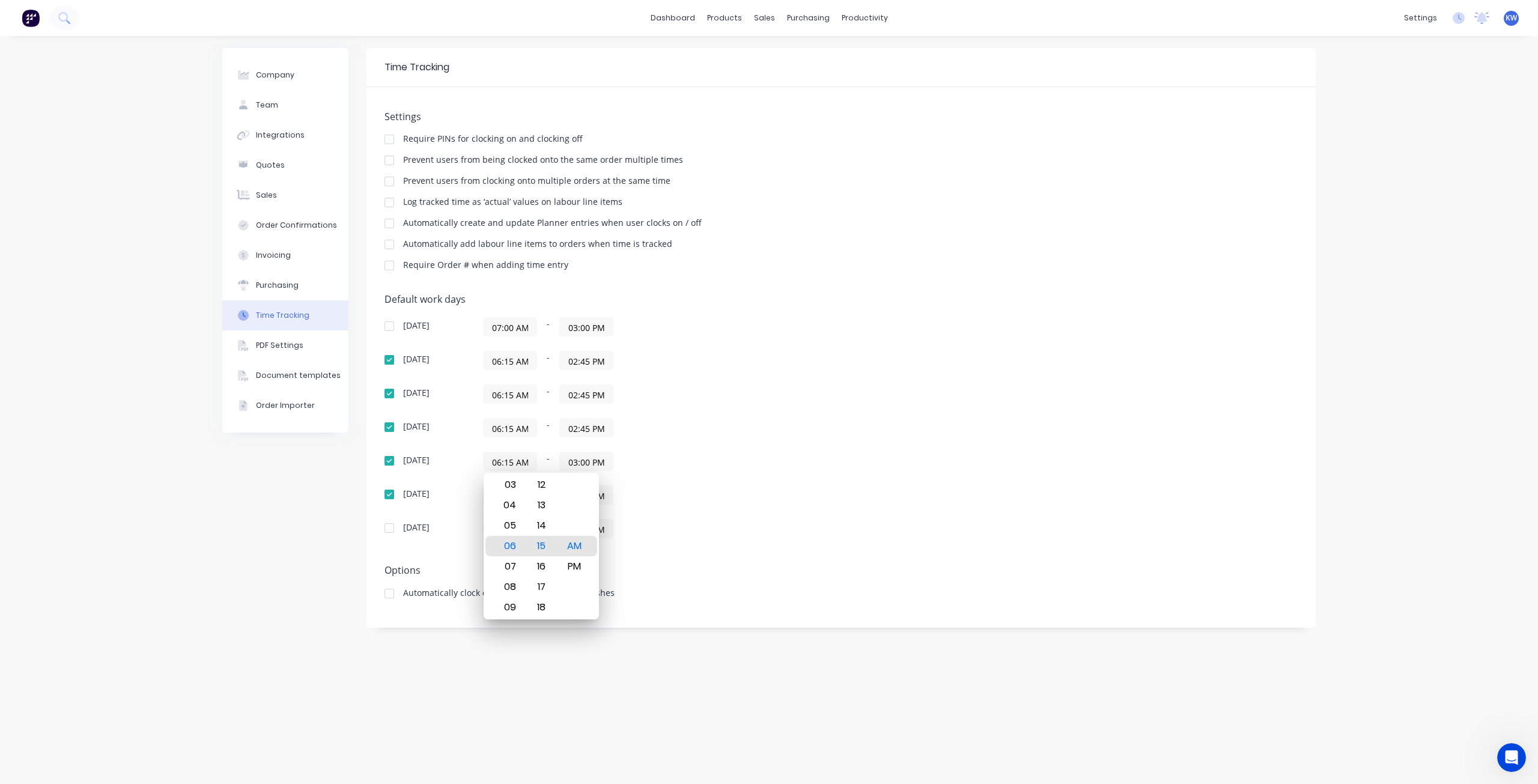 click on "03:00 PM" at bounding box center [586, 461] 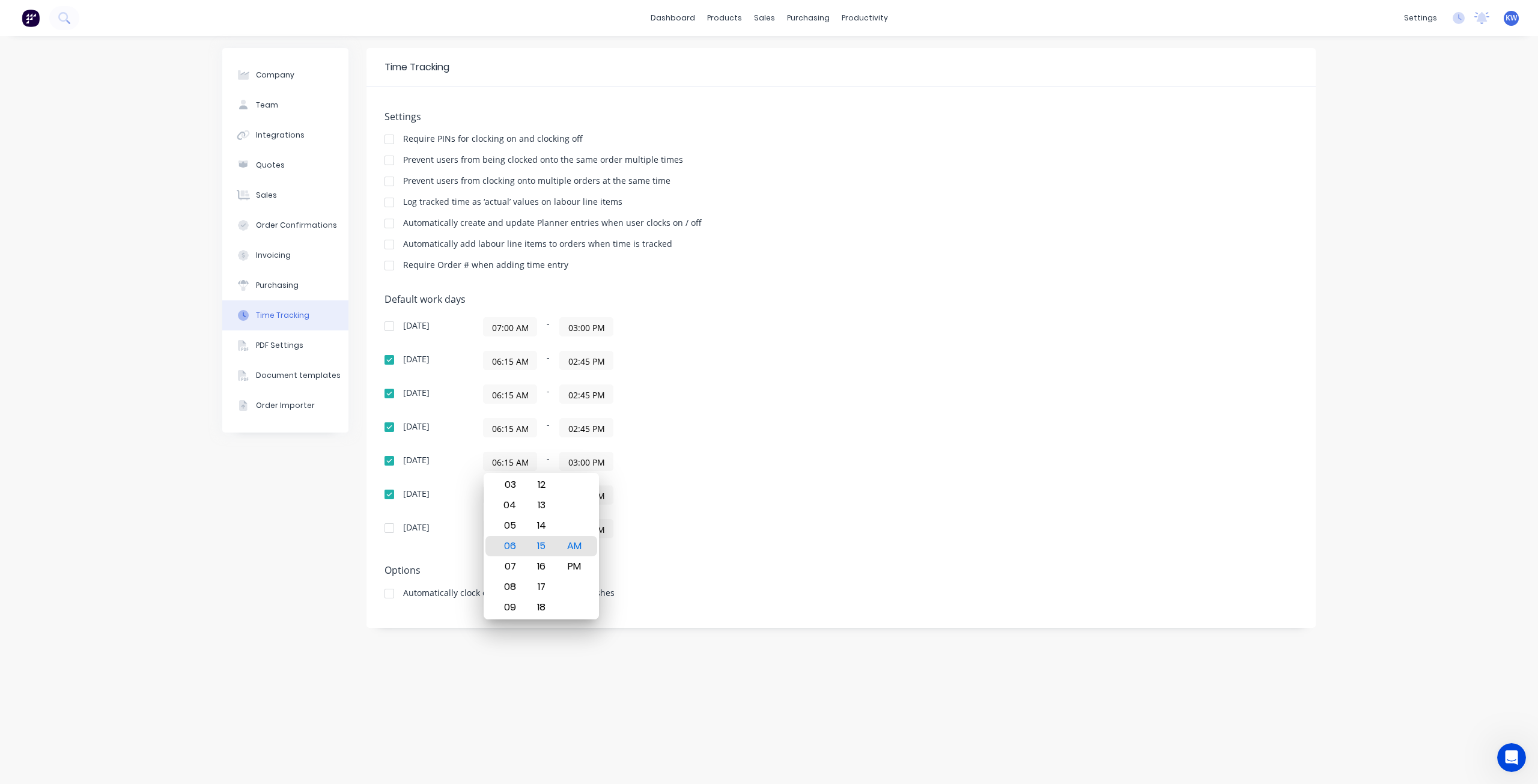 click on "03:00 PM" at bounding box center [586, 461] 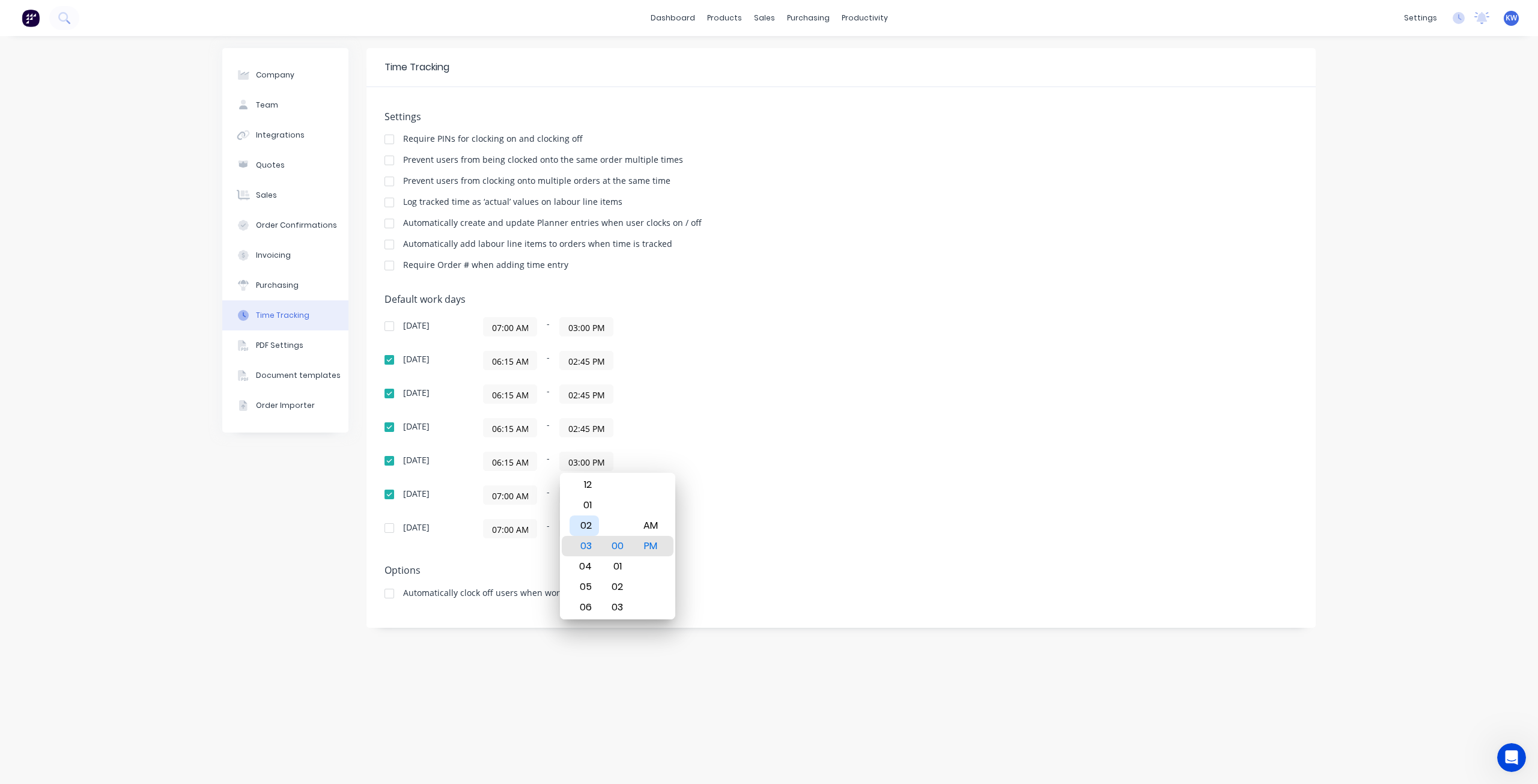click on "02" at bounding box center (584, 526) 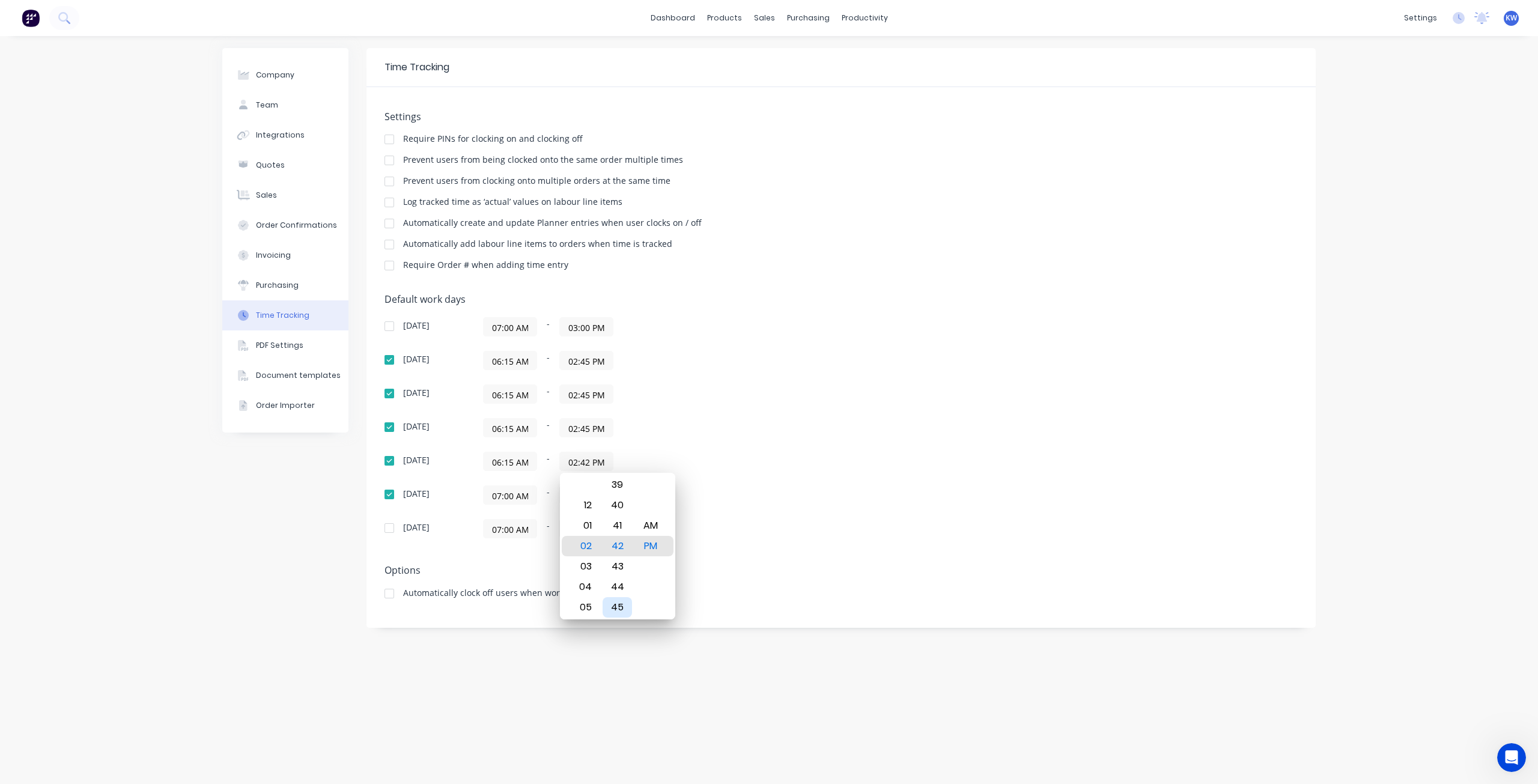 click on "45" at bounding box center [617, 607] 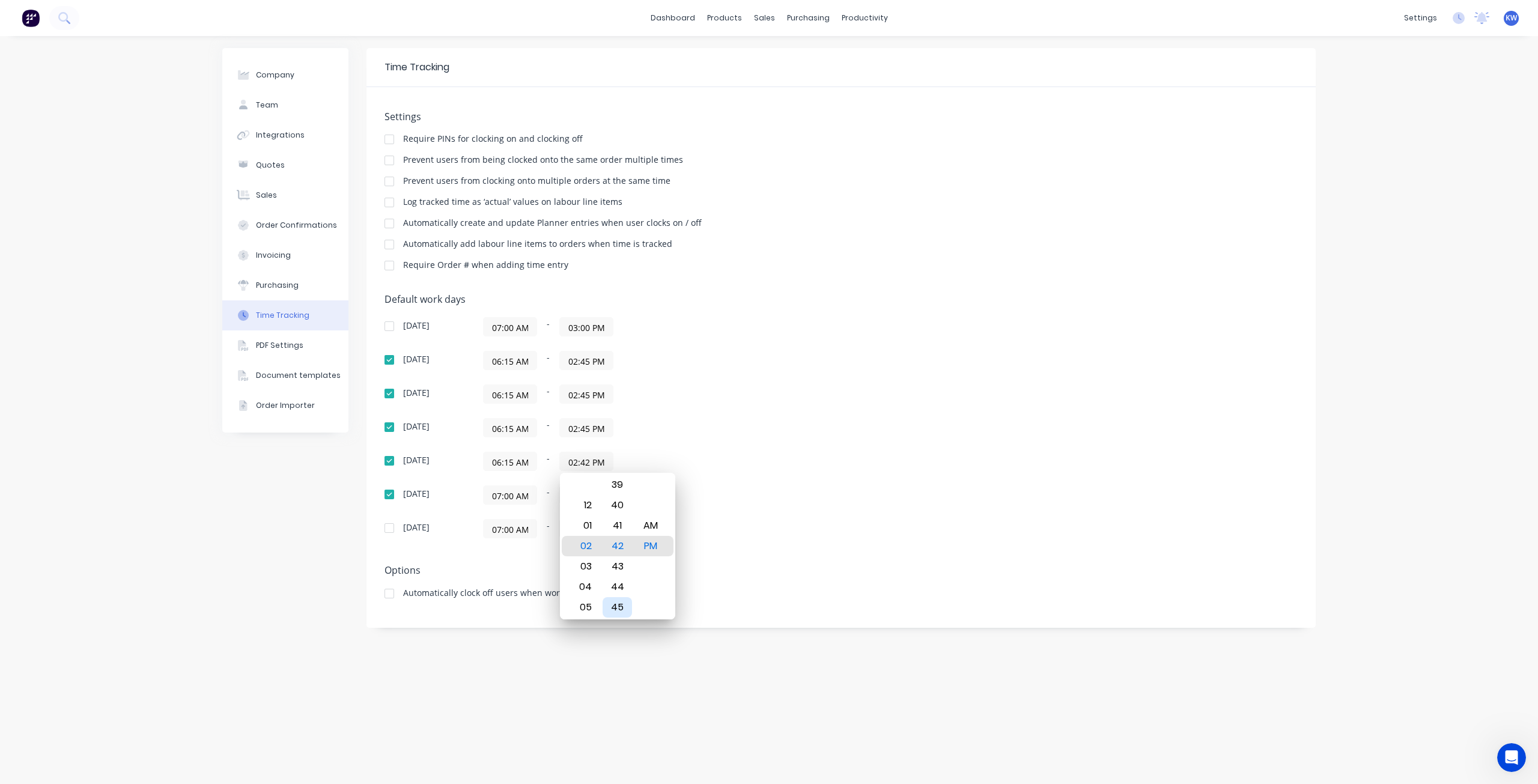 type on "02:45 PM" 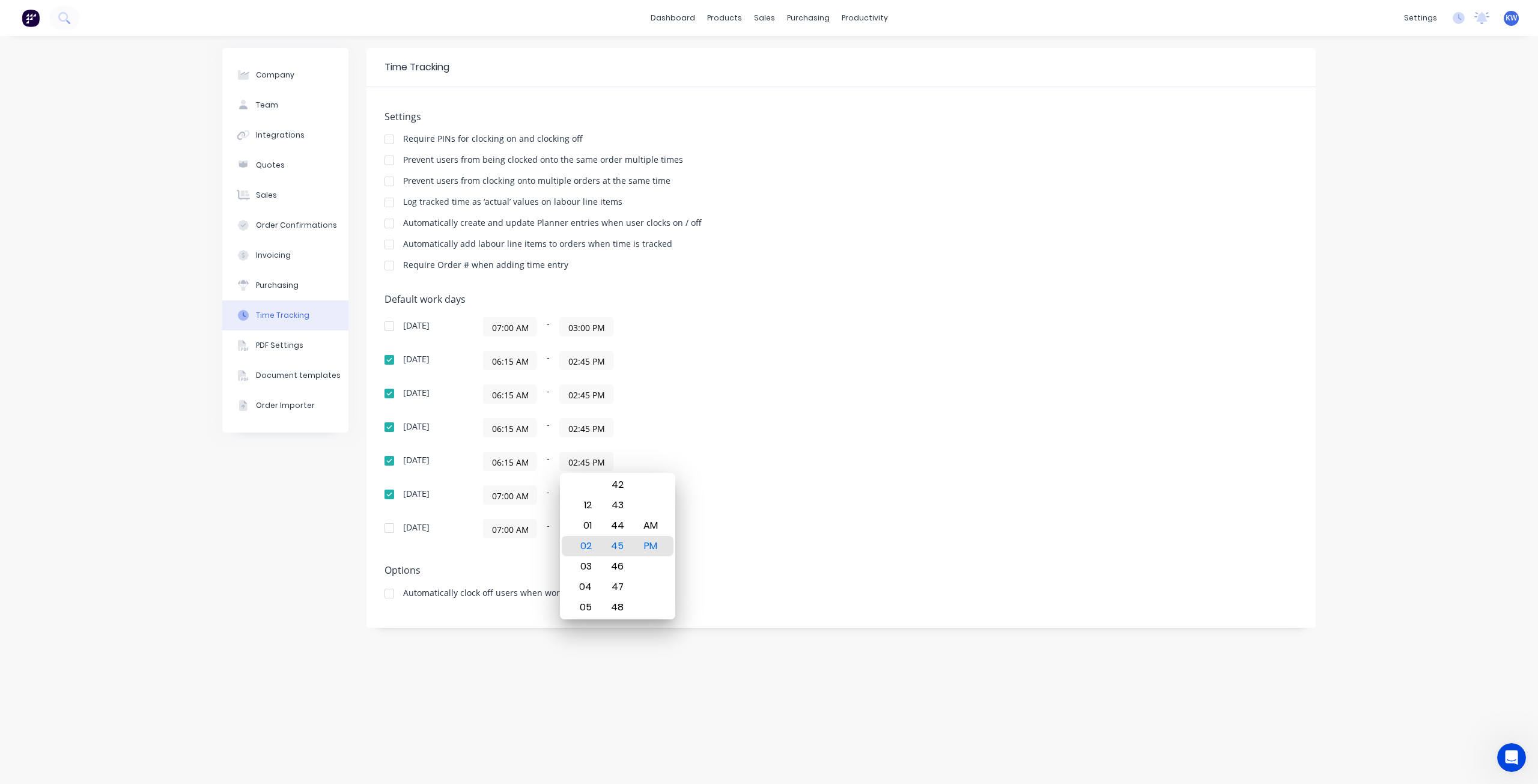 click on "Default work days Sunday 07:00 AM - 03:00 PM Monday 06:15 AM - 02:45 PM Tuesday 06:15 AM - 02:45 PM Wednesday 06:15 AM - 02:45 PM Thursday 06:15 AM - 02:45 PM Friday 07:00 AM - 03:00 PM Saturday 07:00 AM - 03:00 PM" at bounding box center (841, 423) 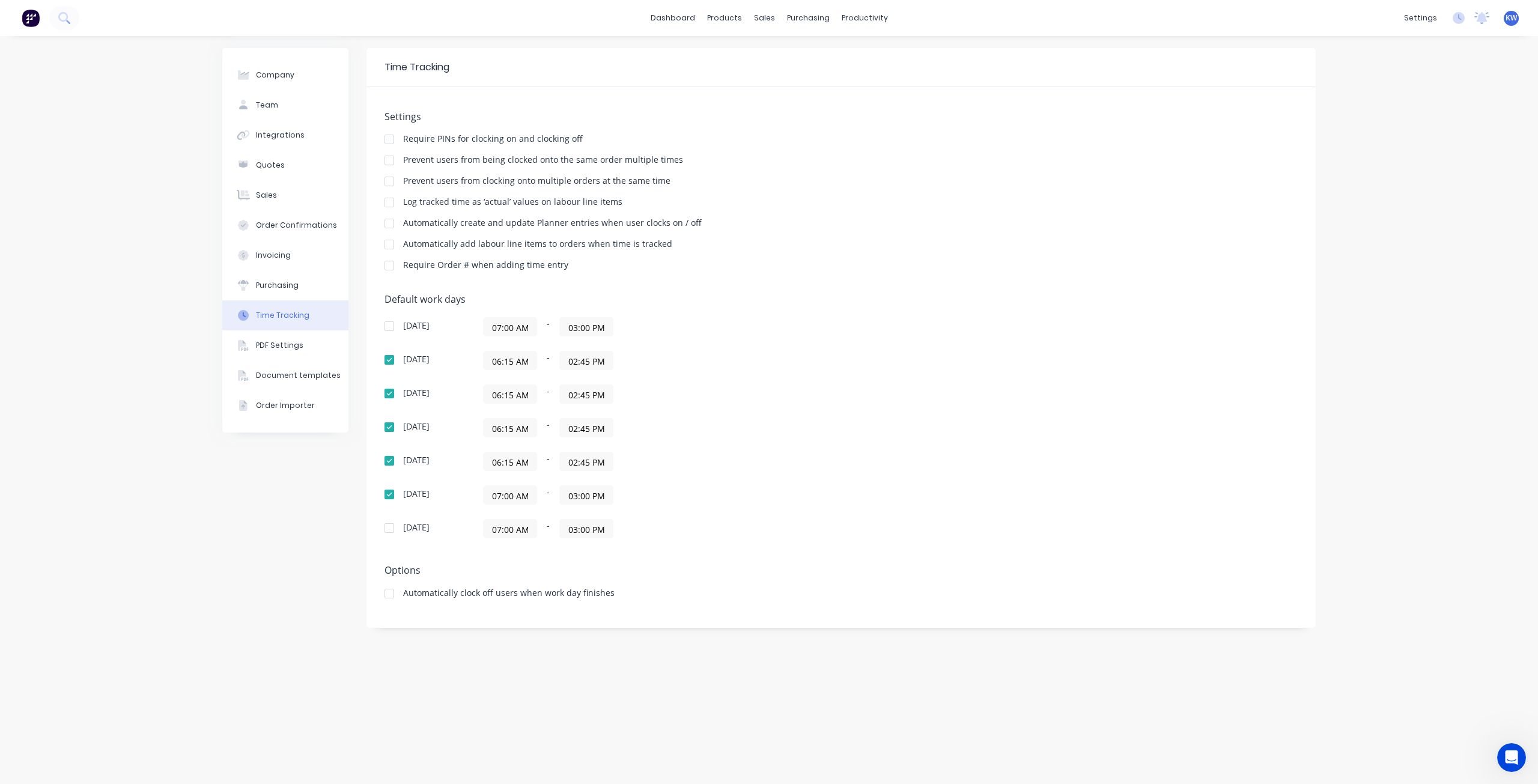 click on "07:00 AM" at bounding box center [510, 495] 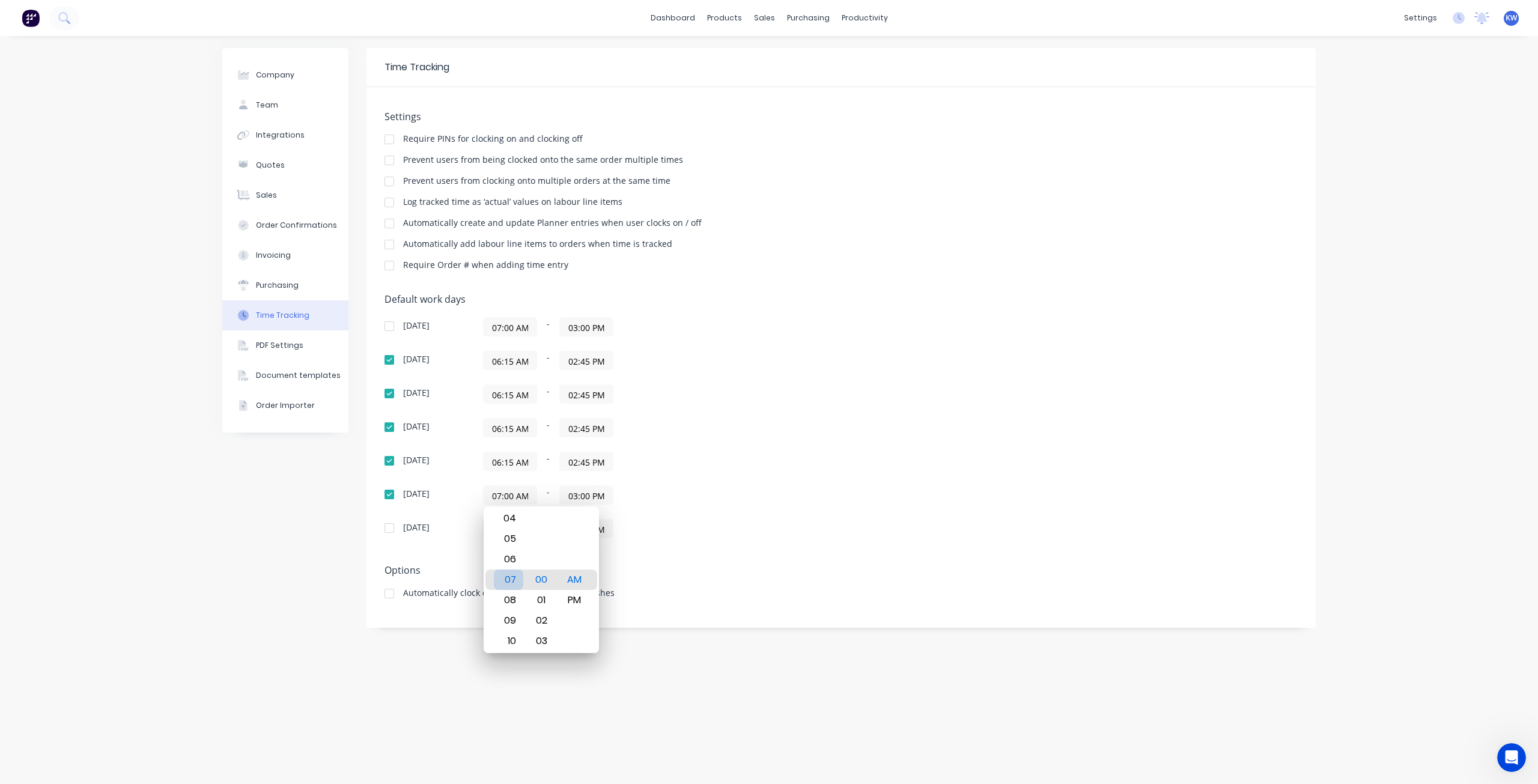 click on "07" at bounding box center (508, 580) 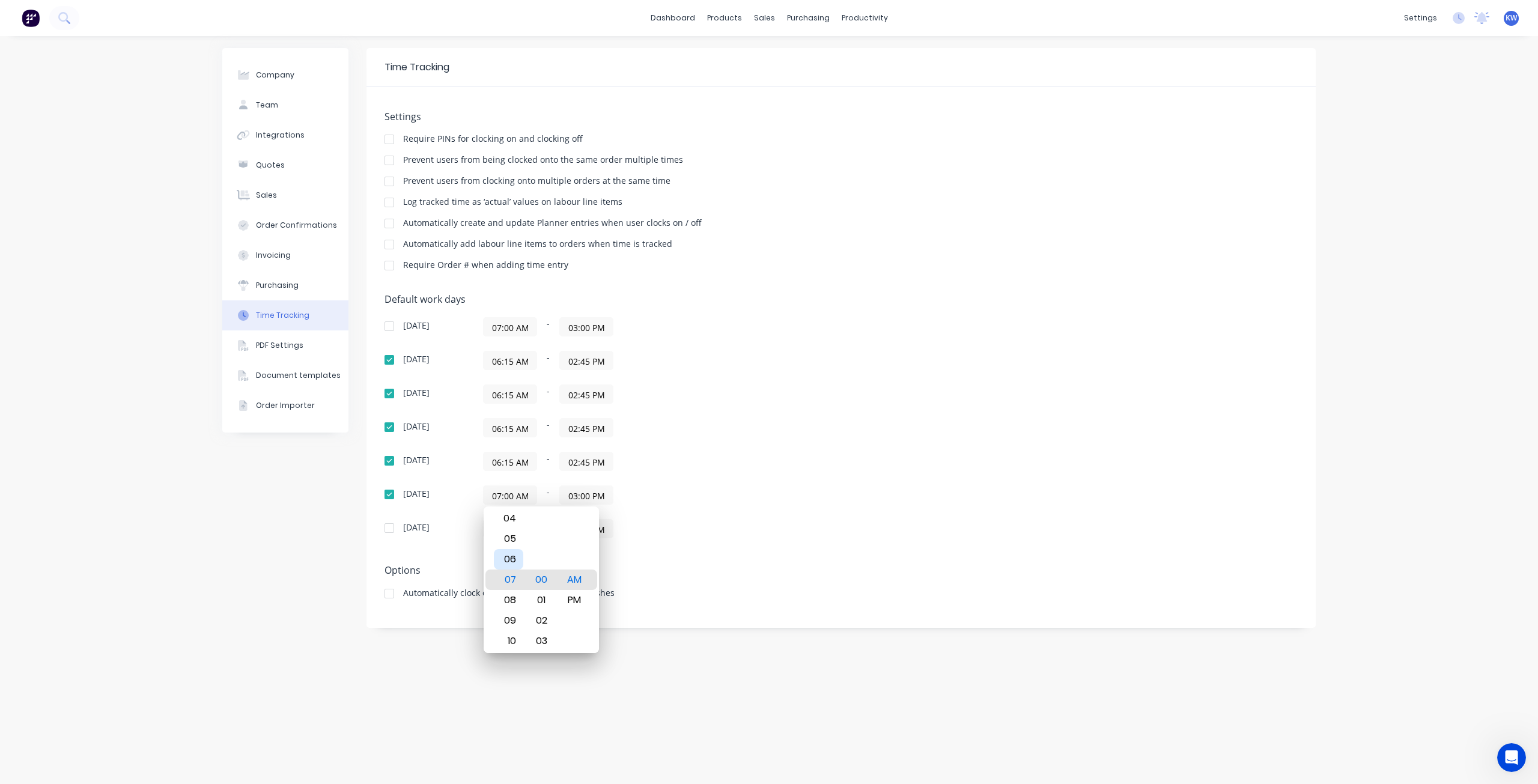 click on "06" at bounding box center (508, 559) 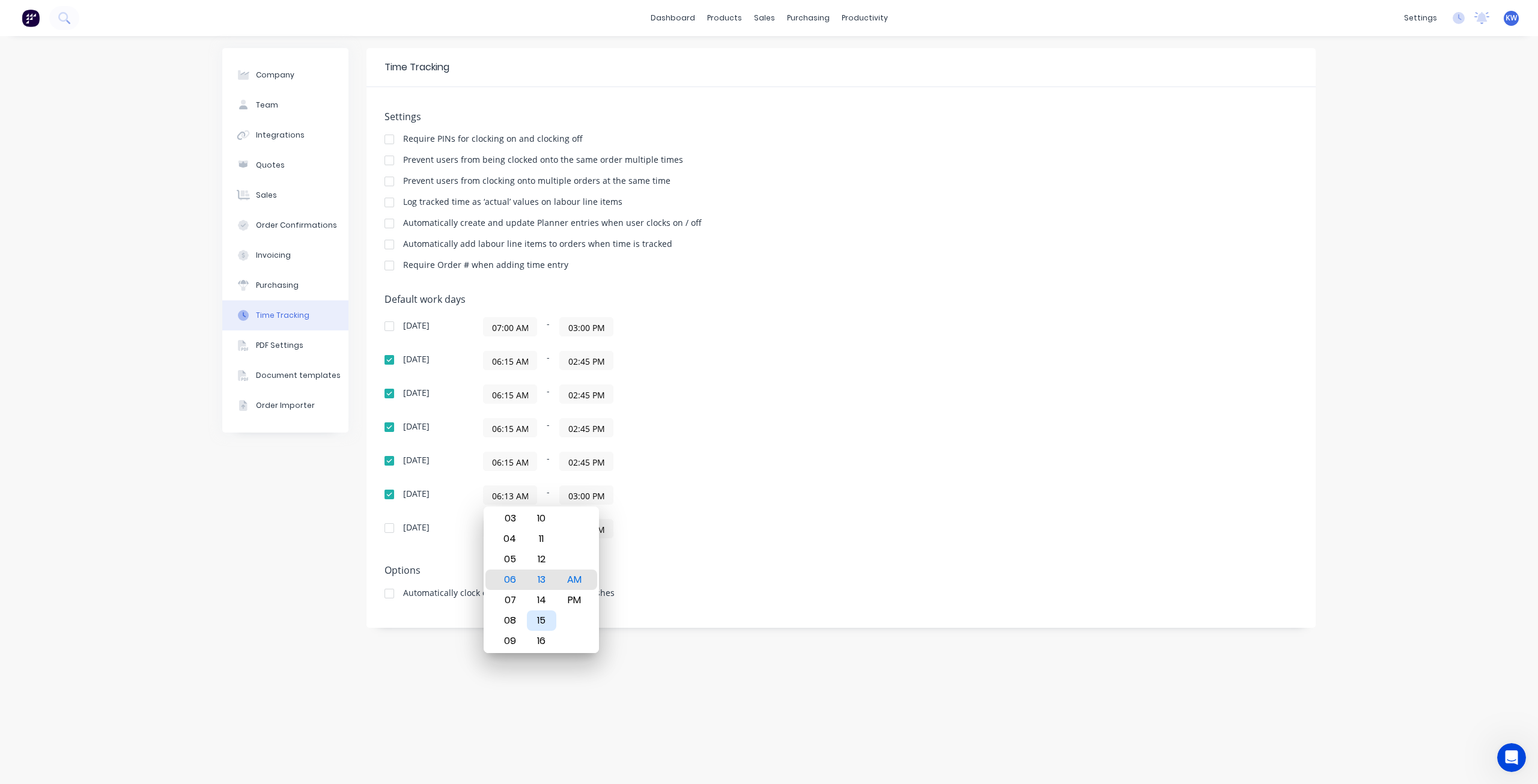 click on "14" at bounding box center [541, 600] 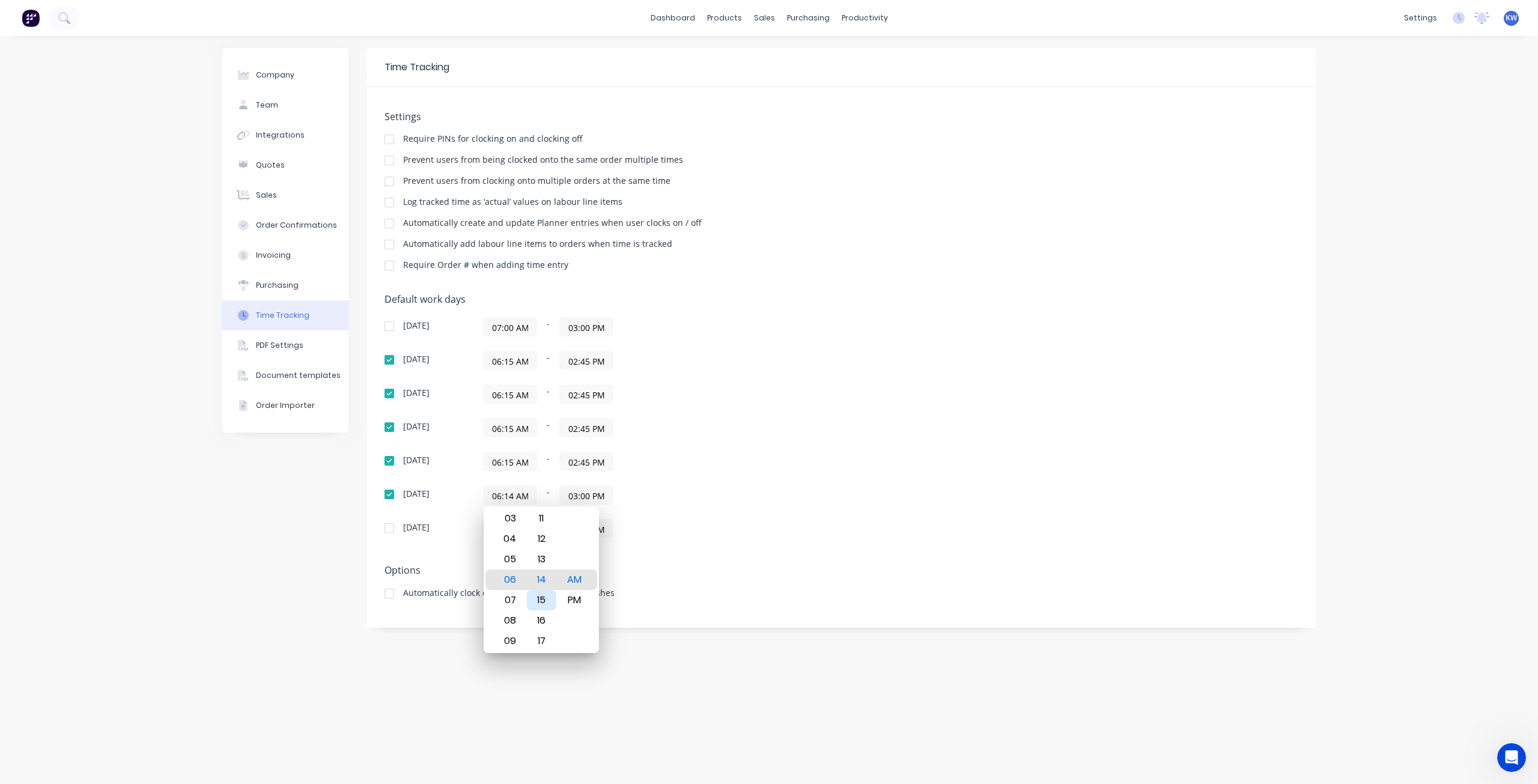 click on "15" at bounding box center (541, 600) 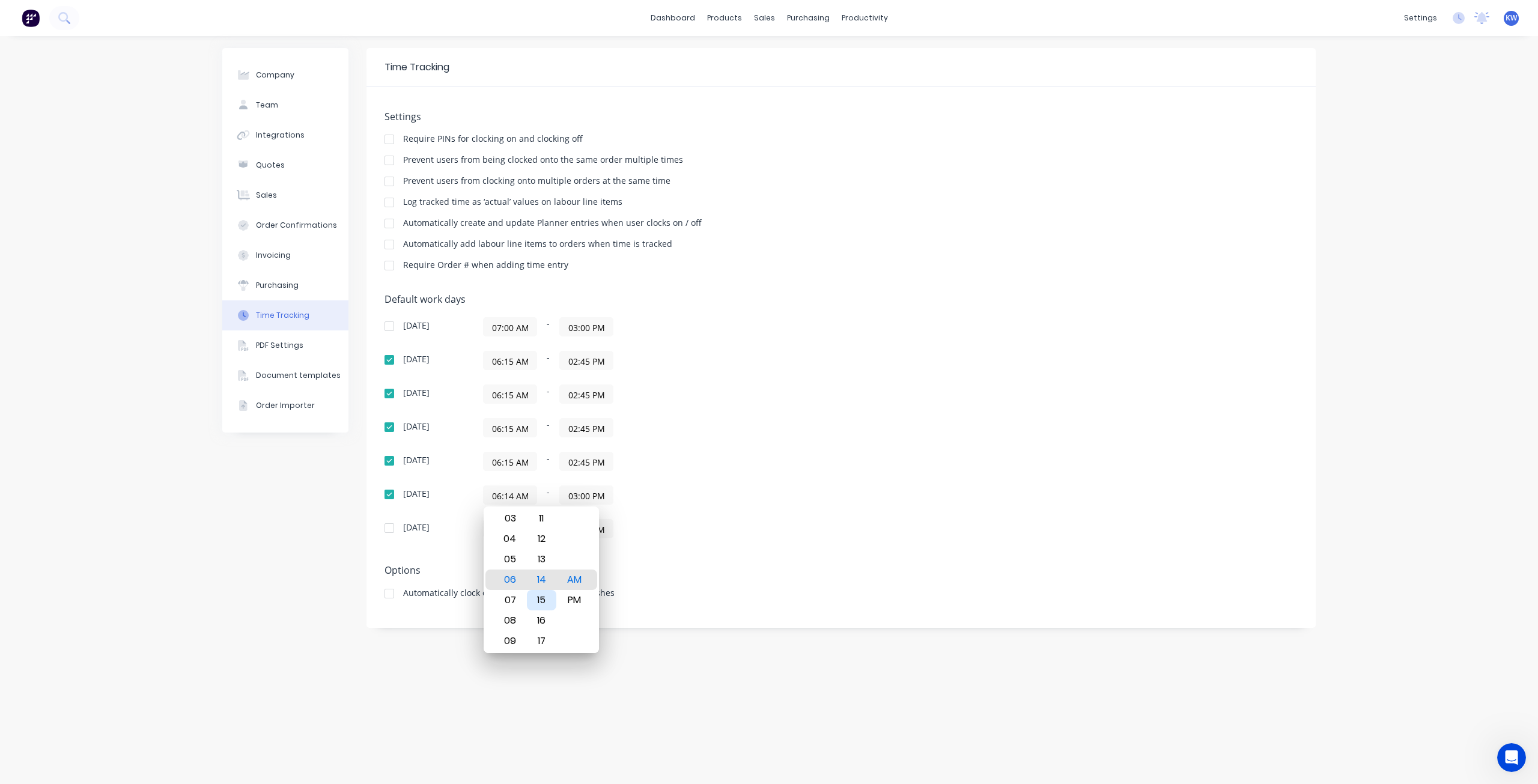 type on "06:15 AM" 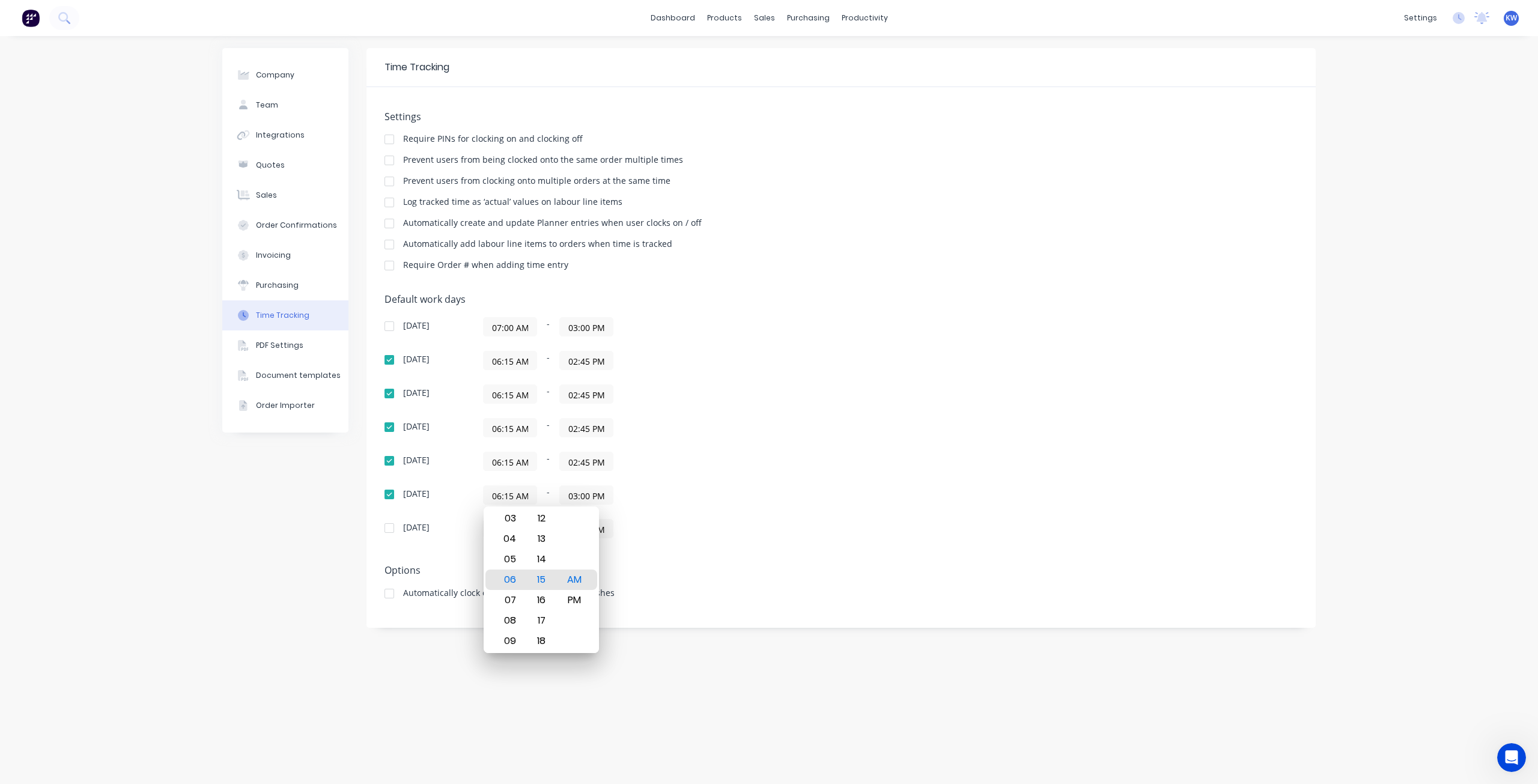 click on "Sunday 07:00 AM - 03:00 PM Monday 06:15 AM - 02:45 PM Tuesday 06:15 AM - 02:45 PM Wednesday 06:15 AM - 02:45 PM Thursday 06:15 AM - 02:45 PM Friday 06:15 AM - 03:00 PM Saturday 07:00 AM - 03:00 PM" at bounding box center (595, 428) 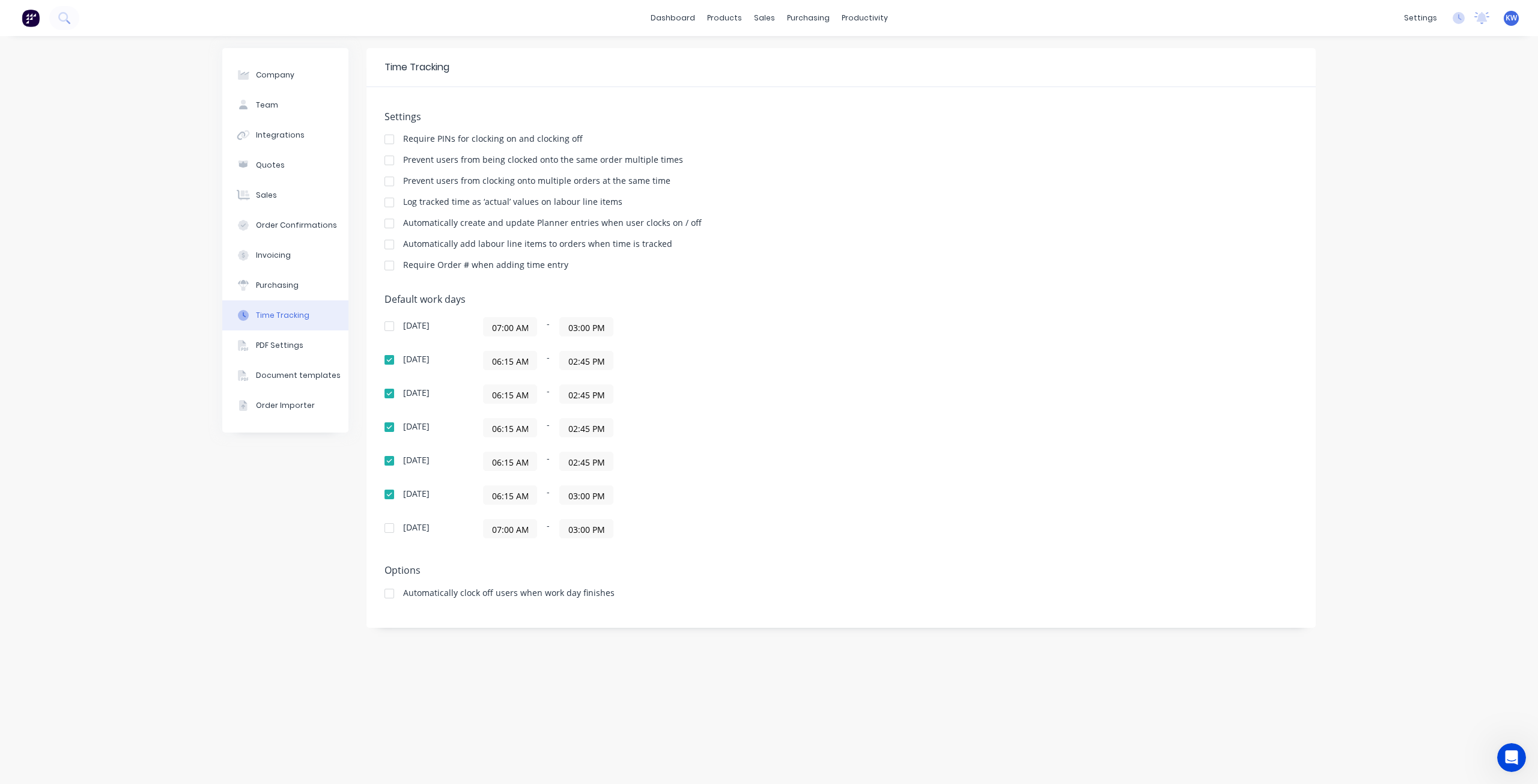click on "03:00 PM" at bounding box center (586, 495) 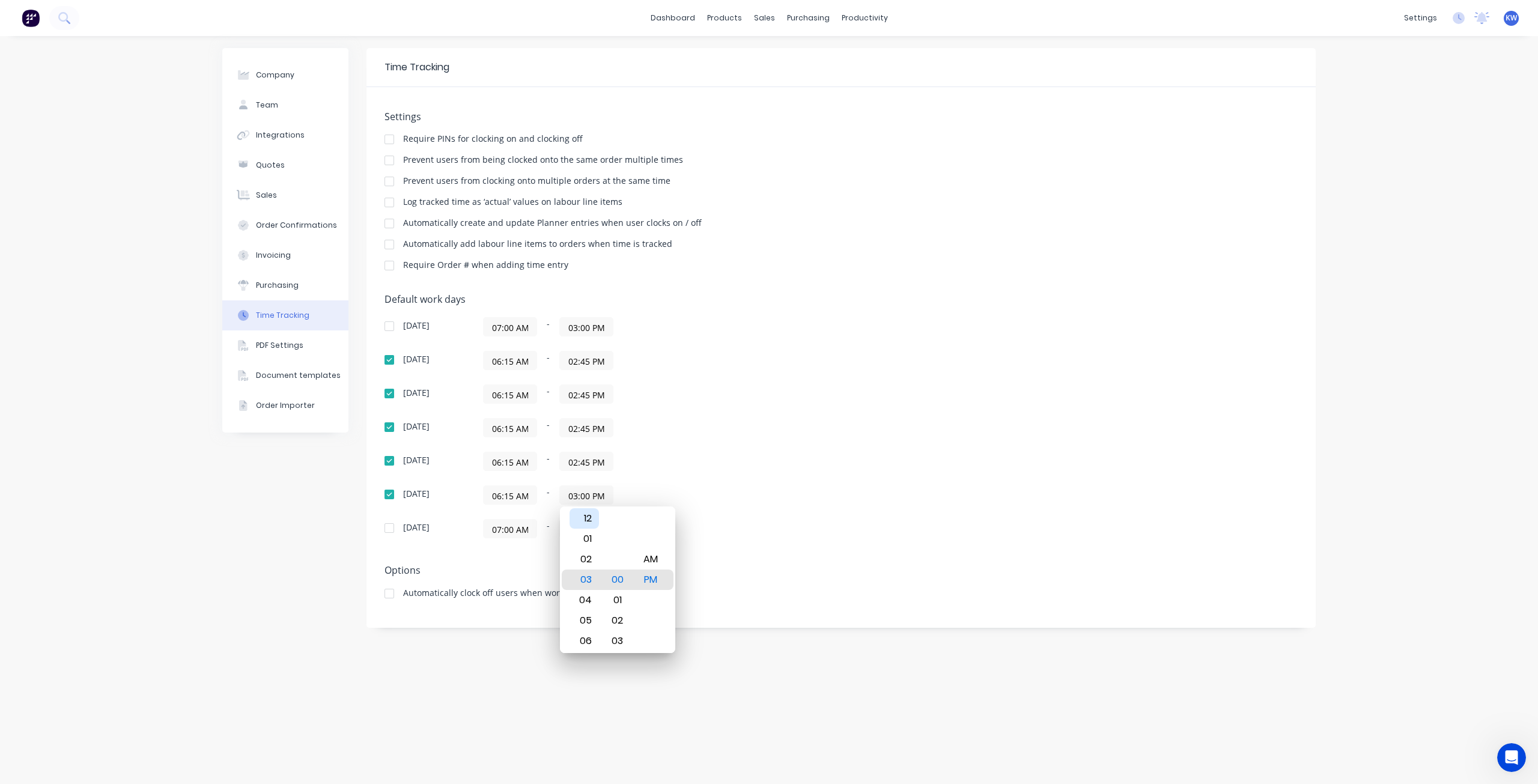 click on "12" at bounding box center [584, 518] 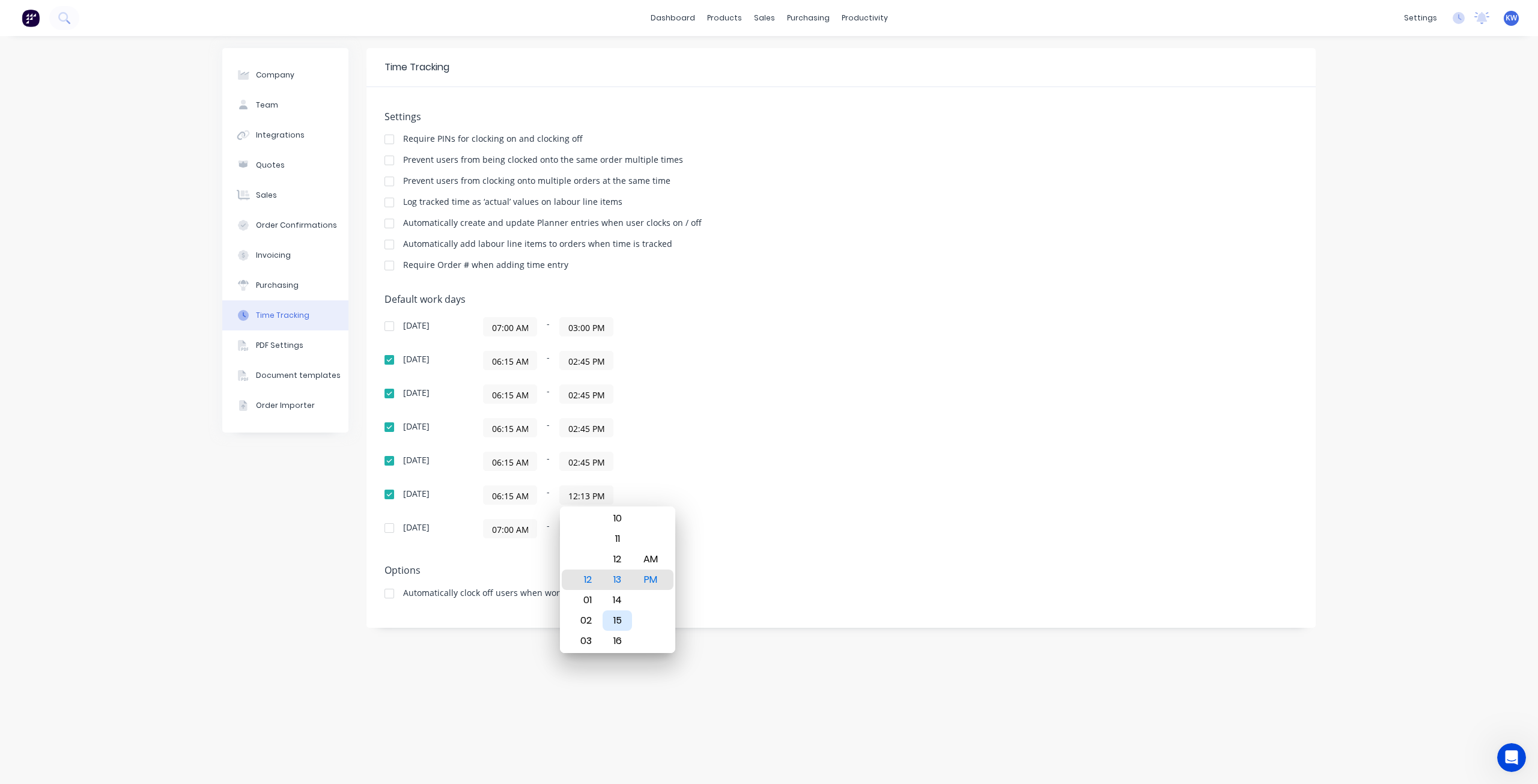 click on "15" at bounding box center (617, 621) 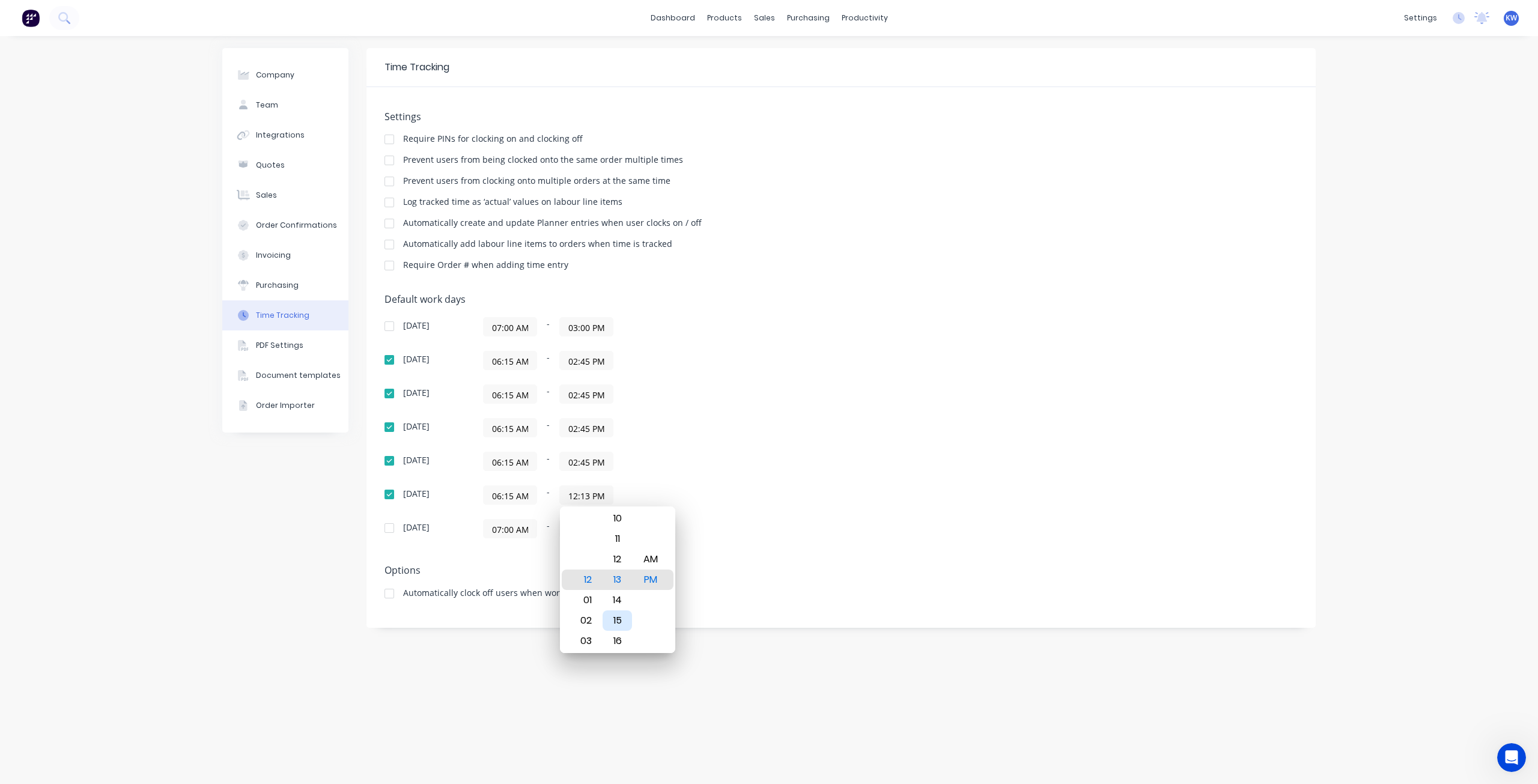 type on "12:15 PM" 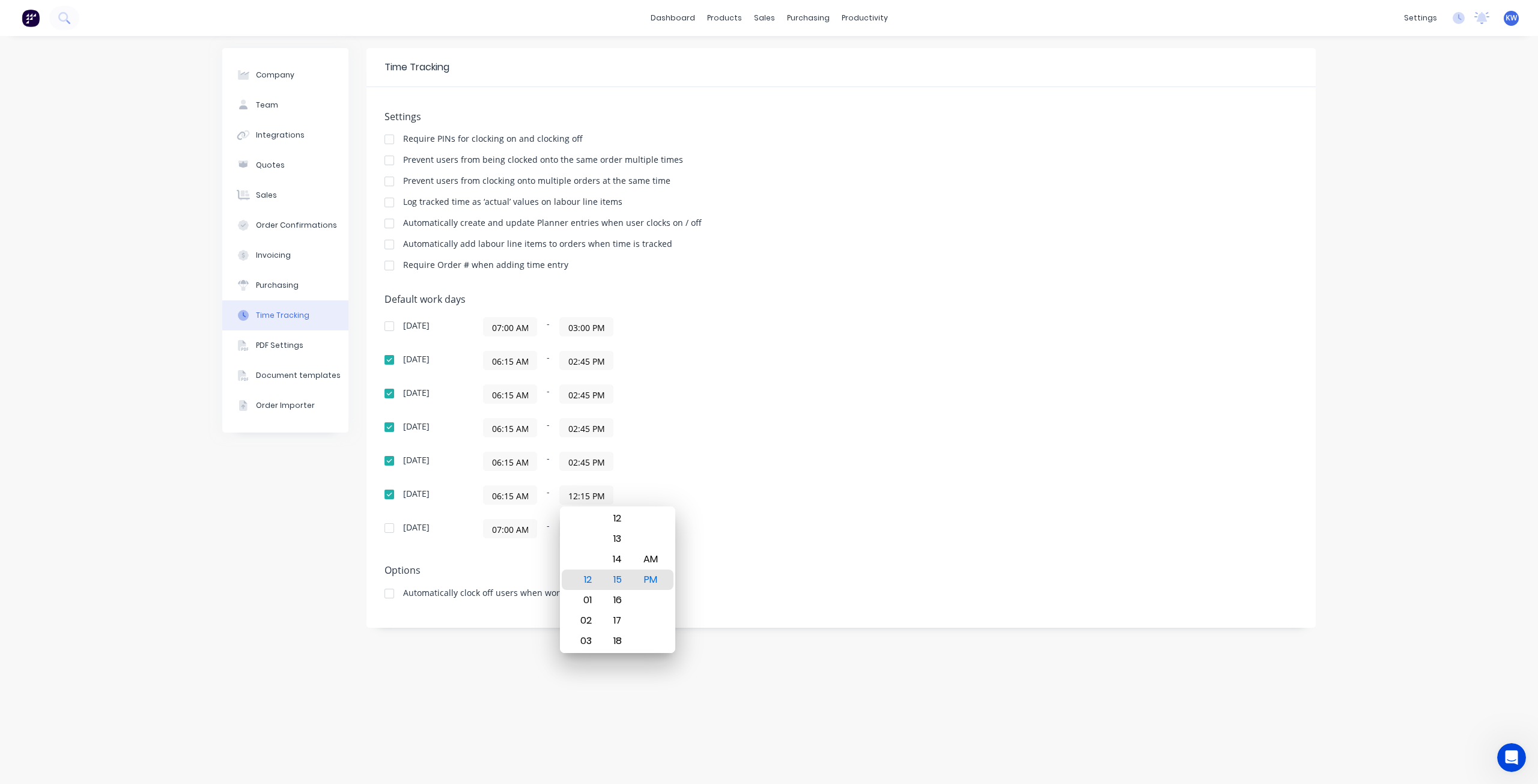 click on "Options" at bounding box center (841, 570) 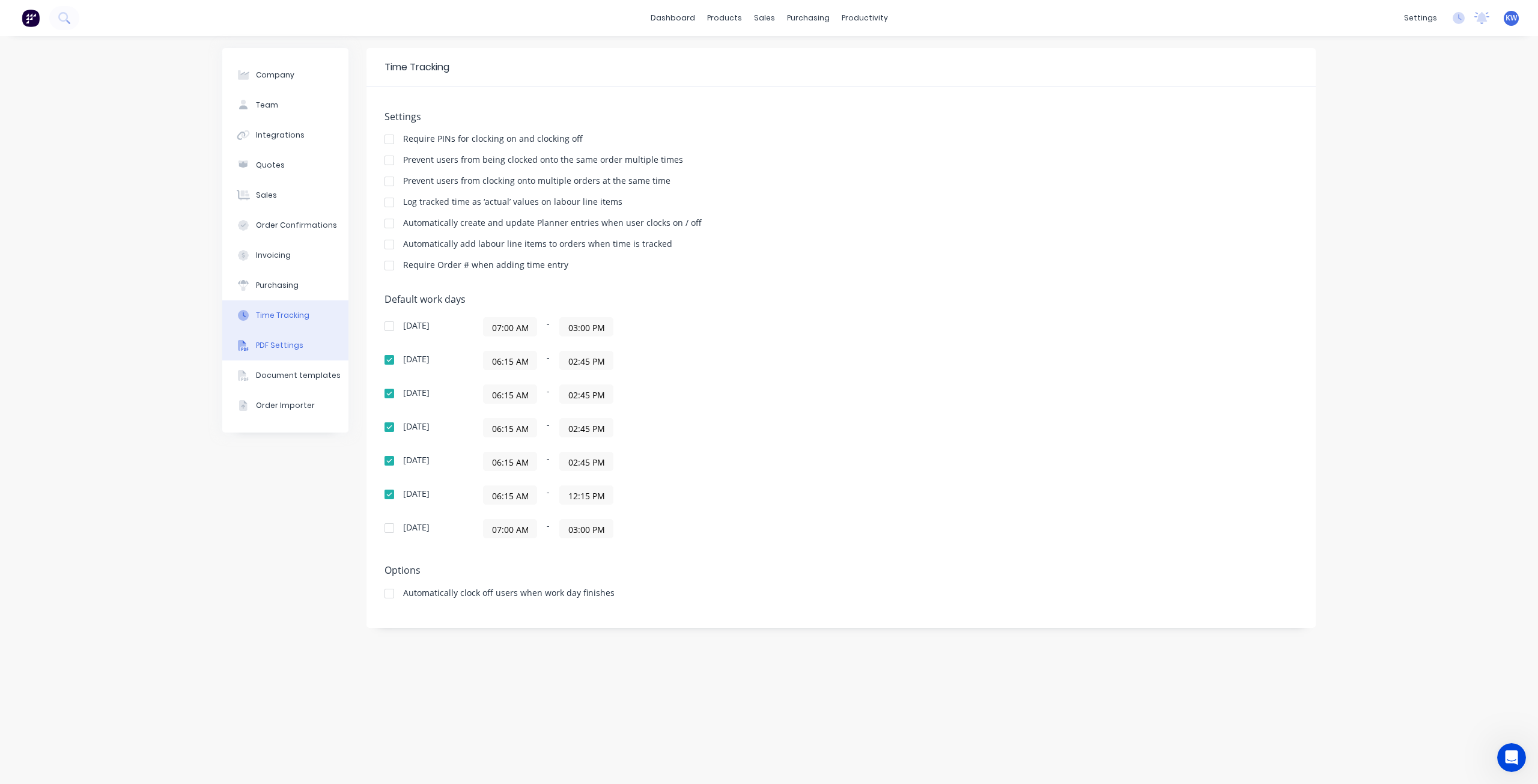 click on "PDF Settings" at bounding box center (285, 345) 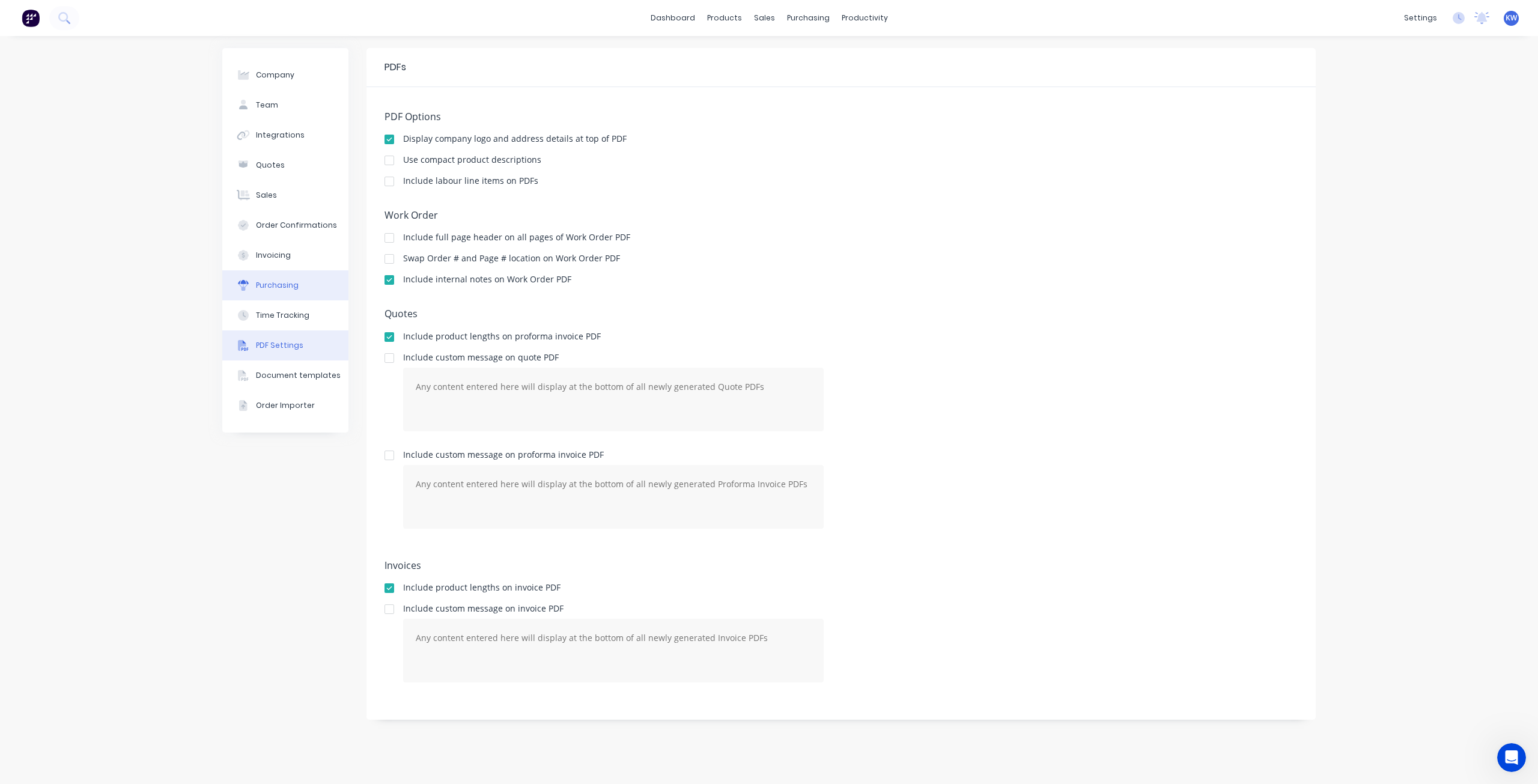 click on "Purchasing" at bounding box center (285, 285) 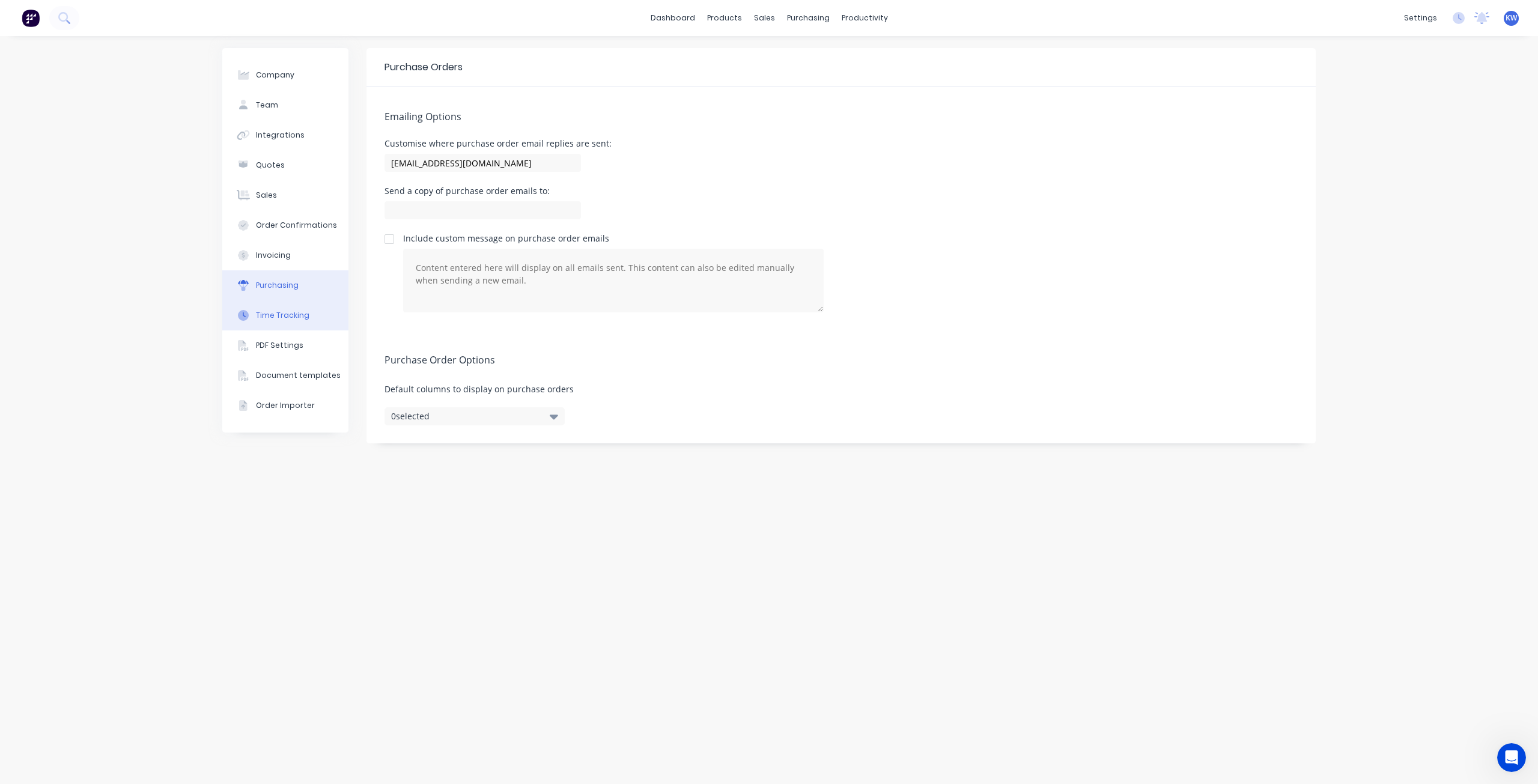 click on "Time Tracking" at bounding box center [282, 315] 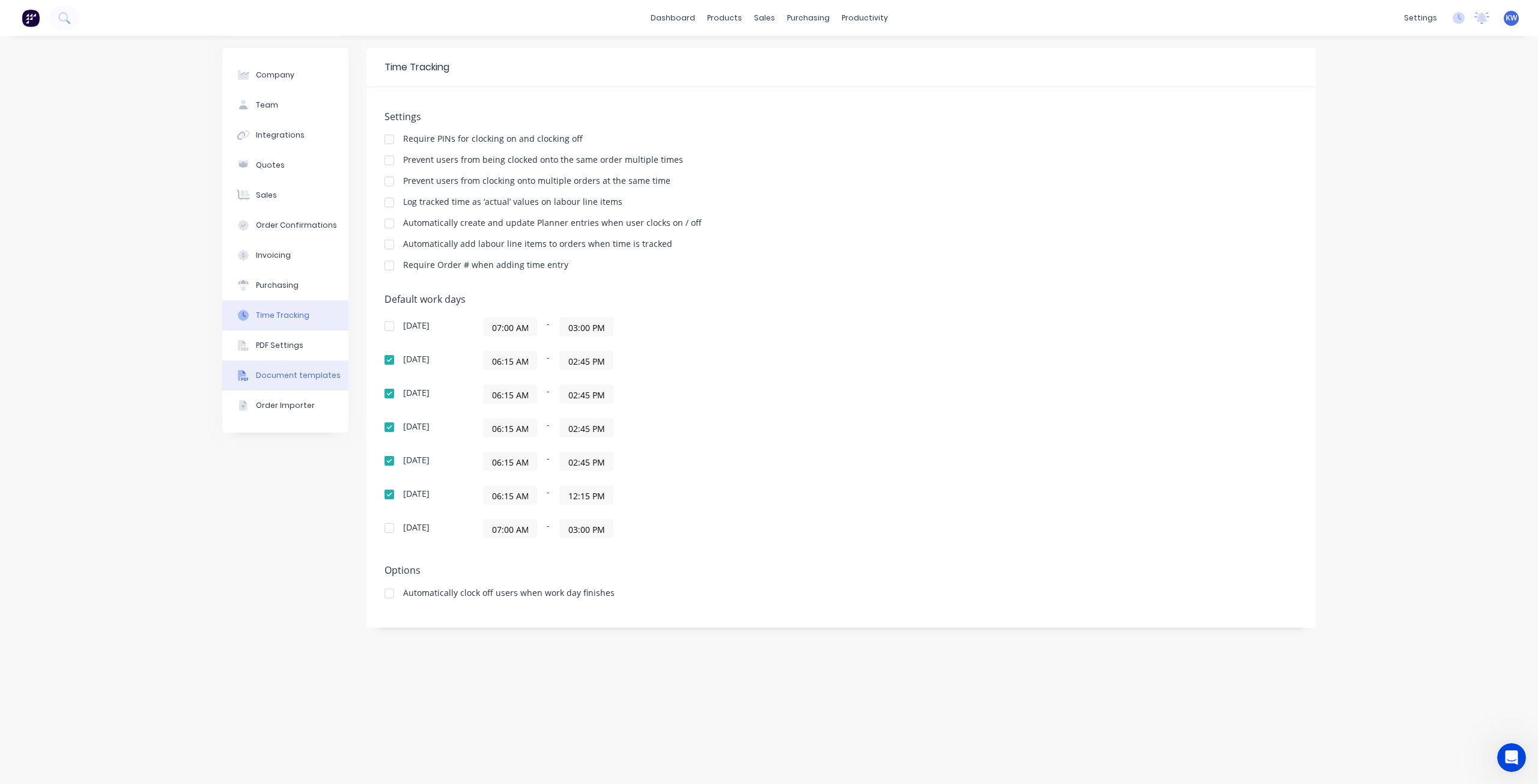 click on "Document templates" at bounding box center (298, 375) 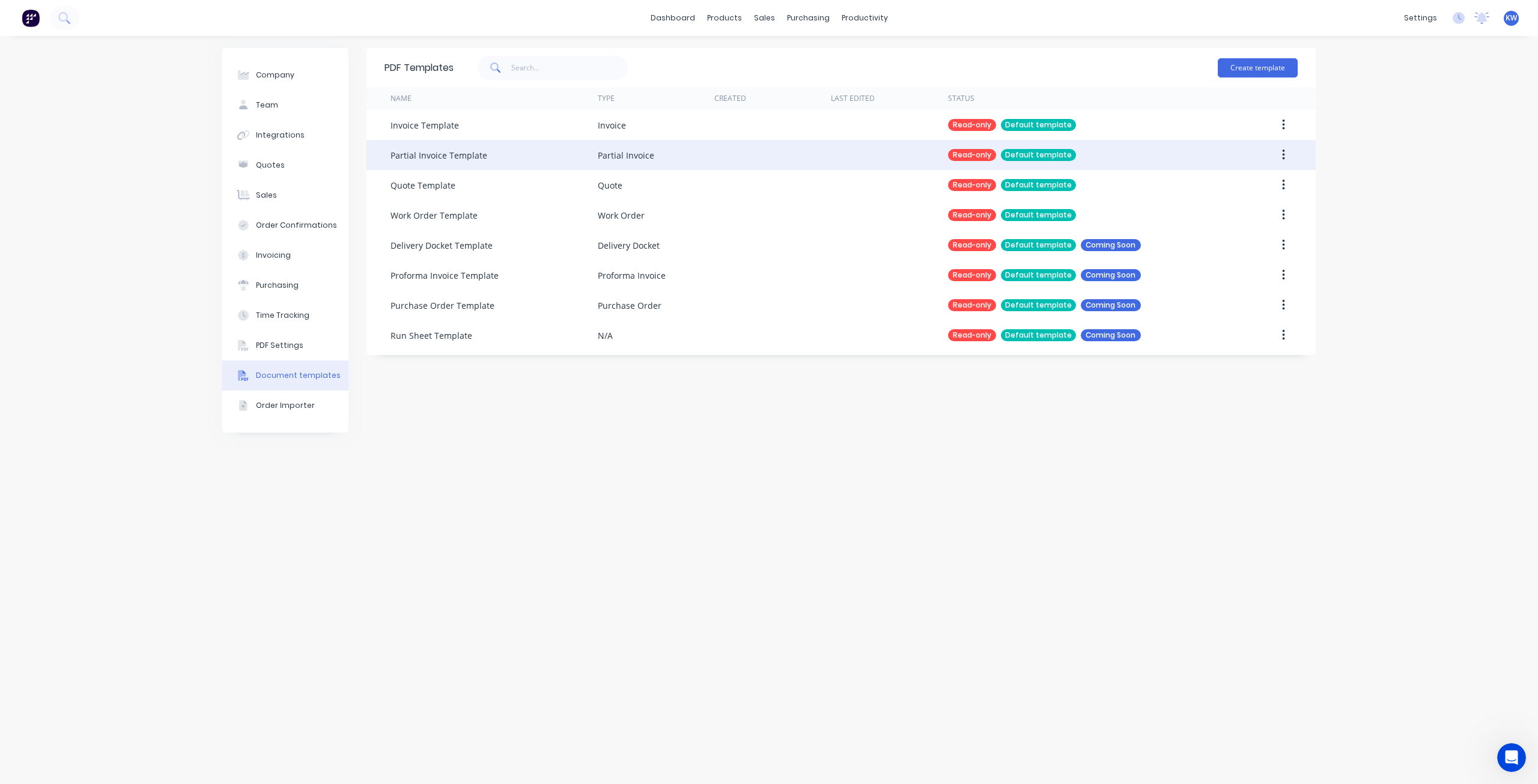 click at bounding box center [773, 155] 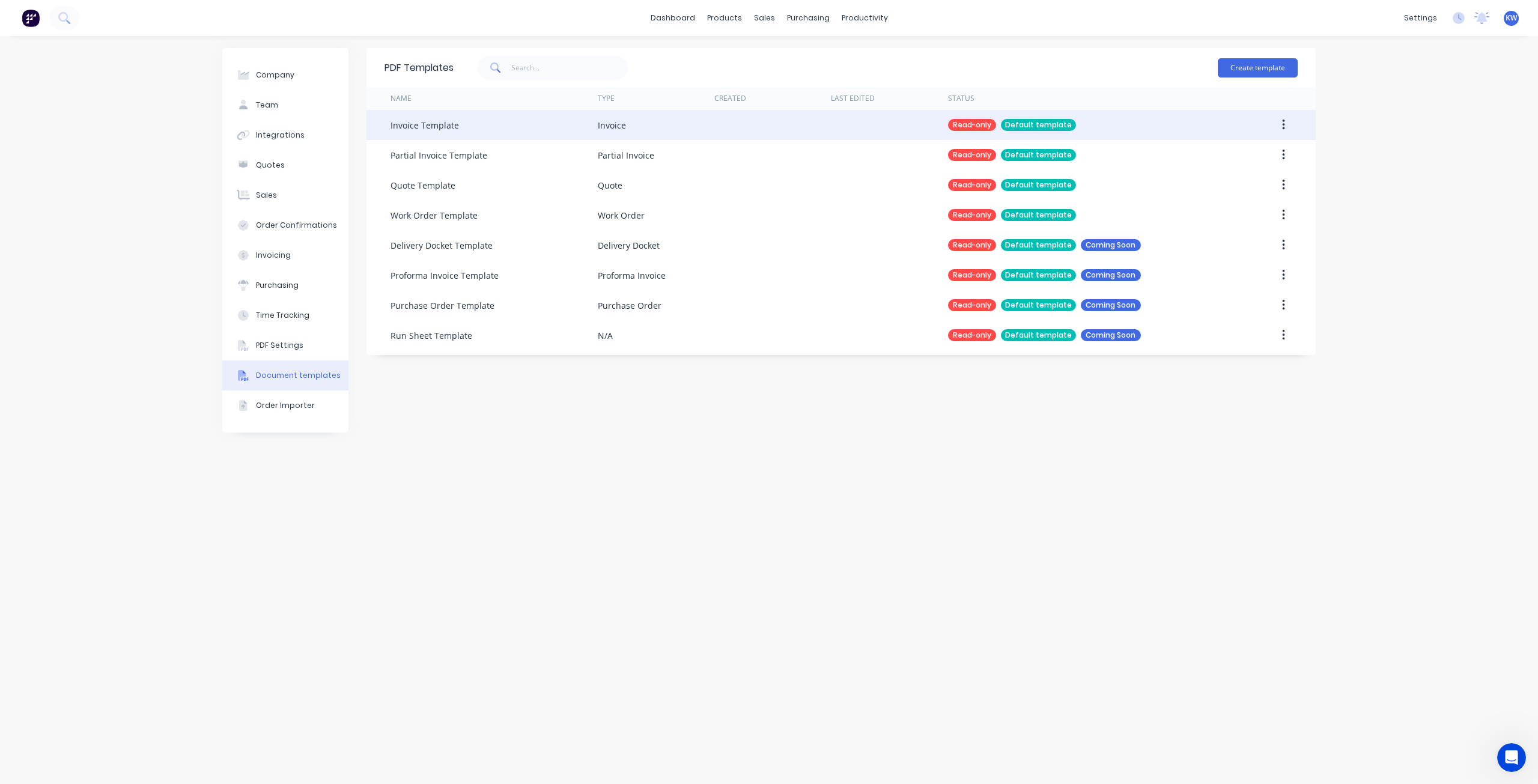 click at bounding box center (773, 125) 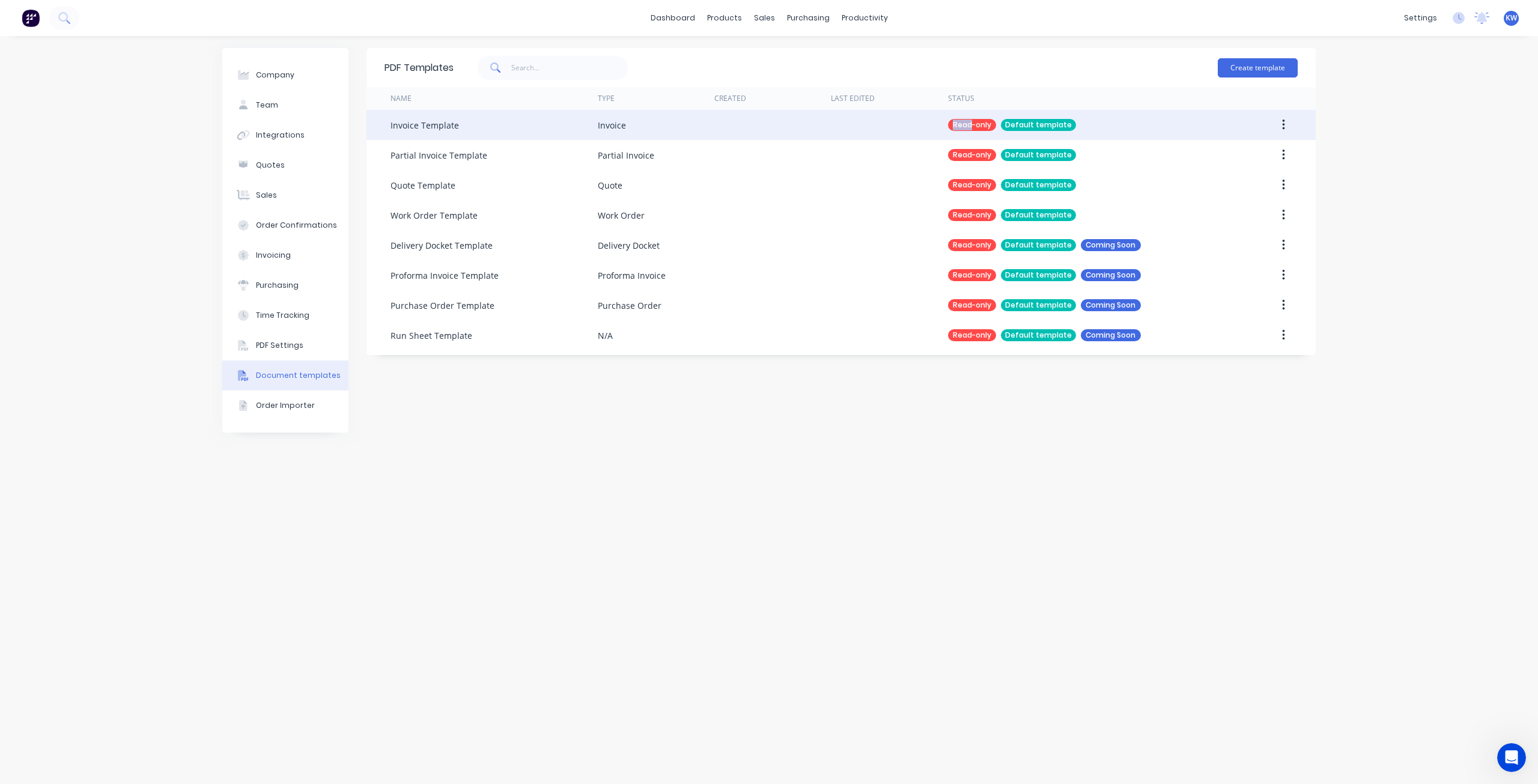 click on "Read-only Default template" at bounding box center [1084, 125] 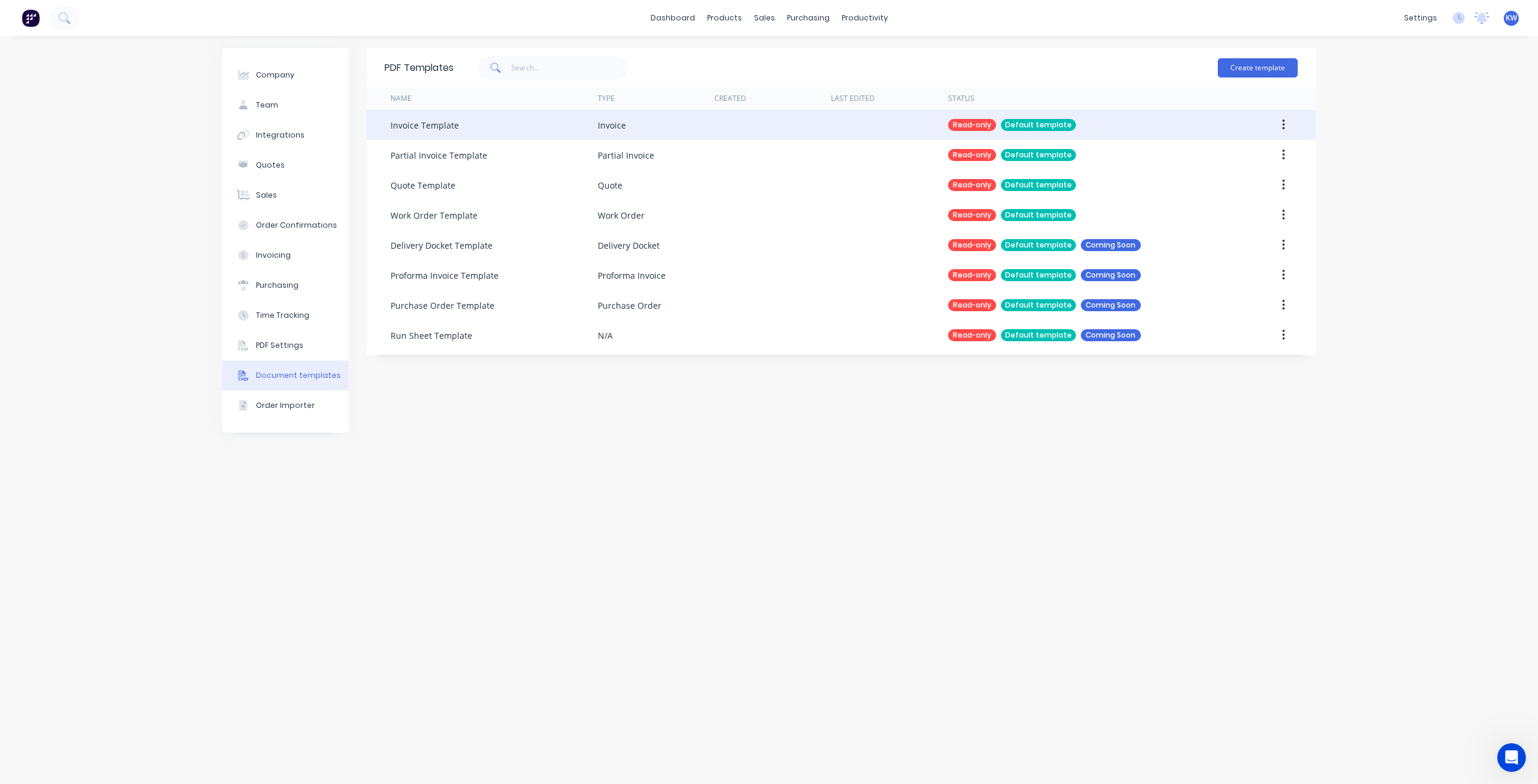 click at bounding box center (1259, 125) 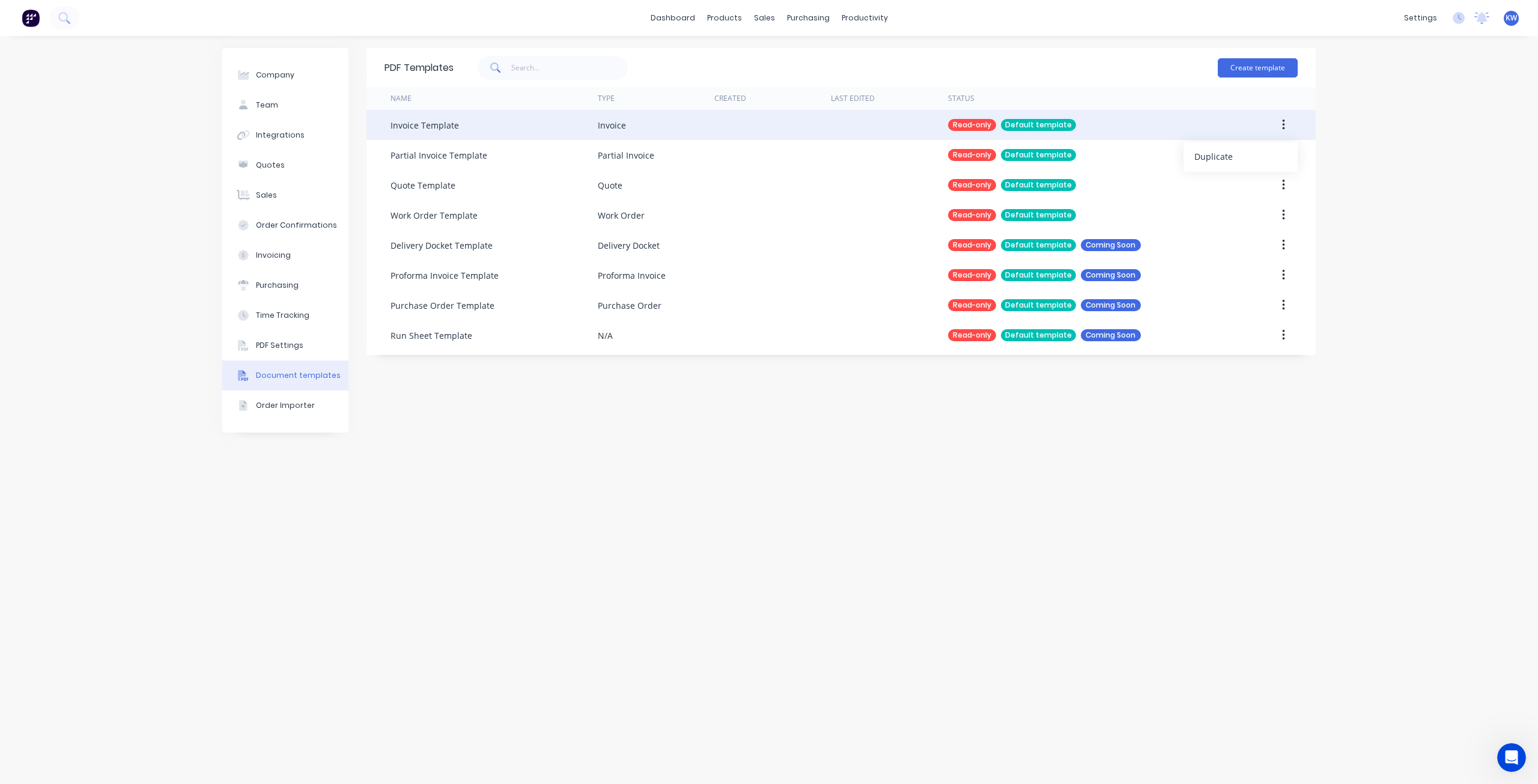 click 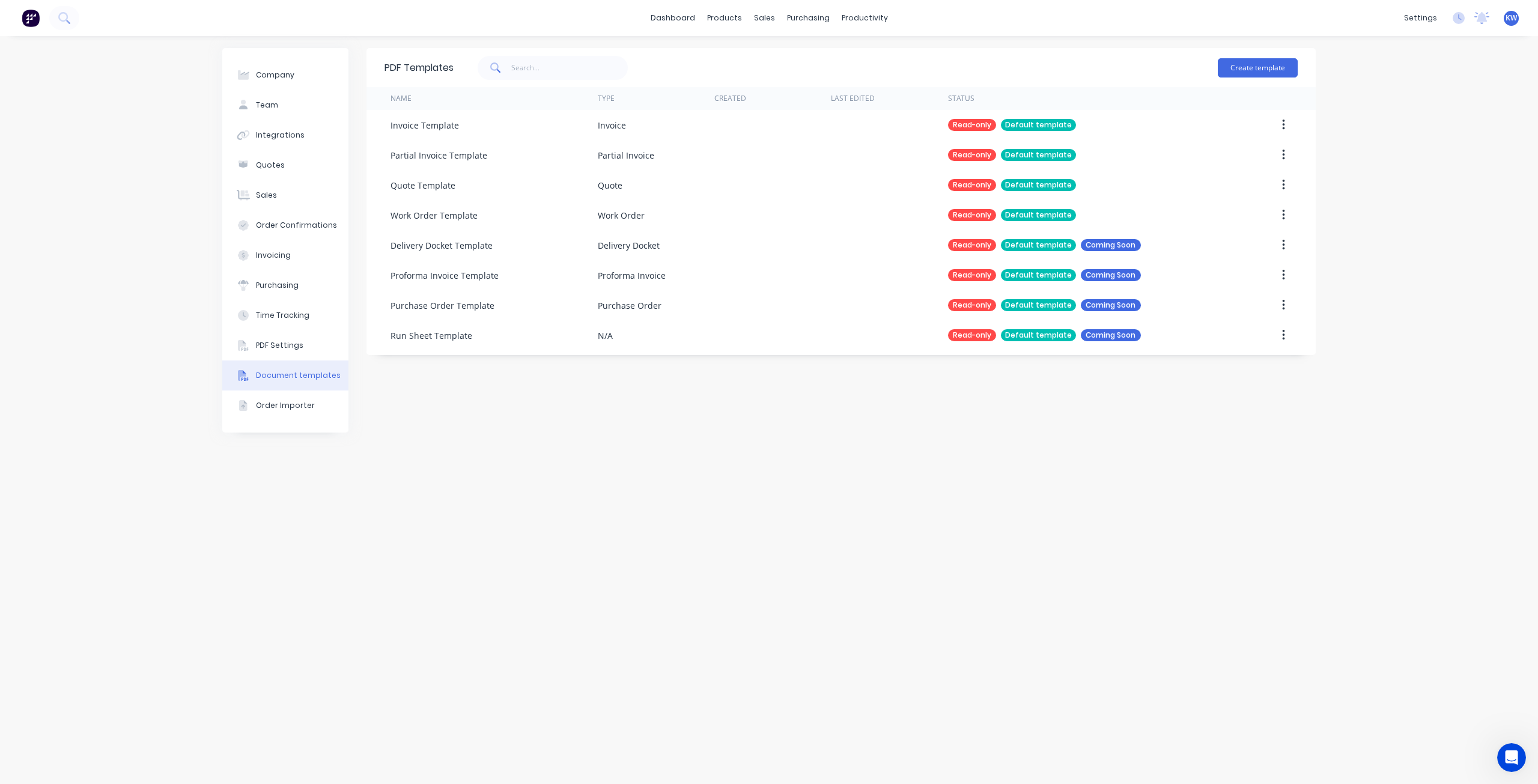 click on "Company Team Integrations Quotes Sales Order Confirmations Invoicing Purchasing Time Tracking PDF Settings Document templates Order Importer PDF Templates Create template   Name   Type   Created   Last Edited   Status     Invoice Template Invoice Read-only Default template   Partial Invoice Template Partial Invoice Read-only Default template   Quote Template Quote Read-only Default template   Work Order Template Work Order Read-only Default template   Delivery Docket Template Delivery Docket Read-only Default template Coming Soon   Proforma Invoice Template Proforma Invoice Read-only Default template Coming Soon   Purchase Order Template Purchase Order Read-only Default template Coming Soon   Run Sheet Template N/A Read-only Default template Coming Soon" at bounding box center [769, 410] 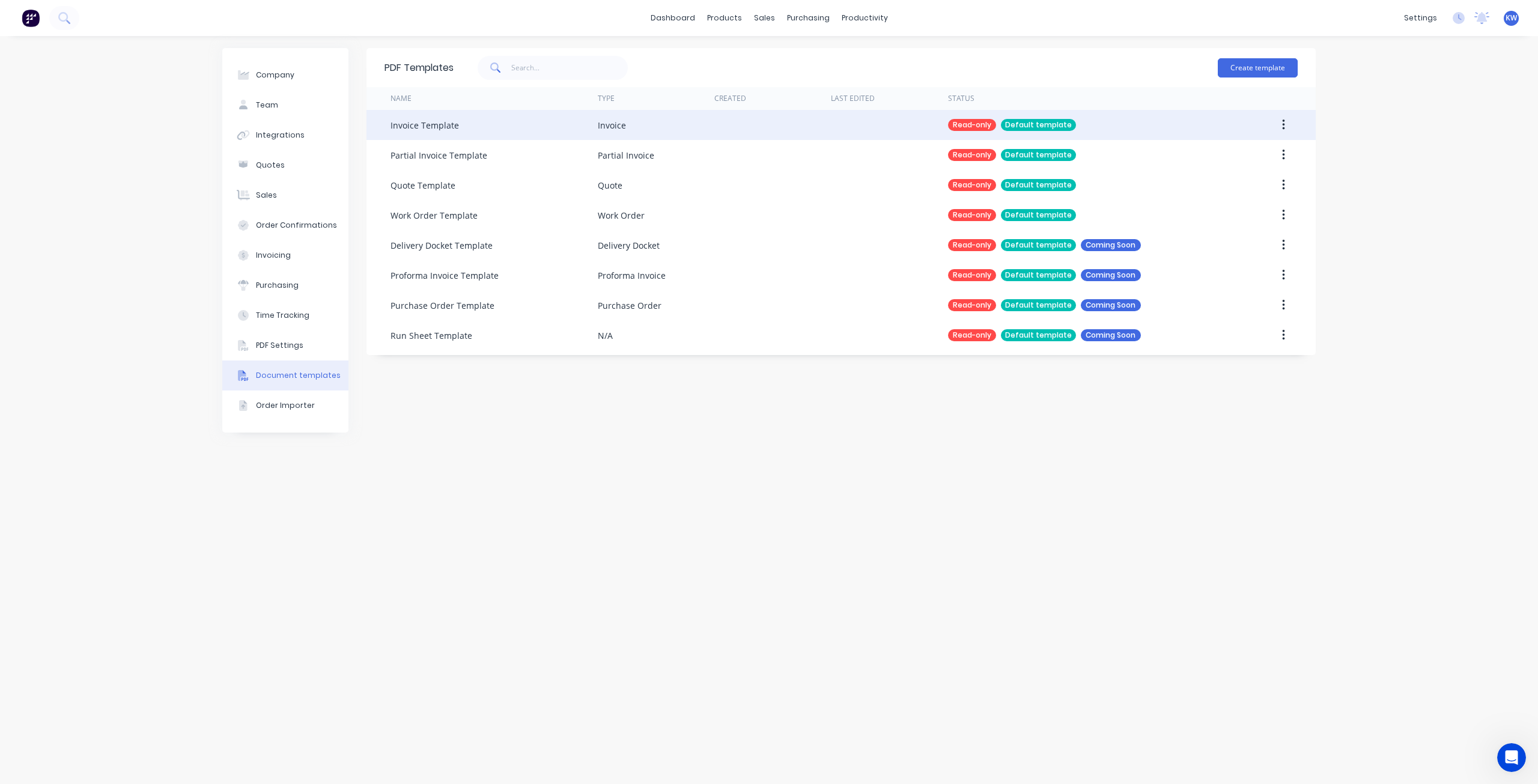 click on "Invoice Template" at bounding box center [425, 125] 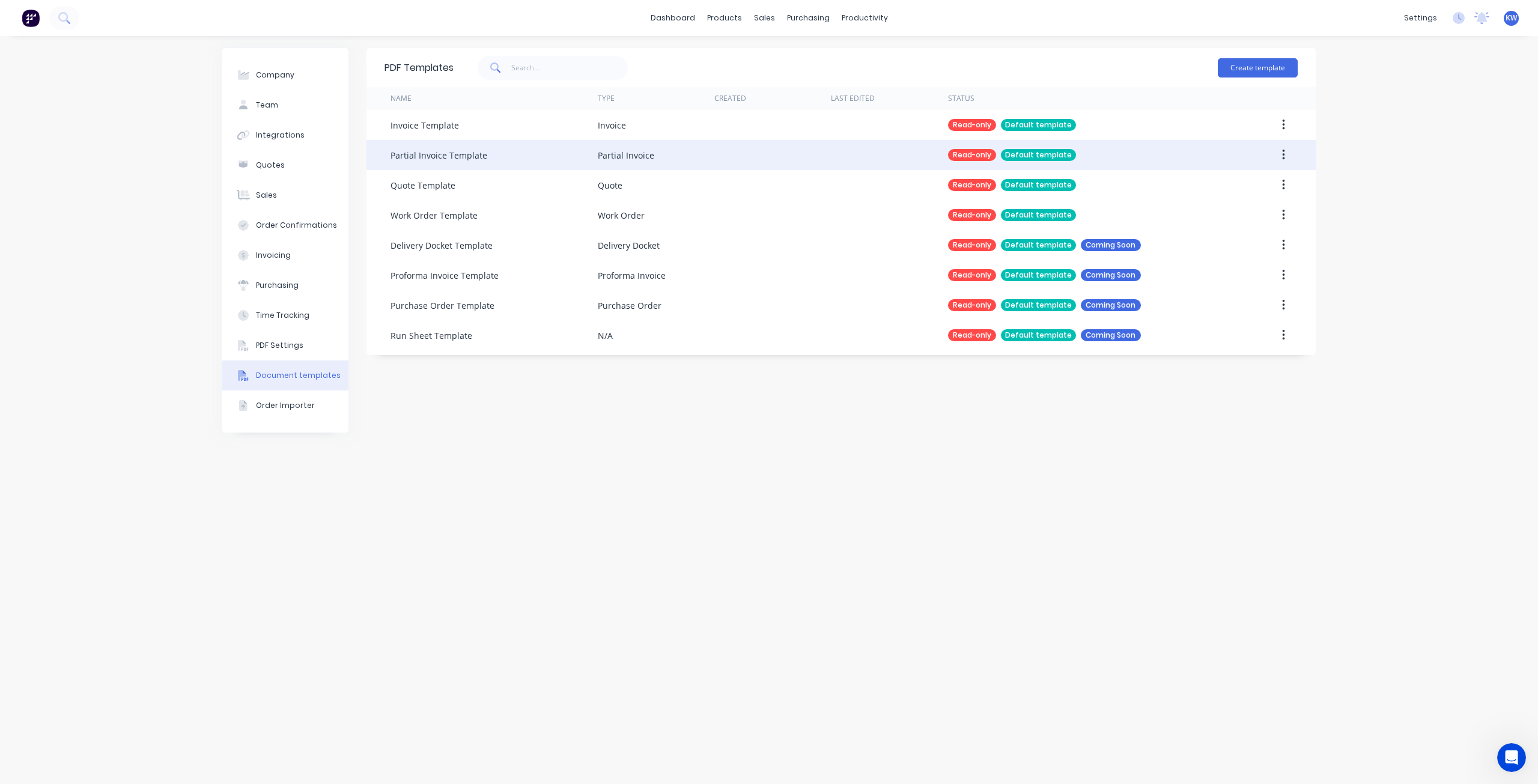 click on "Partial Invoice Template" at bounding box center (439, 155) 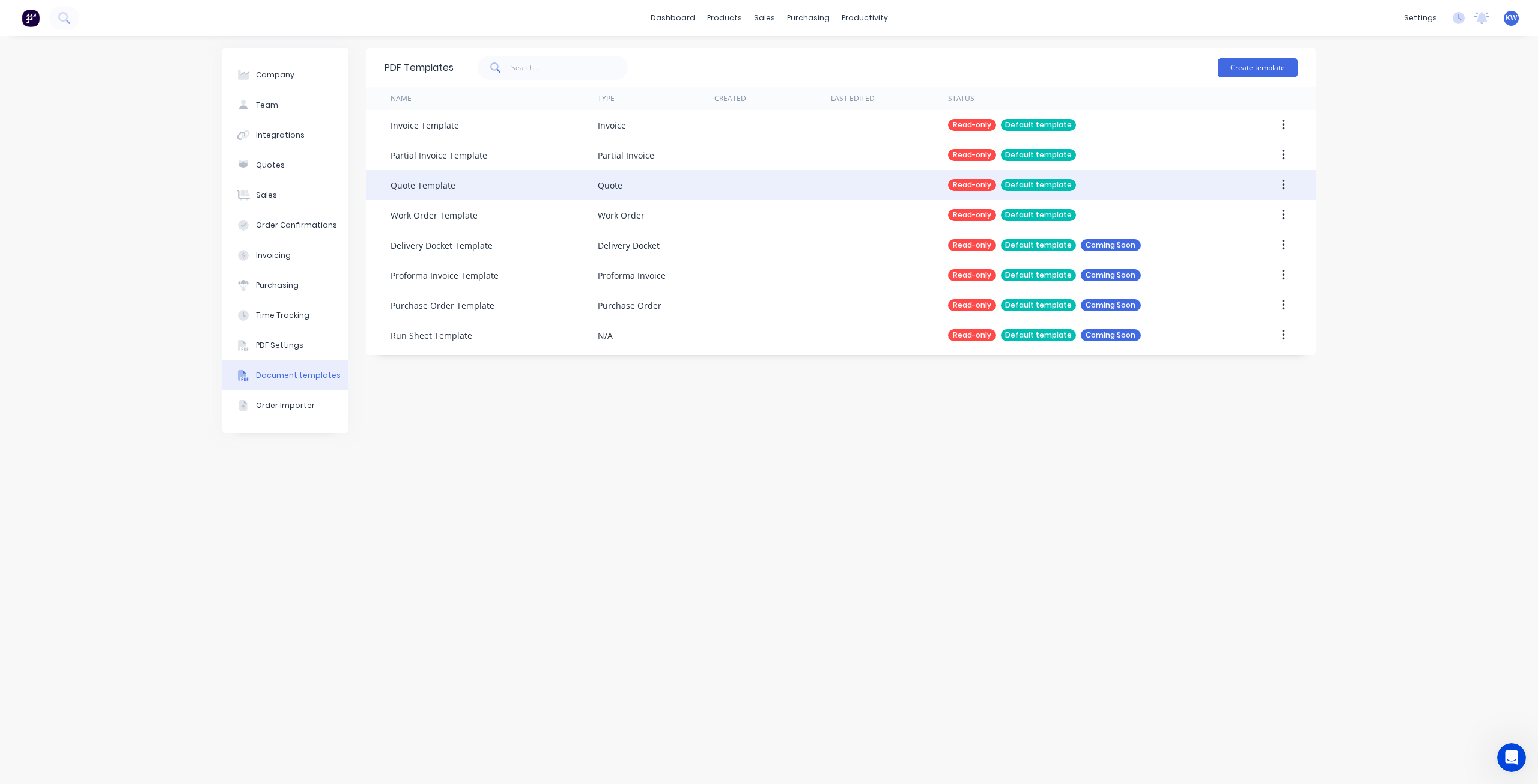 click on "Quote Template" at bounding box center (494, 185) 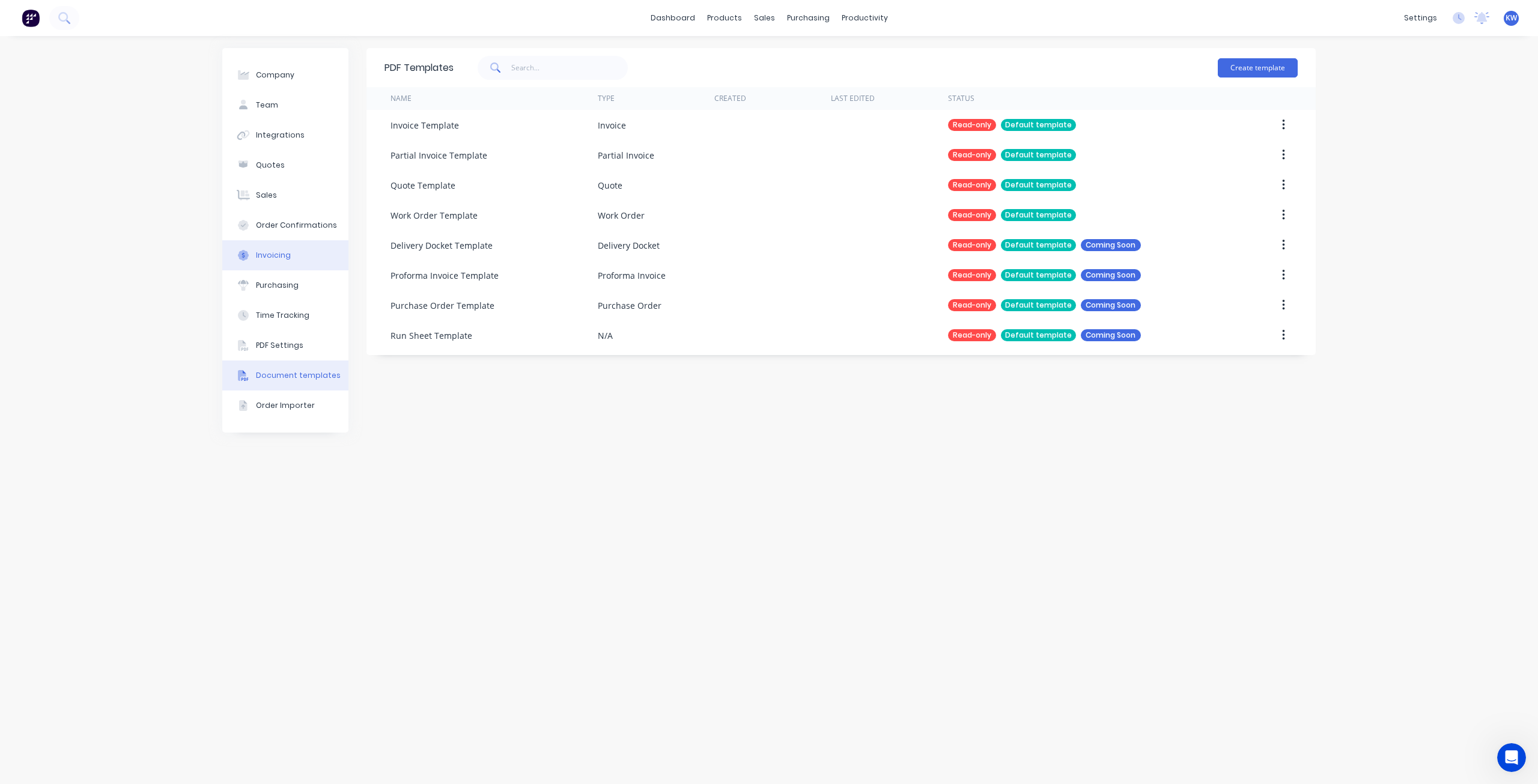 click on "Invoicing" at bounding box center (285, 255) 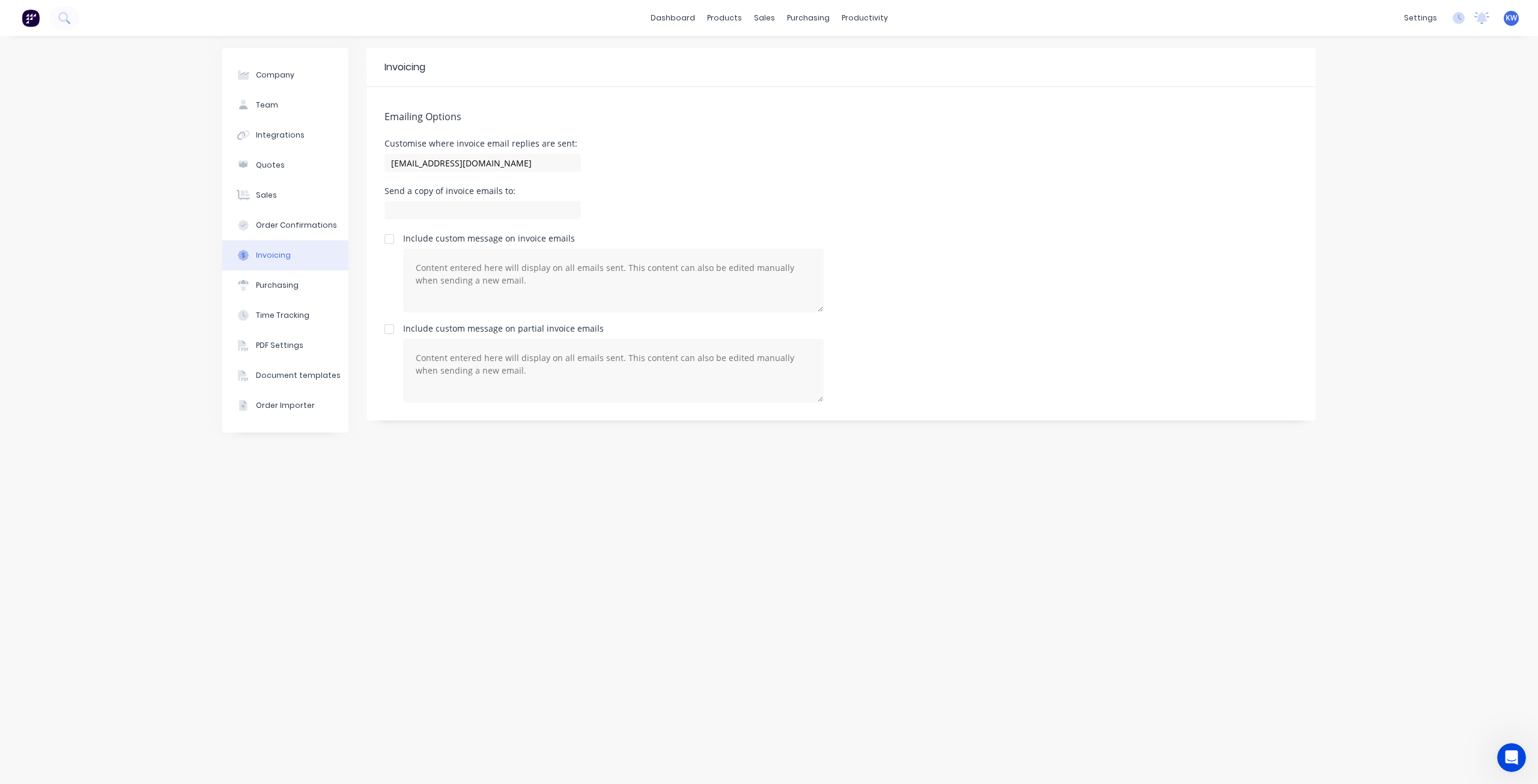 drag, startPoint x: 797, startPoint y: 500, endPoint x: 794, endPoint y: 485, distance: 15.297059 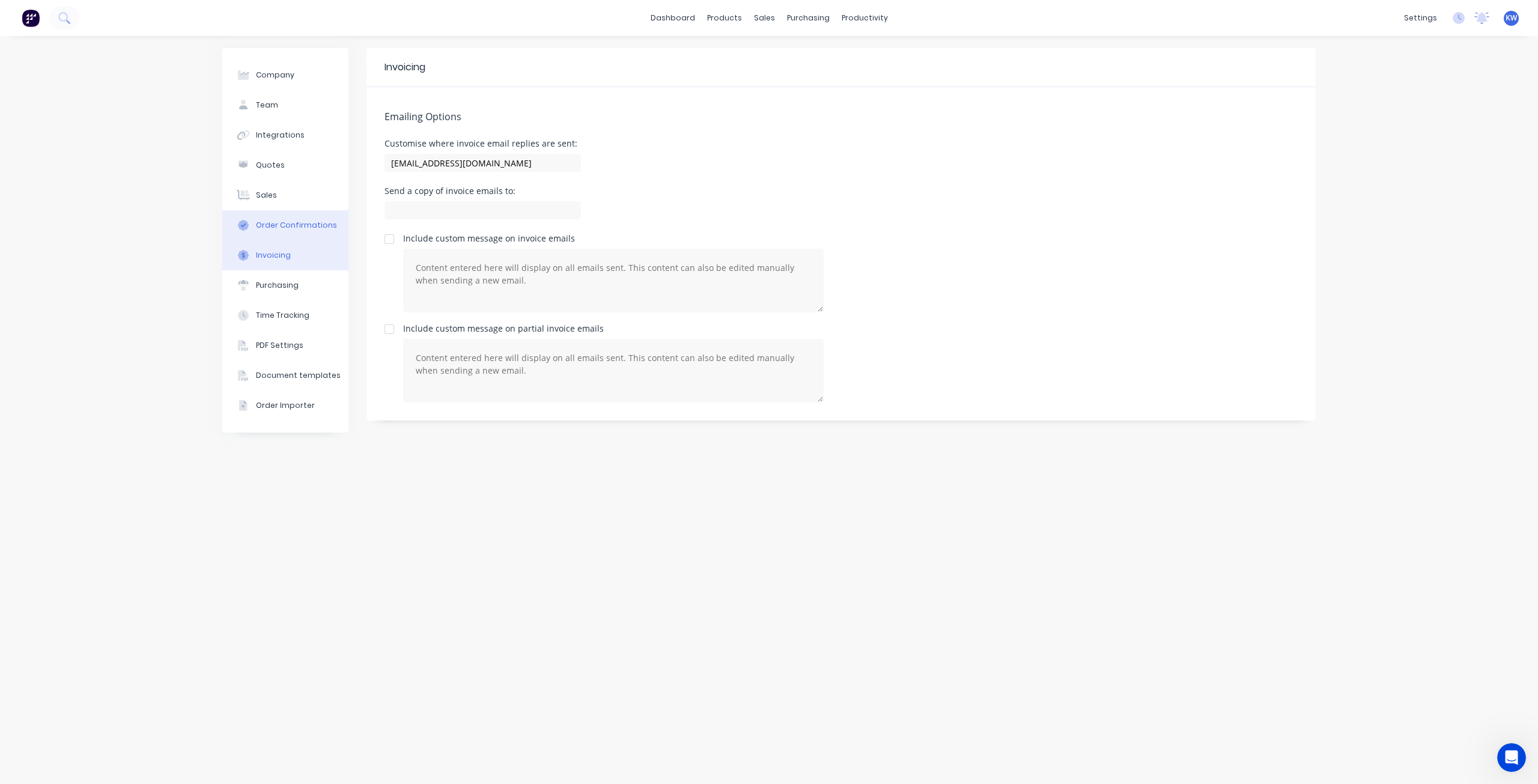 click on "Order Confirmations" at bounding box center (285, 225) 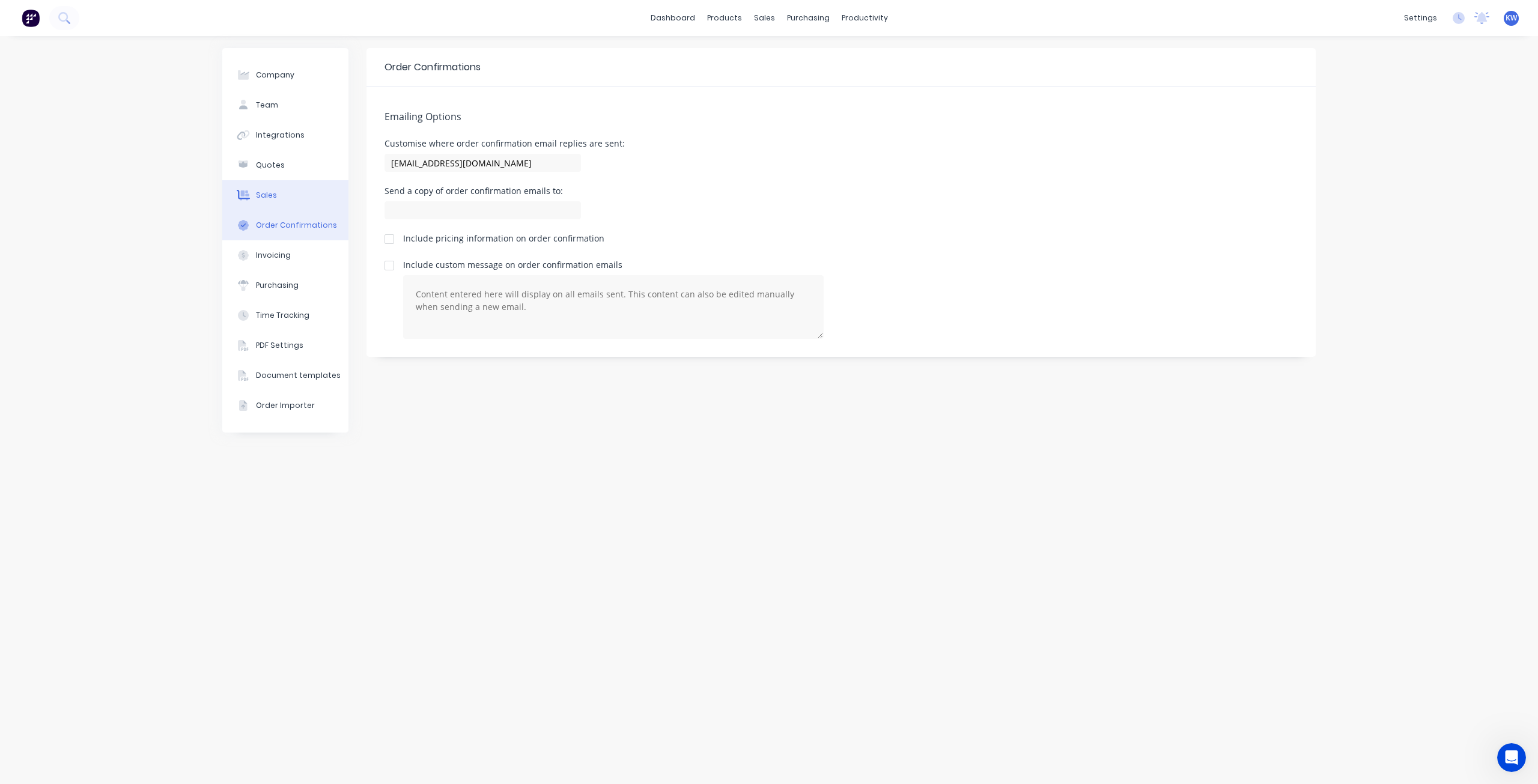 click on "Sales" at bounding box center (285, 195) 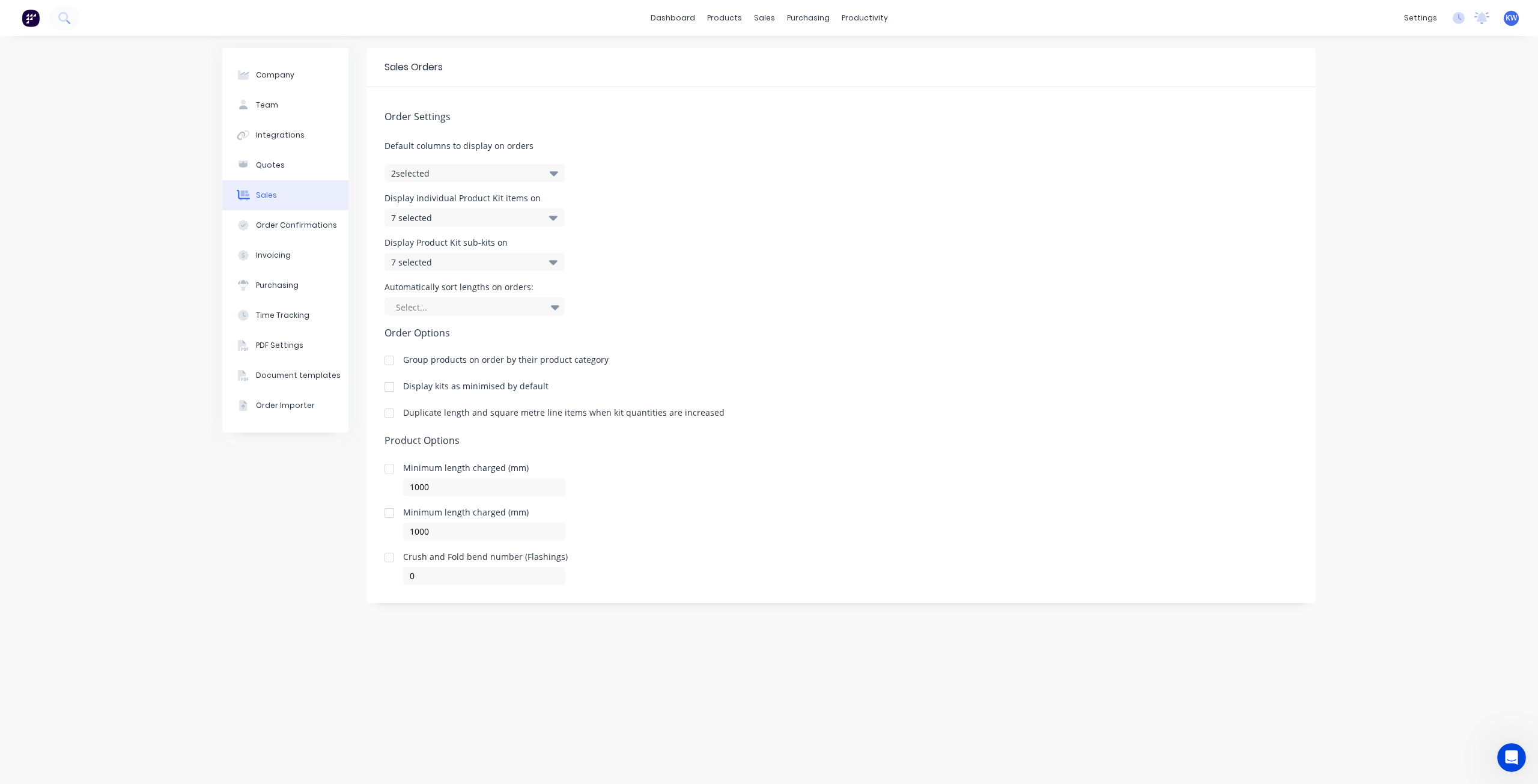 click 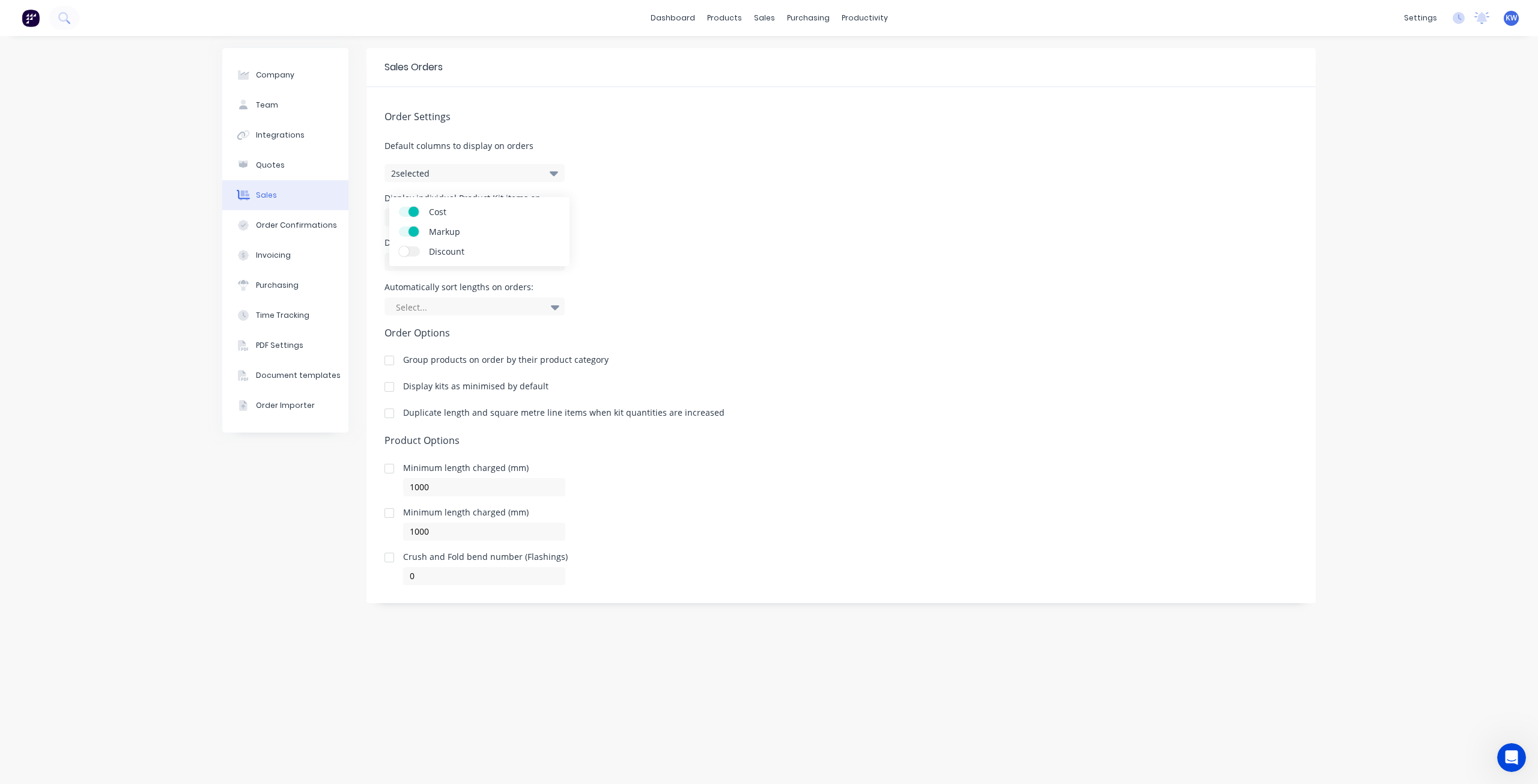 click 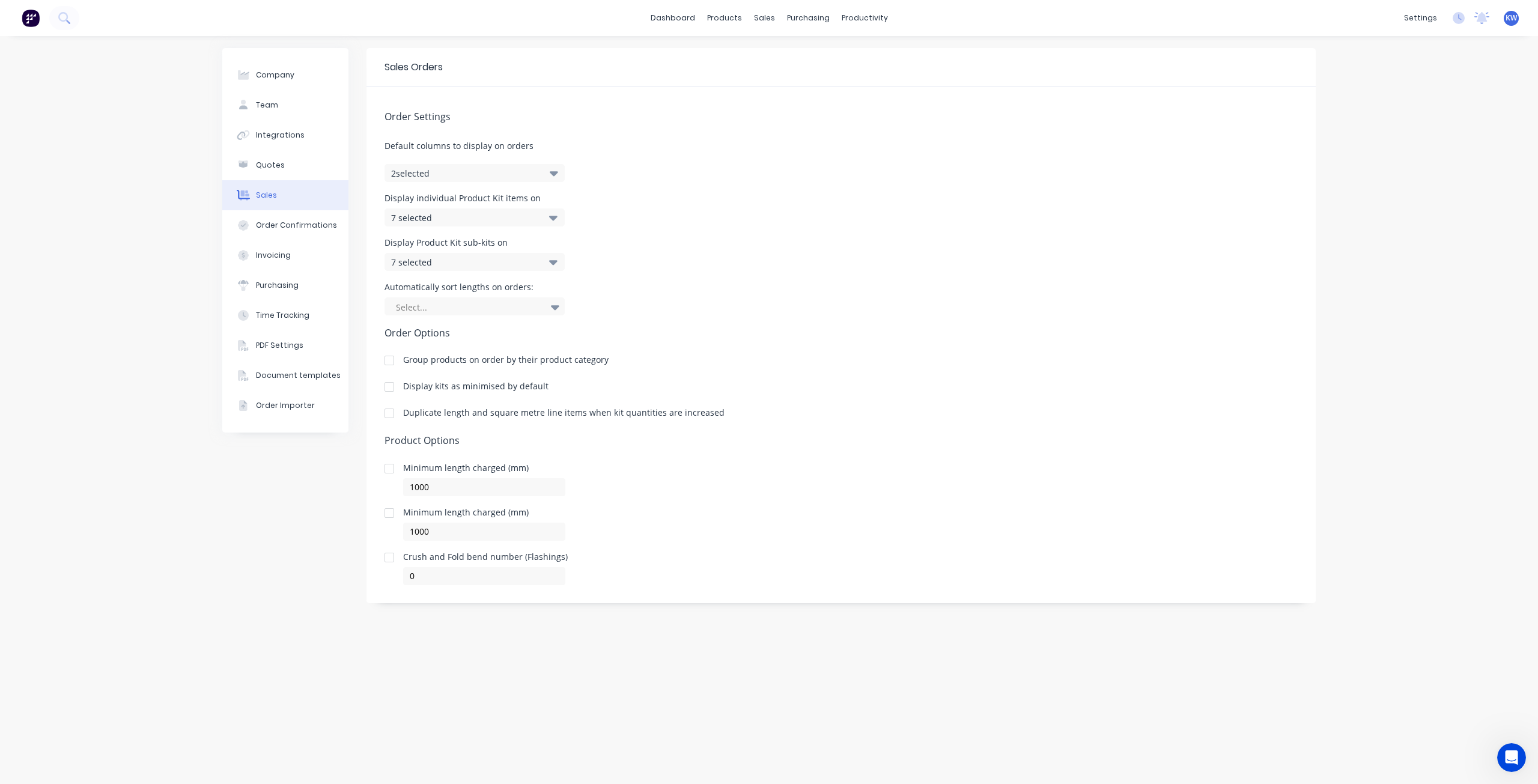 click 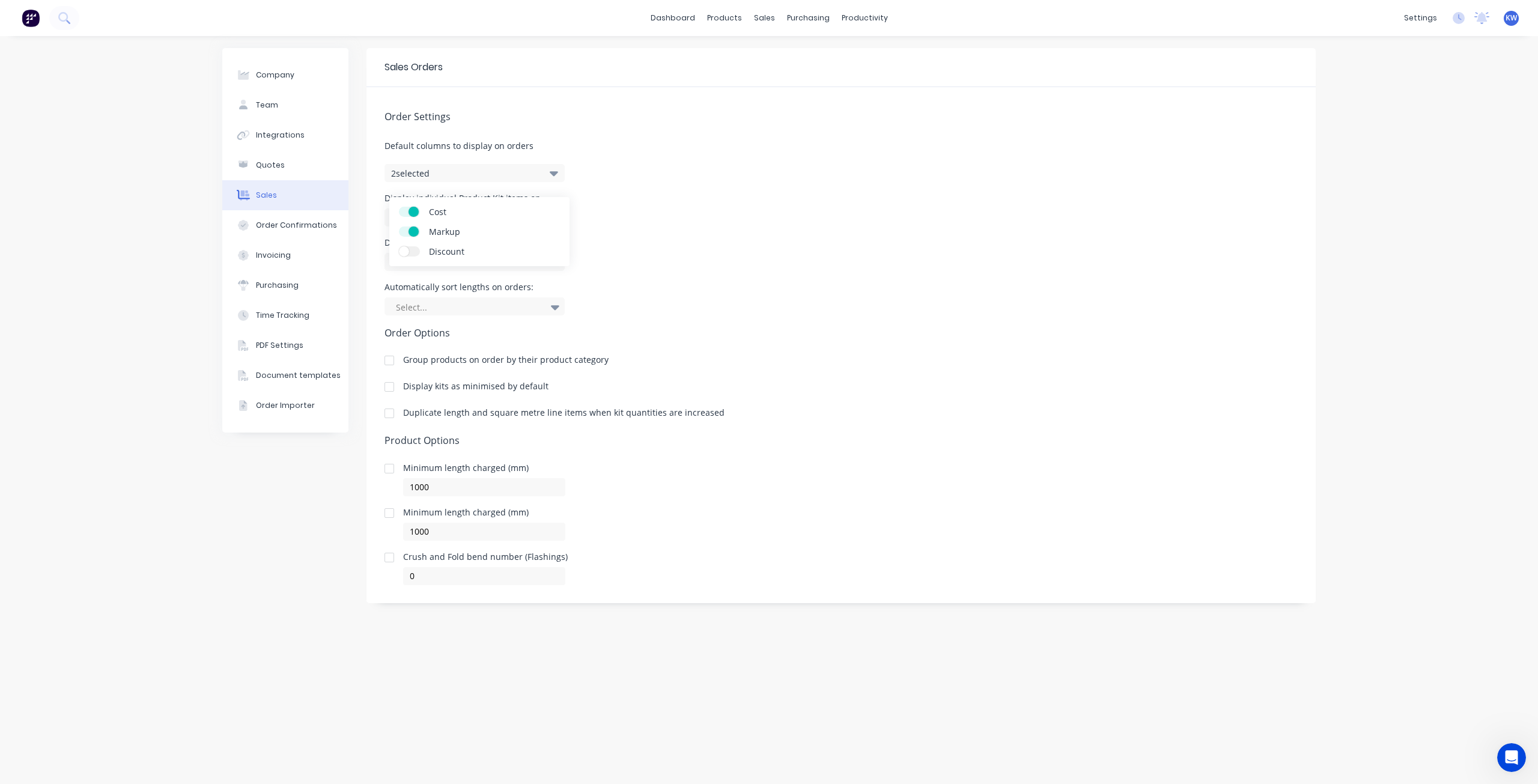 click 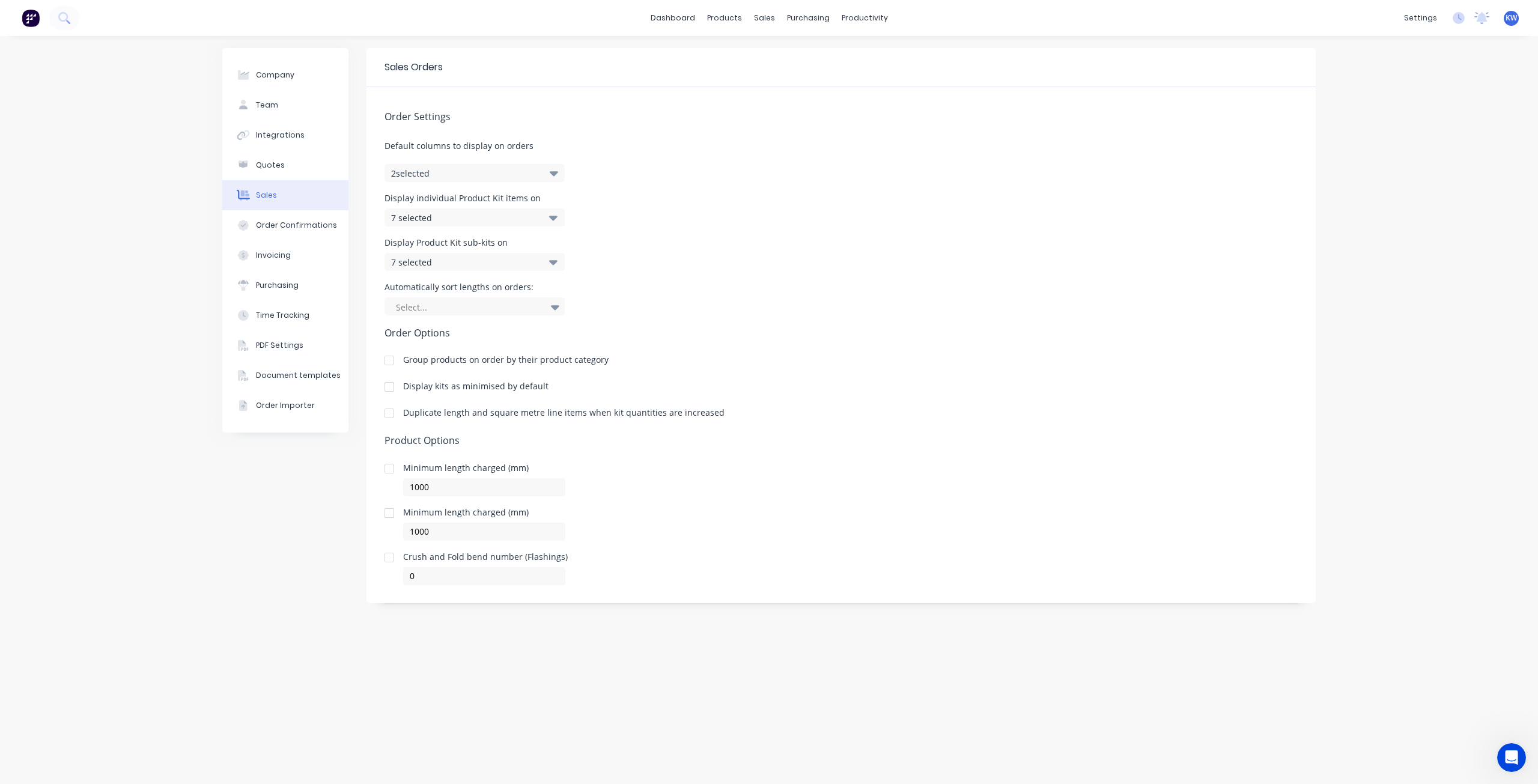 click on "7 selected" at bounding box center (462, 217) 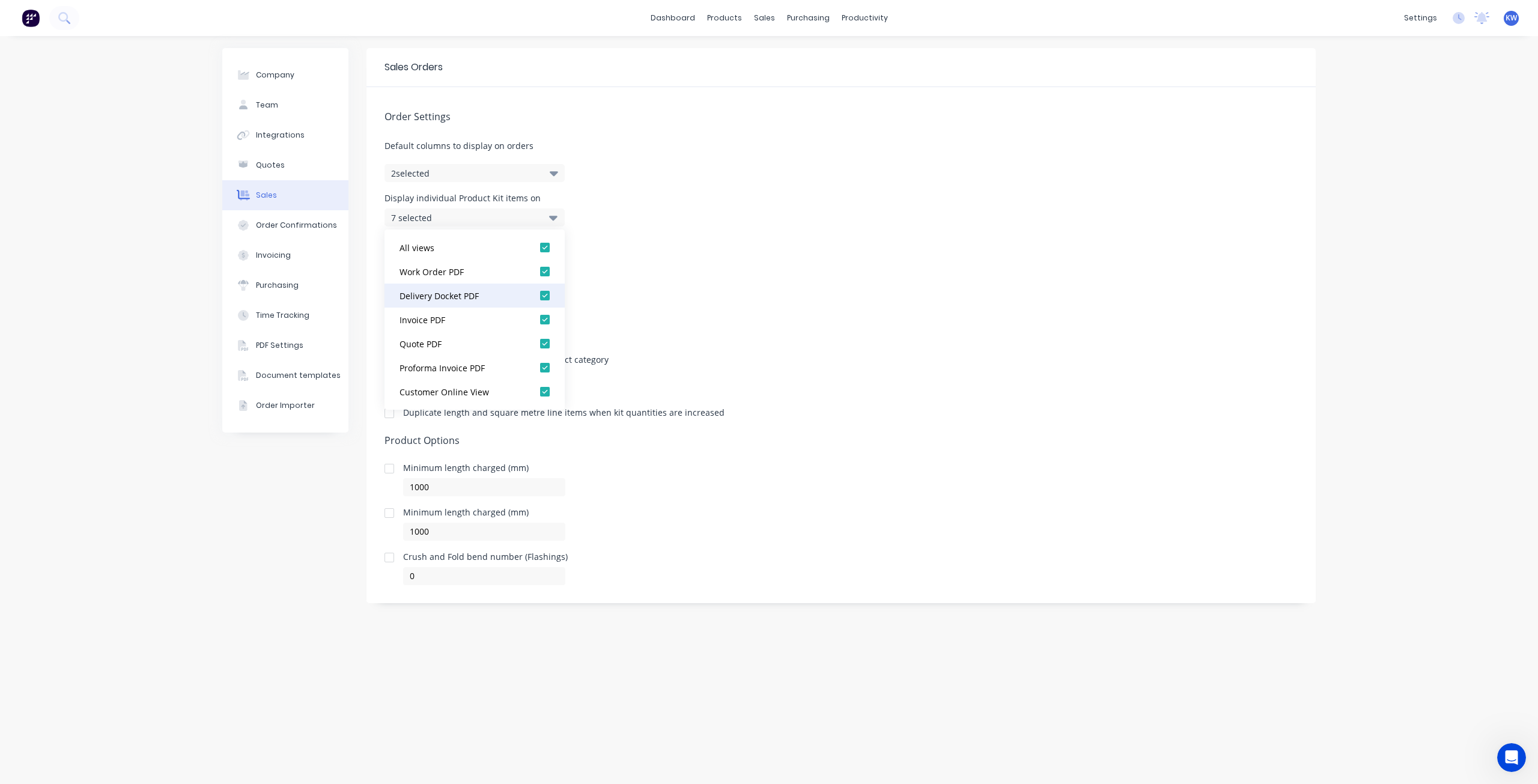scroll, scrollTop: 24, scrollLeft: 0, axis: vertical 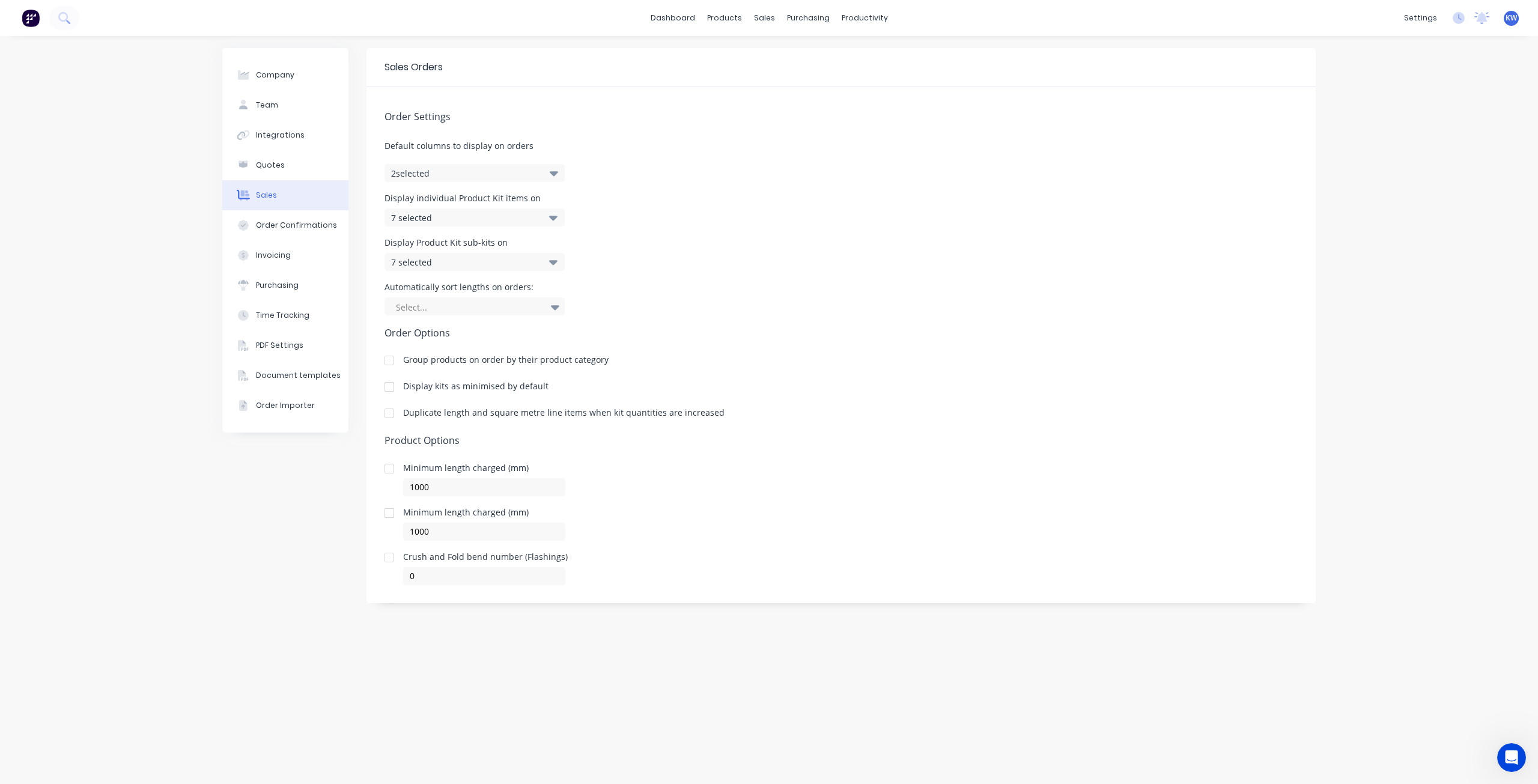 click on "Display Product Kit sub-kits on 7 selected" at bounding box center [841, 255] 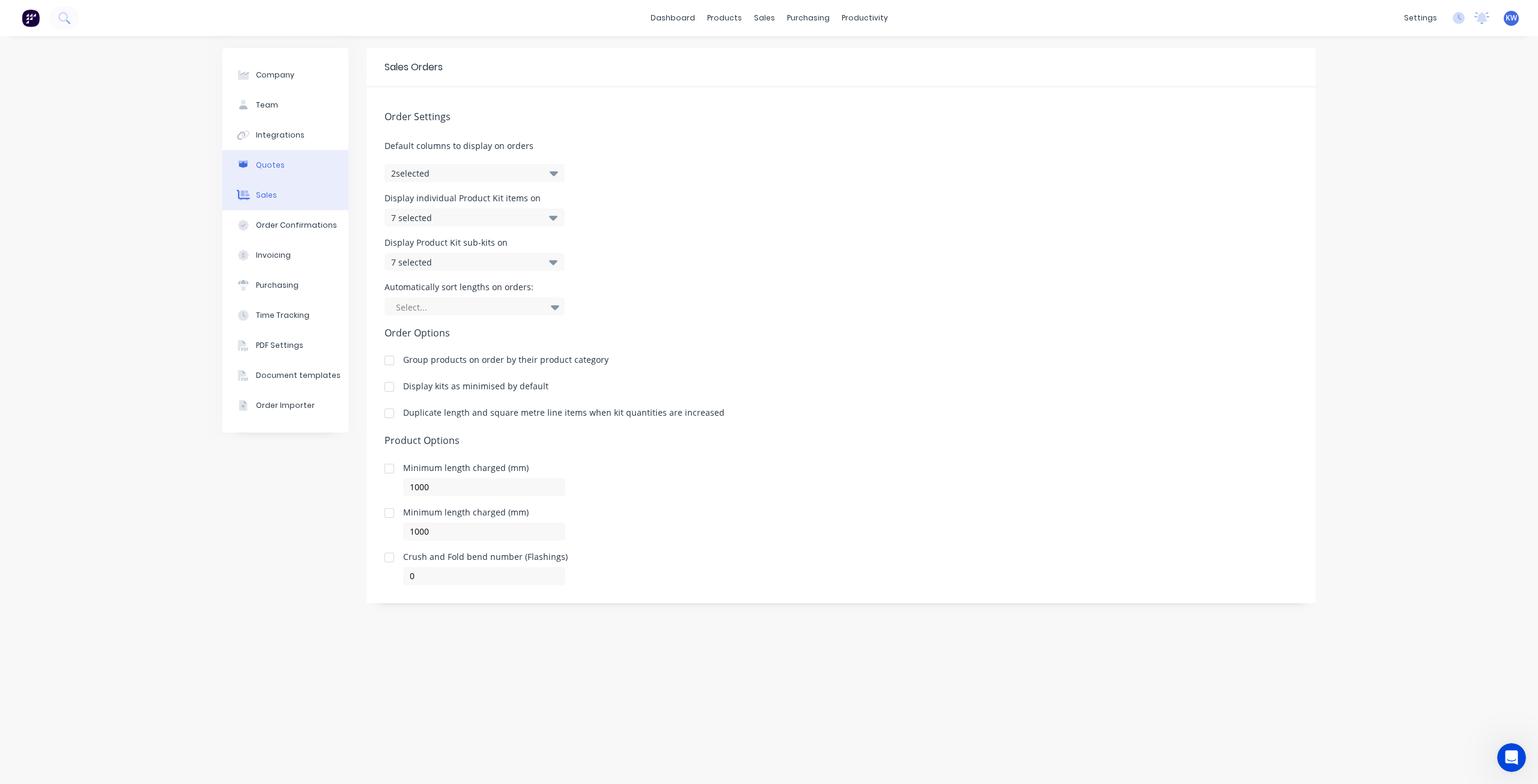 click on "Quotes" at bounding box center (270, 165) 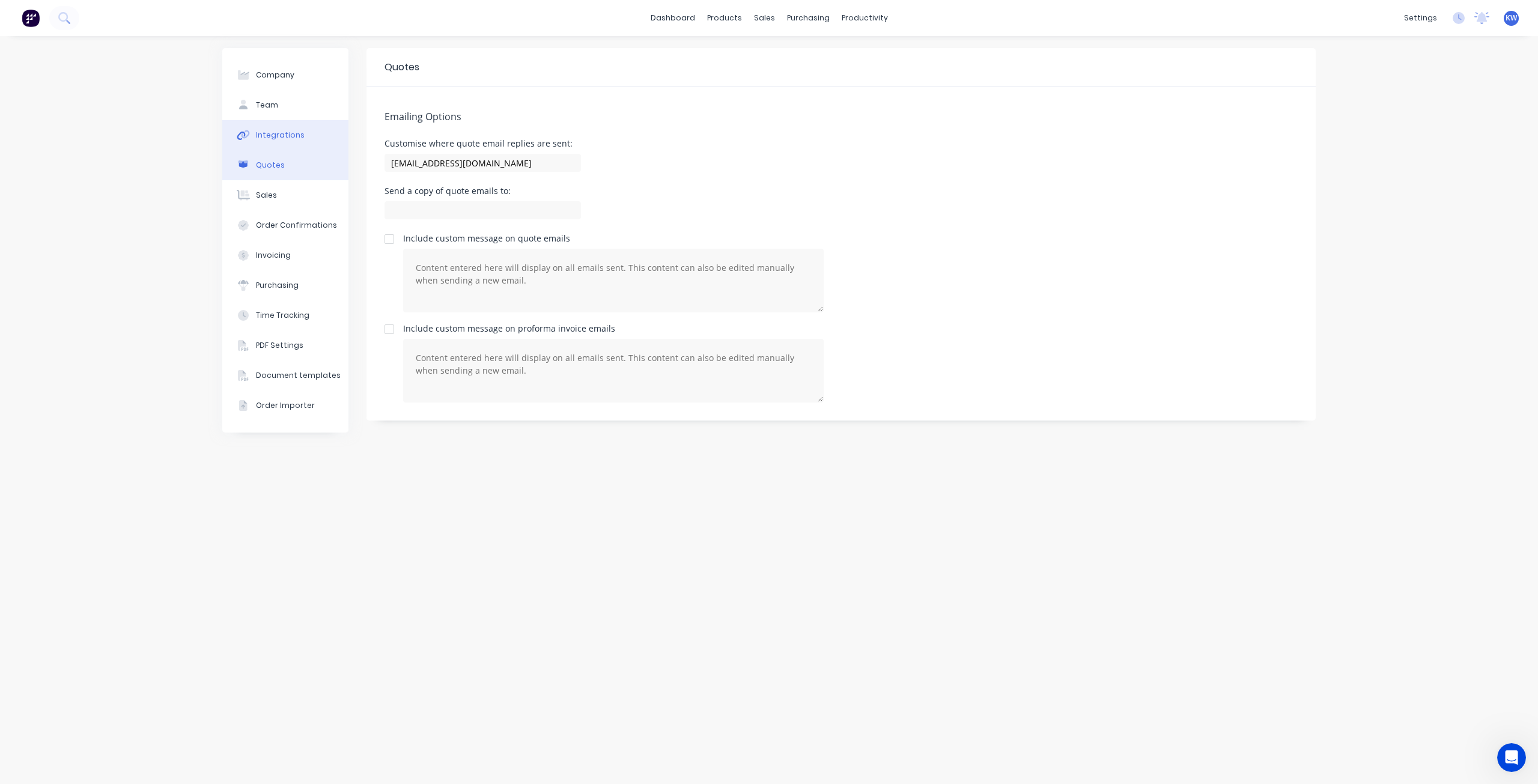 click on "Integrations" at bounding box center [285, 135] 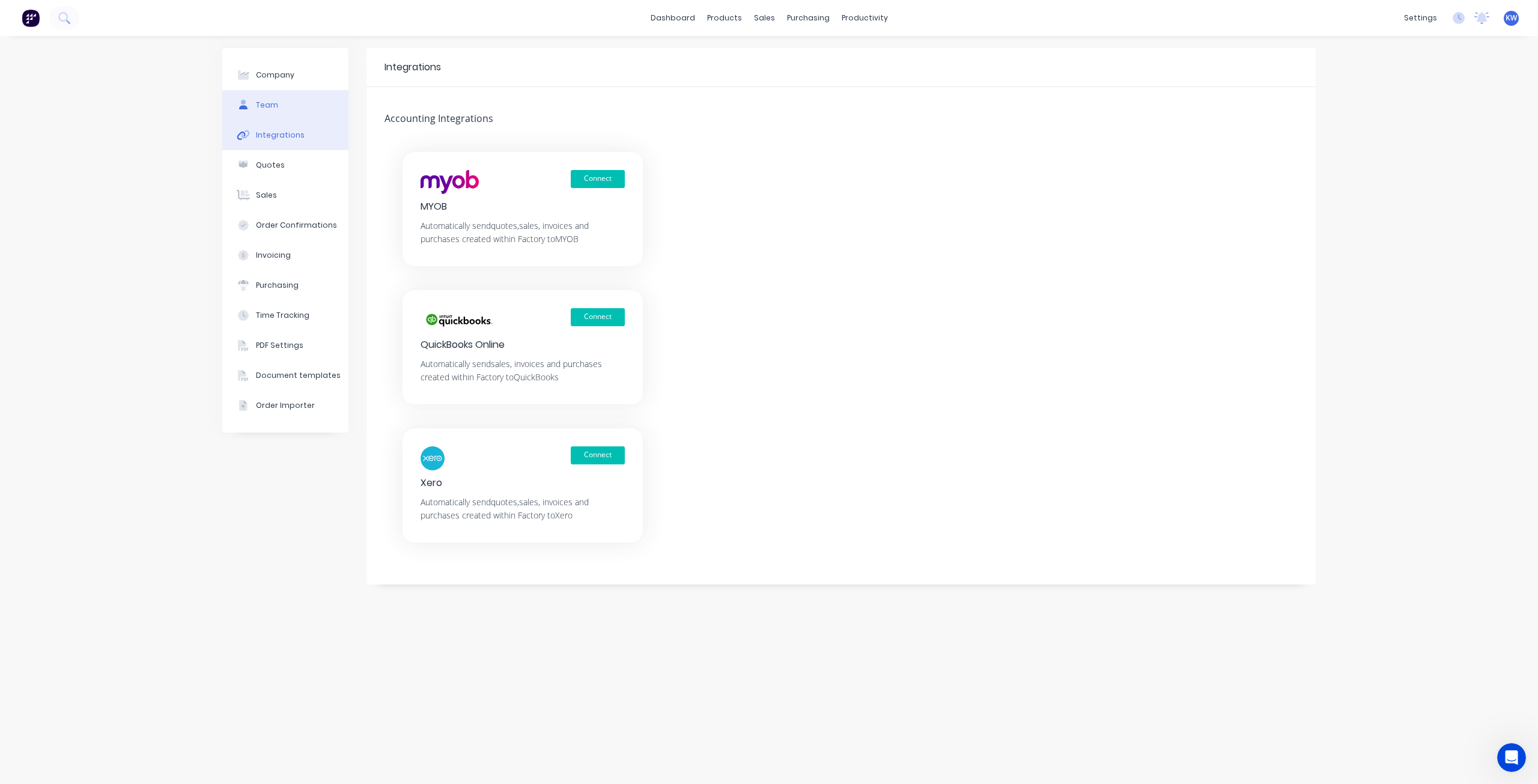 click on "Team" at bounding box center [285, 105] 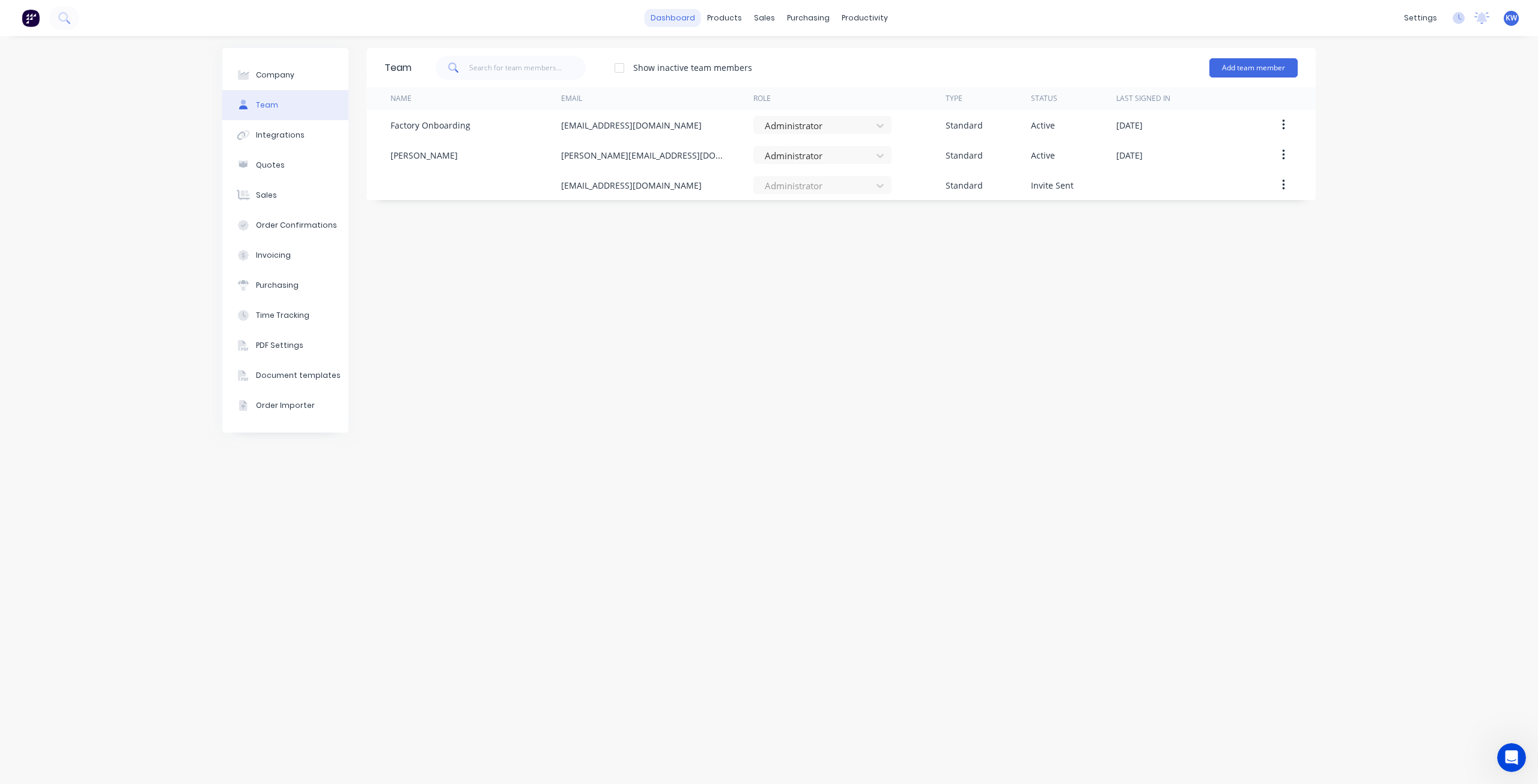 click on "dashboard" at bounding box center [673, 18] 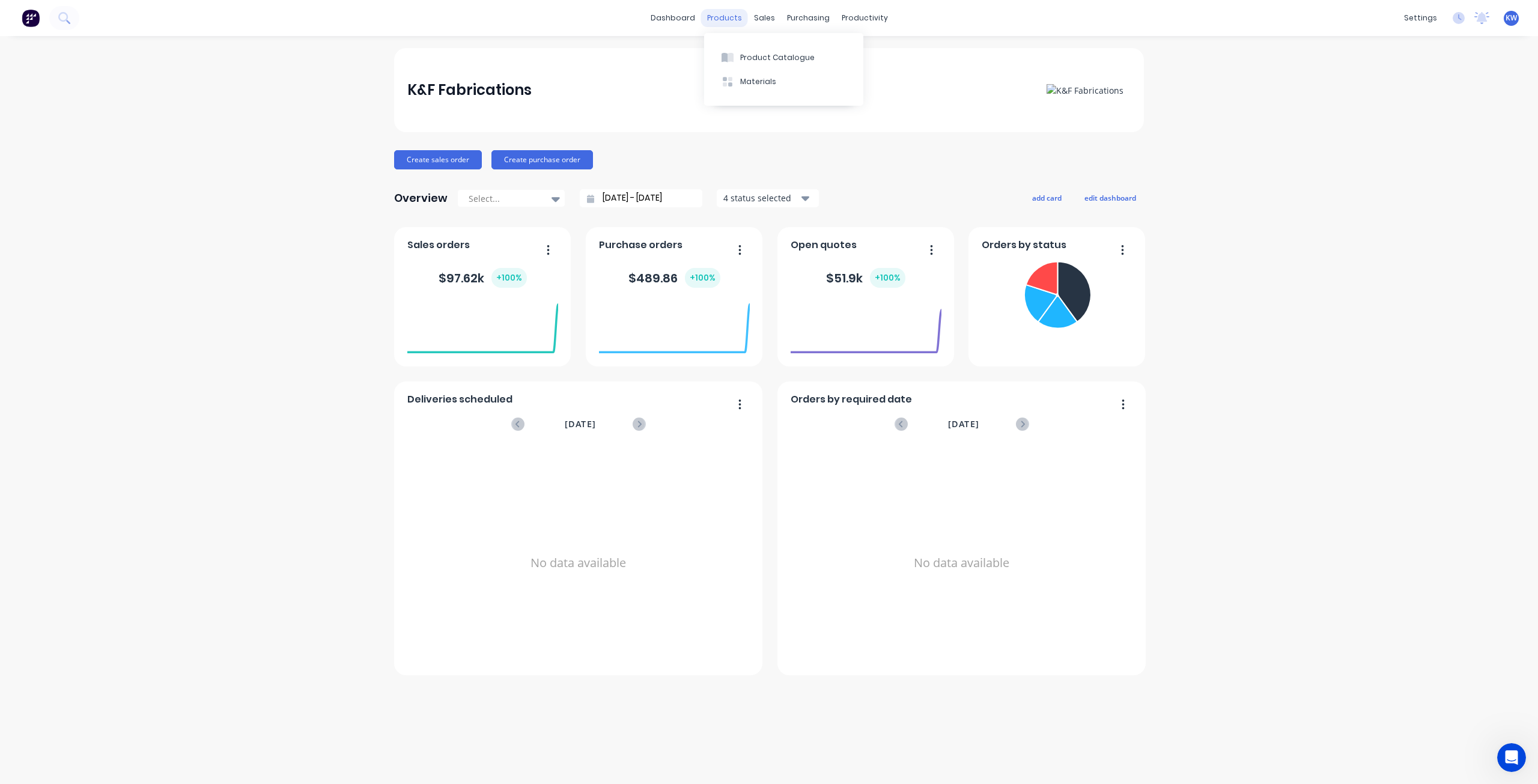 click on "products" at bounding box center (725, 18) 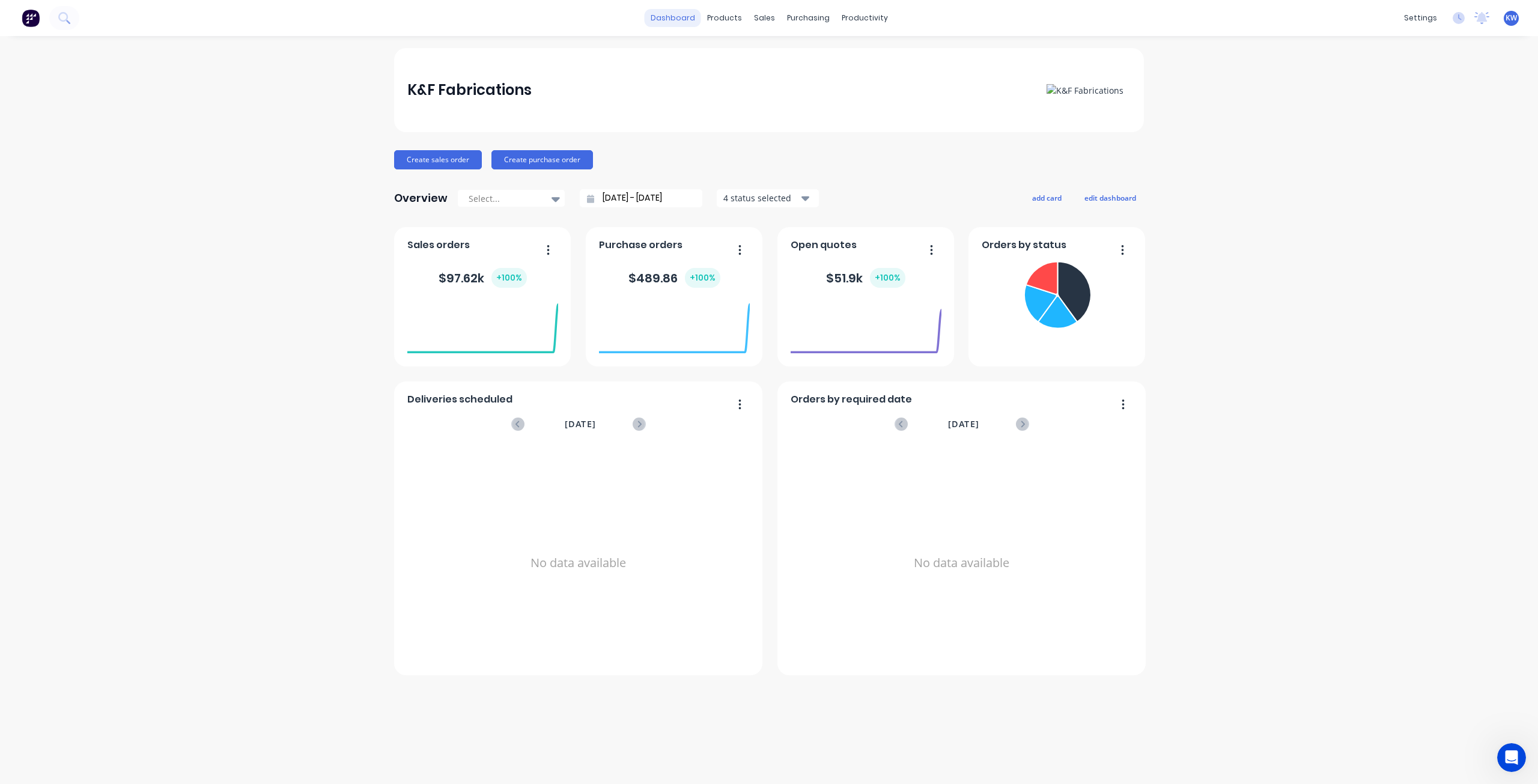 click on "dashboard" at bounding box center [673, 18] 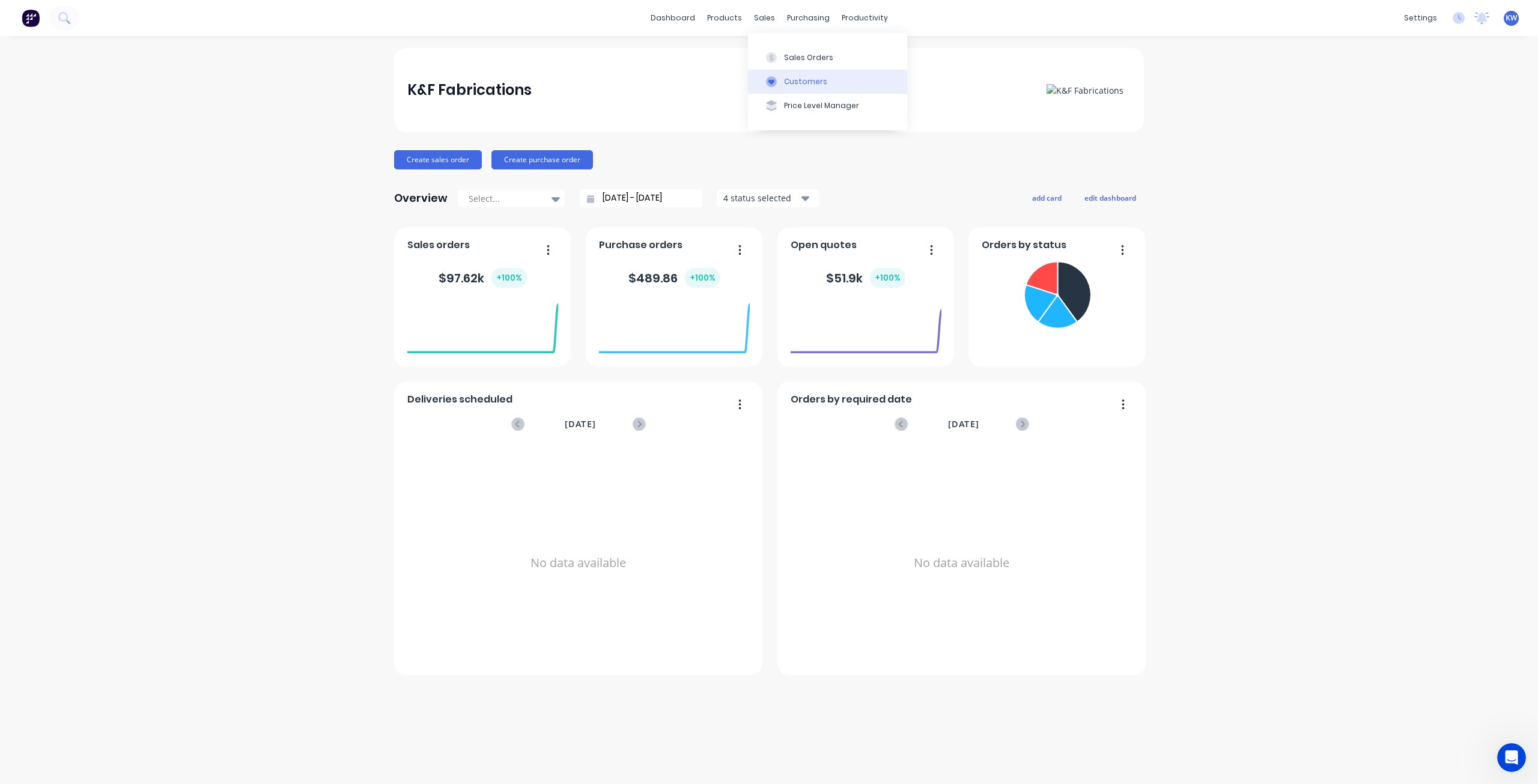 click on "Customers" at bounding box center (827, 82) 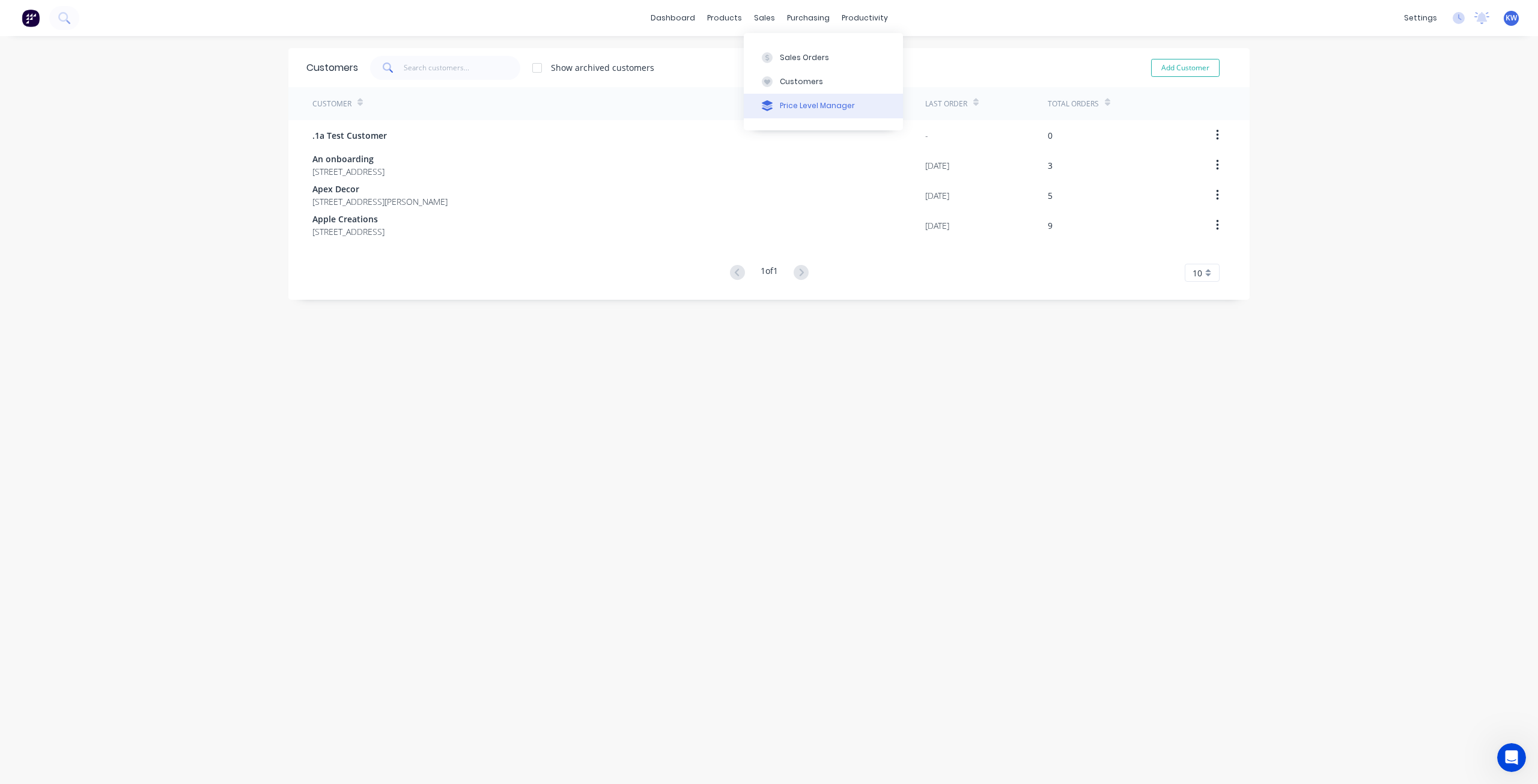 click on "Price Level Manager" at bounding box center (817, 106) 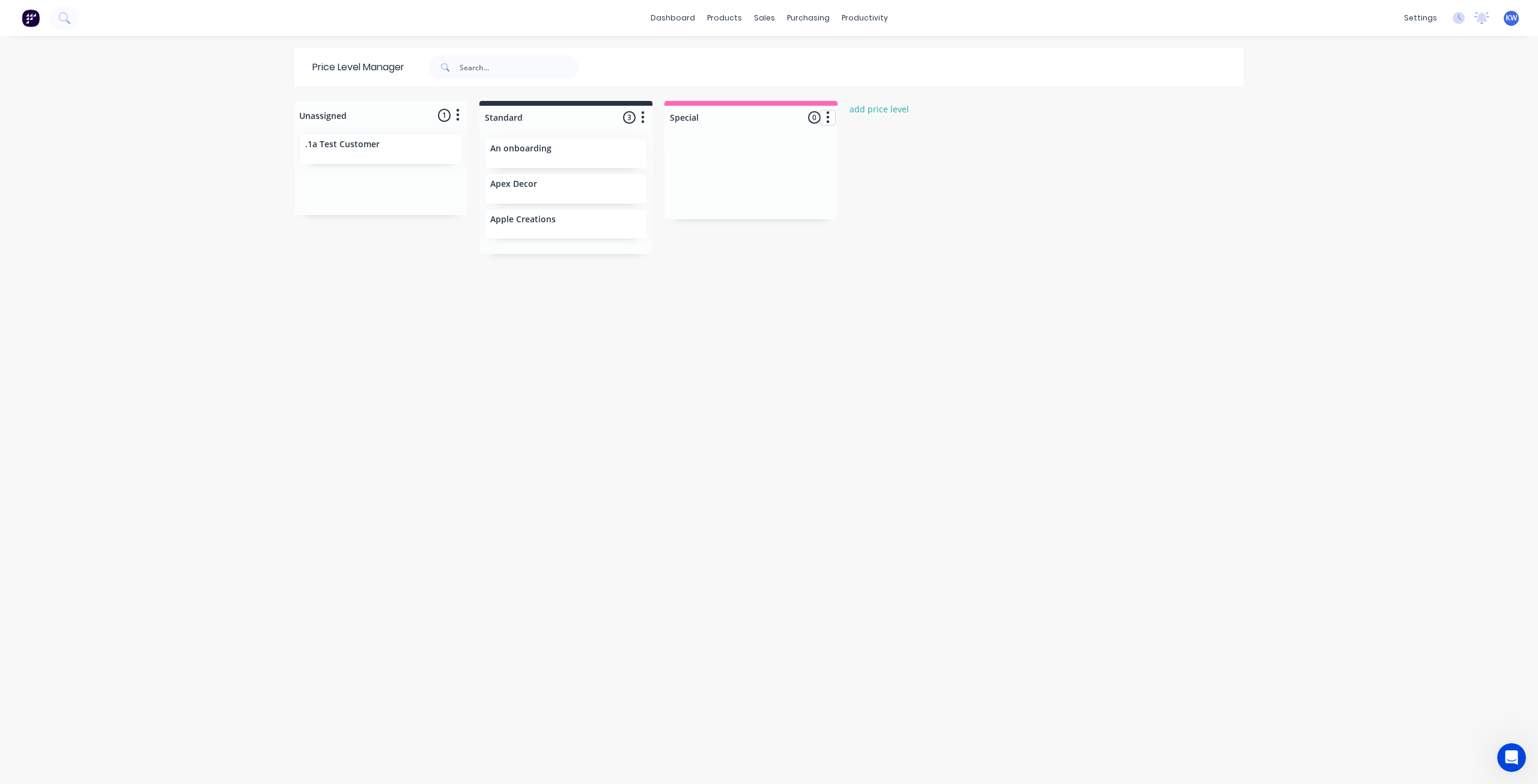click at bounding box center [828, 118] 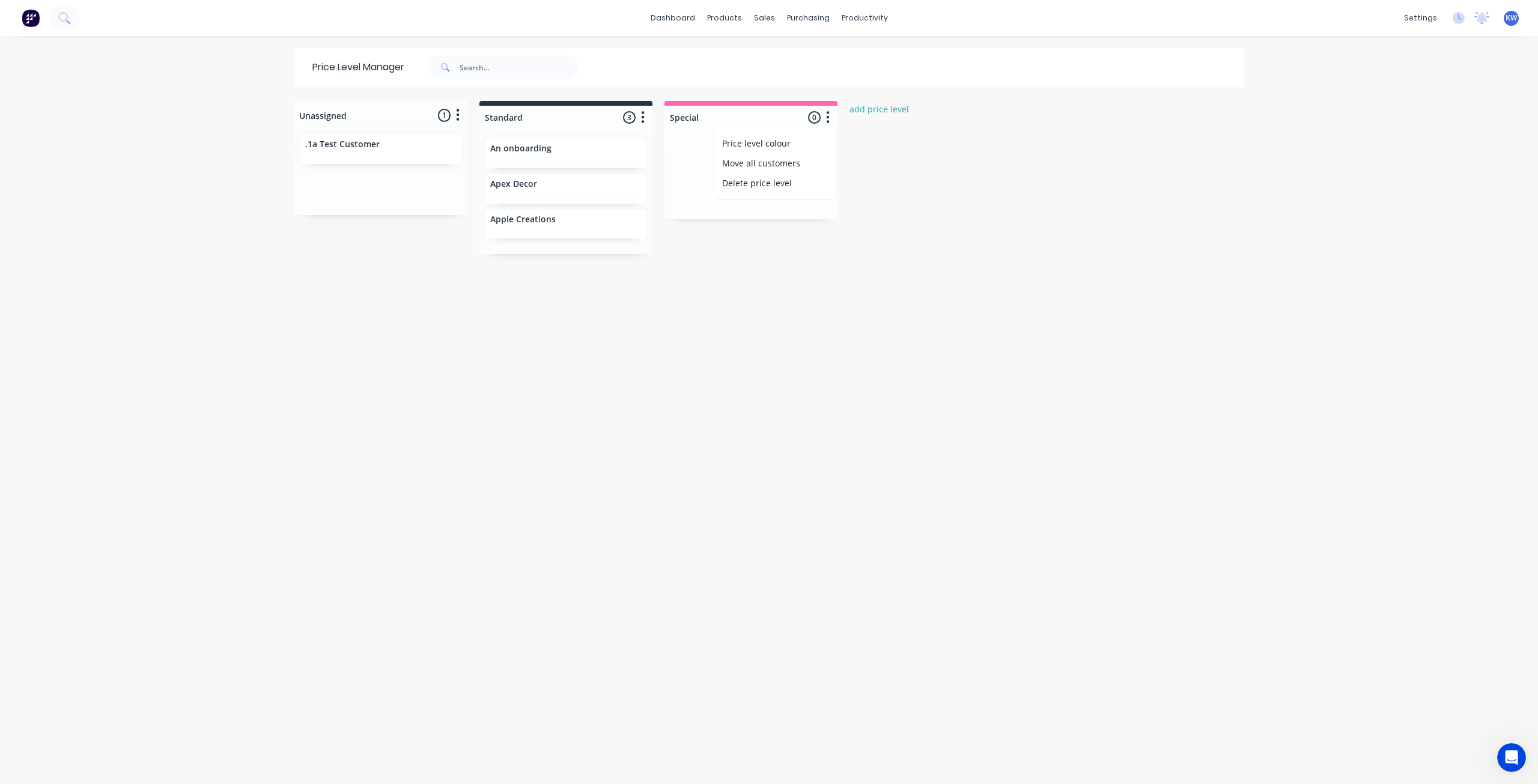 click on "Unassigned 1 Move all customers Standard Special .1a Test Customer Standard 3 Price level colour #273444 hex #273444 Save Cancel Move all customers Unassigned Special Delete price level An onboarding Apex Decor Apple Creations Special 0 Price level colour #FF69B4 hex #FF69B4 Save Cancel Move all customers Unassigned Standard Delete price level add price level" at bounding box center (769, 442) 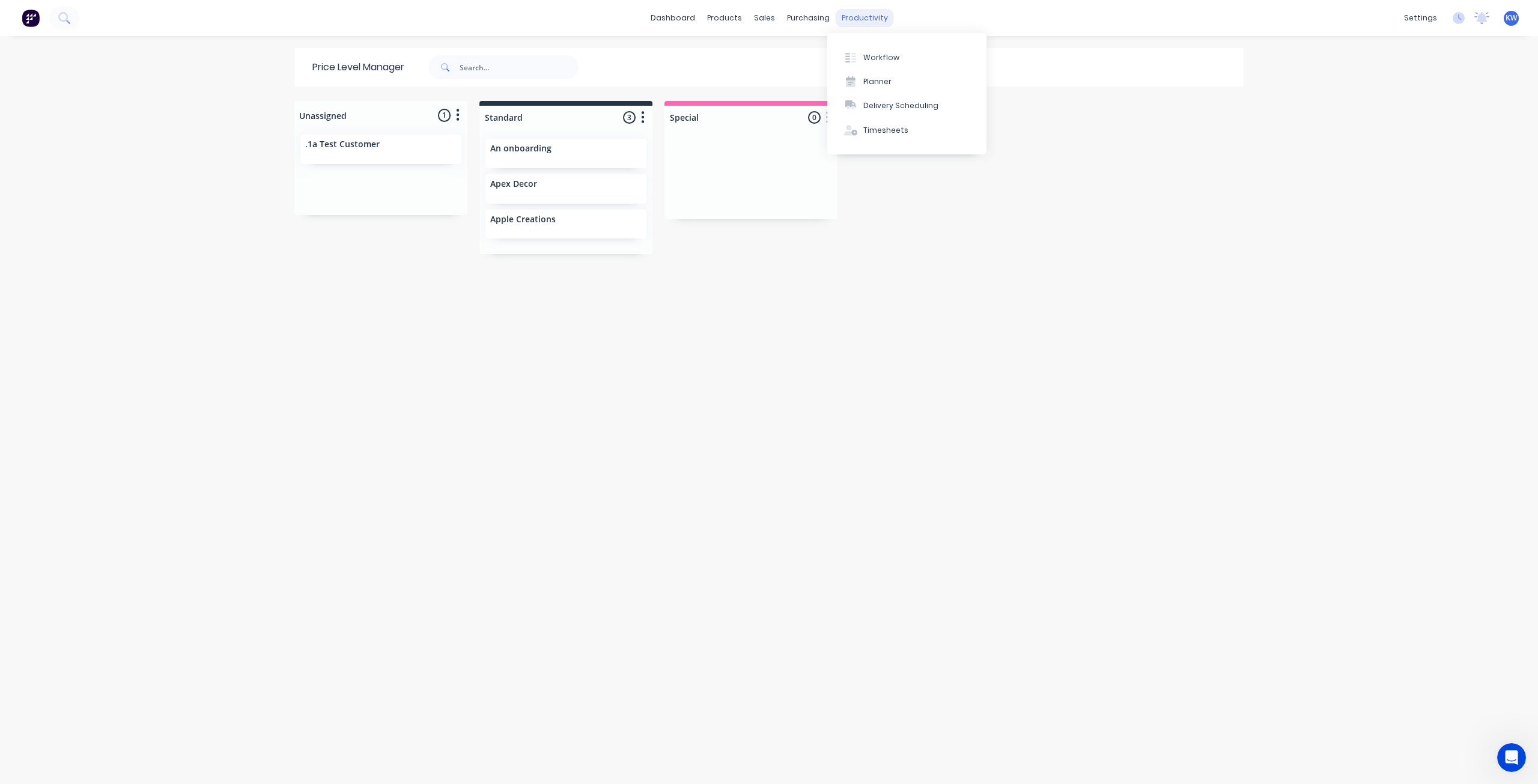 click on "productivity" at bounding box center (865, 18) 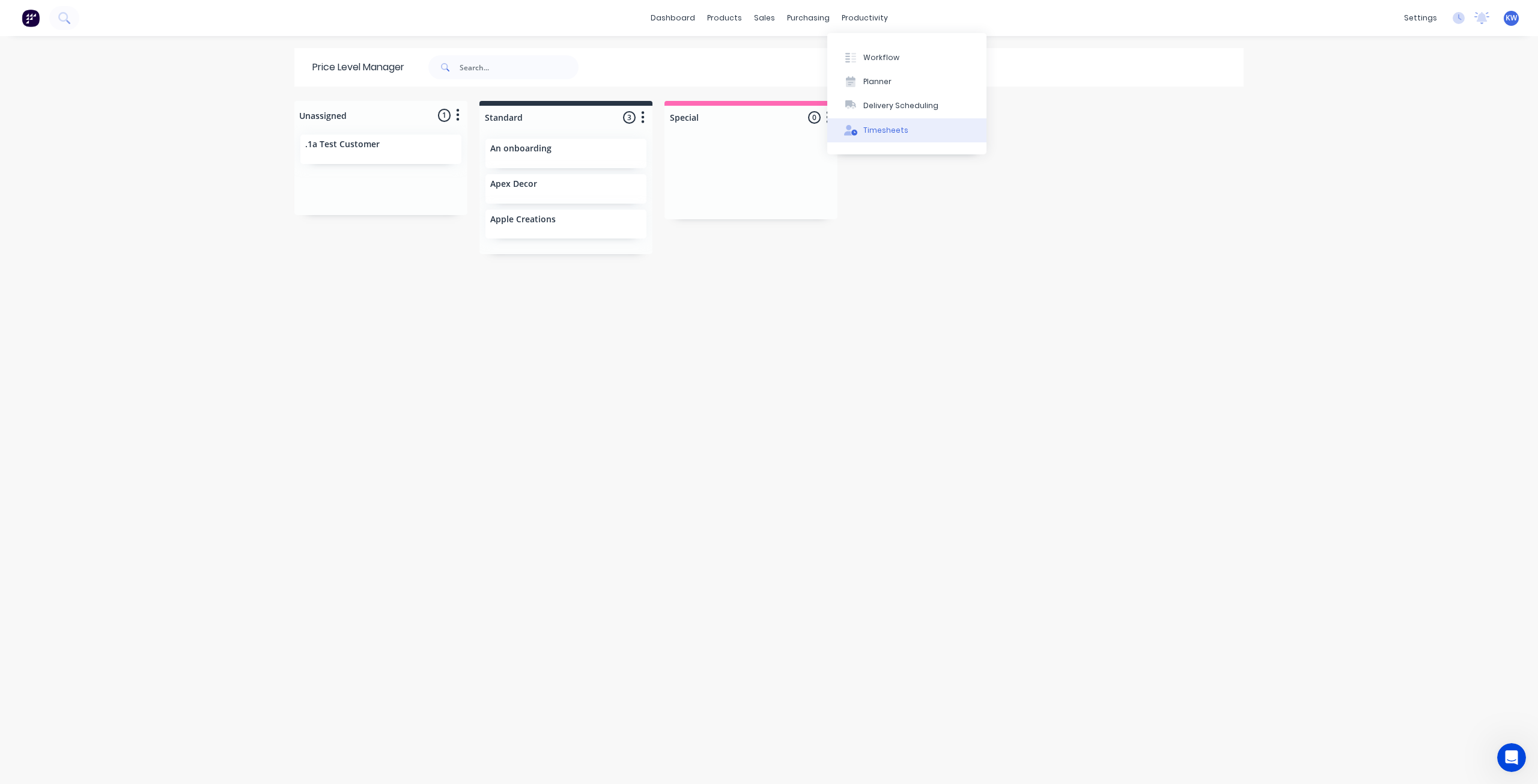 click on "Timesheets" at bounding box center (886, 130) 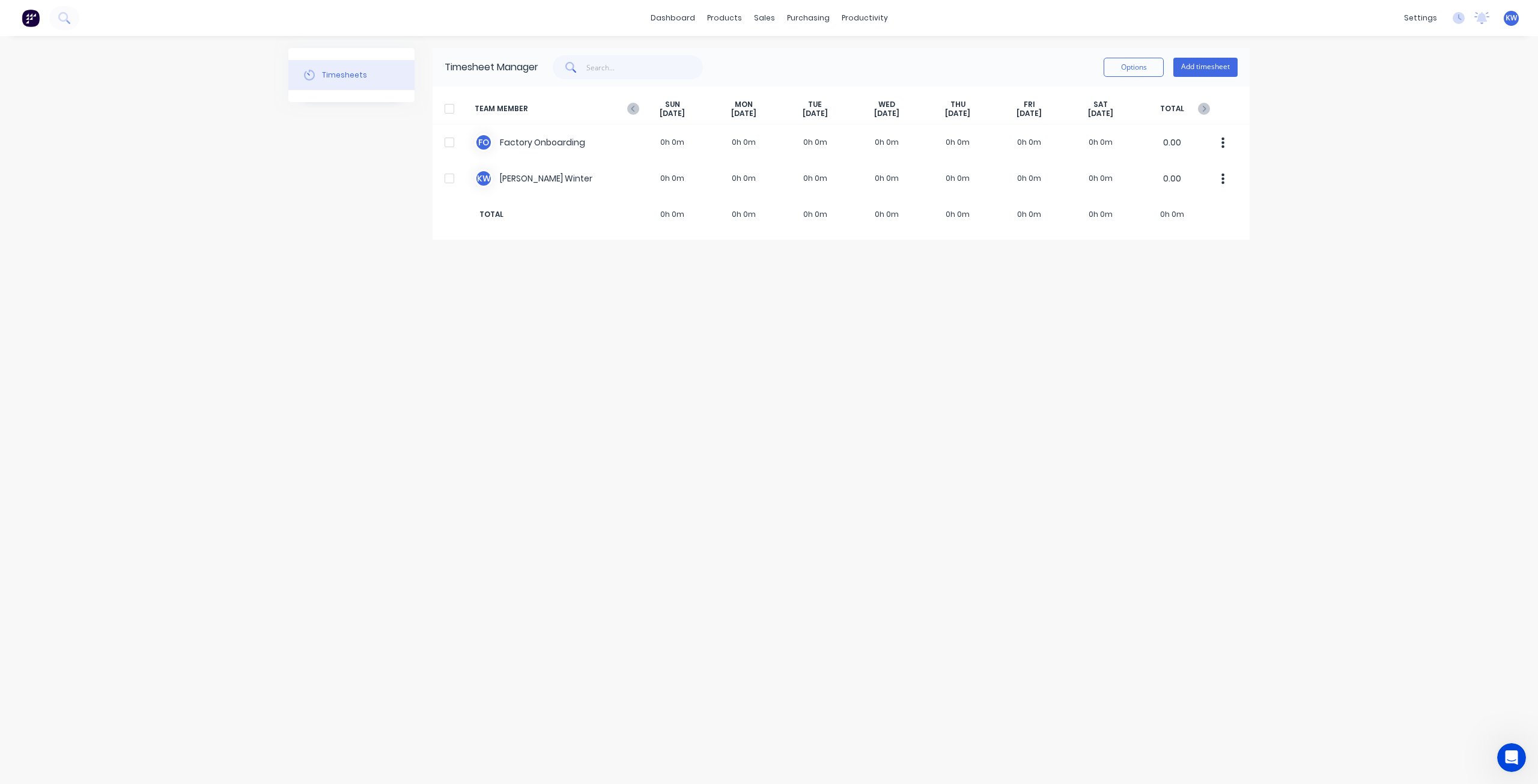 click on "Timesheets Timesheet Manager Options     Add timesheet   TEAM MEMBER SUN Jul 6th MON Jul 7th TUE Jul 8th WED Jul 9th THU Jul 10th FRI Jul 11th SAT Jul 12th TOTAL F O Factory   Onboarding 0h 0m 0h 0m 0h 0m 0h 0m 0h 0m 0h 0m 0h 0m 0.00   K W Kim   Winter 0h 0m 0h 0m 0h 0m 0h 0m 0h 0m 0h 0m 0h 0m 0.00   TOTAL 0h 0m 0h 0m 0h 0m 0h 0m 0h 0m 0h 0m 0h 0m 0h 0m" at bounding box center [769, 410] 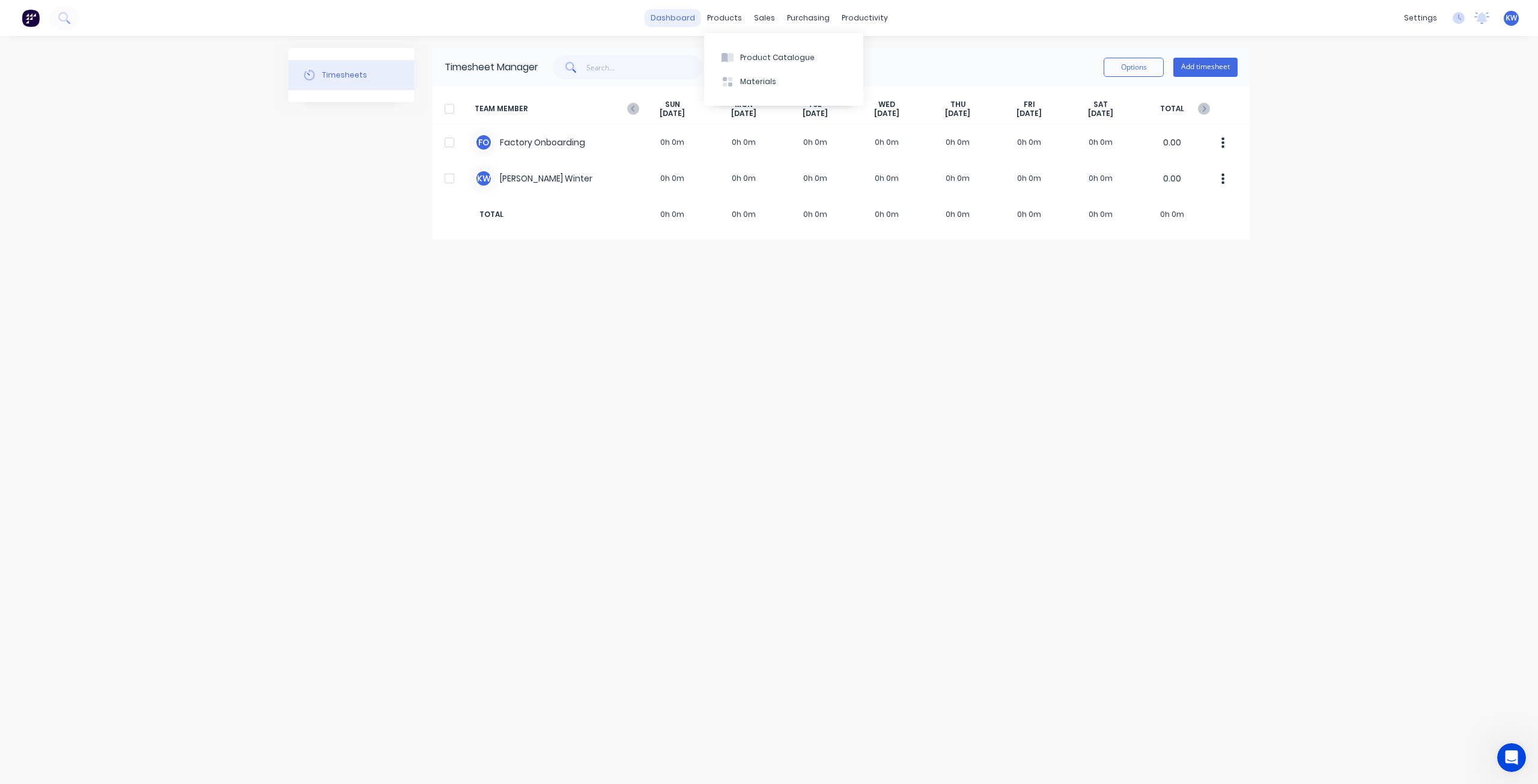 click on "dashboard" at bounding box center (673, 18) 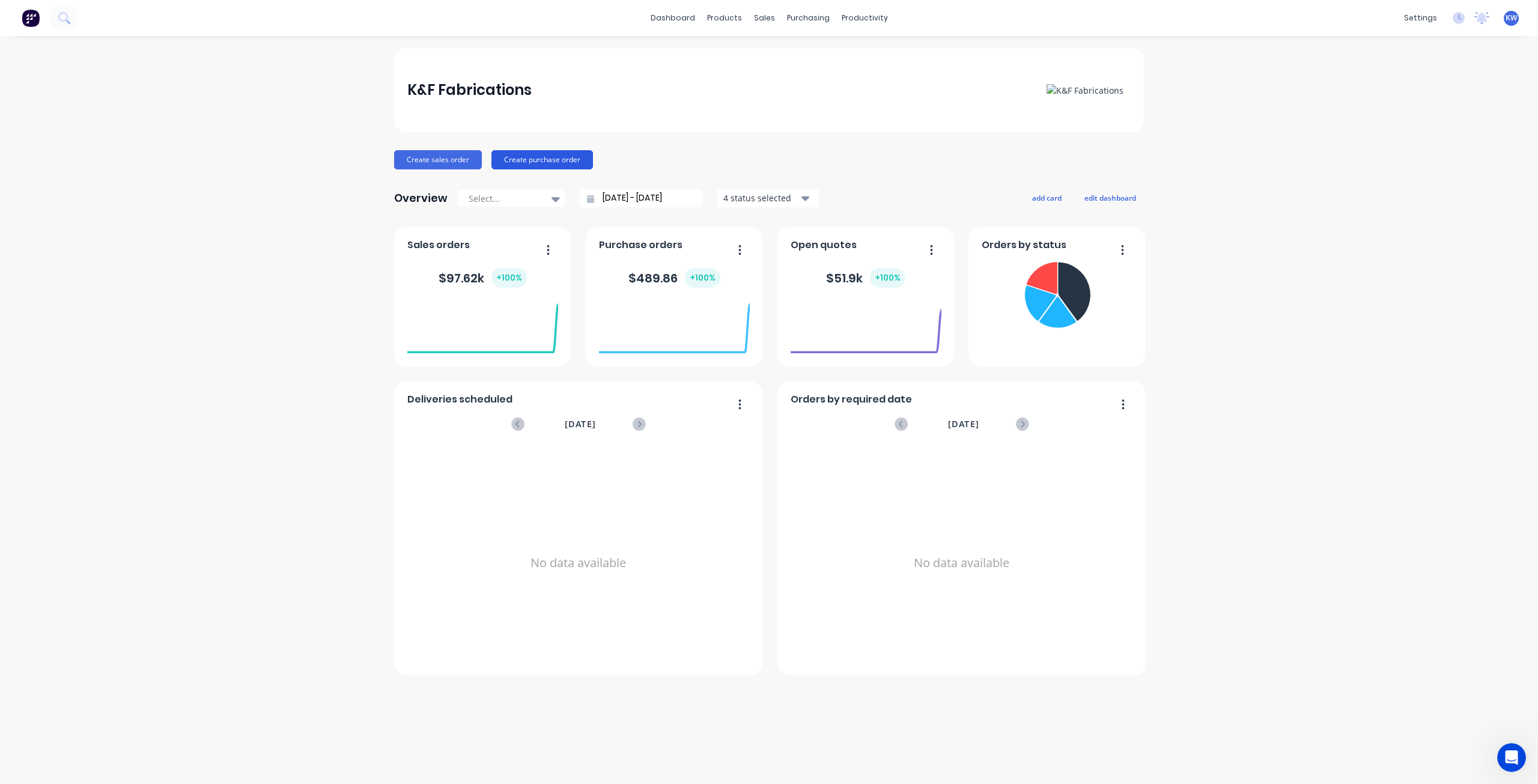 drag, startPoint x: 555, startPoint y: 124, endPoint x: 549, endPoint y: 168, distance: 44.40721 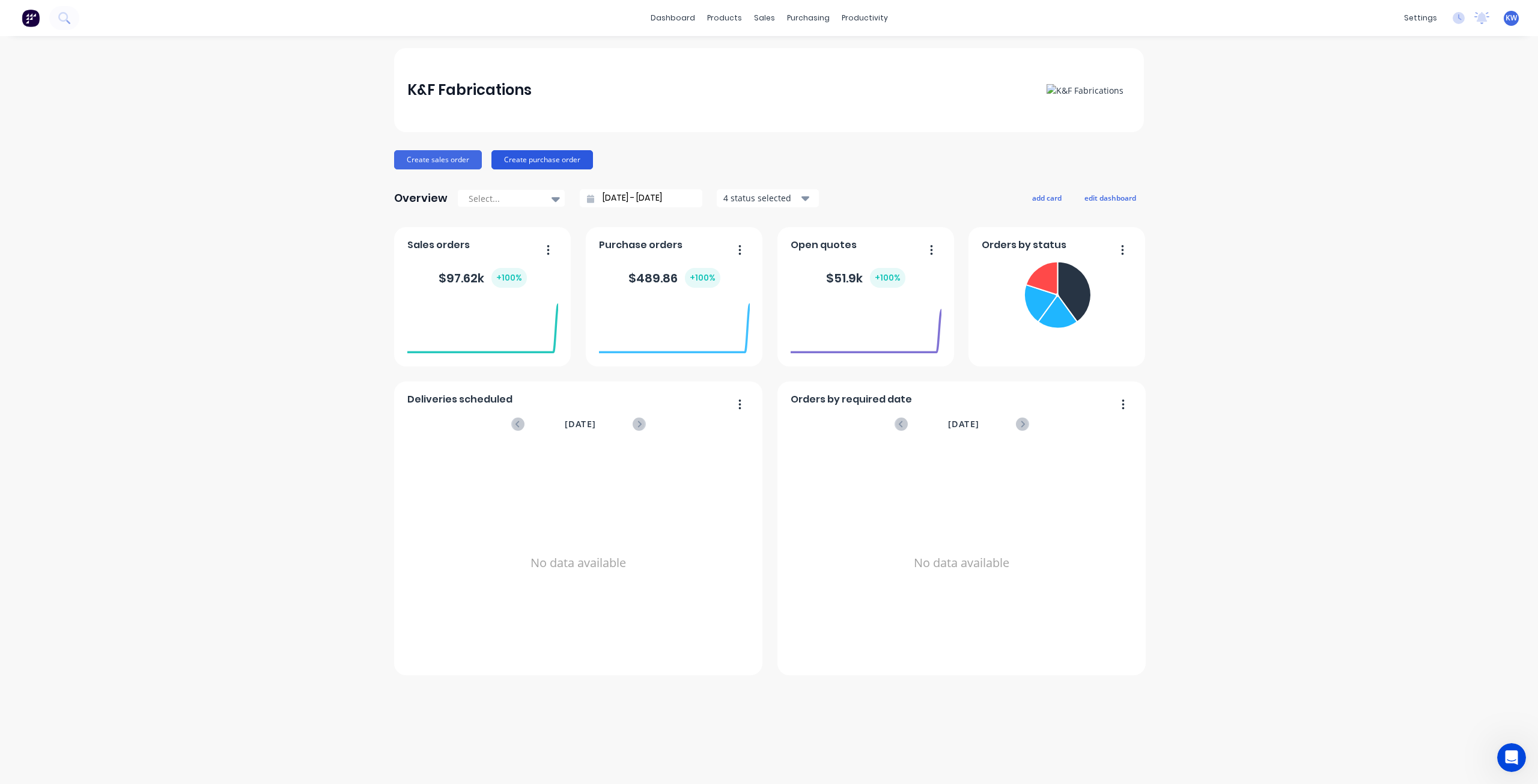 click on "Create purchase order" at bounding box center [542, 160] 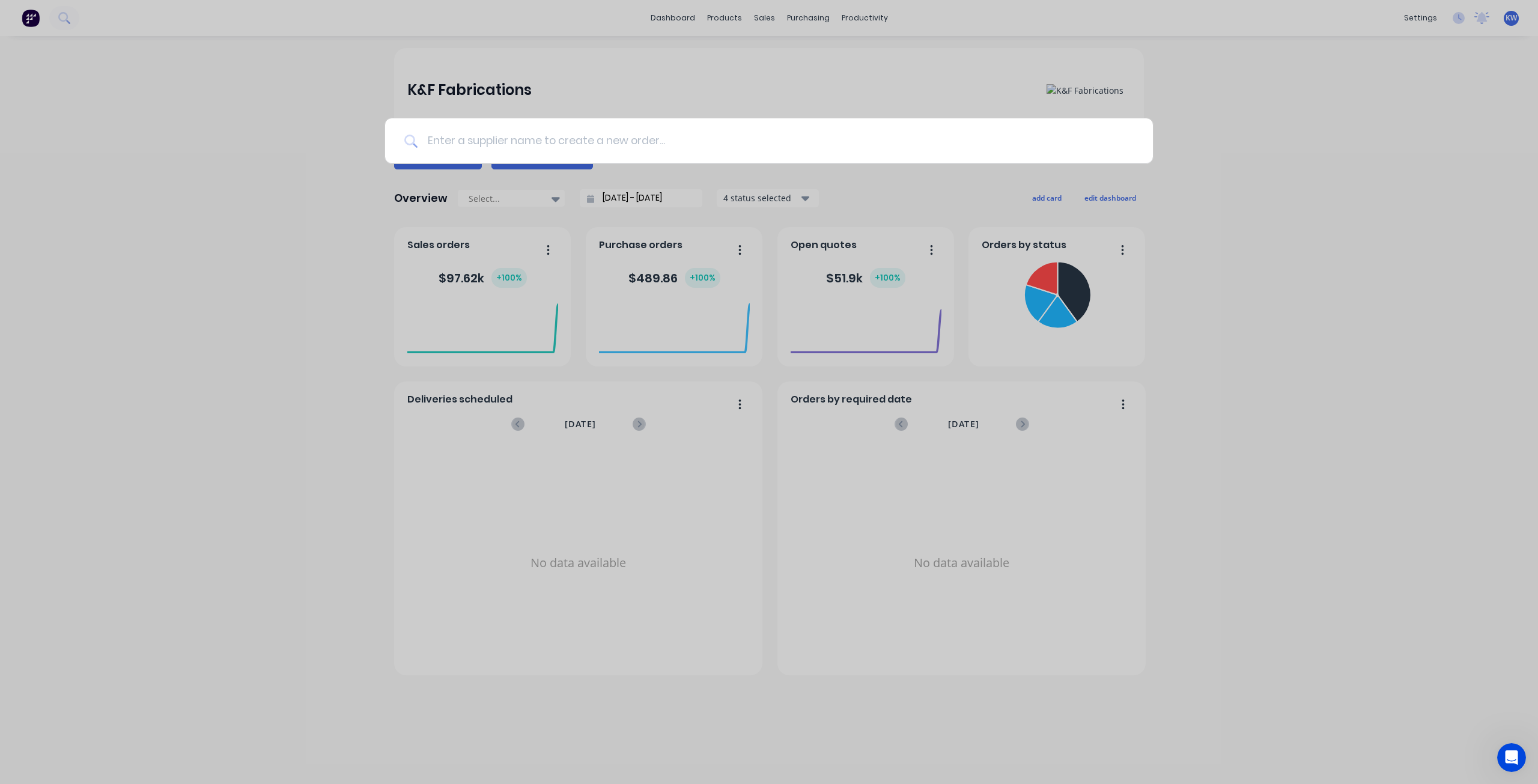 click at bounding box center (776, 141) 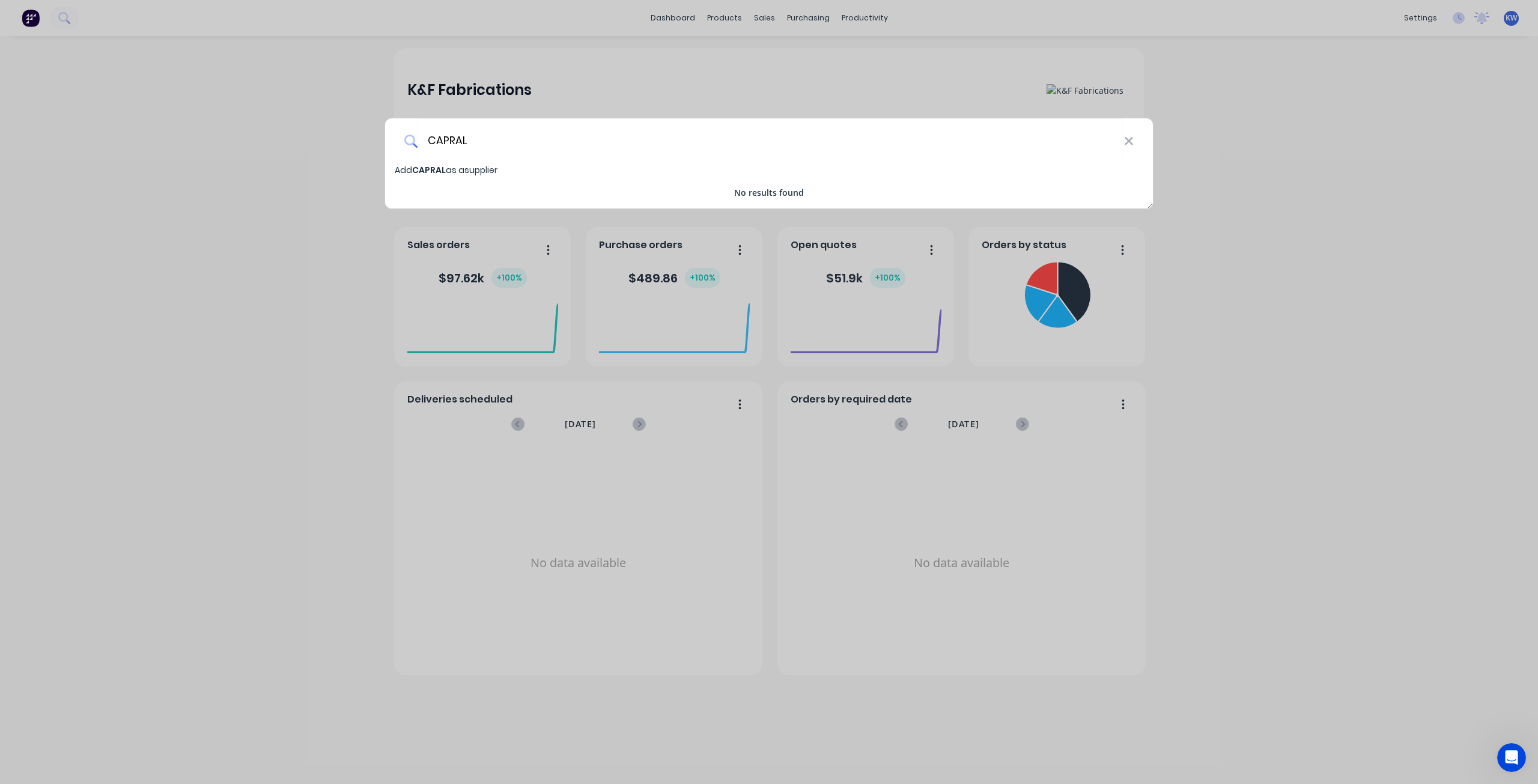 type on "CAPRAL" 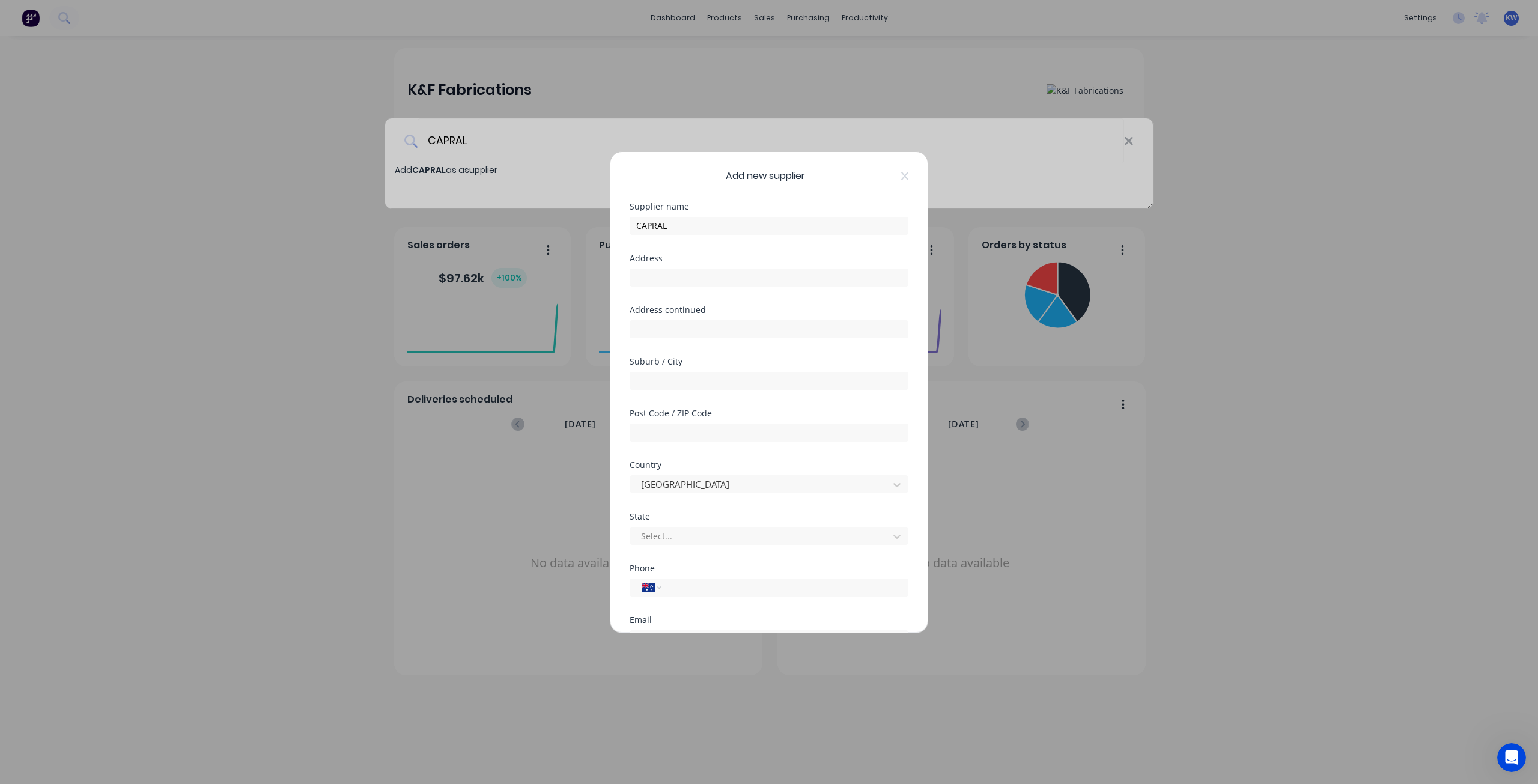 scroll, scrollTop: 142, scrollLeft: 0, axis: vertical 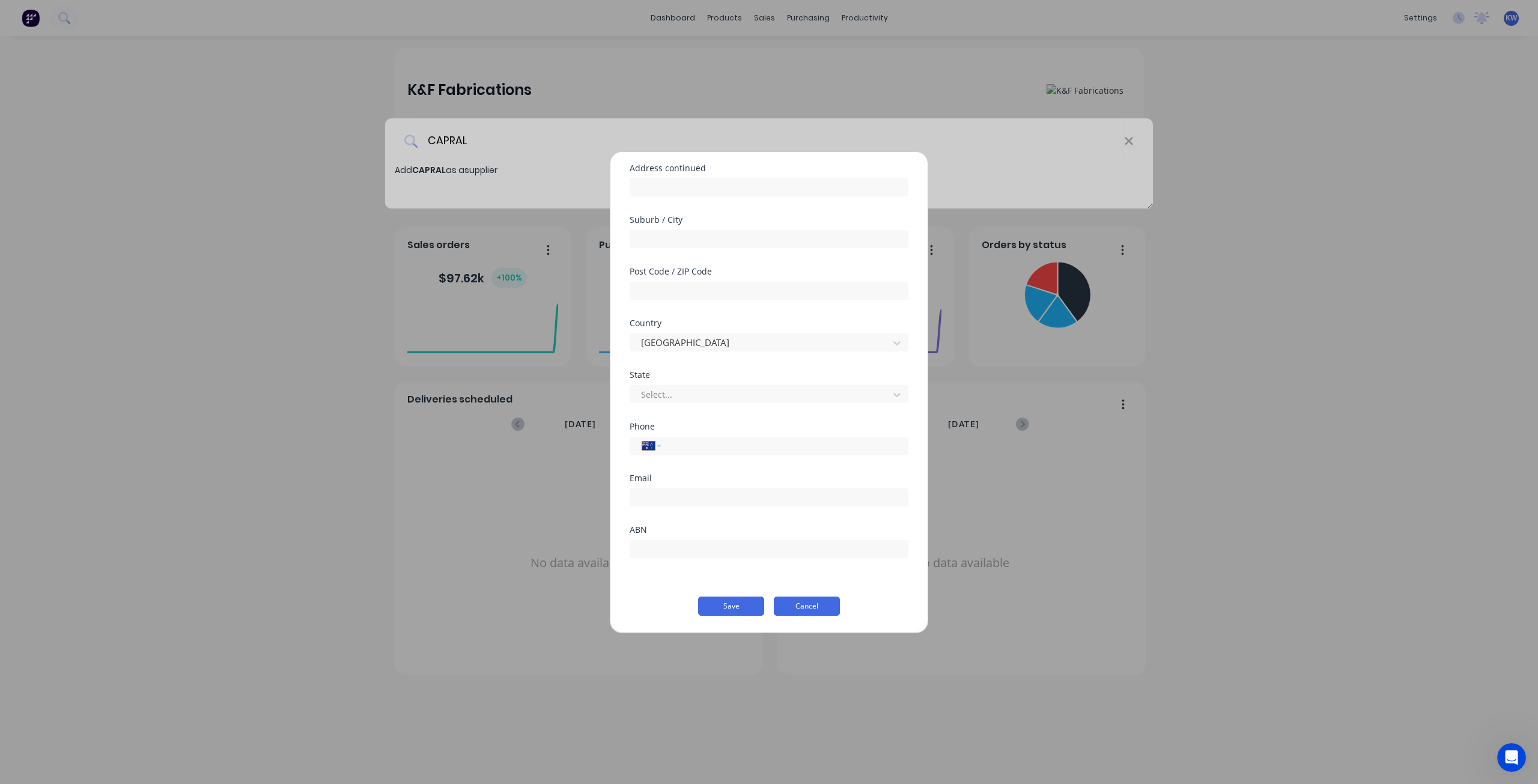 click on "Cancel" at bounding box center [807, 606] 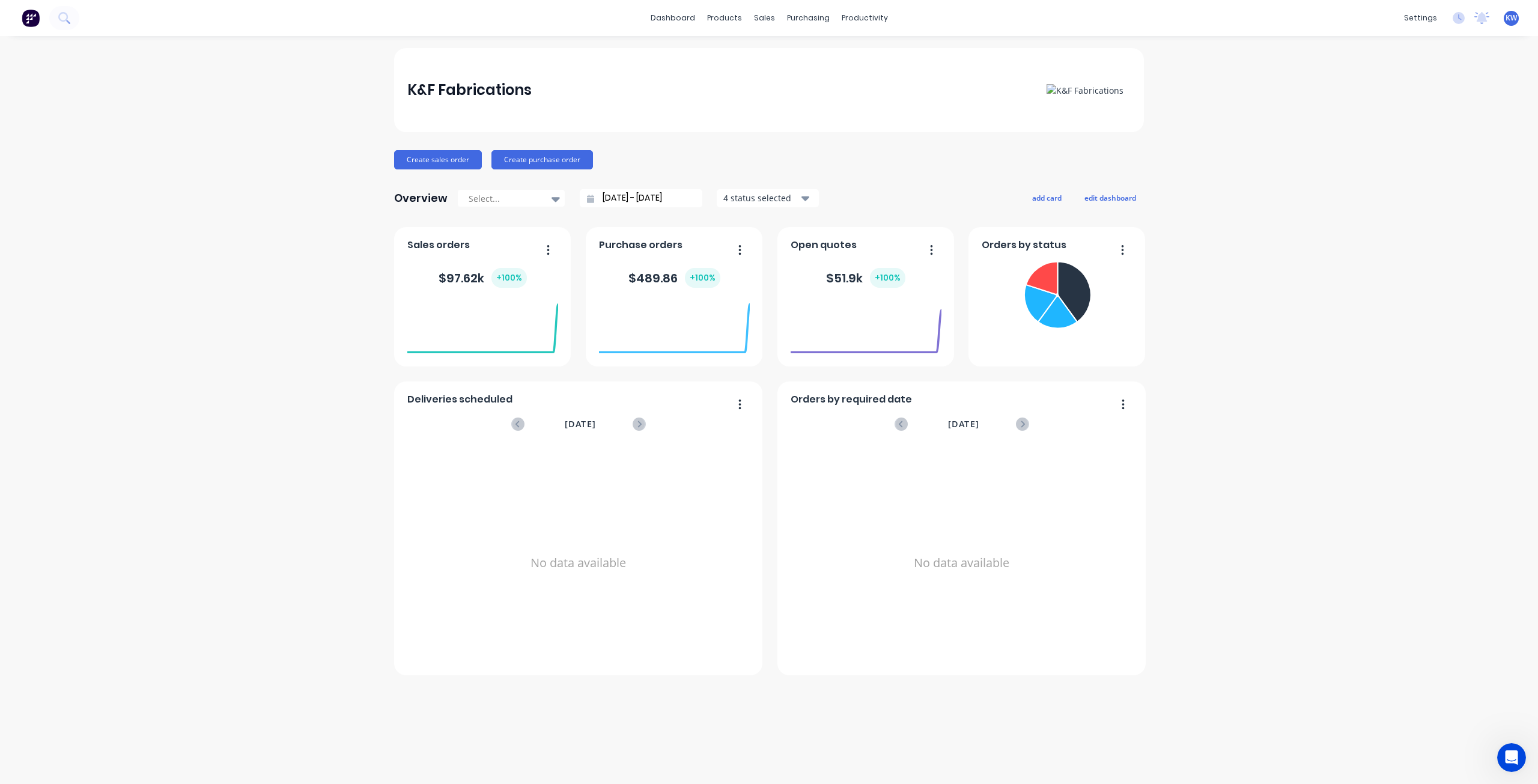 click on "K&F Fabrications Create sales order   Create purchase order   Overview Select... 09/06/25 - 10/07/25 4 status selected add card   edit dashboard   Open quotes   $ 51.9k   + 100 % Purchase orders   $ 489.86   + 100 % Sales orders   $ 97.62k   + 100 % Deliveries scheduled   July 2025 No data available Orders by required date   July 2025 No data available Orders by status" at bounding box center (769, 410) 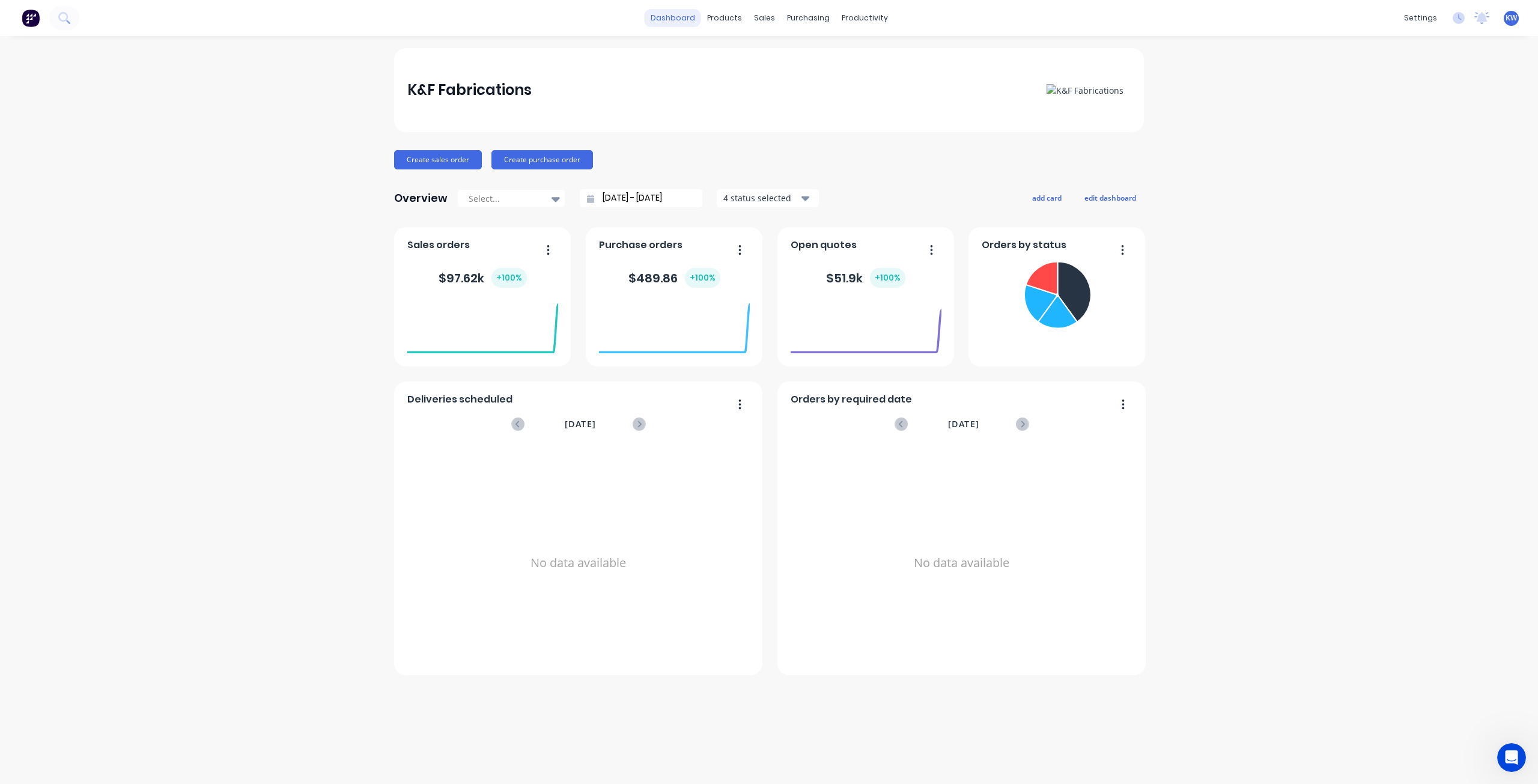 click on "dashboard" at bounding box center [673, 18] 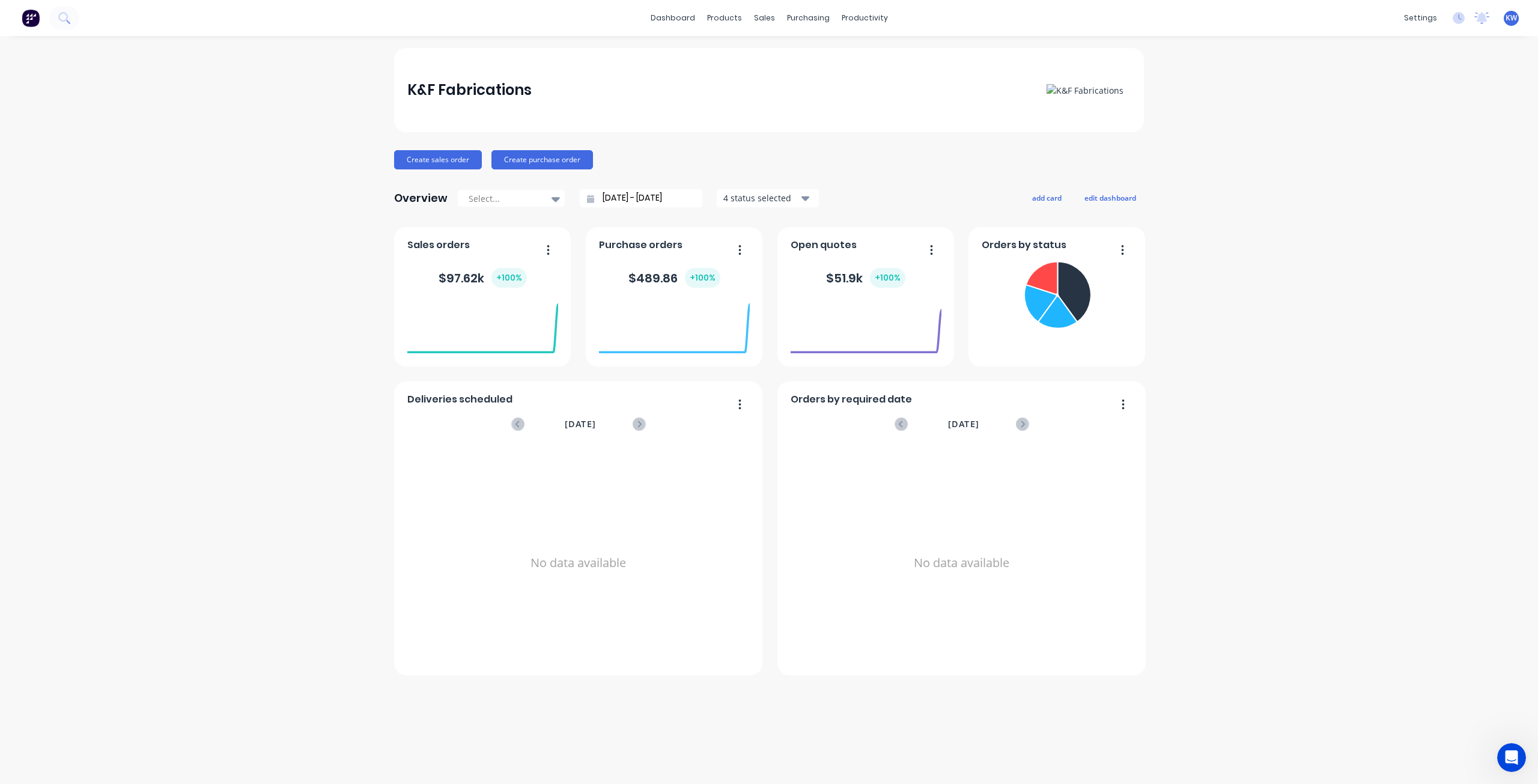 click on "K&F Fabrications Create sales order   Create purchase order   Overview Select... 09/06/25 - 10/07/25 4 status selected add card   edit dashboard   Open quotes   $ 51.9k   + 100 % Purchase orders   $ 489.86   + 100 % Sales orders   $ 97.62k   + 100 % Deliveries scheduled   July 2025 No data available Orders by required date   July 2025 No data available Orders by status" at bounding box center [769, 410] 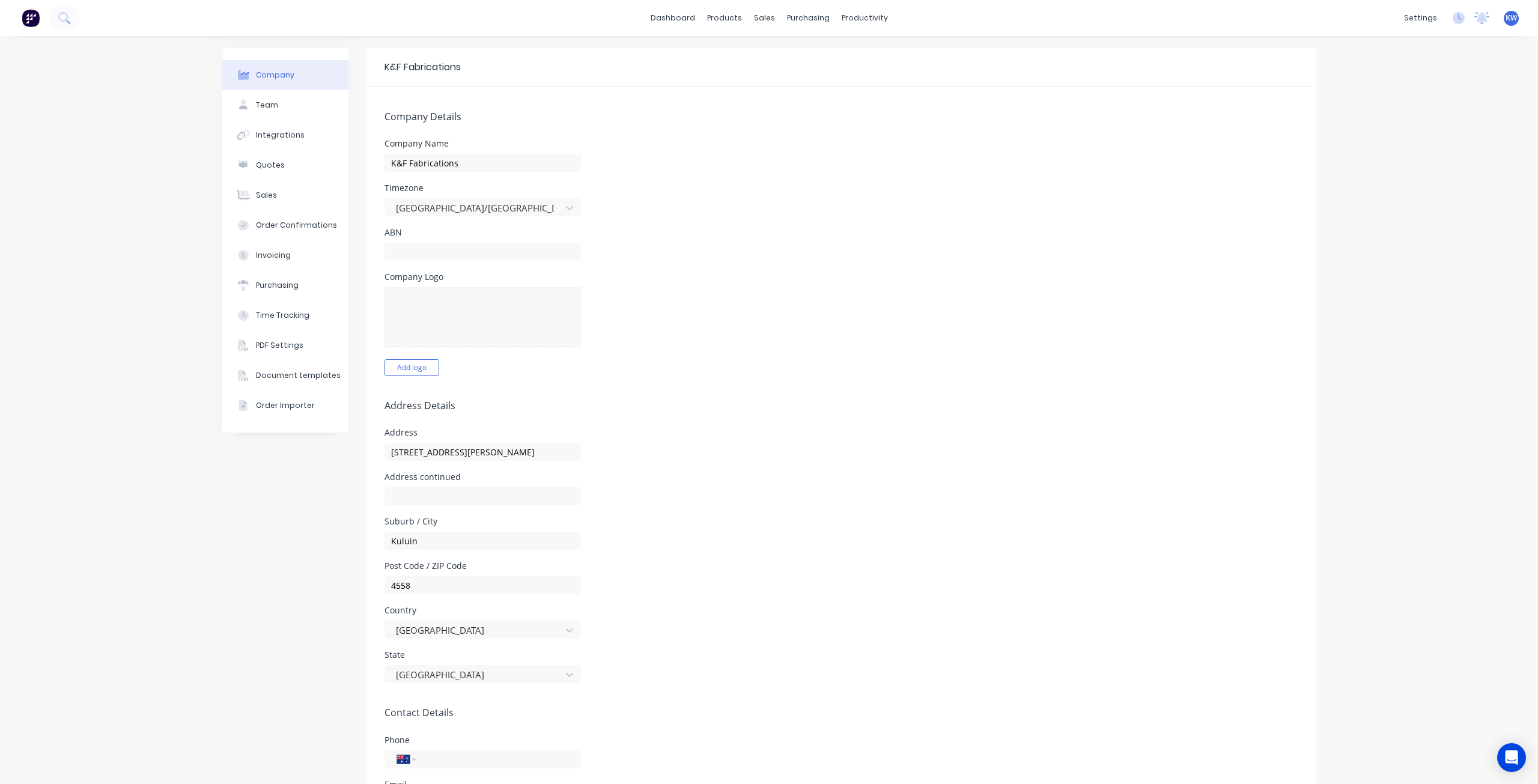 select on "AU" 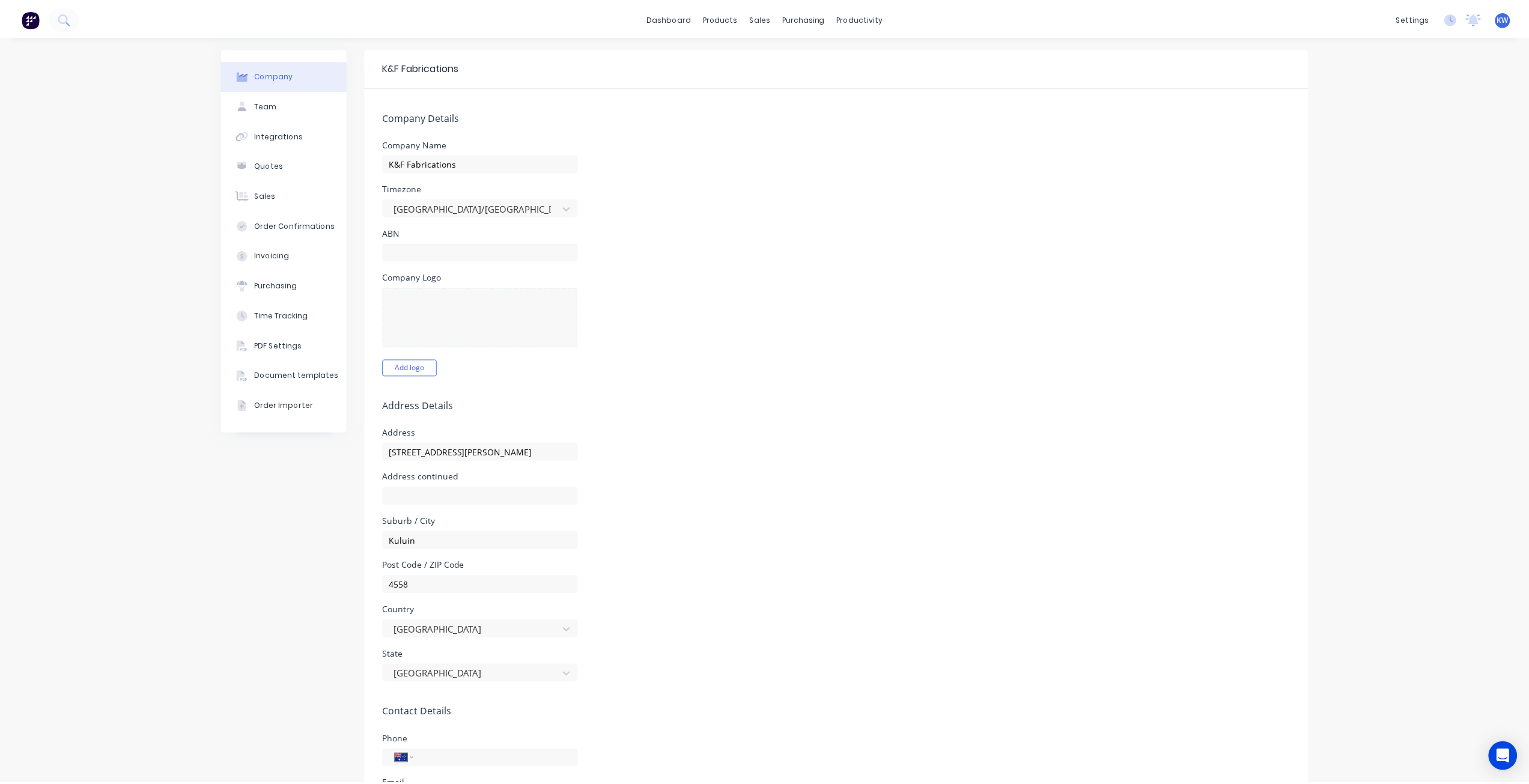 scroll, scrollTop: 0, scrollLeft: 0, axis: both 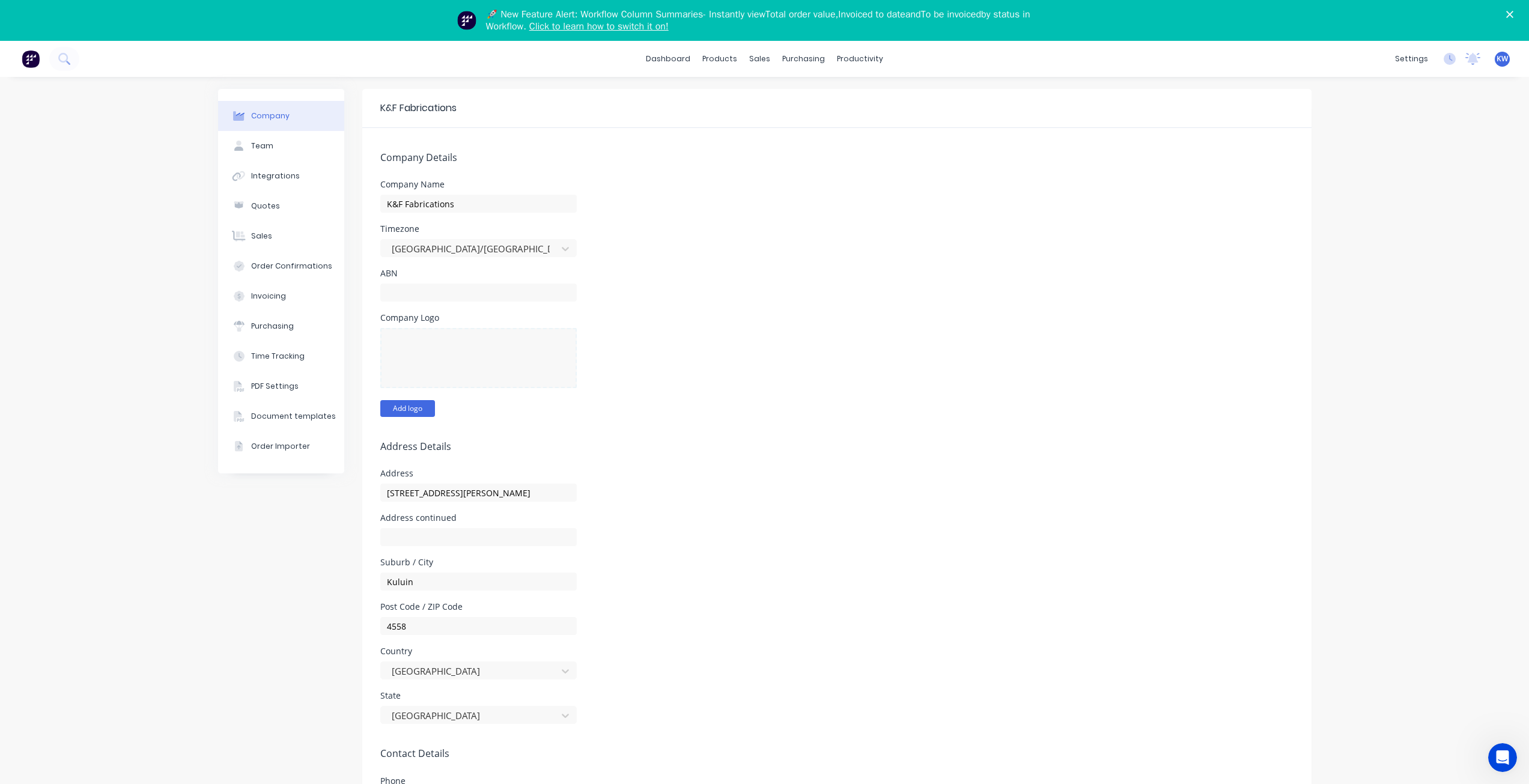 click on "Add logo" at bounding box center [407, 409] 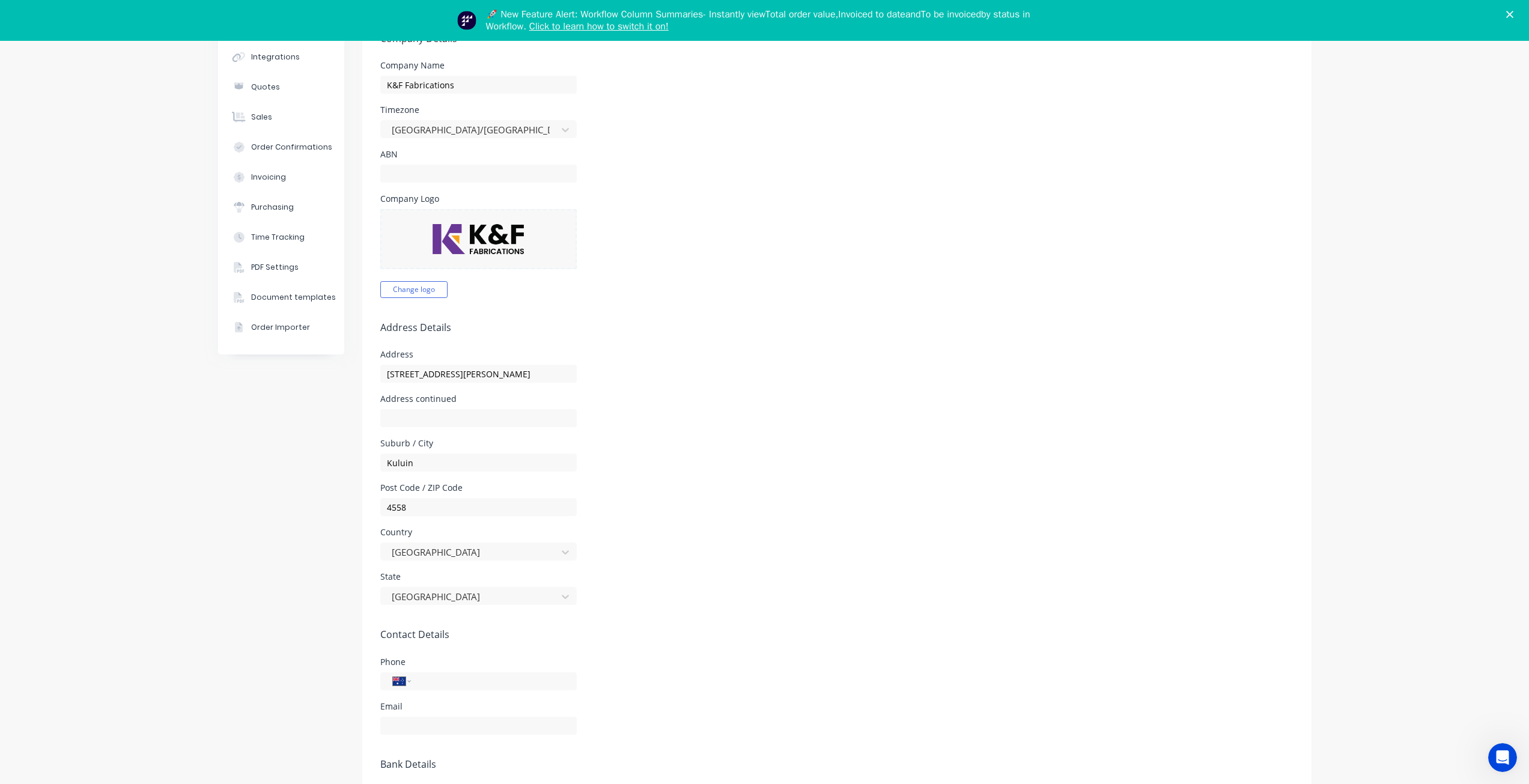 scroll, scrollTop: 120, scrollLeft: 0, axis: vertical 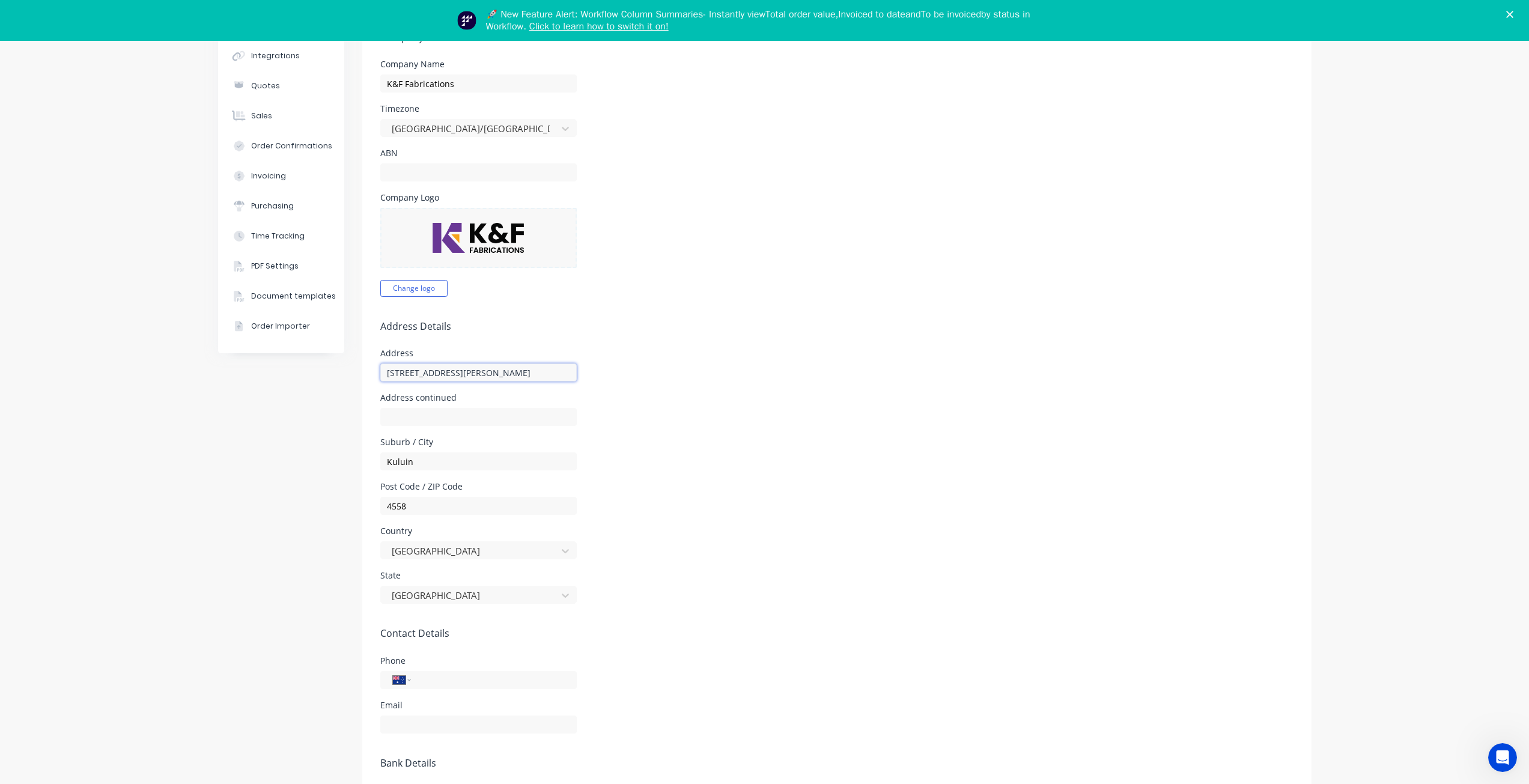 click on "[STREET_ADDRESS][PERSON_NAME]" at bounding box center (478, 372) 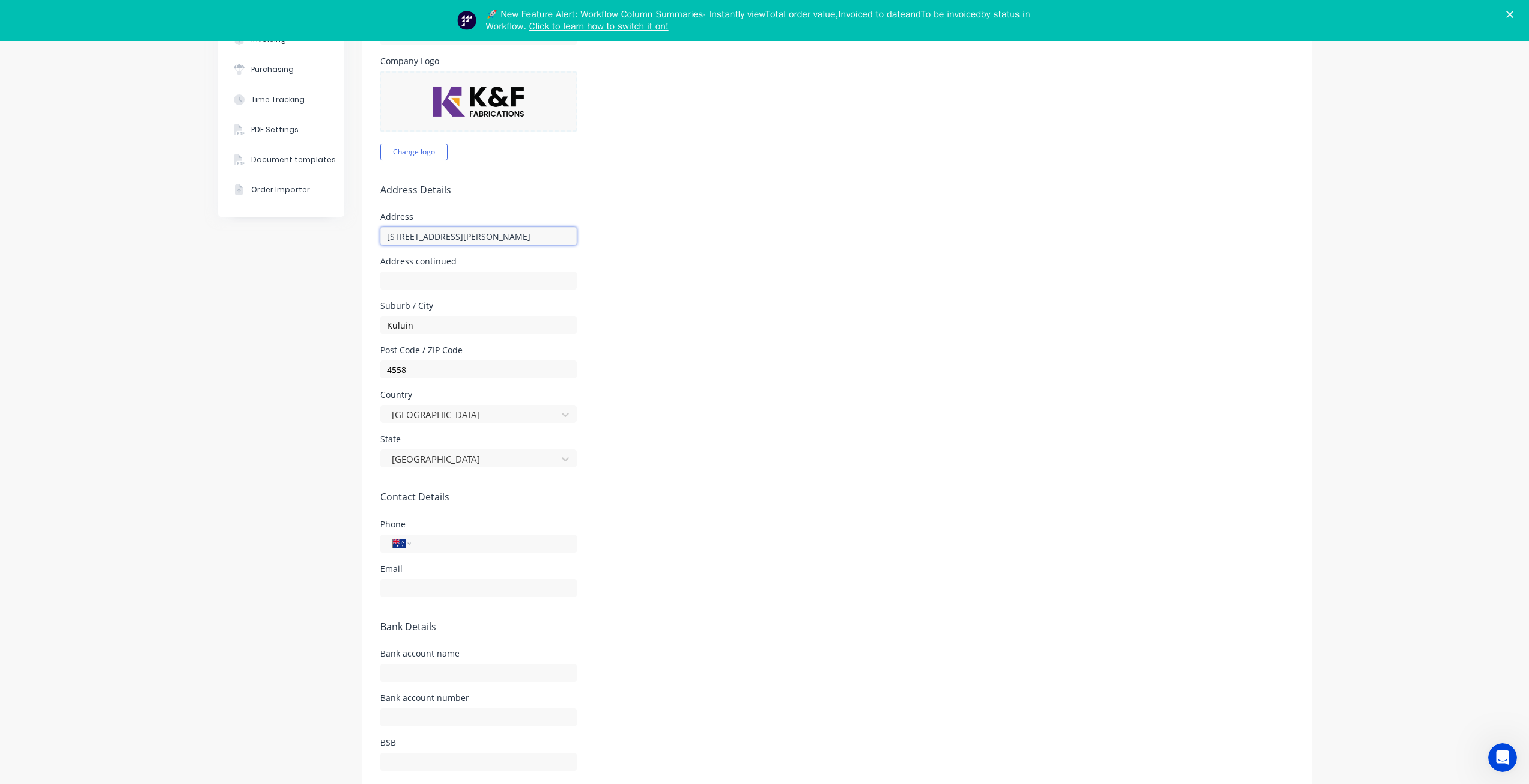 scroll, scrollTop: 41, scrollLeft: 0, axis: vertical 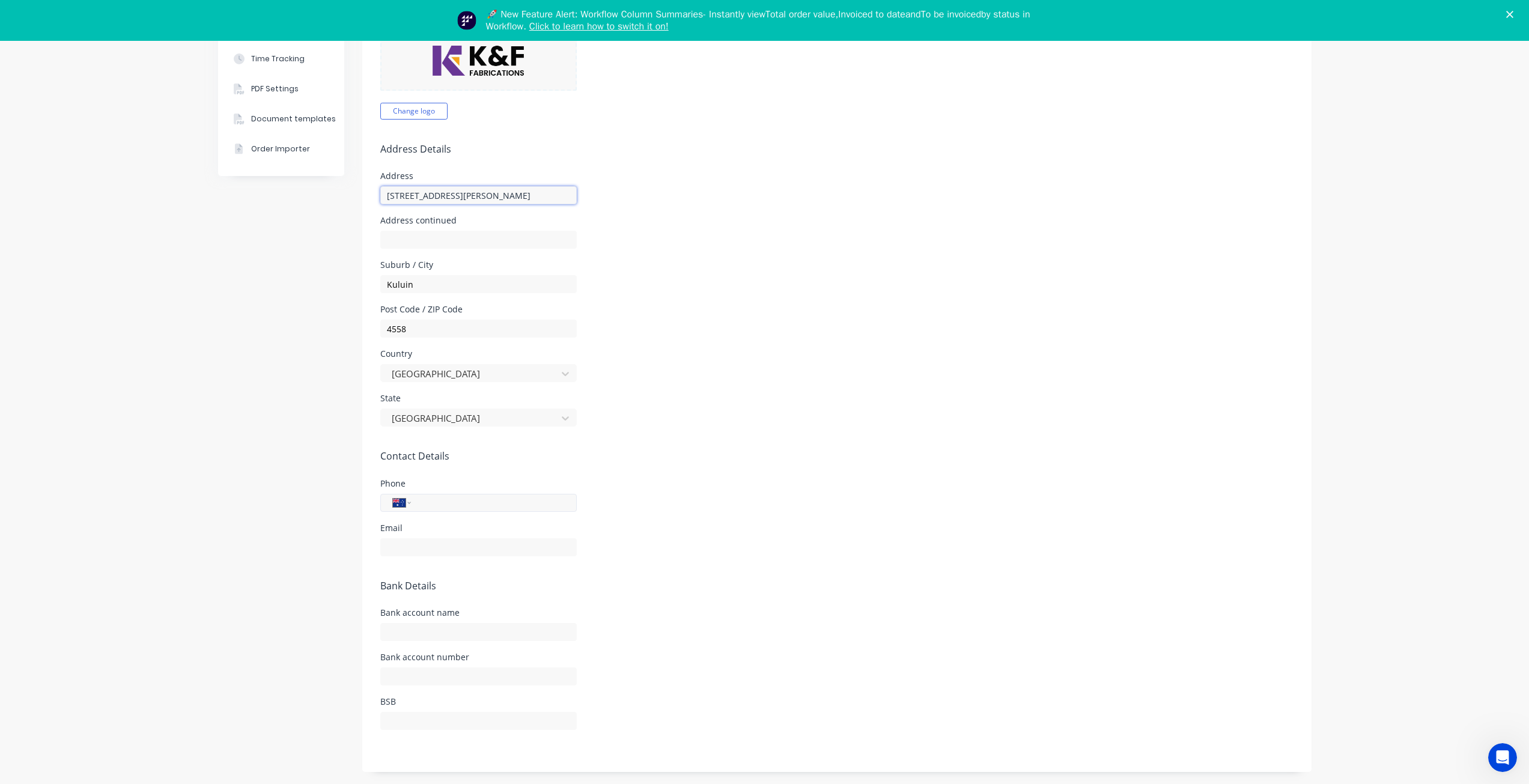 type on "[STREET_ADDRESS][PERSON_NAME]" 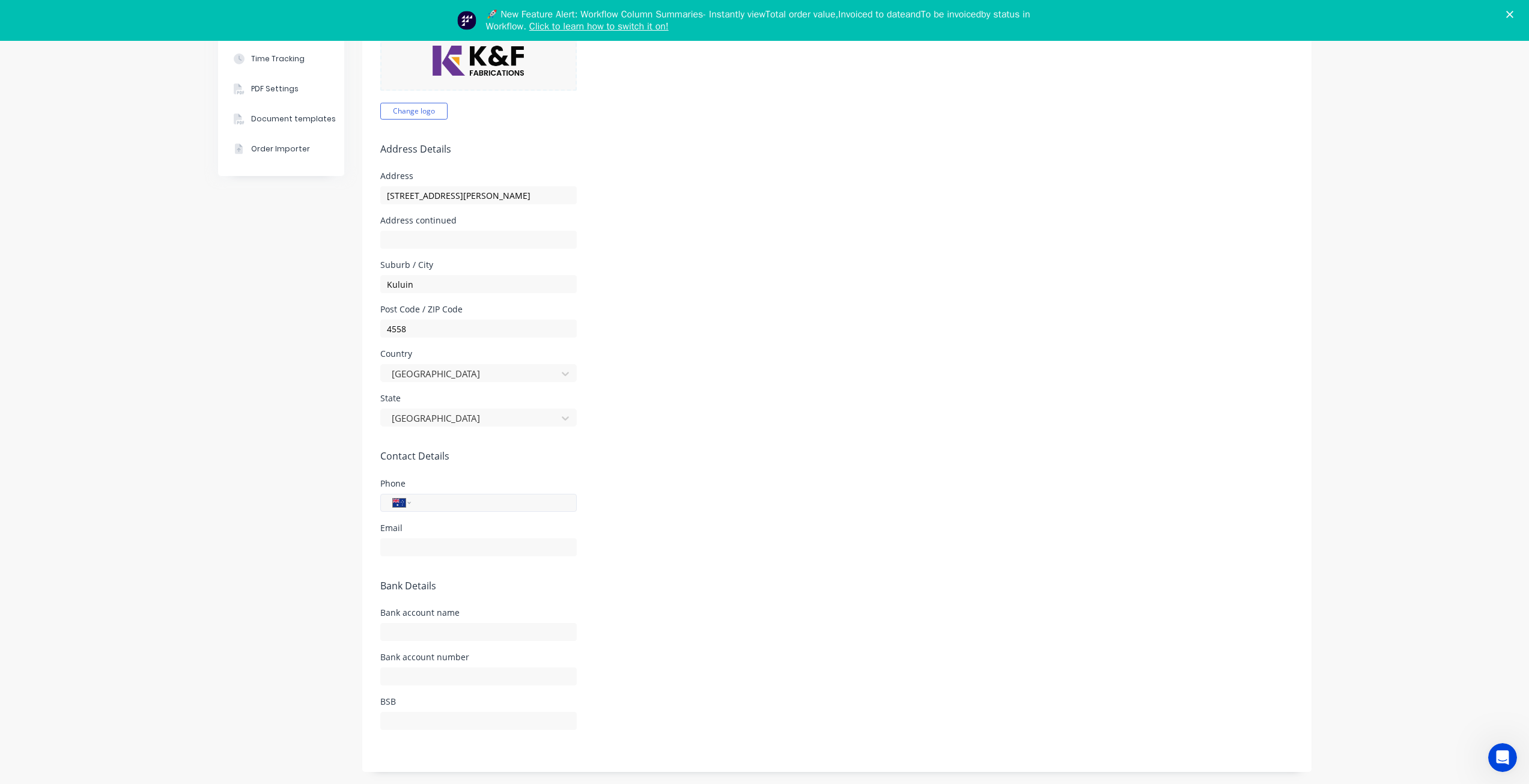 click at bounding box center [491, 502] 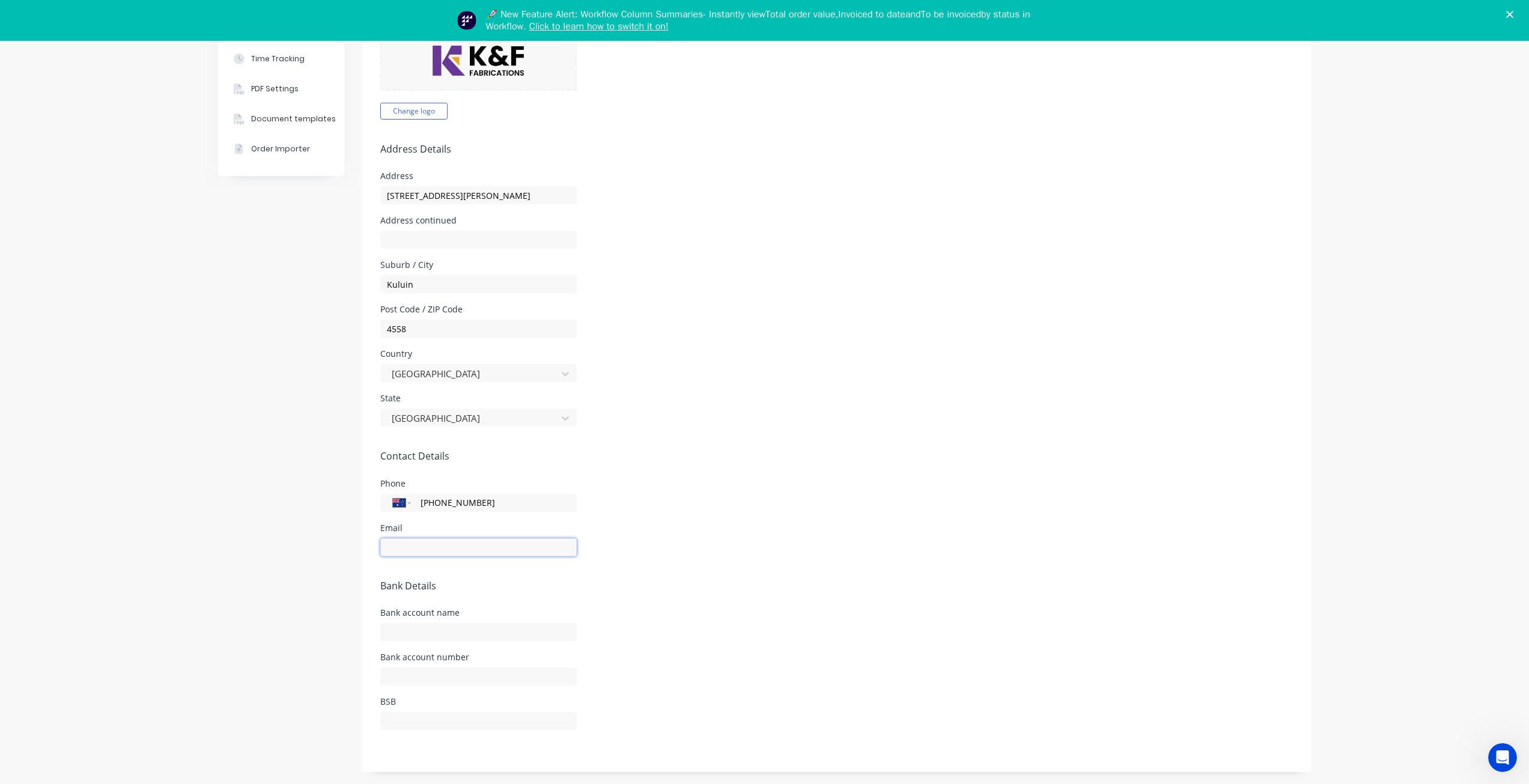click at bounding box center (478, 547) 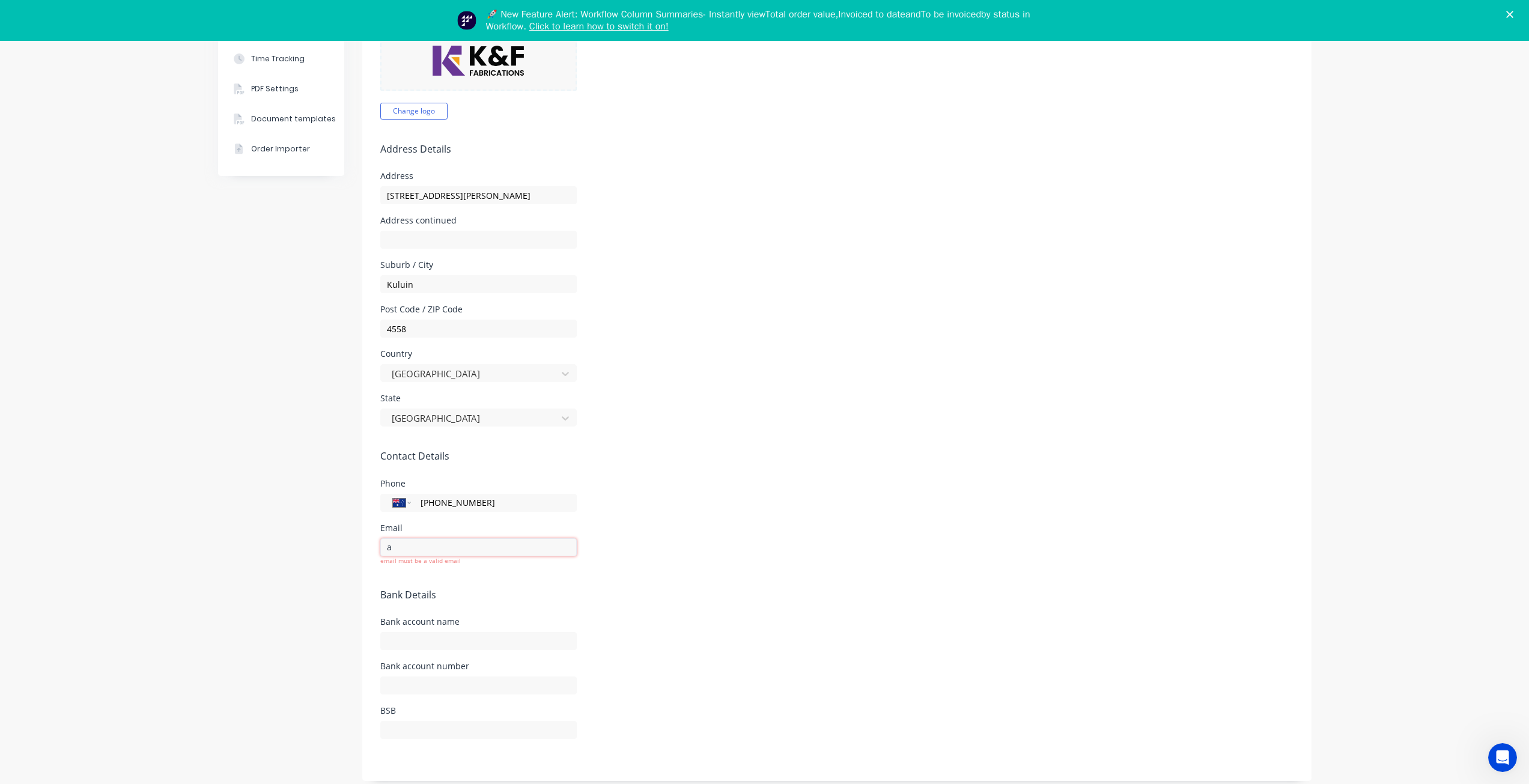 type on "[EMAIL_ADDRESS][DOMAIN_NAME]" 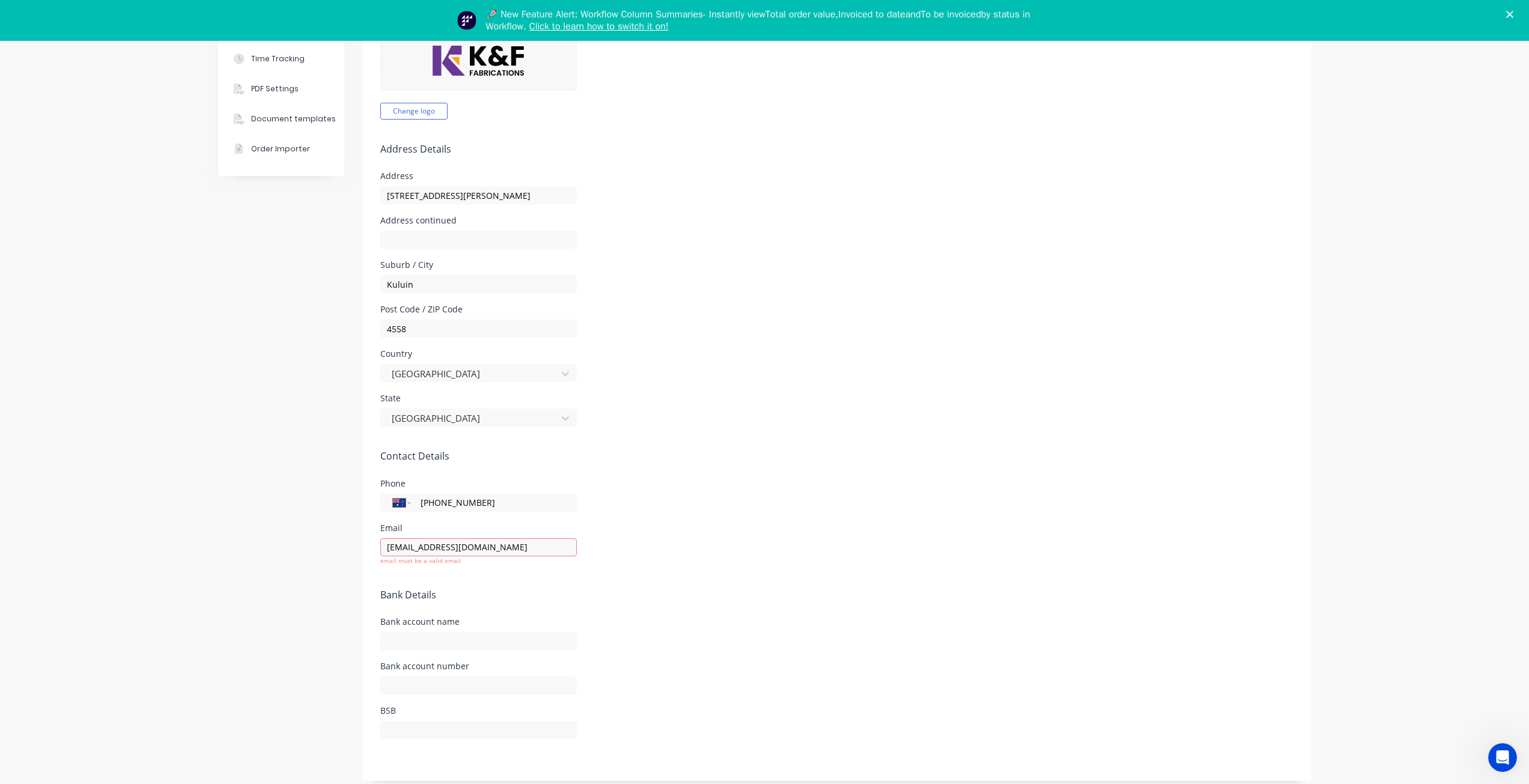 click on "Company Details Company Name K&F Fabrications Timezone [GEOGRAPHIC_DATA]/[GEOGRAPHIC_DATA] [GEOGRAPHIC_DATA] Company Logo Change logo   Address Details Address Unit [GEOGRAPHIC_DATA][PERSON_NAME] Address continued Suburb / City [GEOGRAPHIC_DATA] Post Code / ZIP Code 4558 Country [GEOGRAPHIC_DATA] State [GEOGRAPHIC_DATA] Contact Details Phone International [GEOGRAPHIC_DATA] [GEOGRAPHIC_DATA] [GEOGRAPHIC_DATA] [GEOGRAPHIC_DATA] [US_STATE] [GEOGRAPHIC_DATA] [GEOGRAPHIC_DATA] [GEOGRAPHIC_DATA] [GEOGRAPHIC_DATA] [GEOGRAPHIC_DATA] [GEOGRAPHIC_DATA] [GEOGRAPHIC_DATA] [DATE][GEOGRAPHIC_DATA] [GEOGRAPHIC_DATA] [GEOGRAPHIC_DATA] [GEOGRAPHIC_DATA] [GEOGRAPHIC_DATA] [GEOGRAPHIC_DATA] [GEOGRAPHIC_DATA] [GEOGRAPHIC_DATA] [GEOGRAPHIC_DATA] [GEOGRAPHIC_DATA] [GEOGRAPHIC_DATA] [GEOGRAPHIC_DATA] [GEOGRAPHIC_DATA] [GEOGRAPHIC_DATA] [GEOGRAPHIC_DATA] [GEOGRAPHIC_DATA], [GEOGRAPHIC_DATA] [GEOGRAPHIC_DATA] [GEOGRAPHIC_DATA] [GEOGRAPHIC_DATA] [GEOGRAPHIC_DATA] [GEOGRAPHIC_DATA] [GEOGRAPHIC_DATA] [GEOGRAPHIC_DATA] [GEOGRAPHIC_DATA] [GEOGRAPHIC_DATA] [GEOGRAPHIC_DATA] [GEOGRAPHIC_DATA] [GEOGRAPHIC_DATA] [GEOGRAPHIC_DATA] [GEOGRAPHIC_DATA] [GEOGRAPHIC_DATA] [GEOGRAPHIC_DATA] [GEOGRAPHIC_DATA] [GEOGRAPHIC_DATA] [GEOGRAPHIC_DATA] [GEOGRAPHIC_DATA] [GEOGRAPHIC_DATA] [GEOGRAPHIC_DATA] [GEOGRAPHIC_DATA], [GEOGRAPHIC_DATA] [GEOGRAPHIC_DATA] [GEOGRAPHIC_DATA] d'Ivoire [GEOGRAPHIC_DATA] [GEOGRAPHIC_DATA] [GEOGRAPHIC_DATA] [GEOGRAPHIC_DATA] [GEOGRAPHIC_DATA] [GEOGRAPHIC_DATA] [GEOGRAPHIC_DATA] [GEOGRAPHIC_DATA] [GEOGRAPHIC_DATA] [GEOGRAPHIC_DATA]" at bounding box center [837, 306] 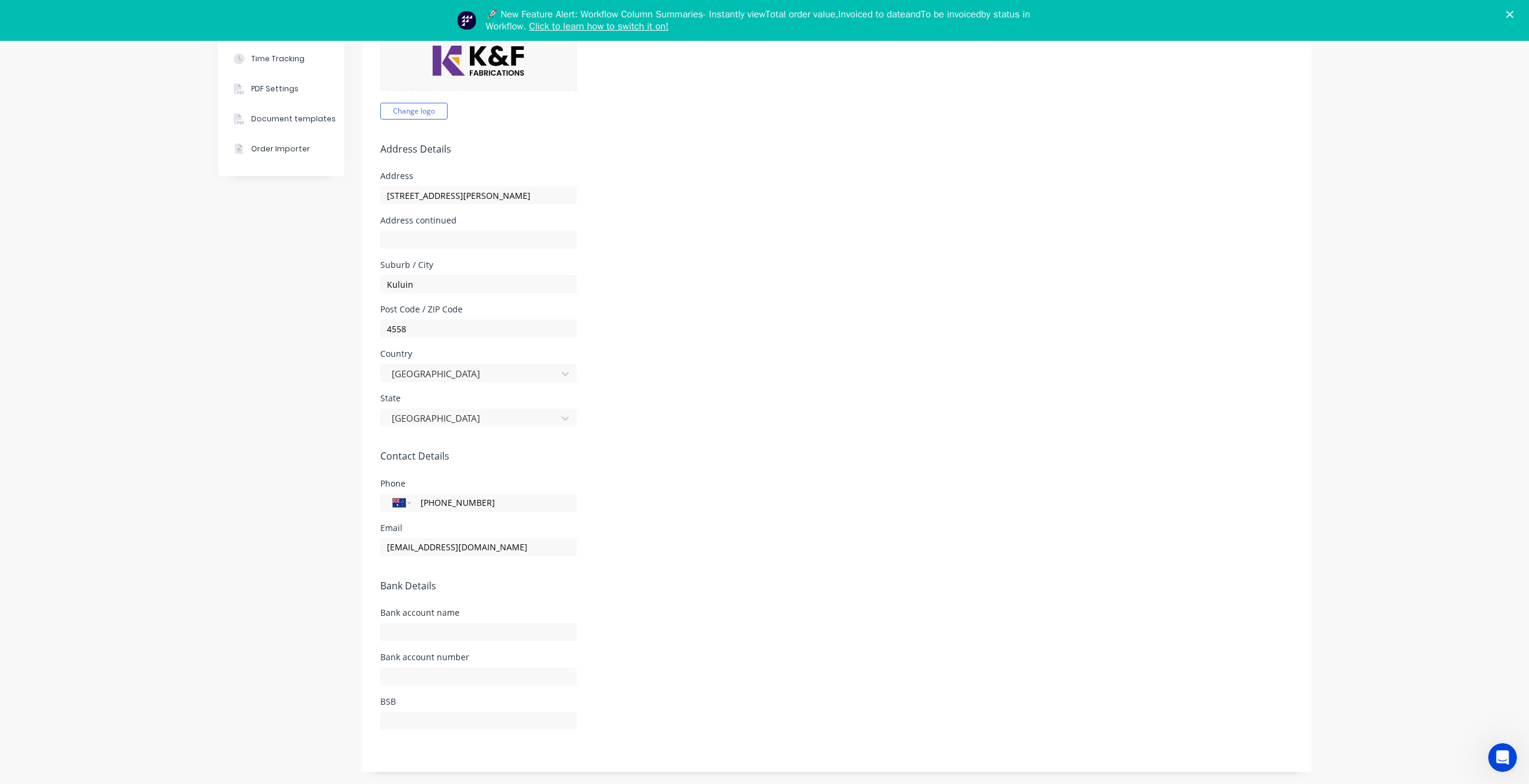 scroll, scrollTop: 0, scrollLeft: 0, axis: both 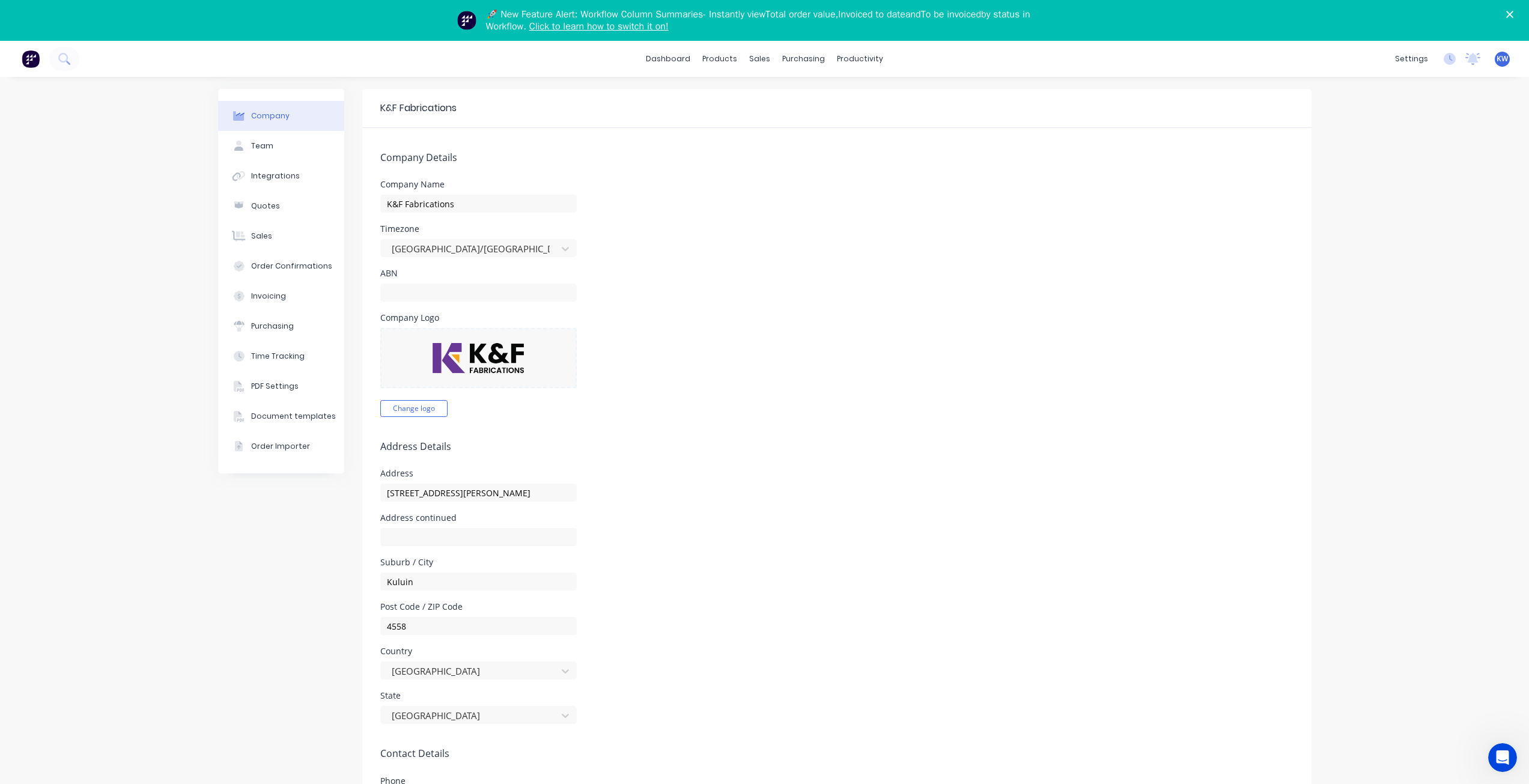 click at bounding box center [31, 59] 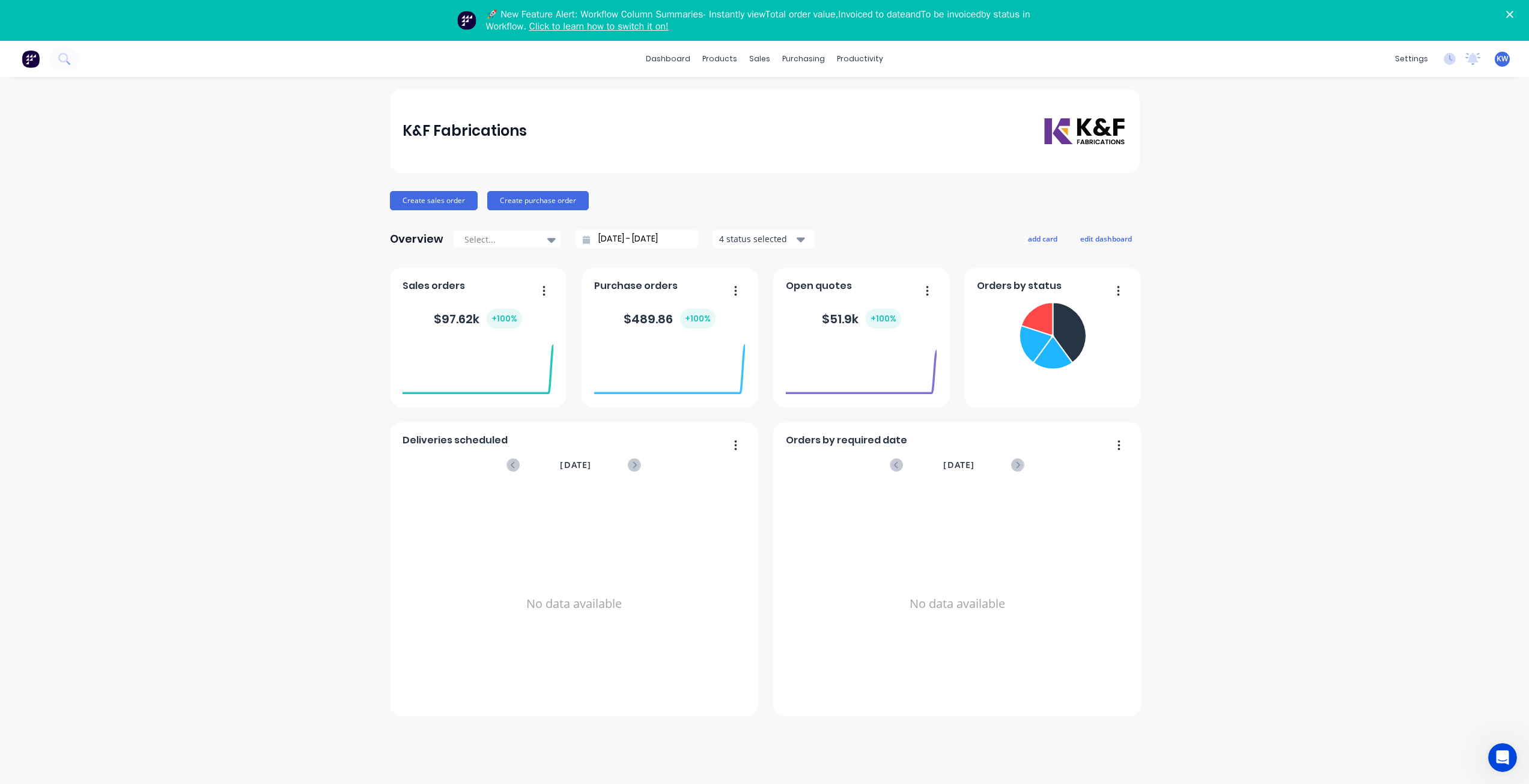 click at bounding box center [1084, 131] 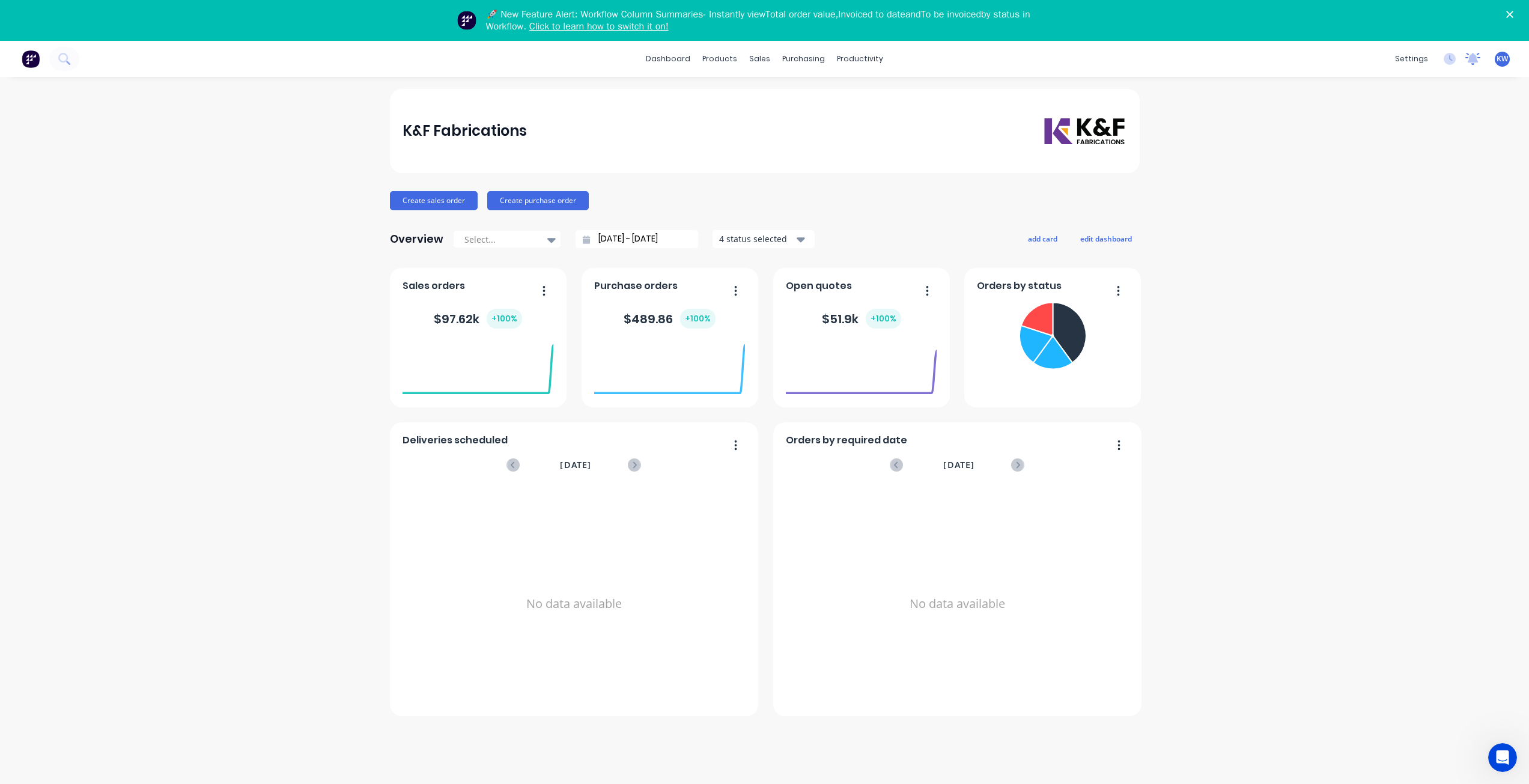 click 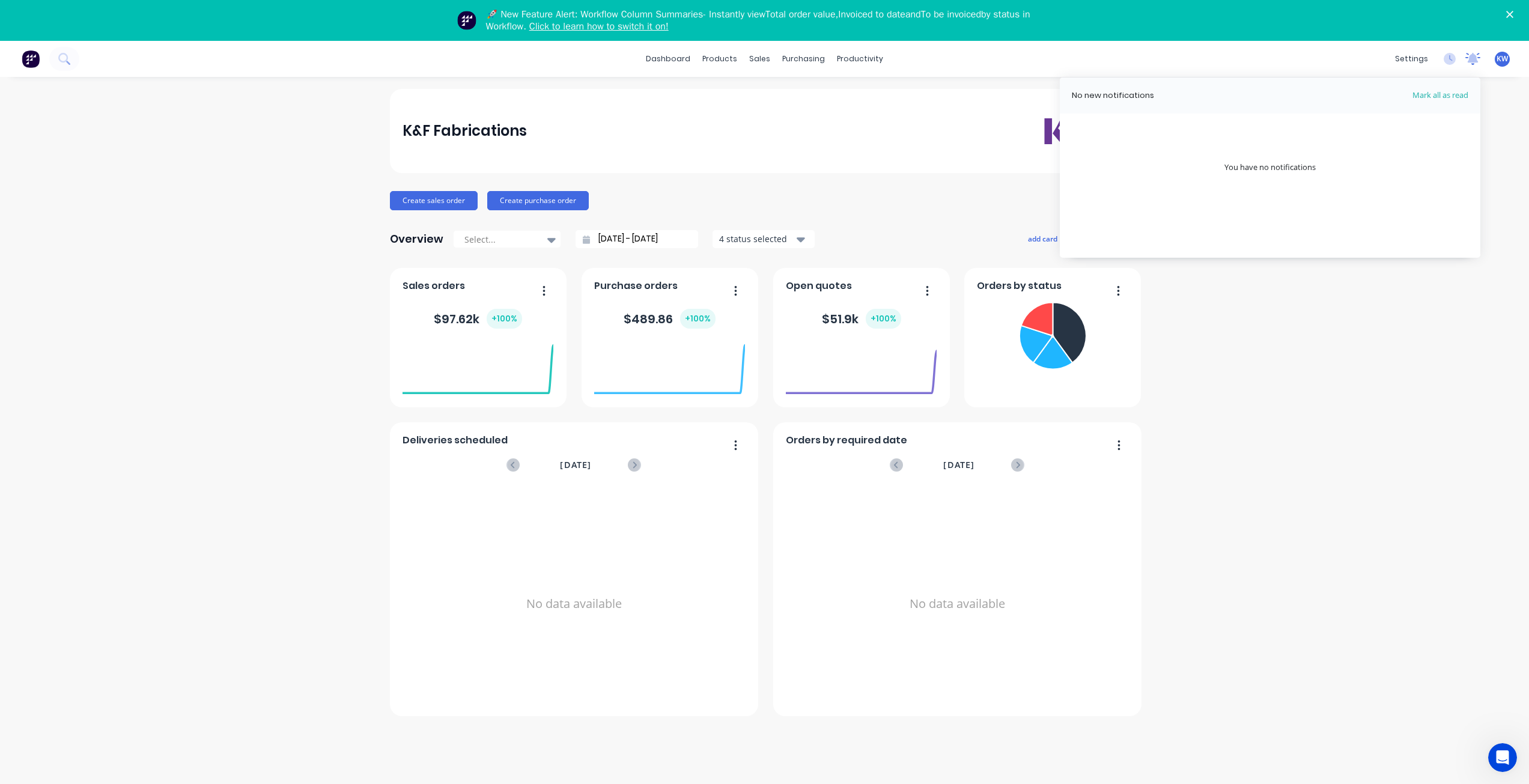 click 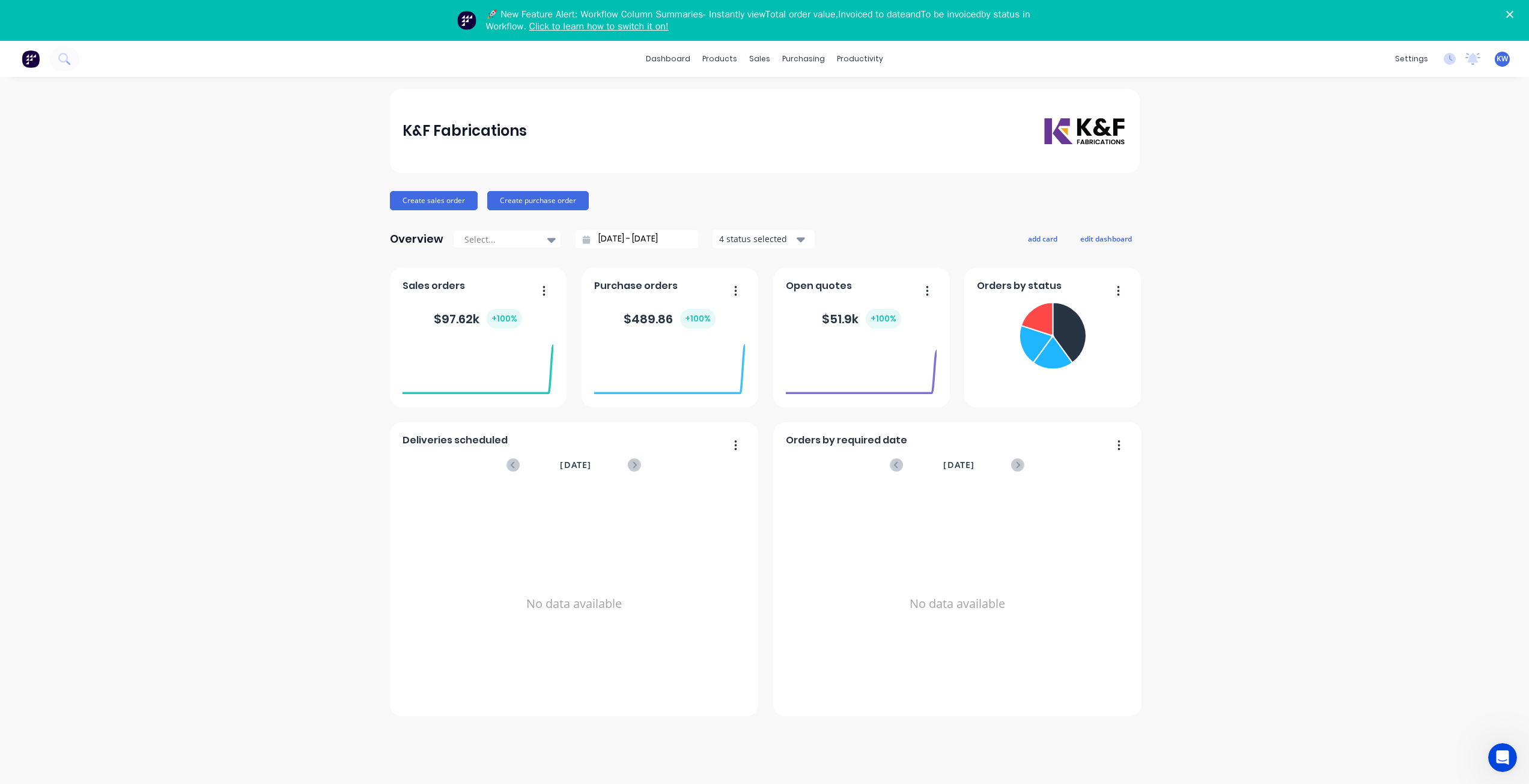 click at bounding box center (1512, 14) 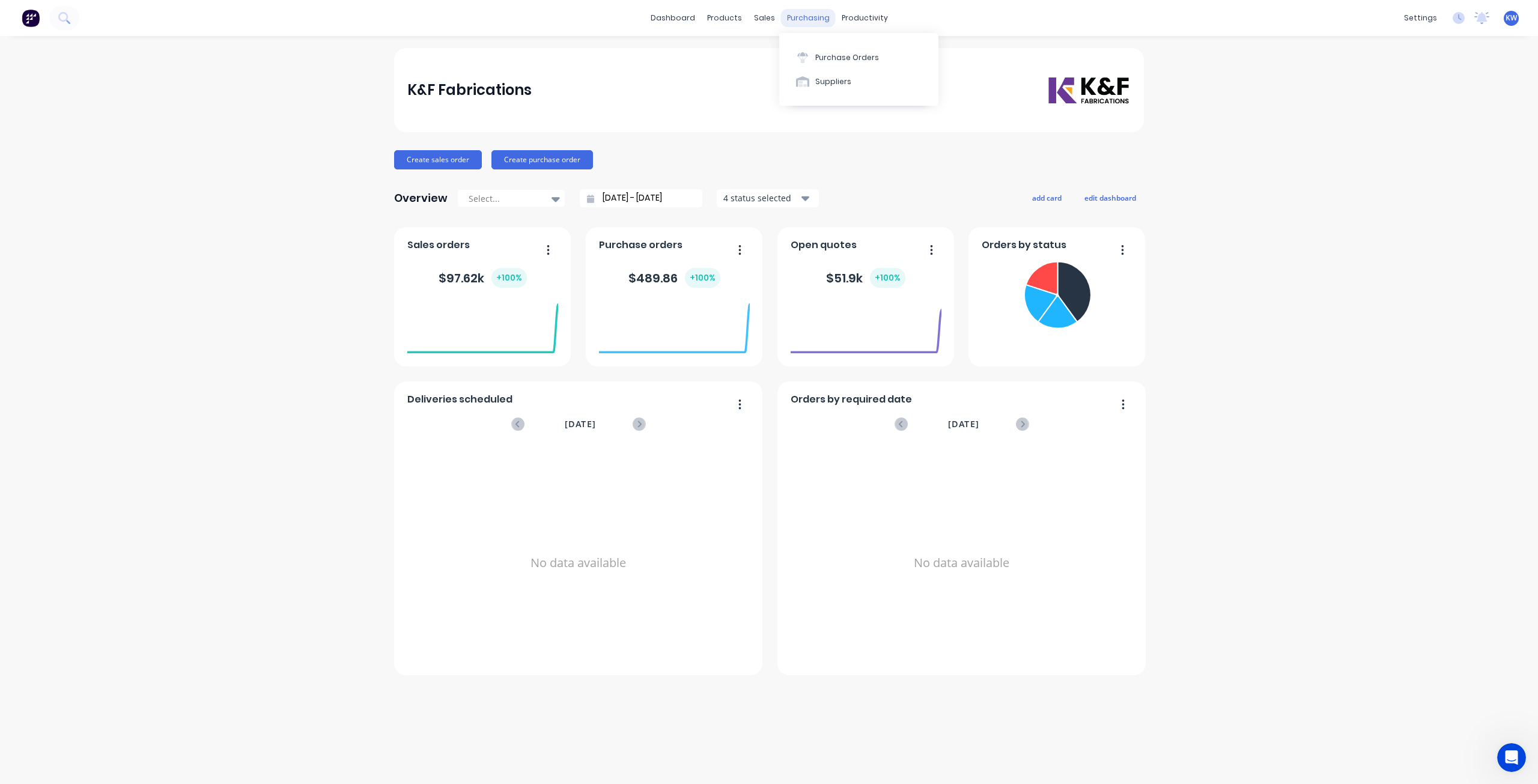 click on "purchasing" at bounding box center [808, 18] 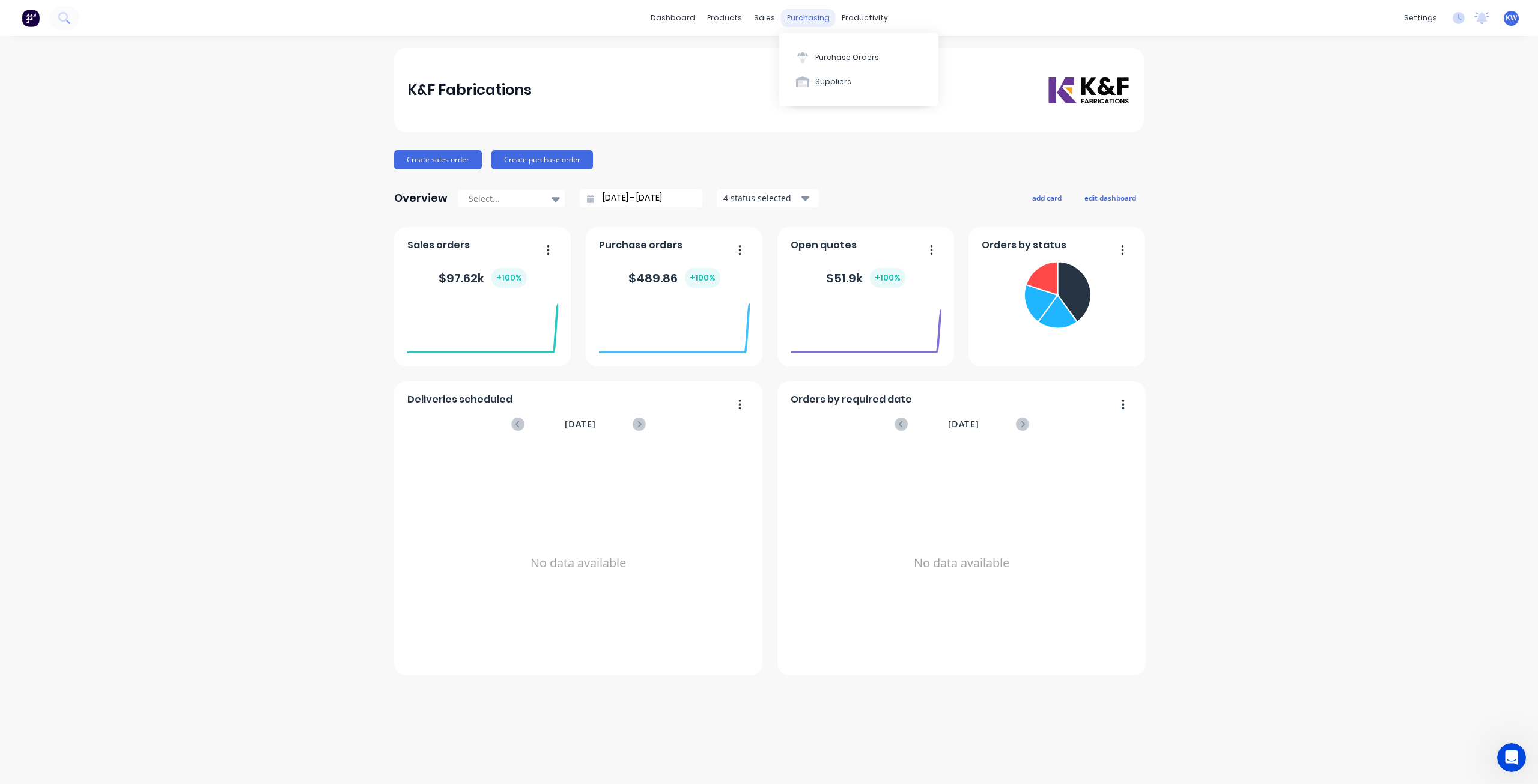 click on "purchasing" at bounding box center [808, 18] 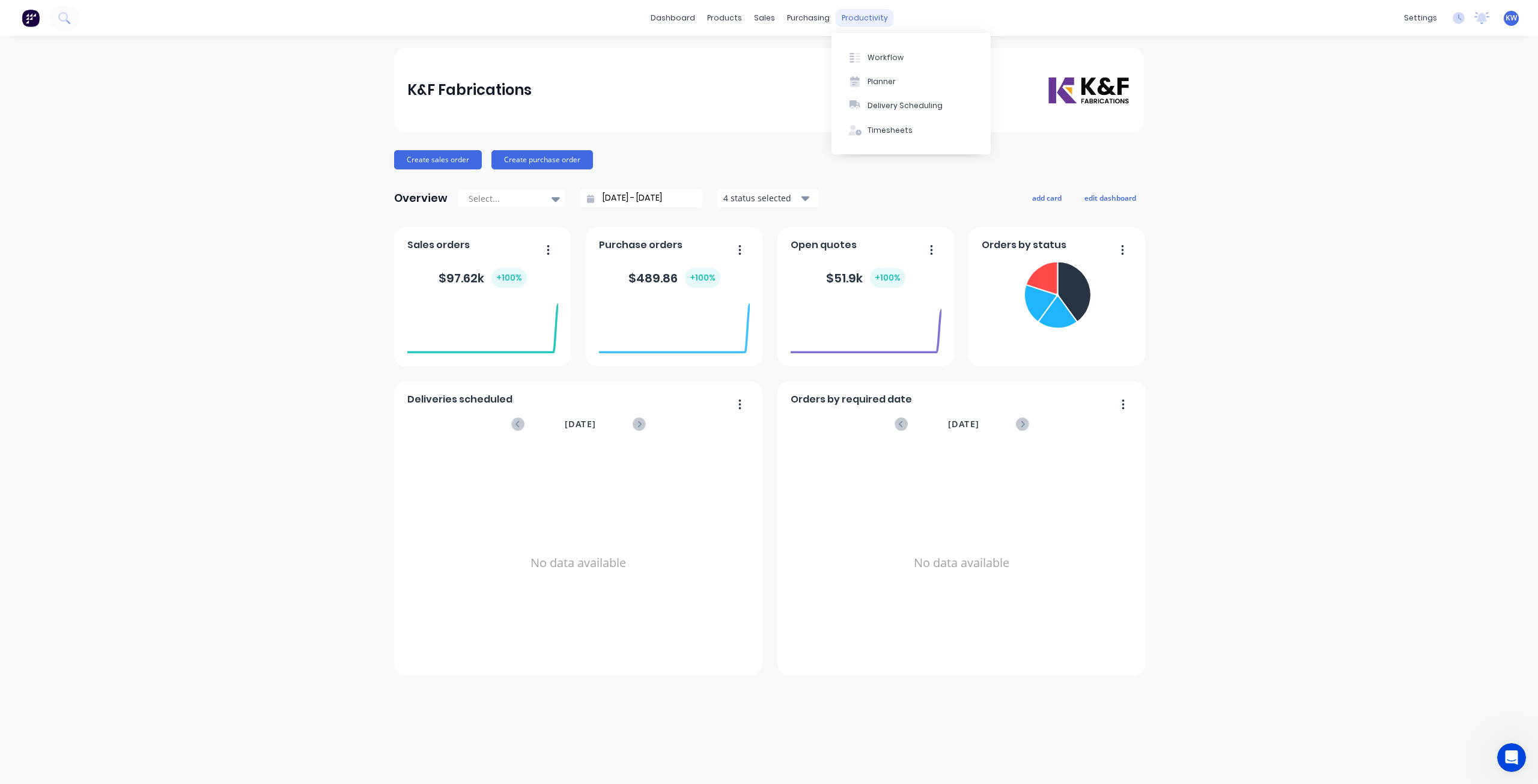 click on "productivity" at bounding box center (865, 18) 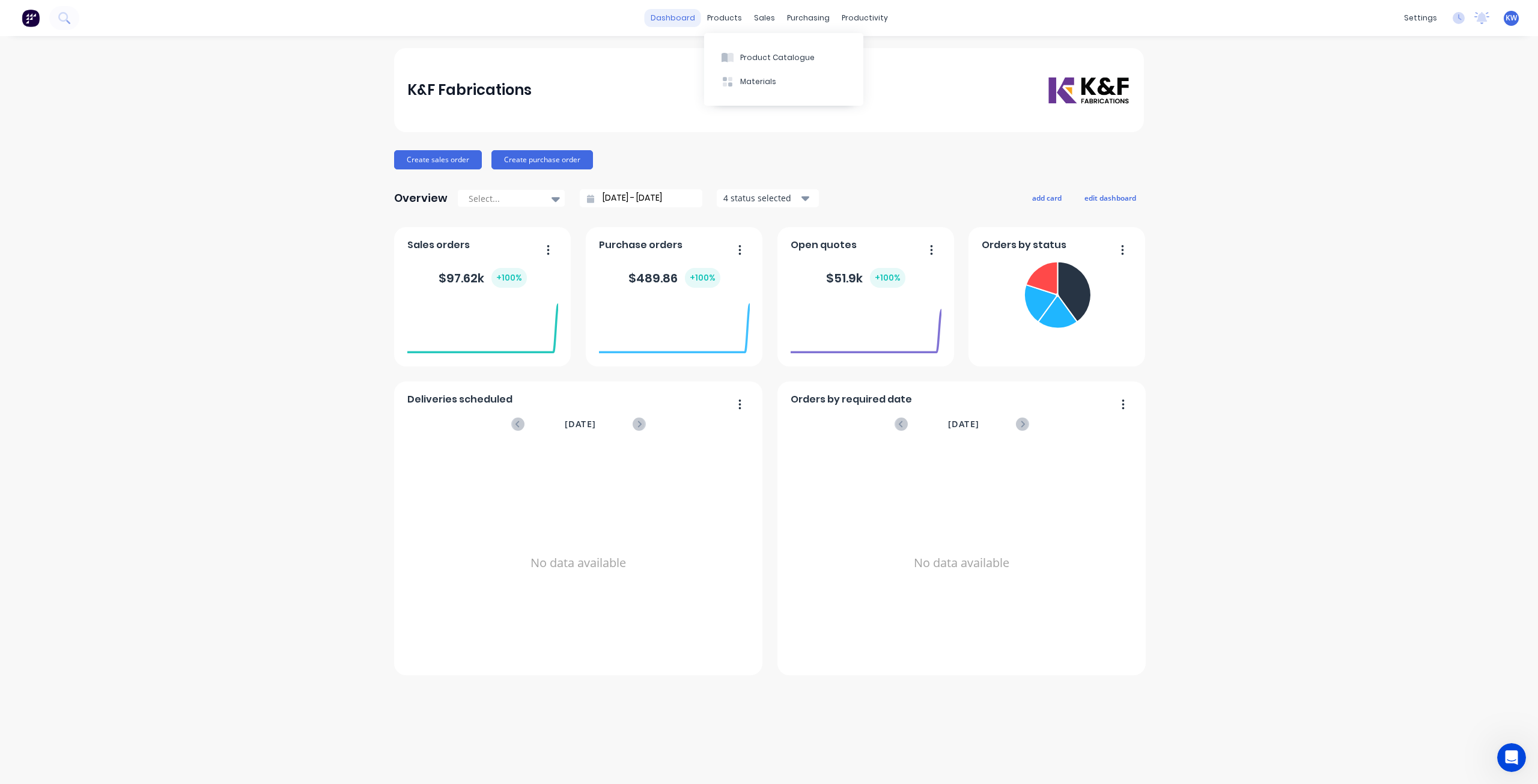 click on "dashboard" at bounding box center (673, 18) 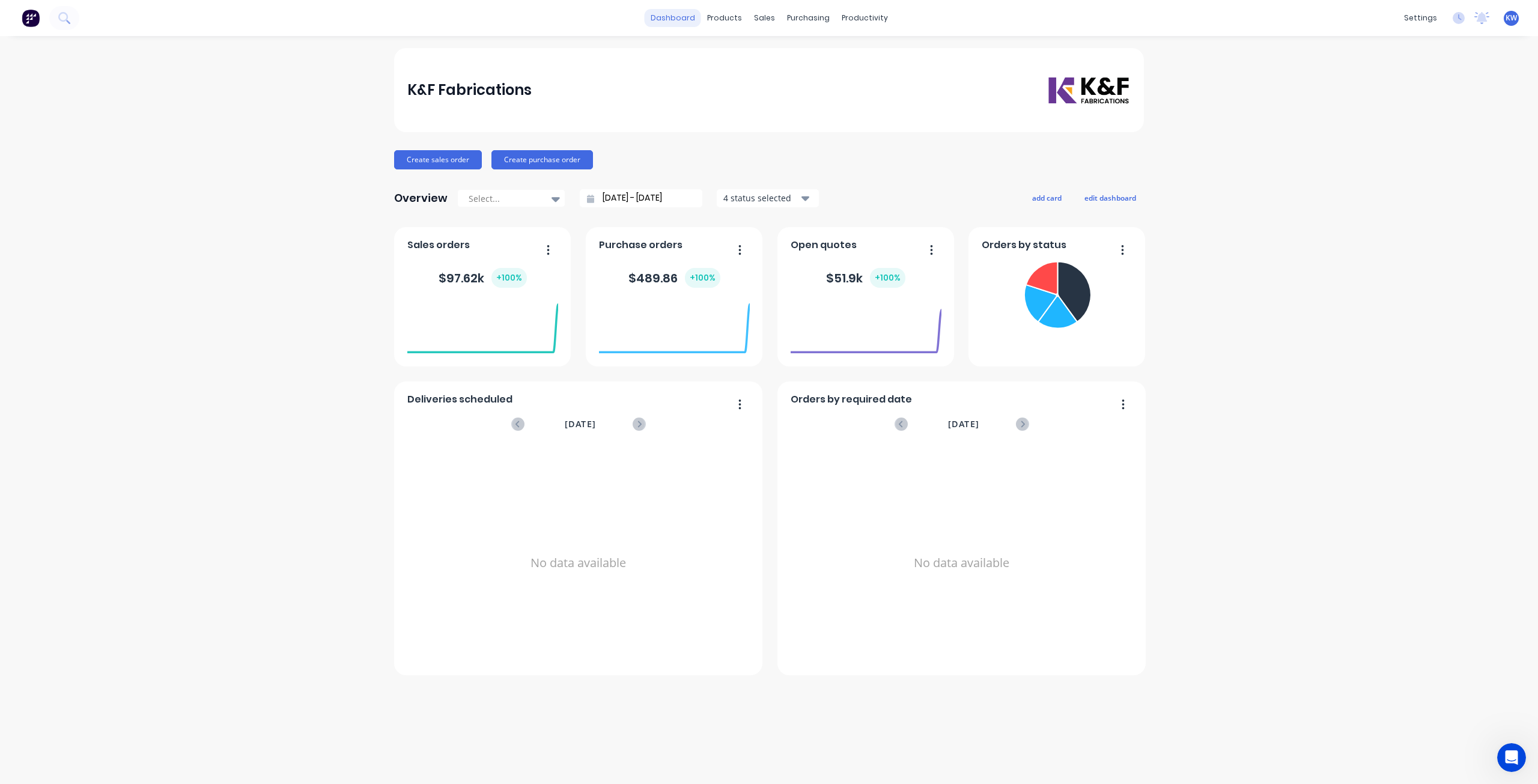 click on "dashboard" at bounding box center [673, 18] 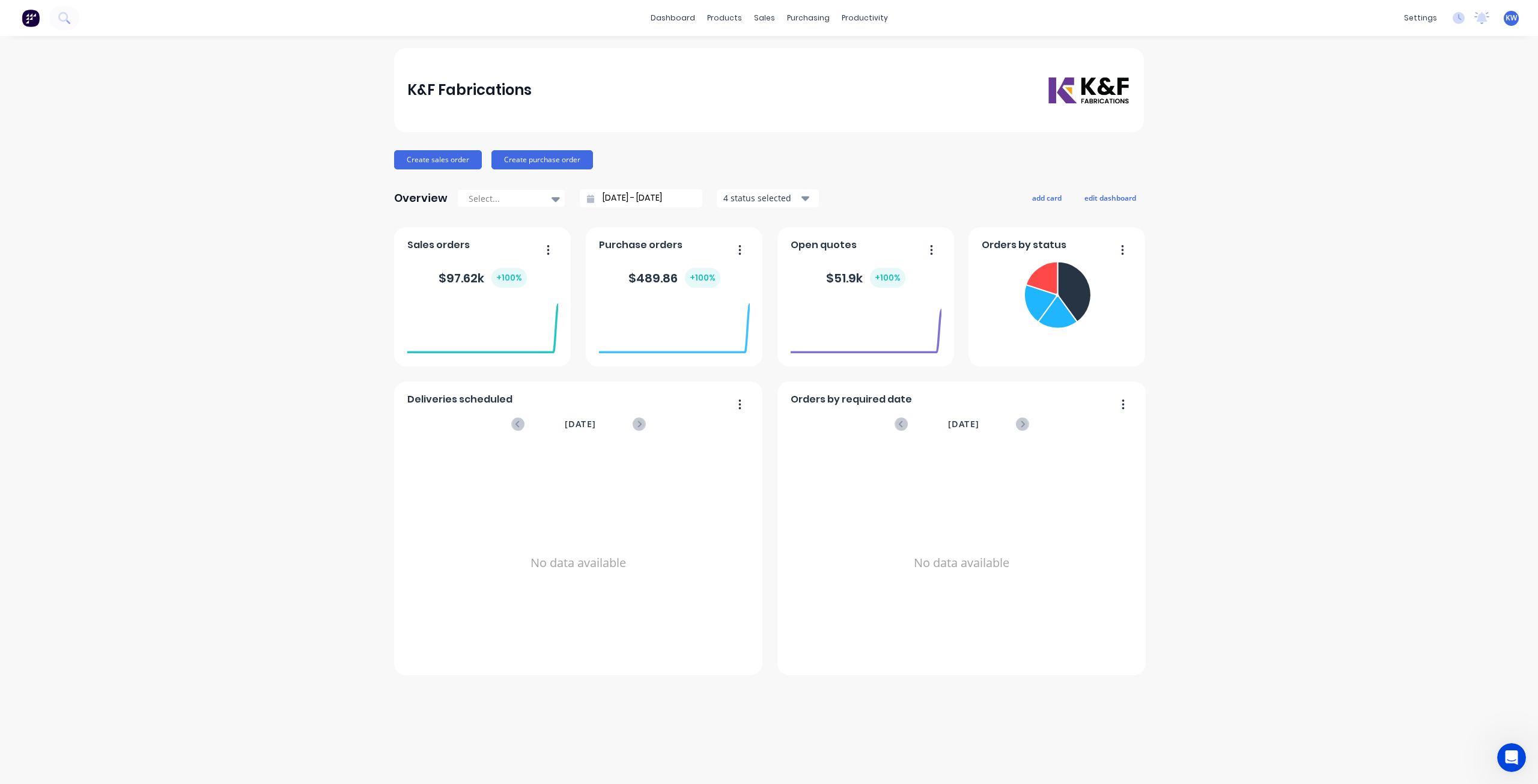 click at bounding box center [31, 18] 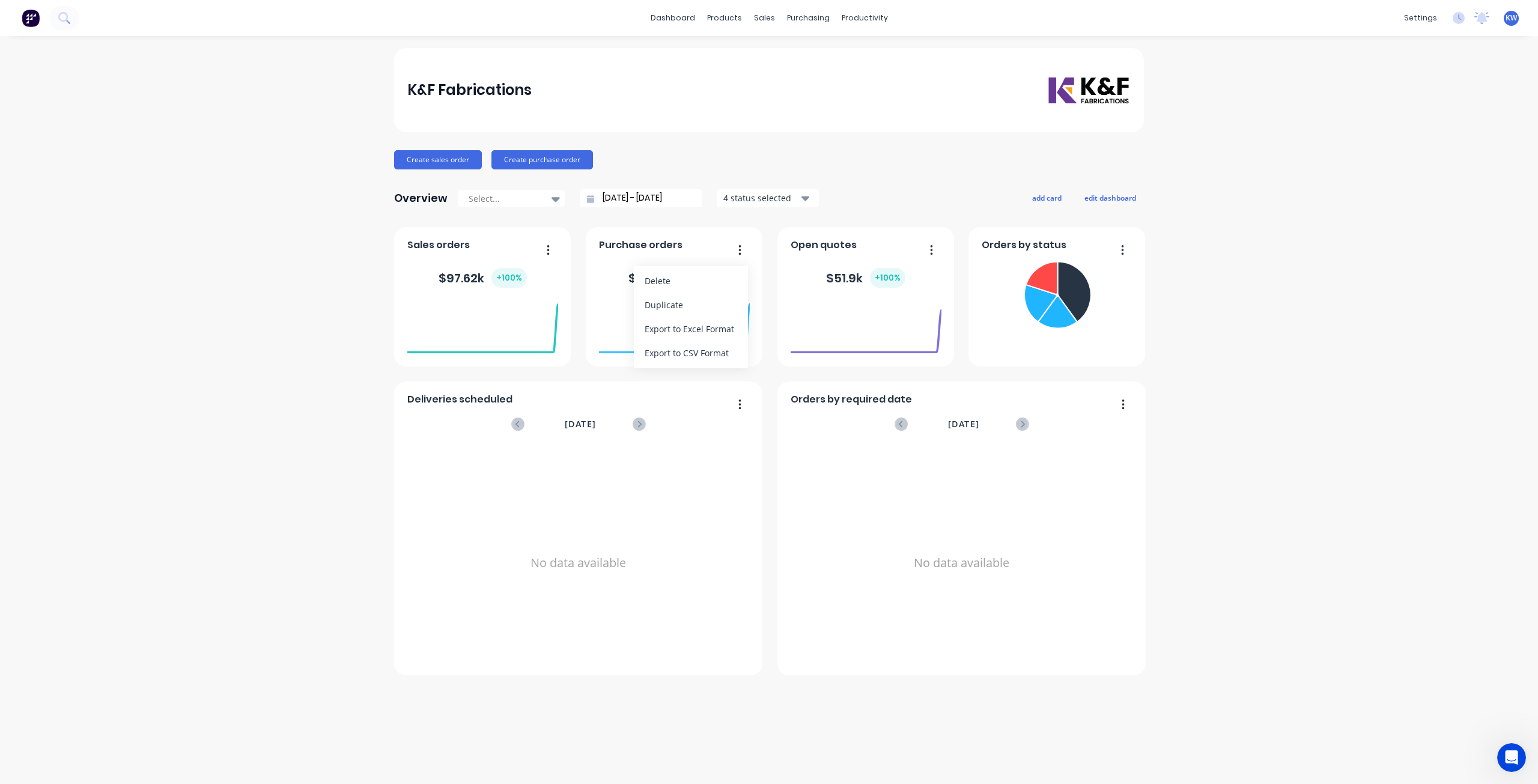 click at bounding box center [735, 251] 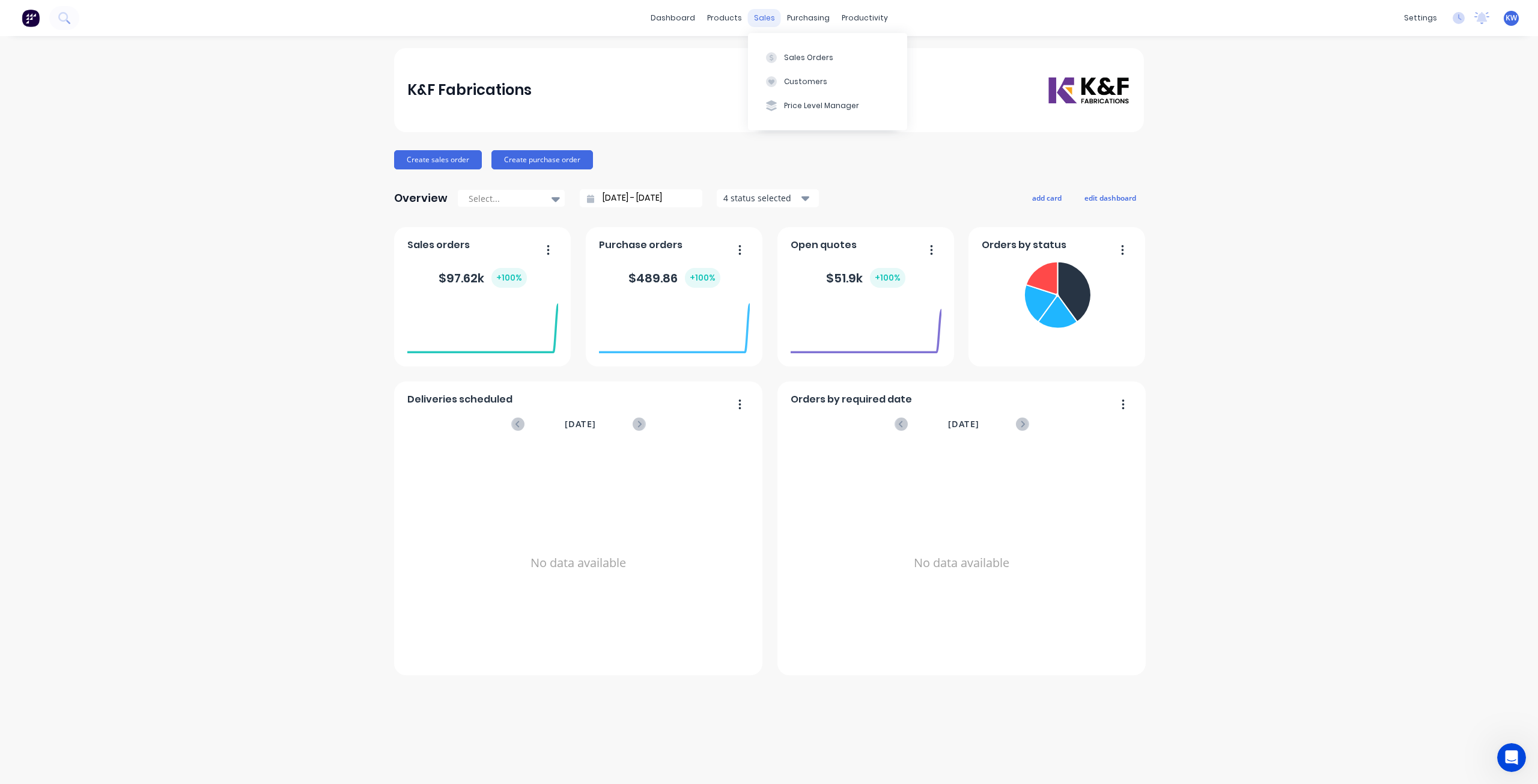 click on "sales" at bounding box center (764, 18) 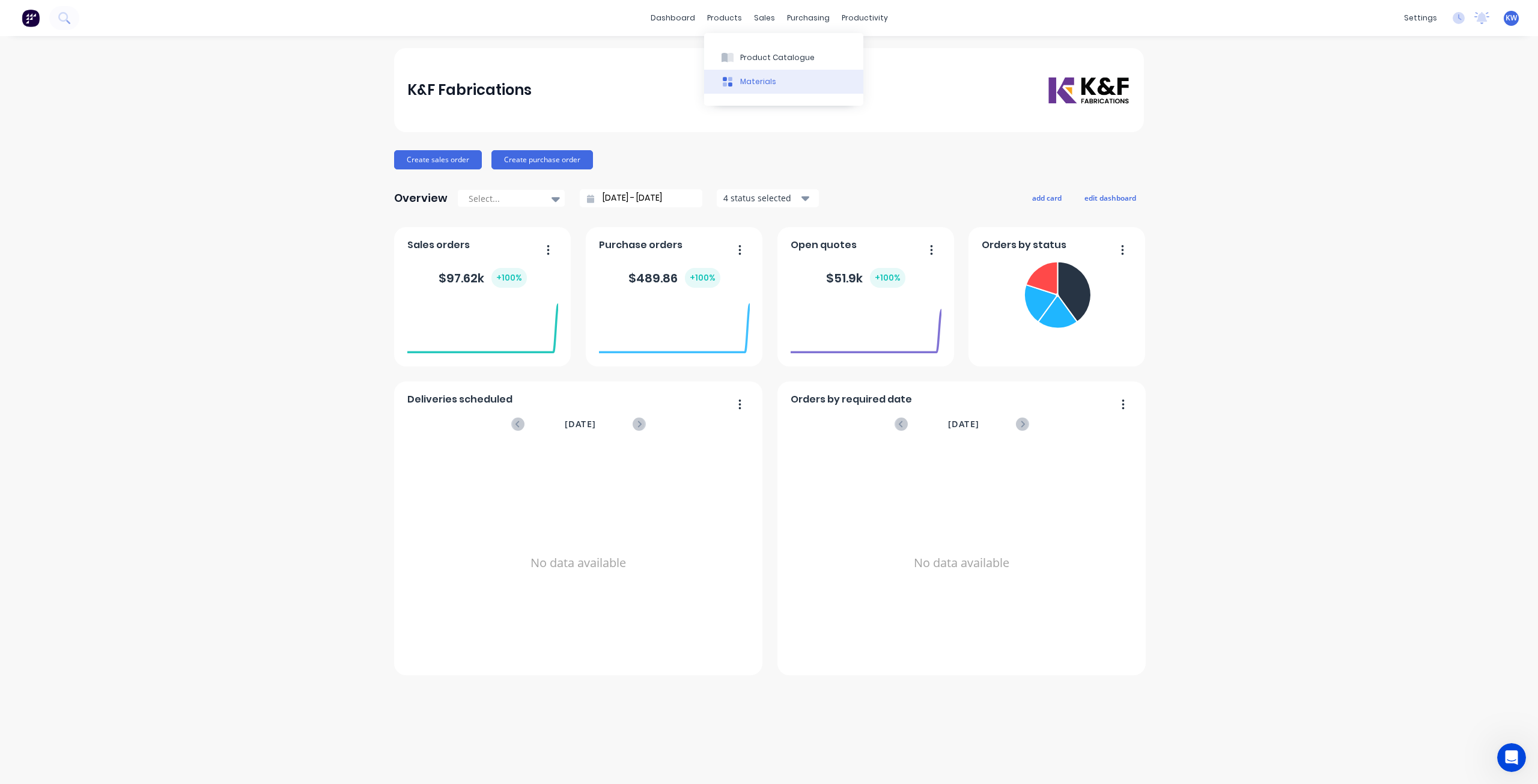 click on "Materials" at bounding box center (758, 82) 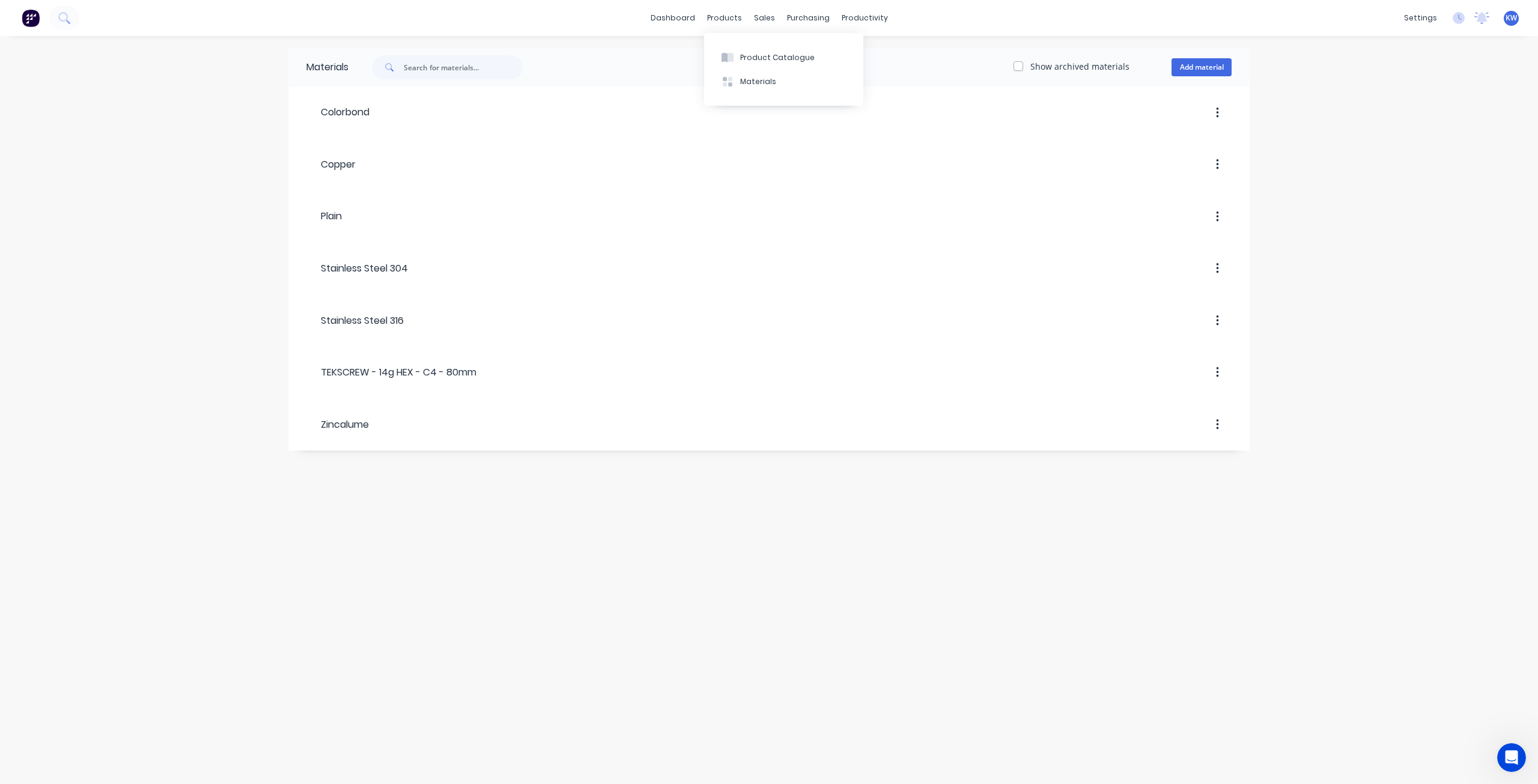 click on "Product Catalogue Materials" at bounding box center [783, 69] 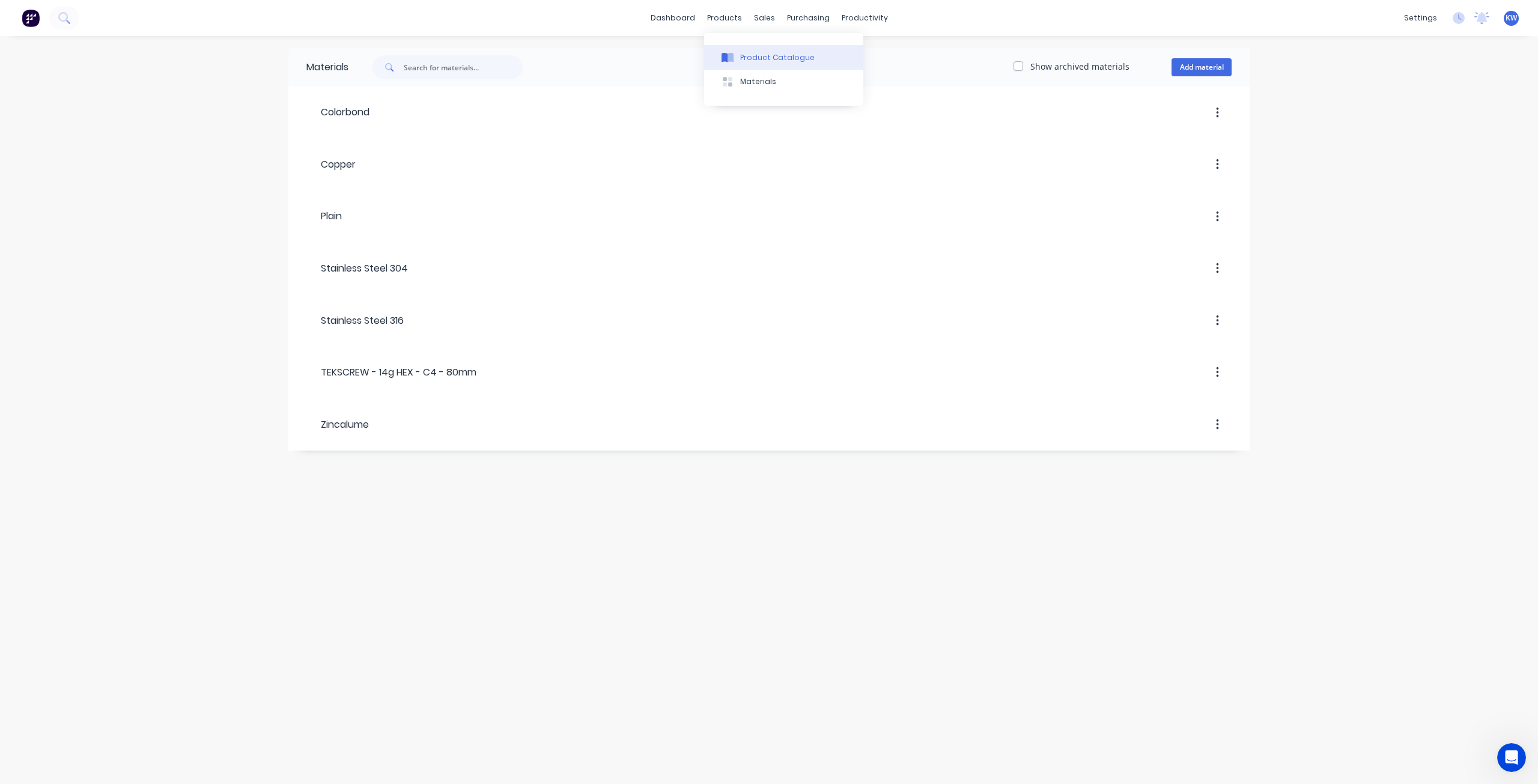 click on "Product Catalogue" at bounding box center (783, 57) 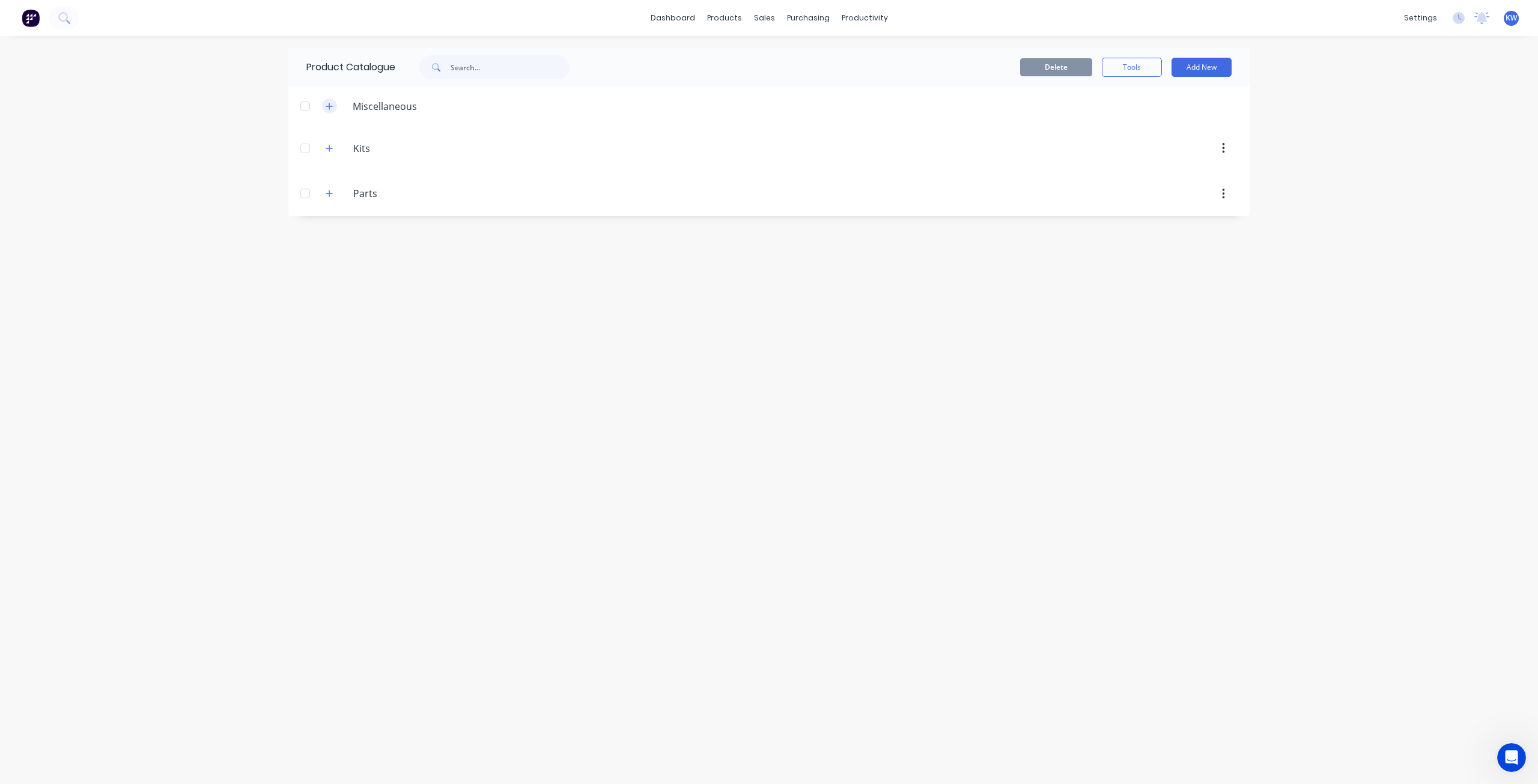 click 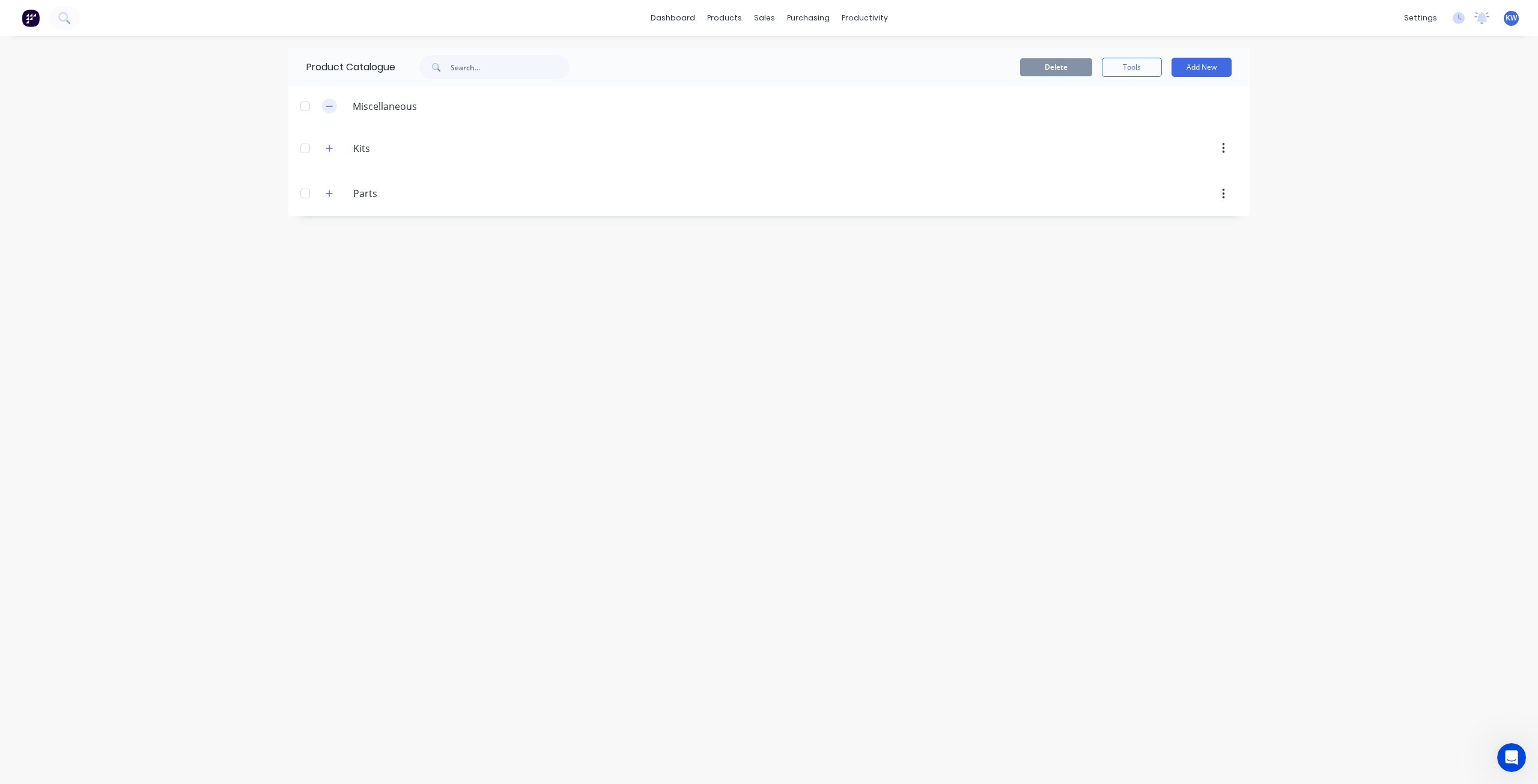 click 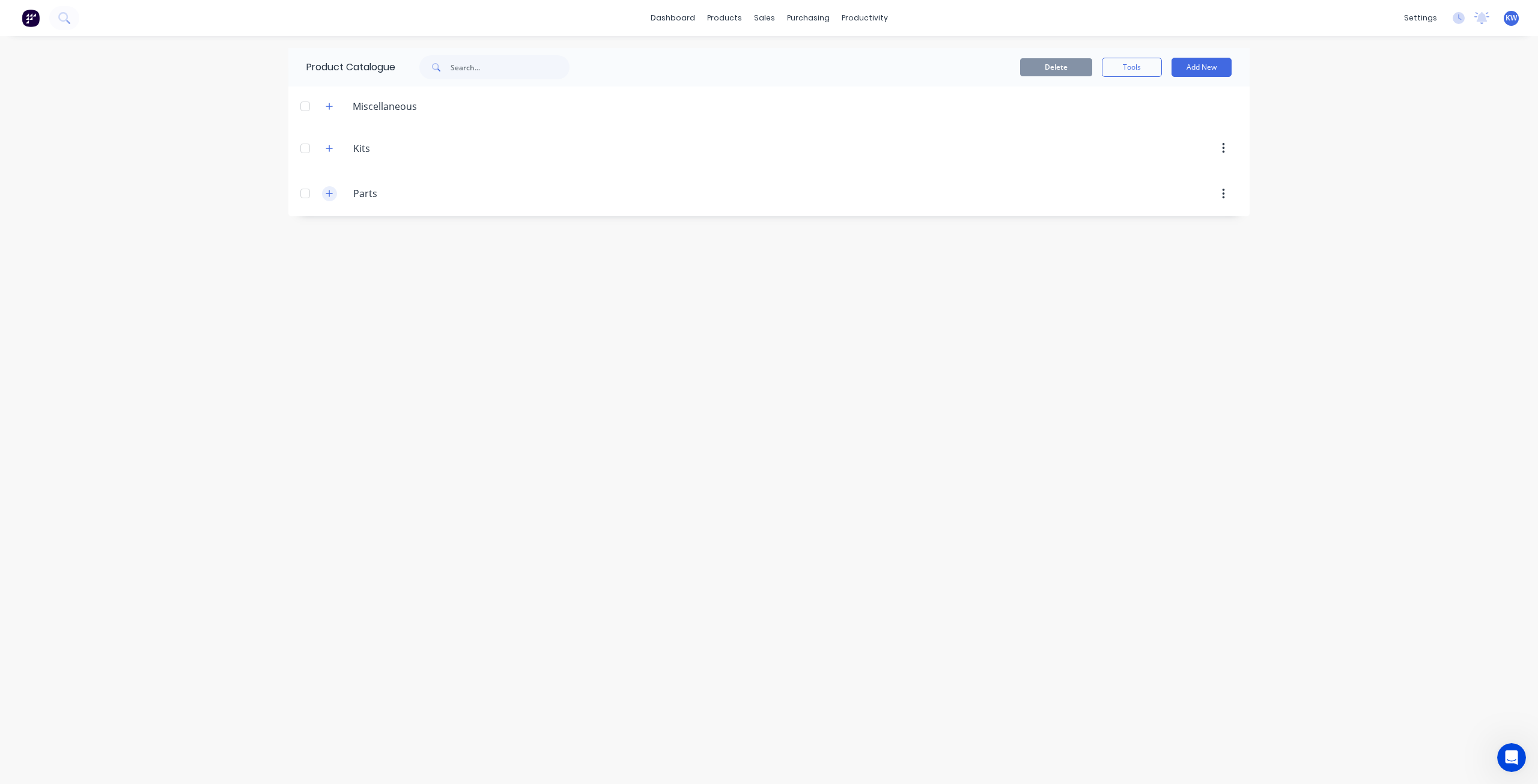click 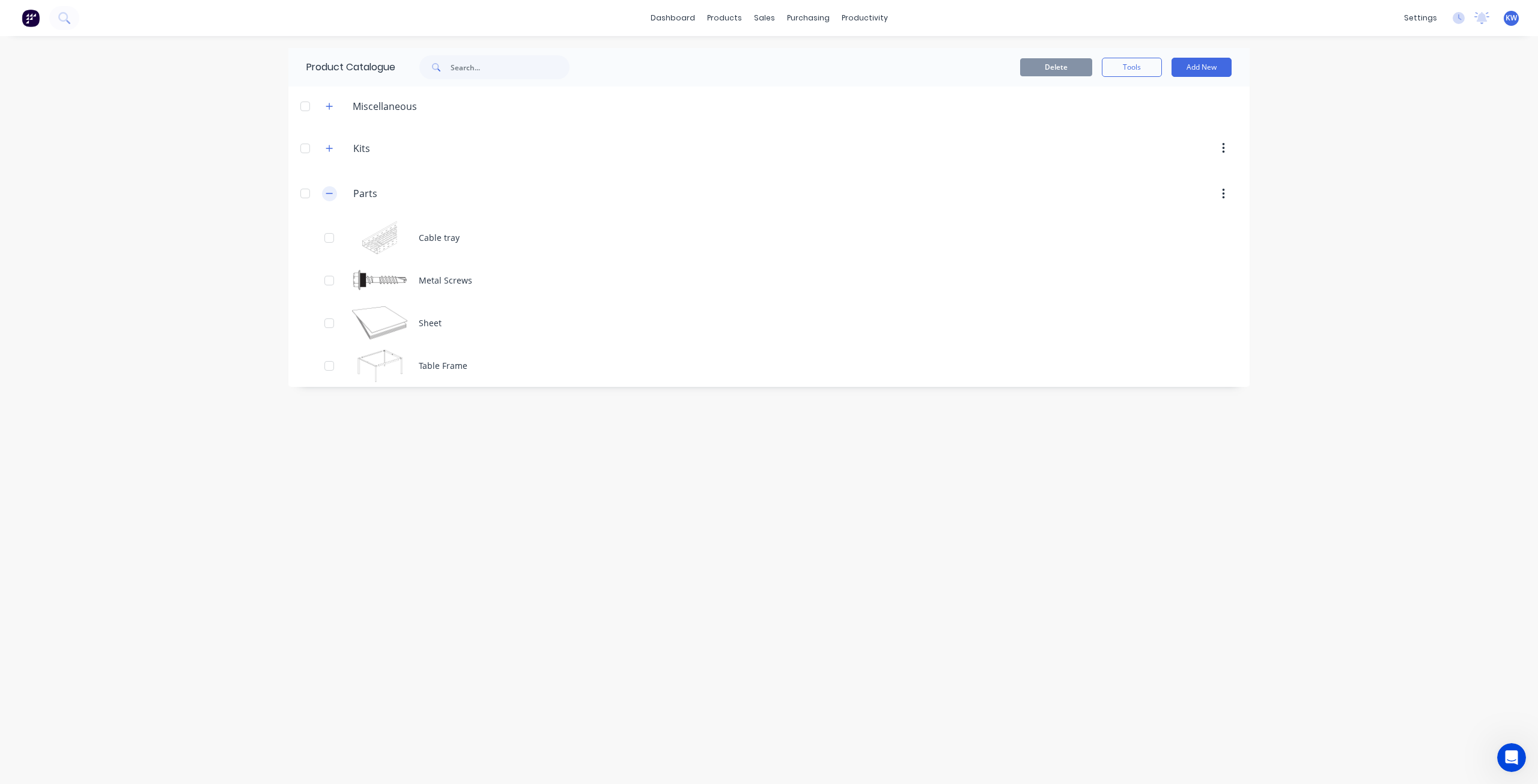 click 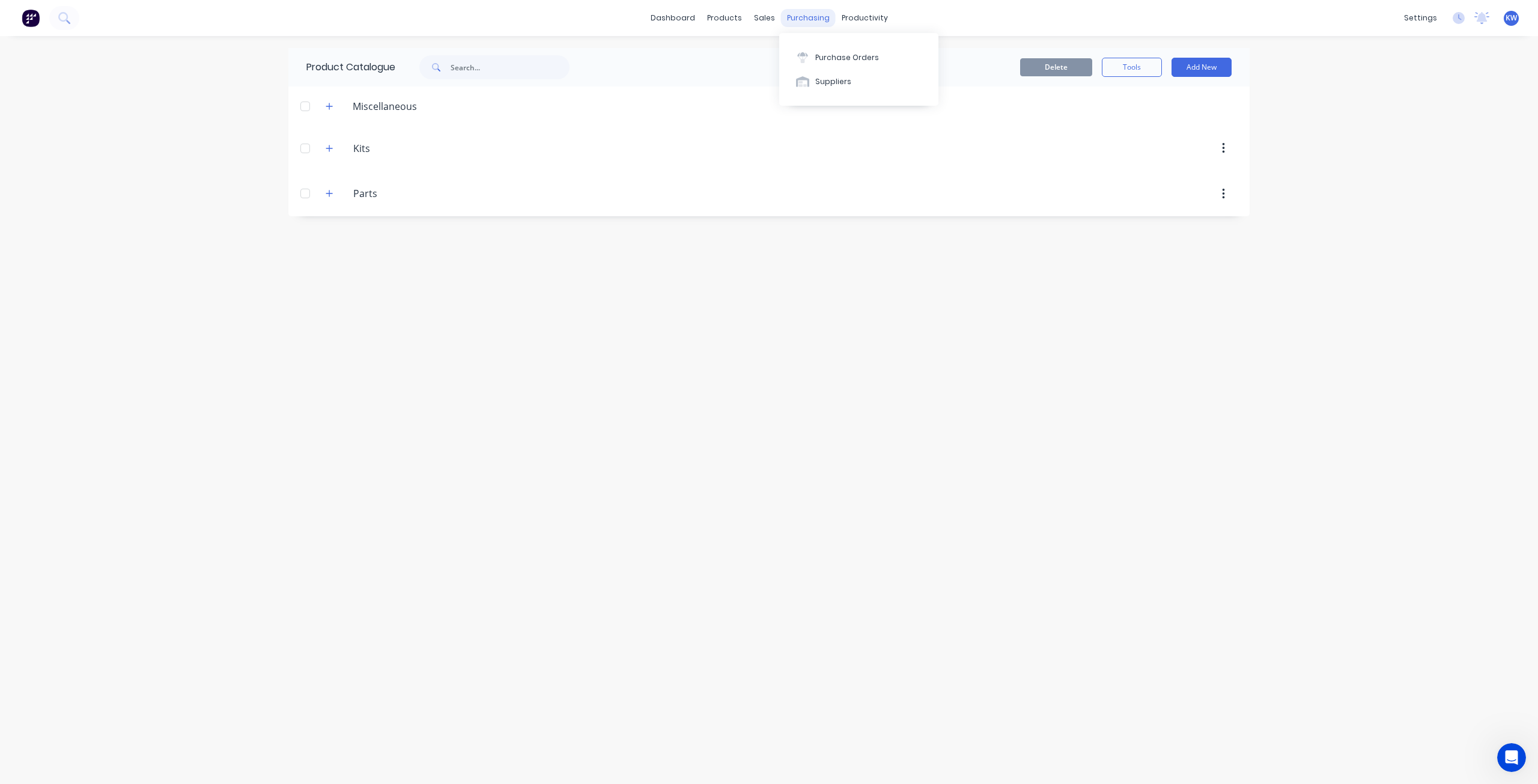 click on "purchasing" at bounding box center [808, 18] 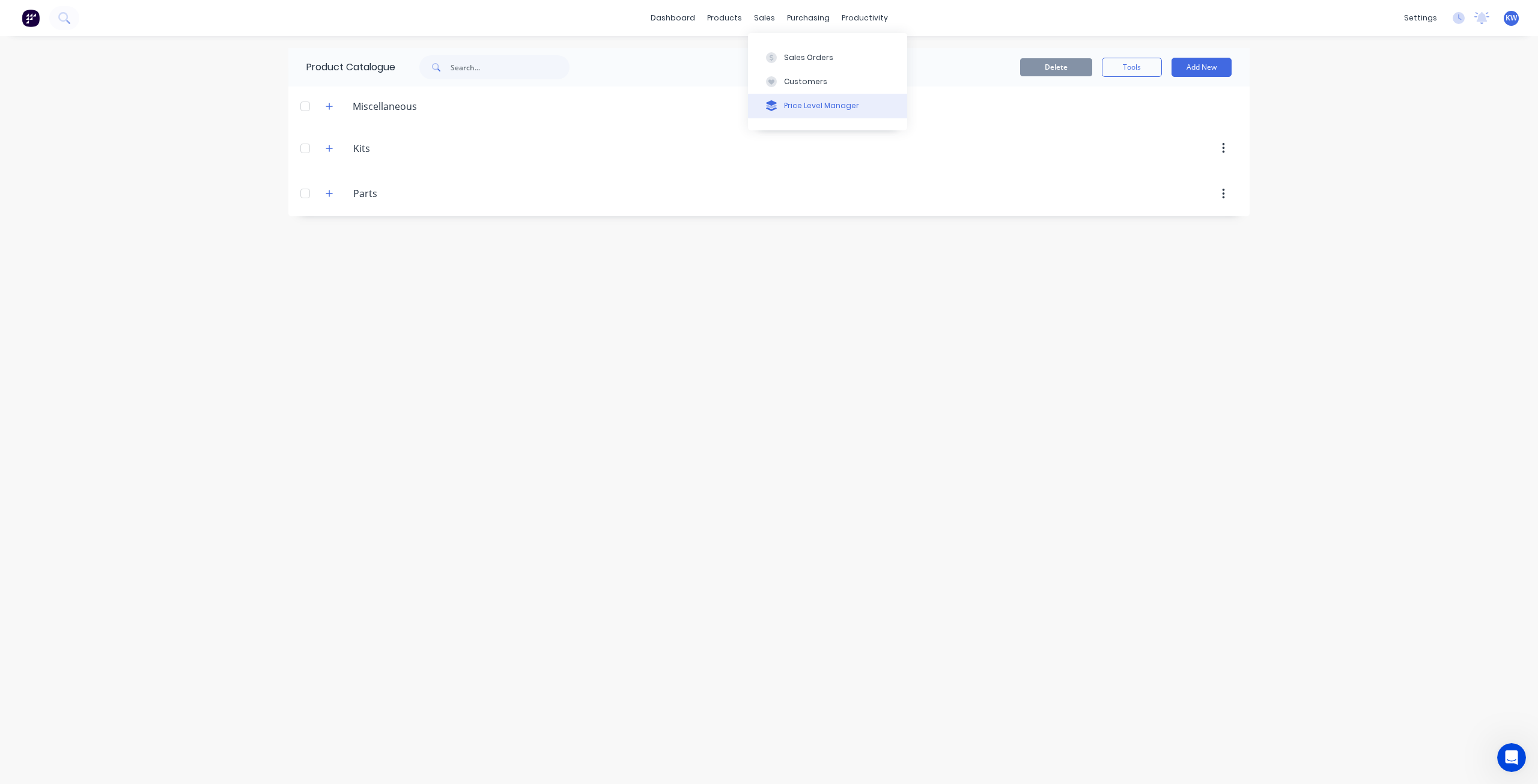click on "Price Level Manager" at bounding box center (827, 106) 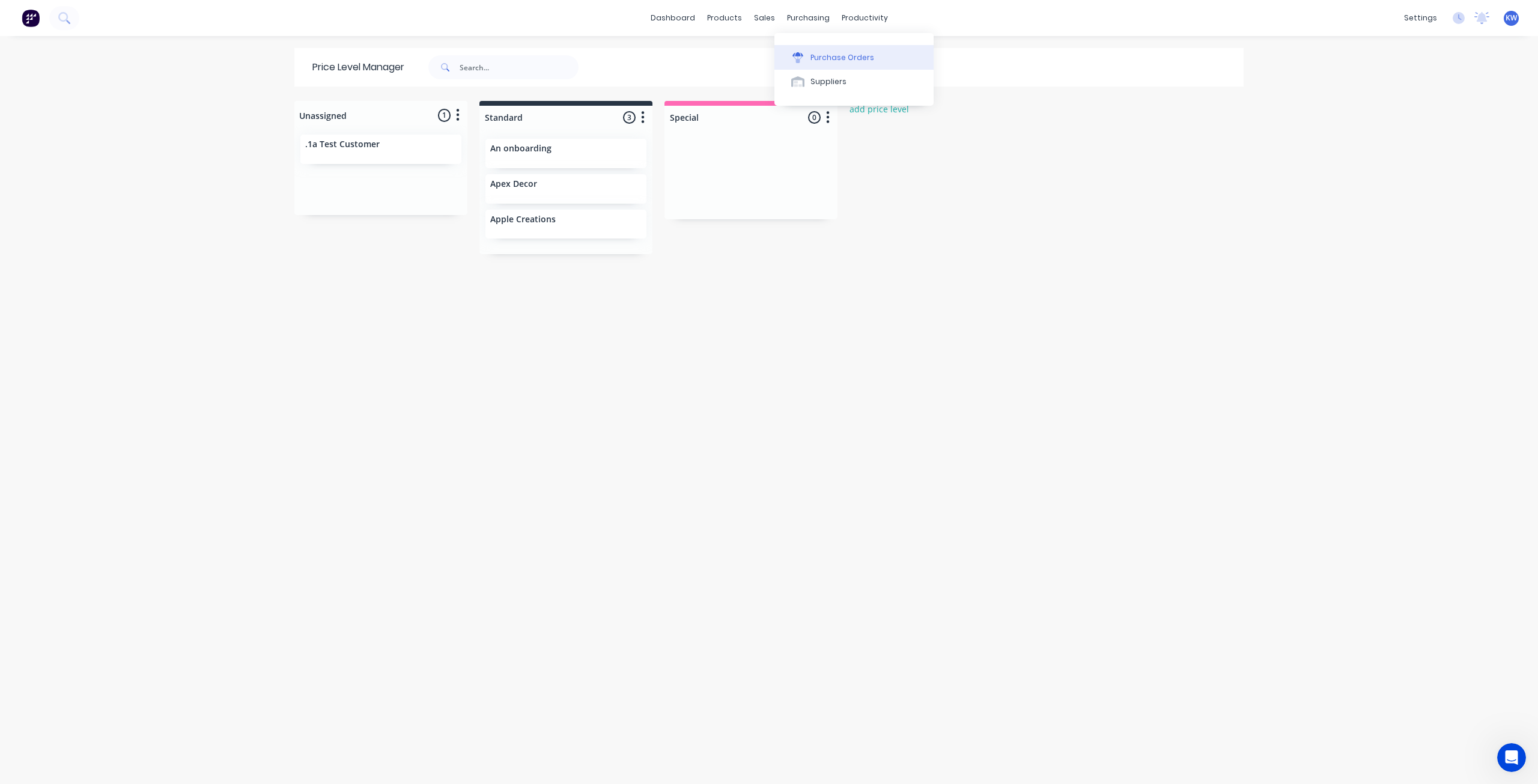 click 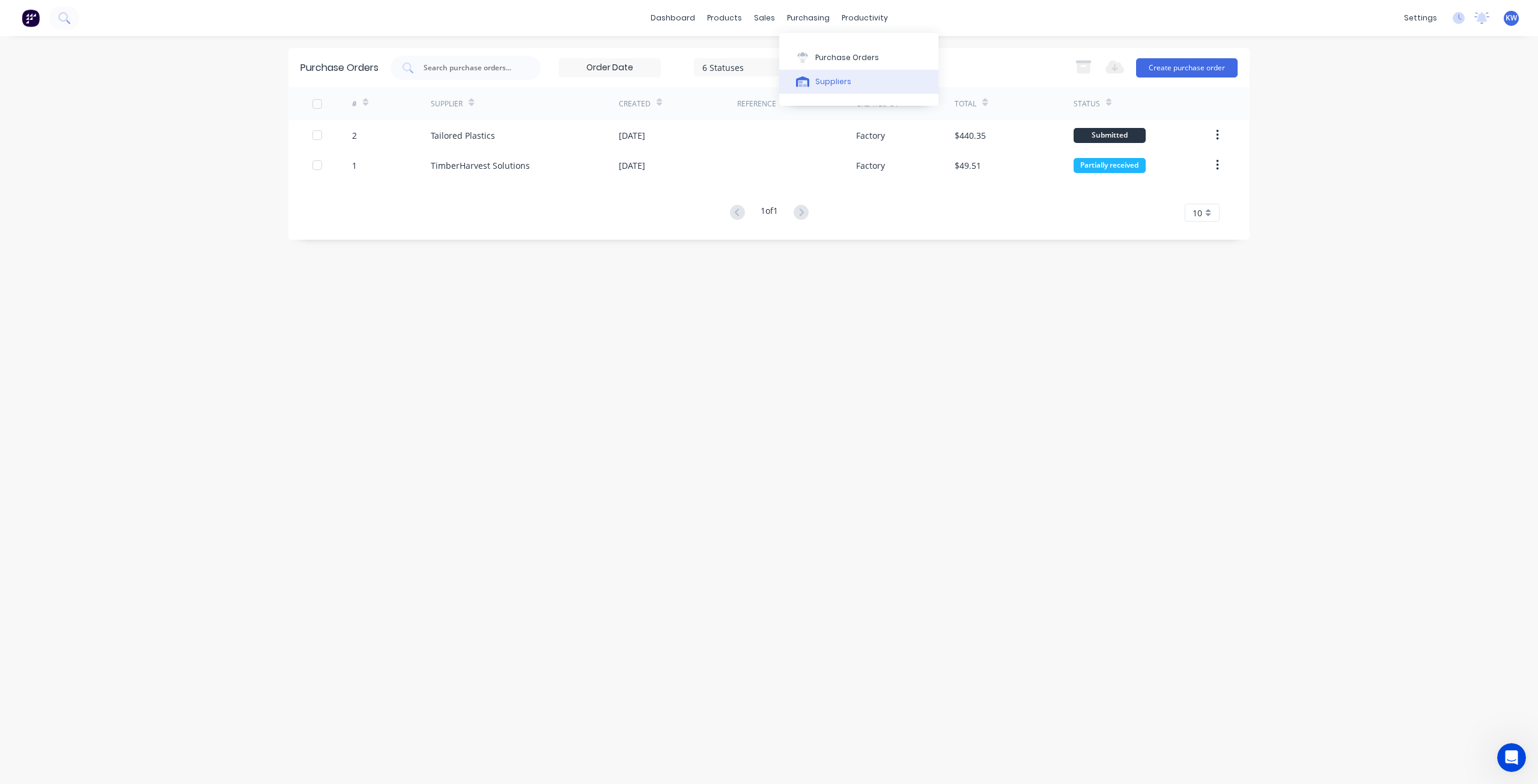 click on "Suppliers" at bounding box center (859, 82) 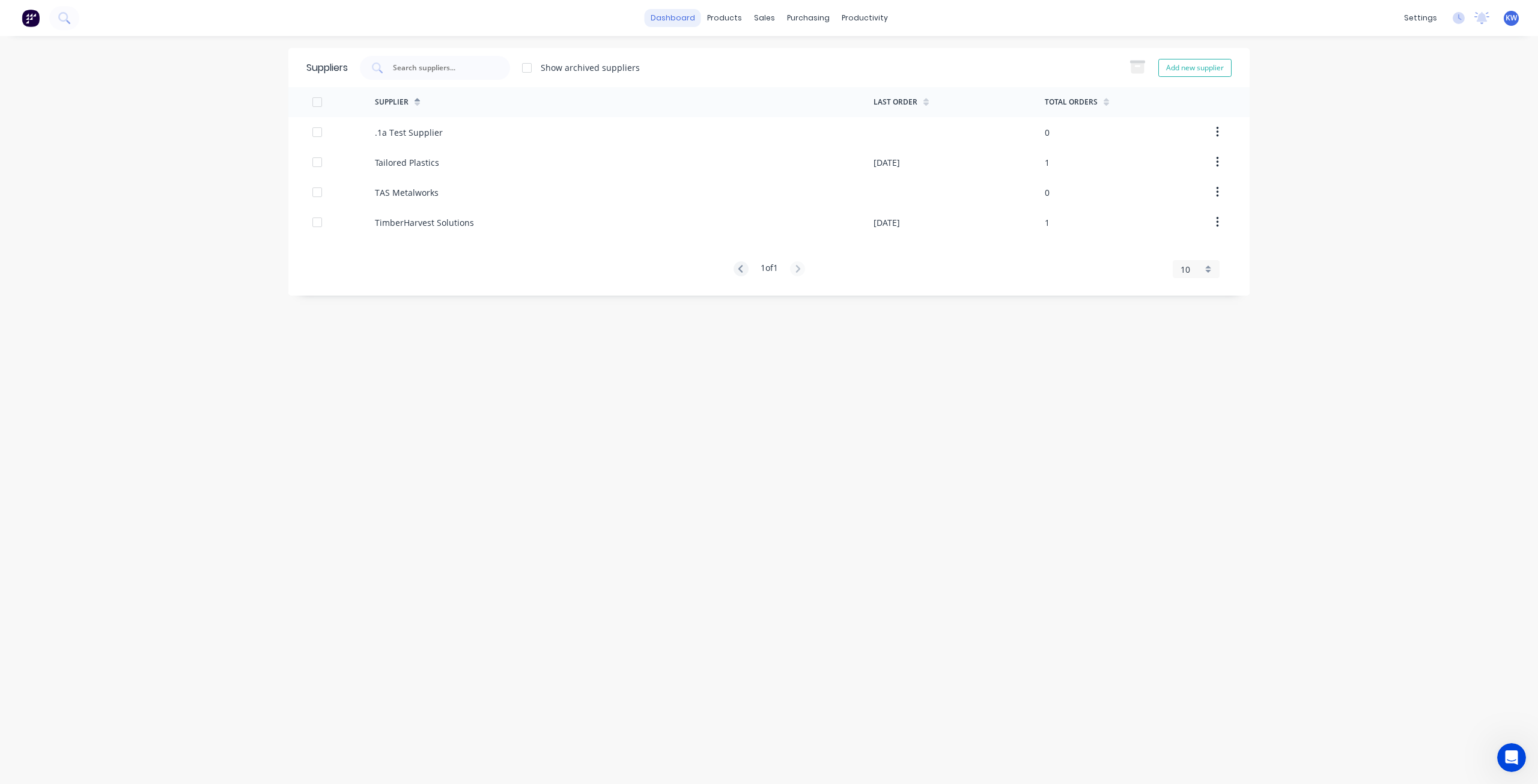 click on "dashboard" at bounding box center (673, 18) 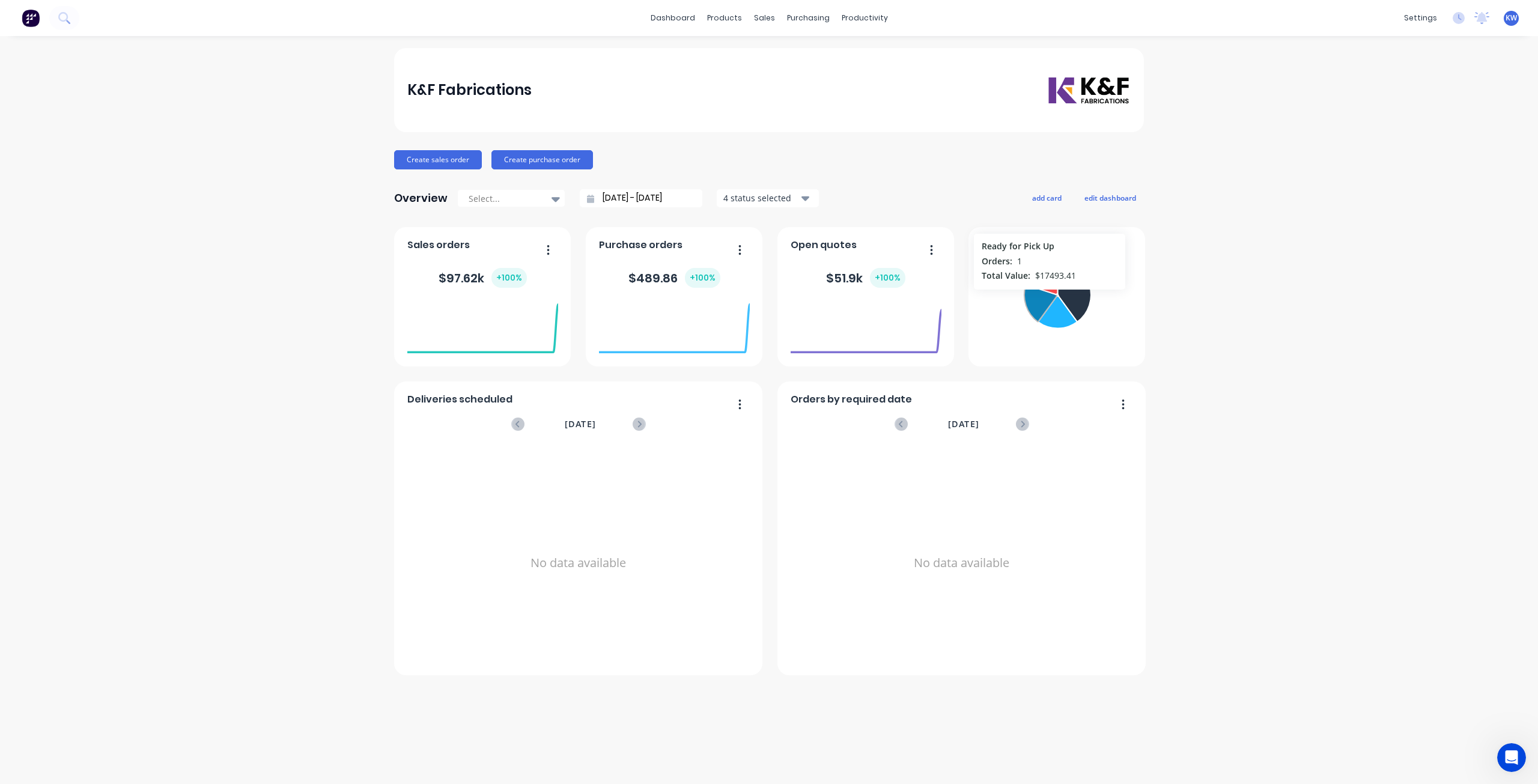 click 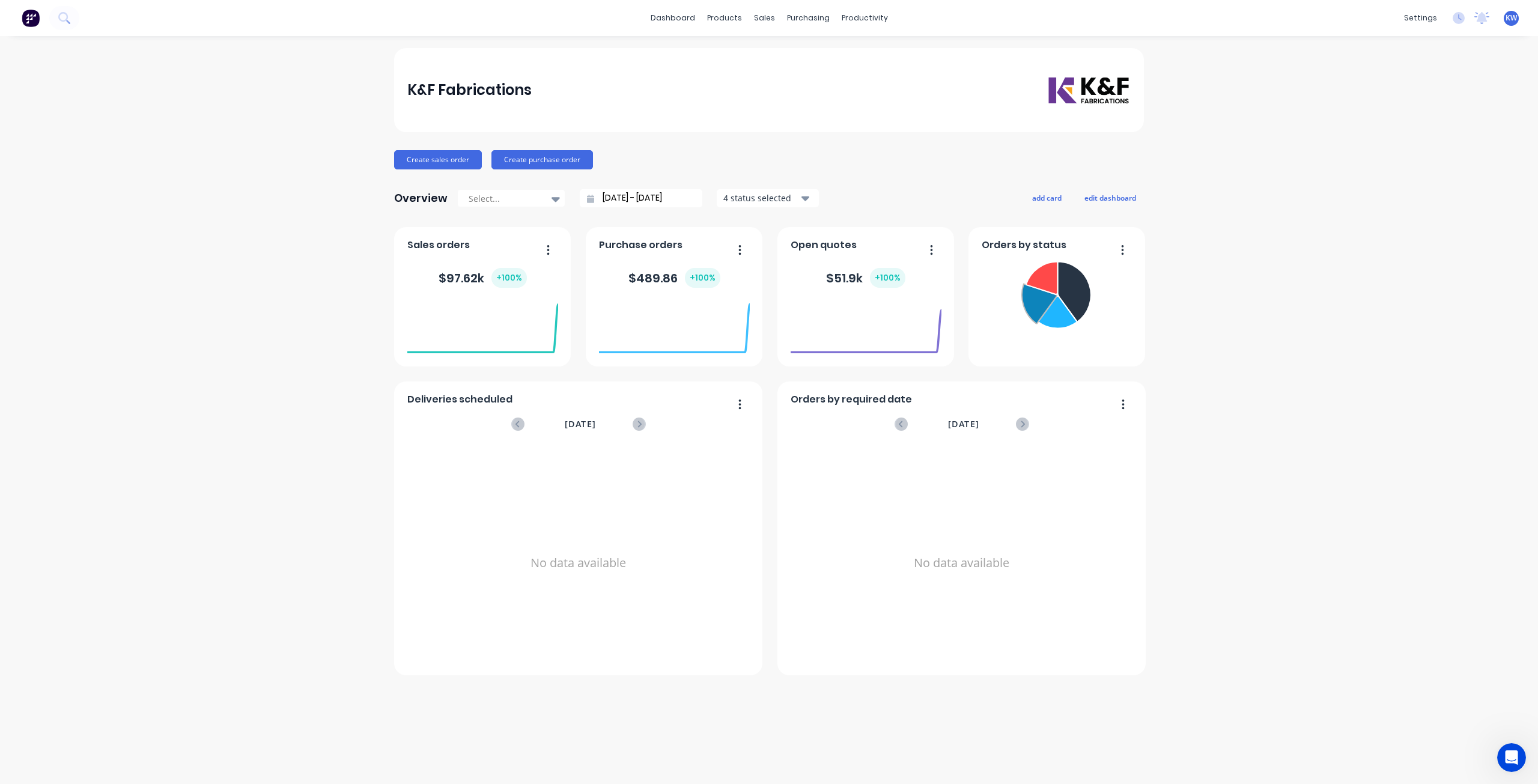 click on "K&F Fabrications Create sales order   Create purchase order   Overview Select... [DATE] - [DATE] 4 status selected add card   edit dashboard   Open quotes   $ 51.9k   + 100 % Purchase orders   $ 489.86   + 100 % Sales orders   $ 97.62k   + 100 % Deliveries scheduled   [DATE] No data available Orders by required date   [DATE] No data available Orders by status   Ready for Pick Up Orders:  1 Total Value:  $ 17493.41" at bounding box center (769, 410) 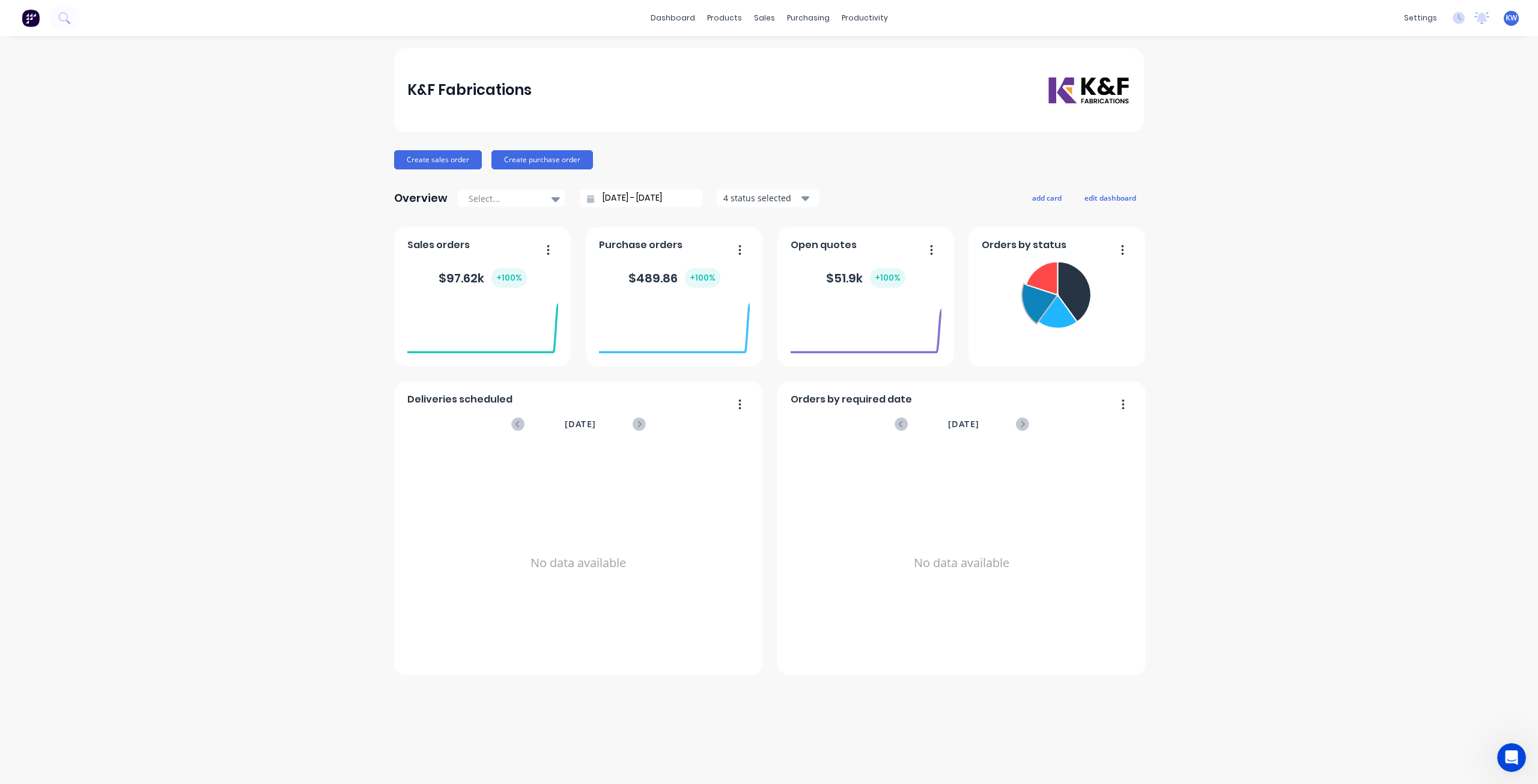 click on "K&F Fabrications Create sales order   Create purchase order   Overview Select... [DATE] - [DATE] 4 status selected add card   edit dashboard   Open quotes   $ 51.9k   + 100 % Purchase orders   $ 489.86   + 100 % Sales orders   $ 97.62k   + 100 % Deliveries scheduled   [DATE] No data available Orders by required date   [DATE] No data available Orders by status   Ready for Pick Up Orders:  1 Total Value:  $ 17493.41" at bounding box center (769, 410) 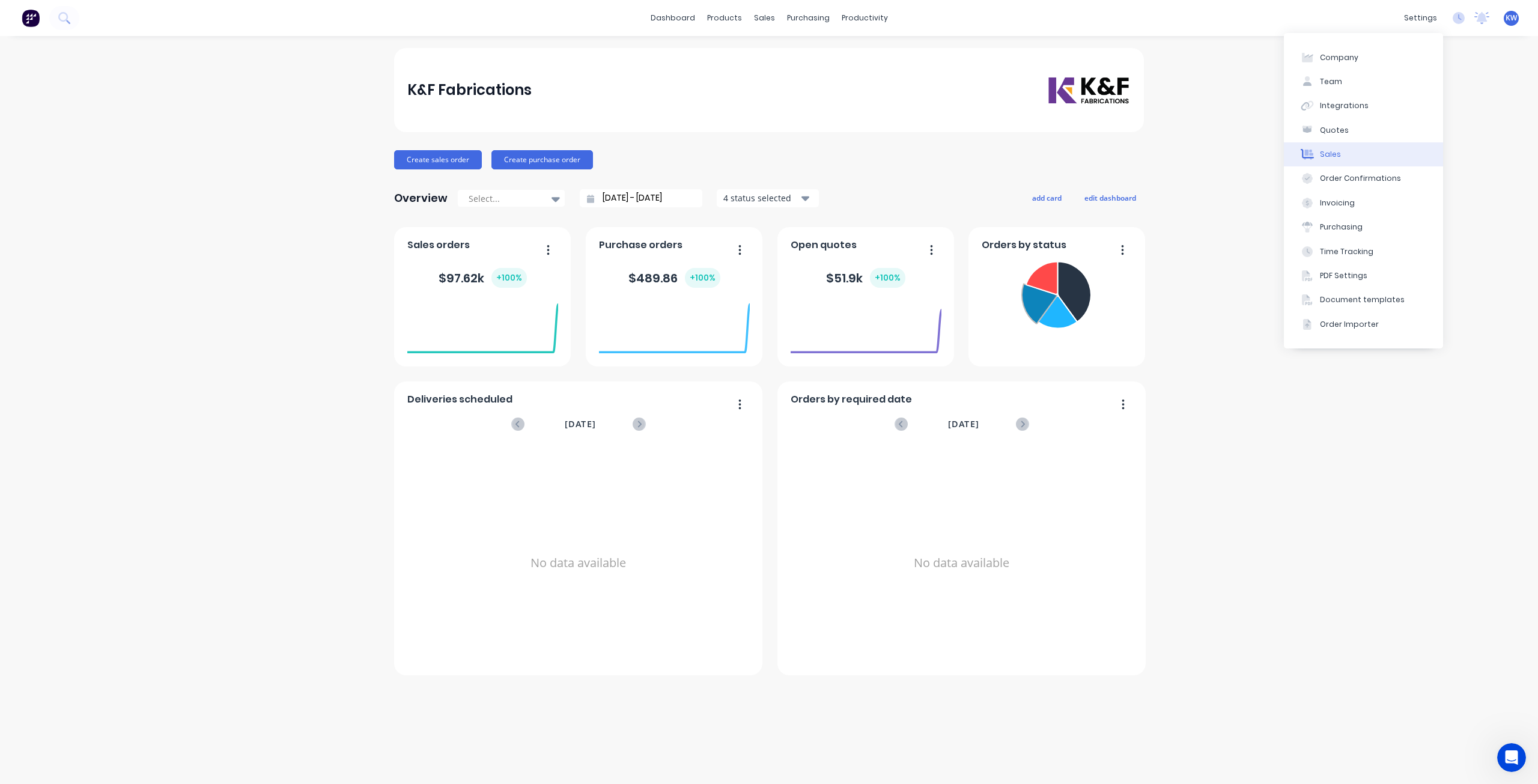 click on "Sales" at bounding box center (1330, 154) 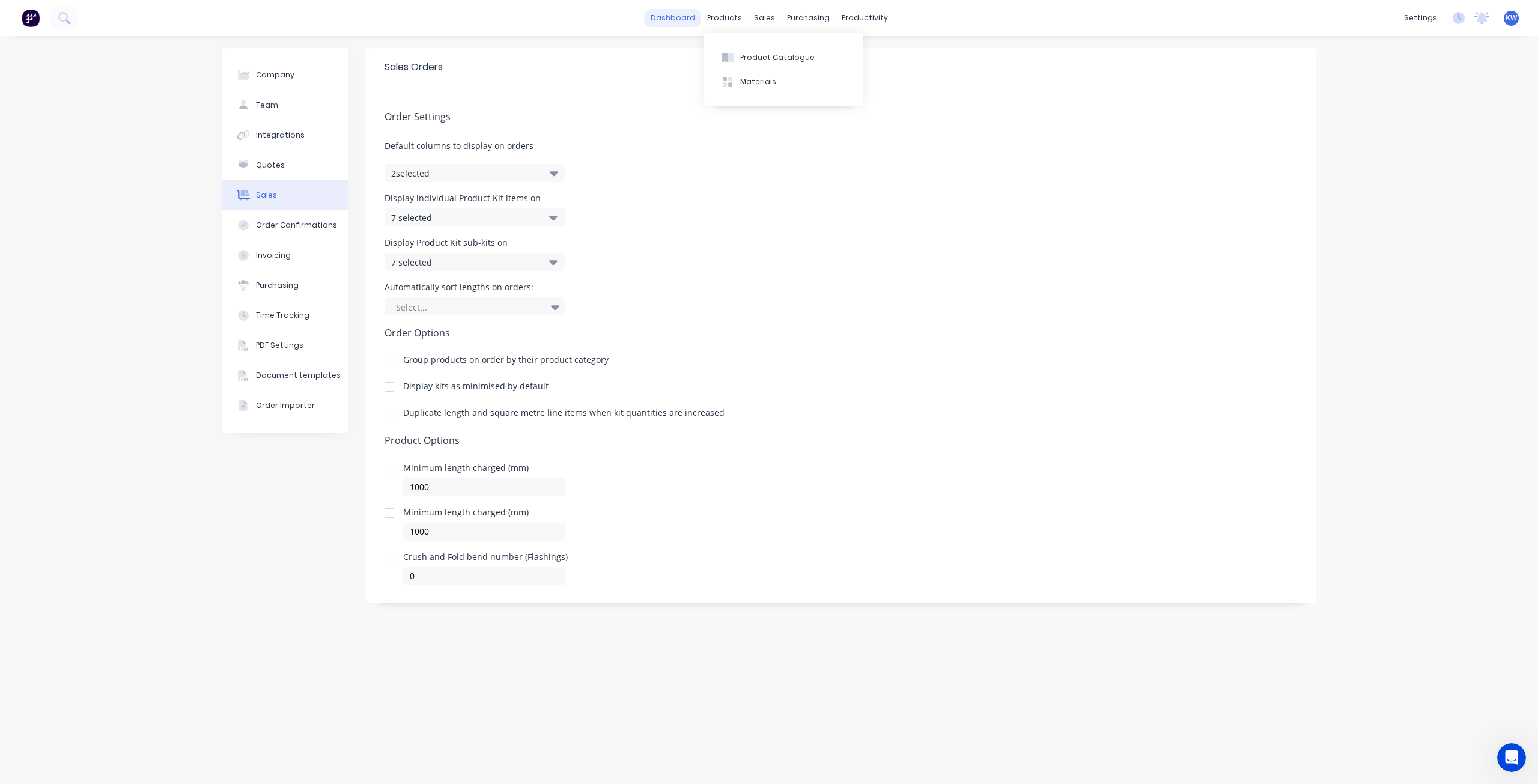 click on "dashboard" at bounding box center [673, 18] 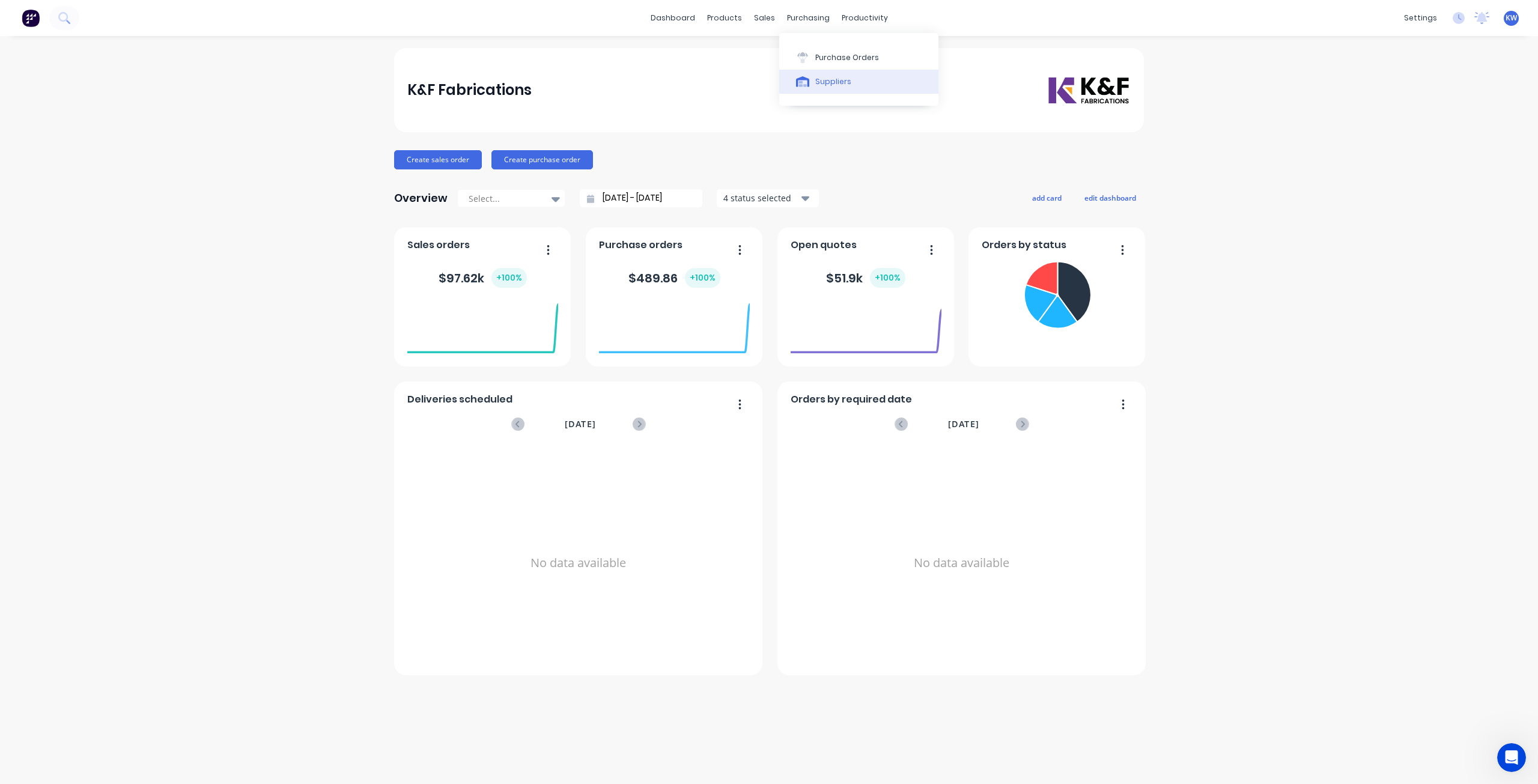 click on "Suppliers" at bounding box center [833, 82] 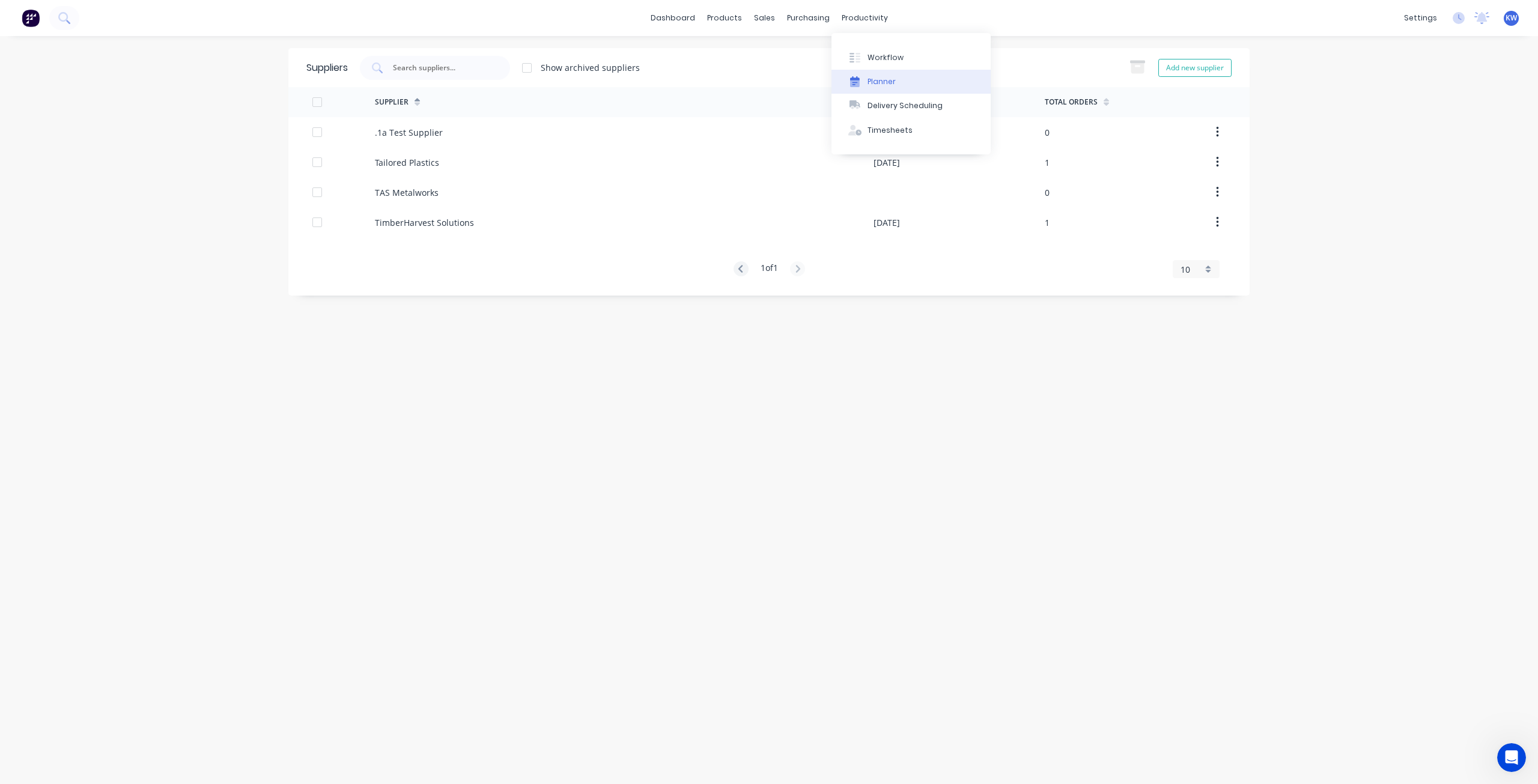 click on "Planner" at bounding box center [881, 82] 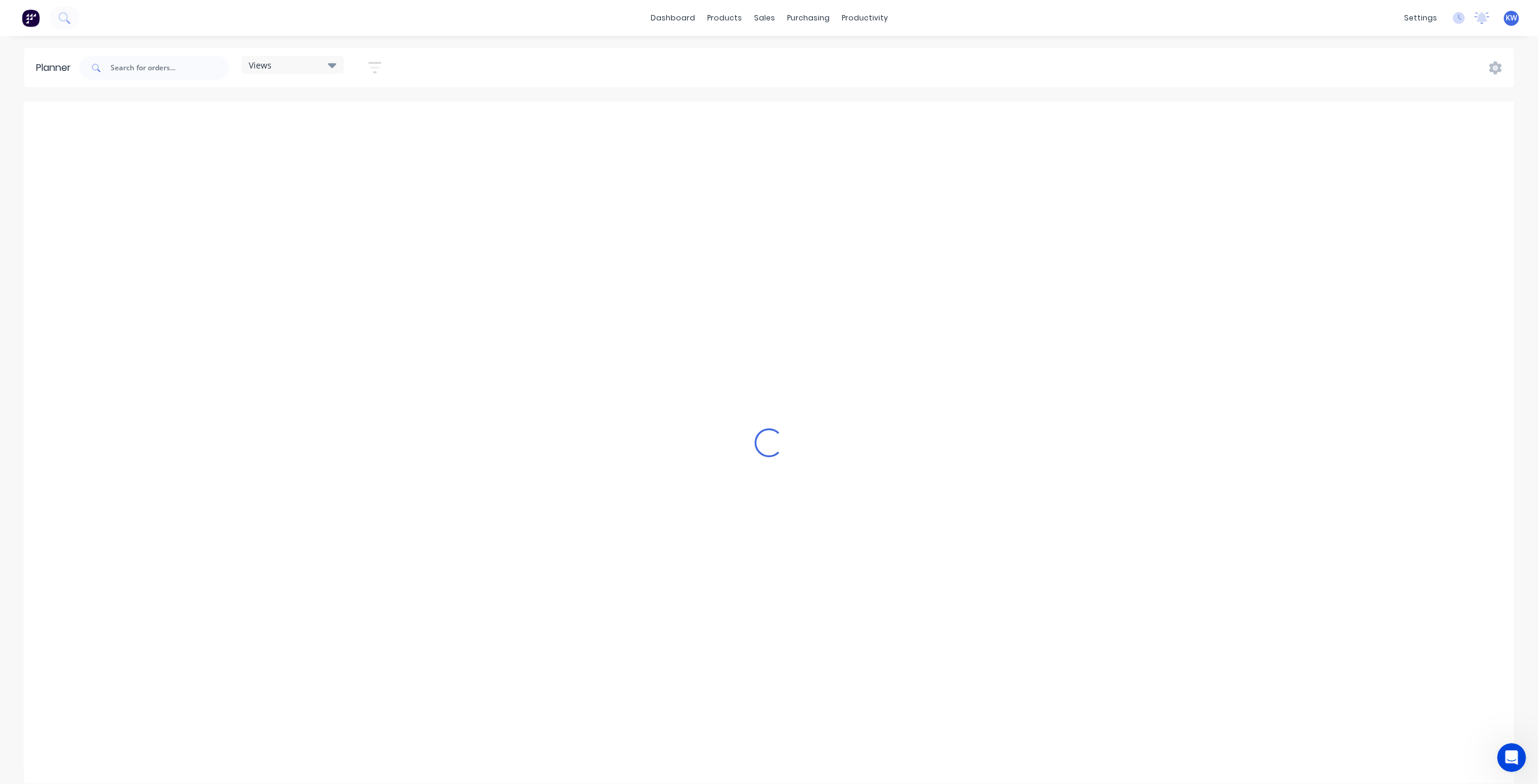 scroll, scrollTop: 0, scrollLeft: 2500, axis: horizontal 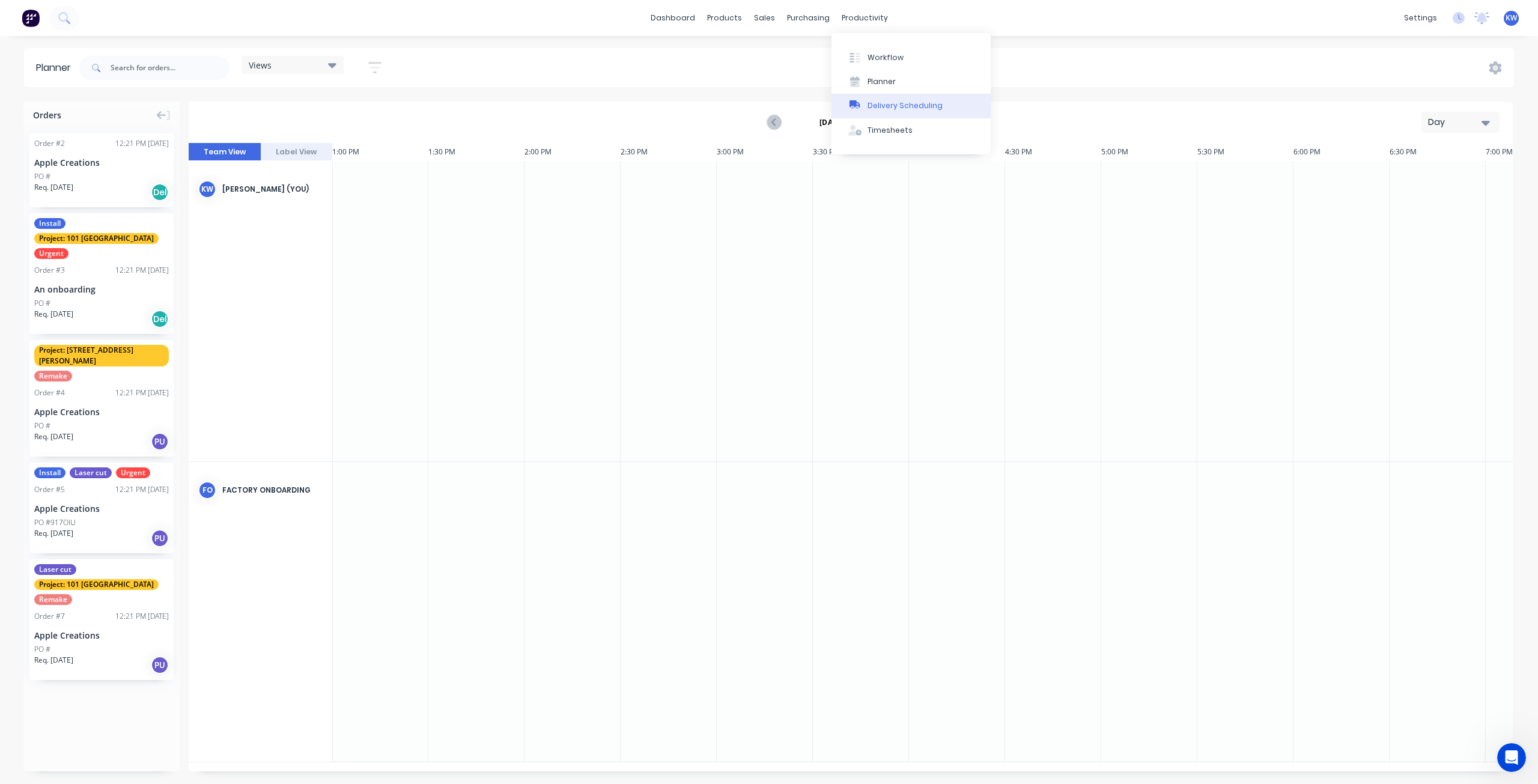 click on "Delivery Scheduling" at bounding box center [911, 106] 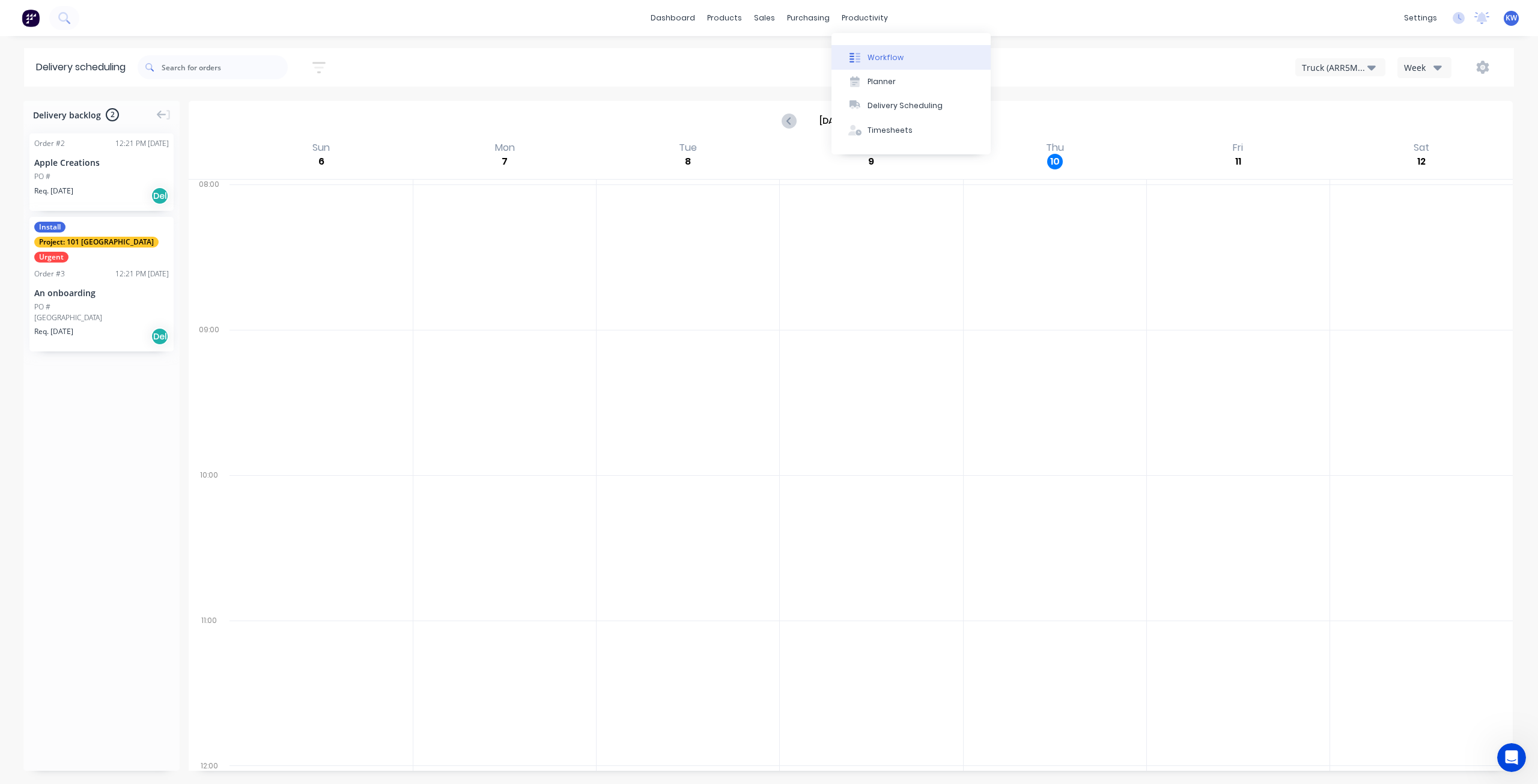click on "Workflow" at bounding box center (886, 58) 